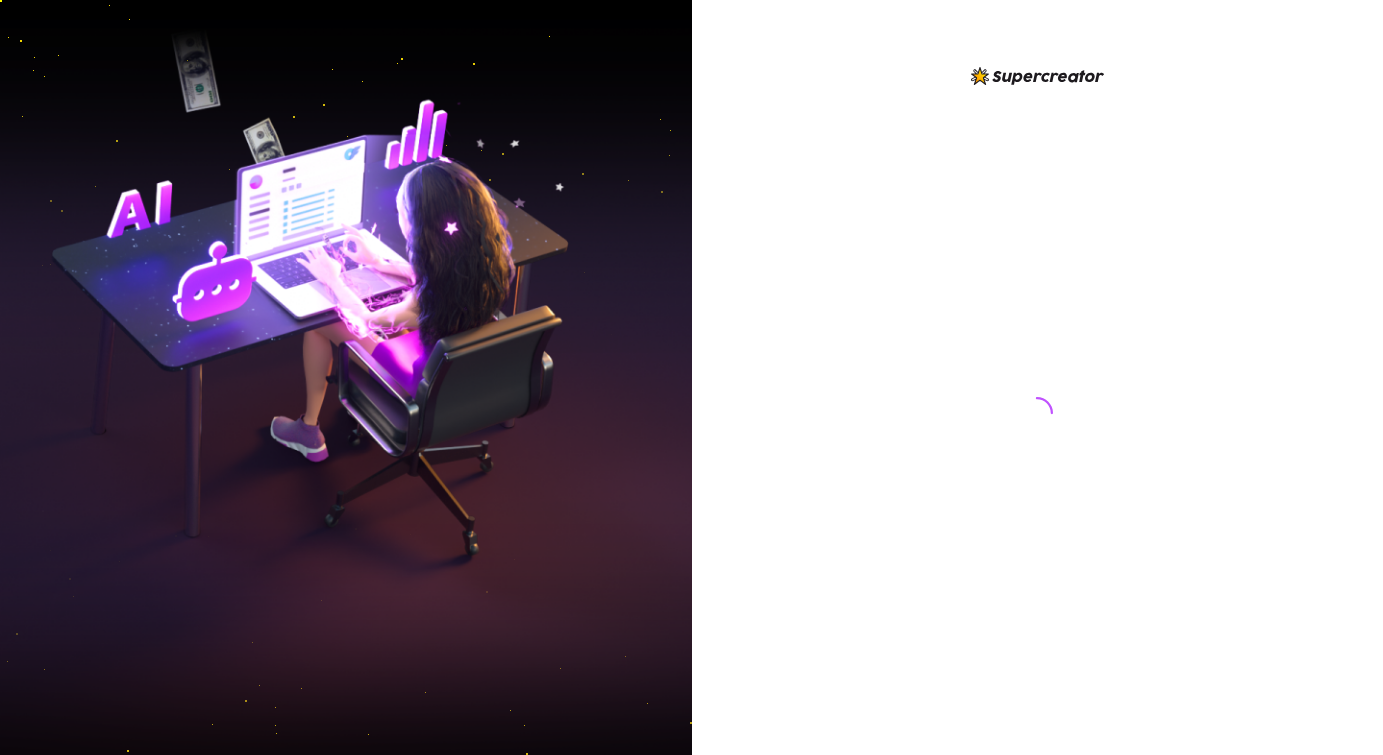 scroll, scrollTop: 0, scrollLeft: 0, axis: both 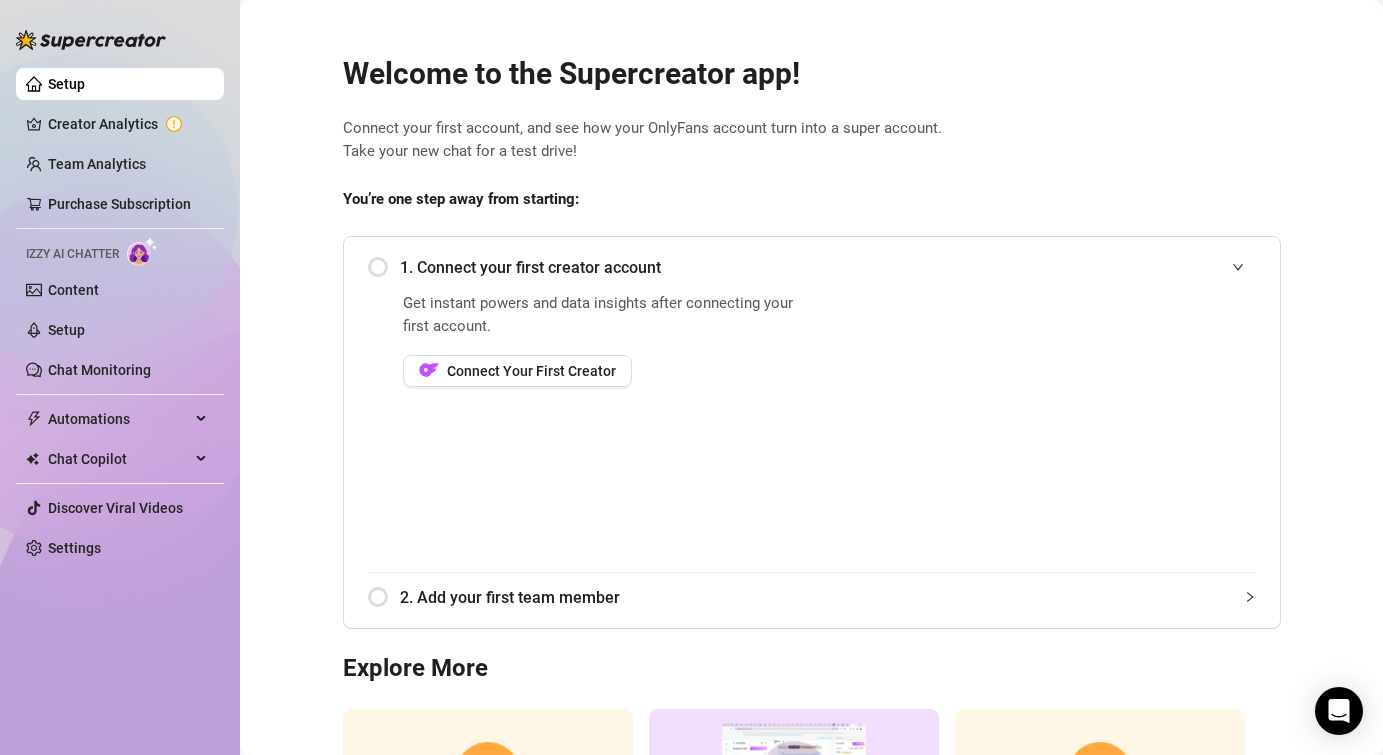 click on "Welcome to the Supercreator app! Connect your first account, and see how your OnlyFans account turn into a super account. Take your new chat for a test drive! You’re one step away from starting: 1. Connect your first creator account Get instant powers and data insights after connecting your first account. Connect Your First Creator 2. Add your first team member Explore More Book a free consulting call Discover Supercreator and its benefits for OnlyFans  creators Watch Demo Discover Supercreator and its benefits for OnlyFans agencies. Contact Support We’re here for everything you need. Feel free to reach out!" at bounding box center (811, 490) 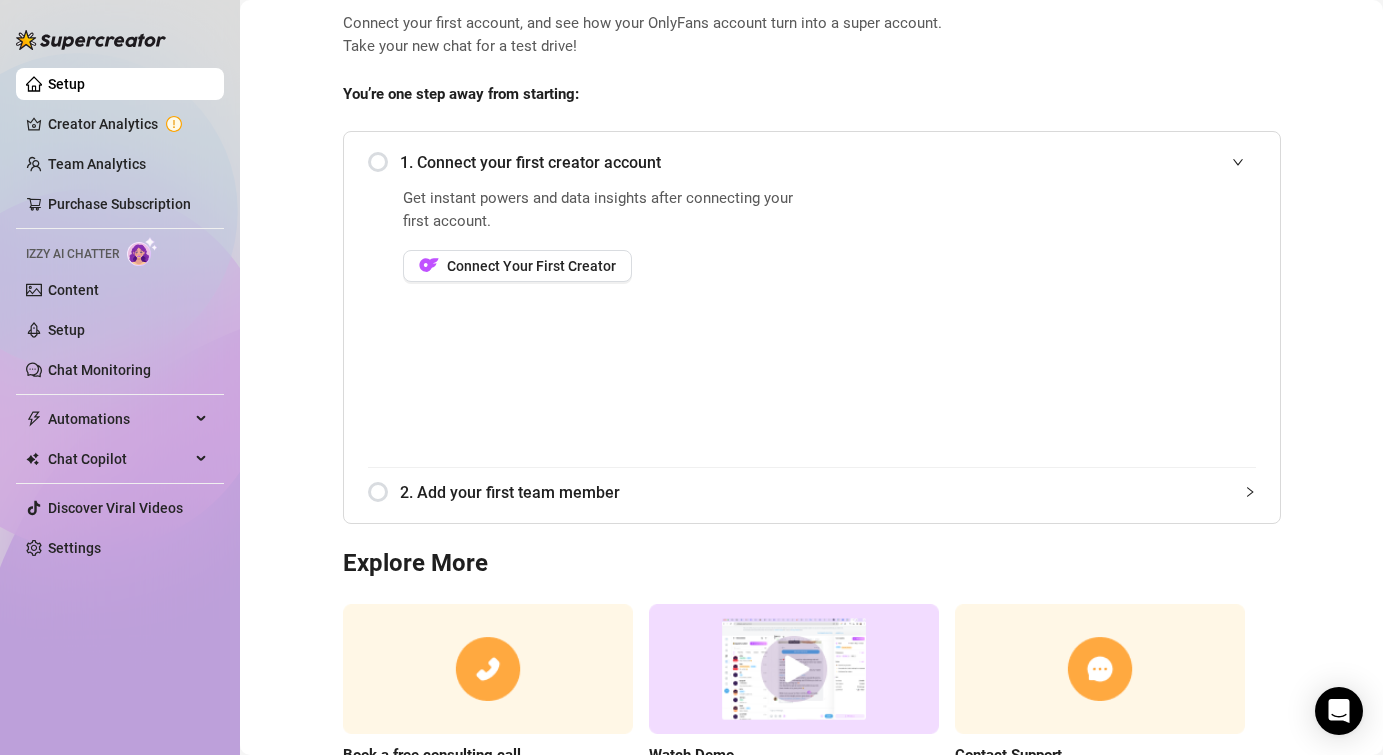 scroll, scrollTop: 0, scrollLeft: 0, axis: both 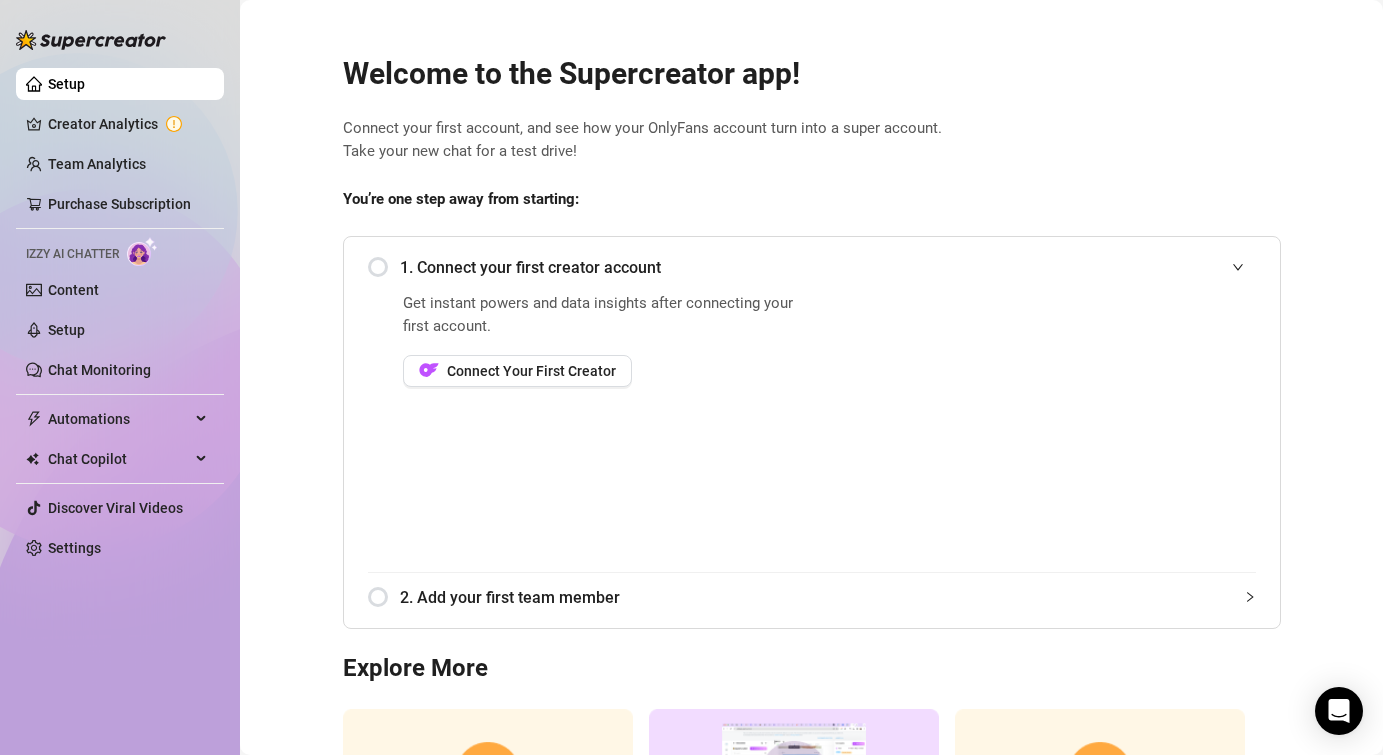 click on "Setup Creator Analytics   Team Analytics Purchase Subscription Izzy AI Chatter Content Setup Chat Monitoring Automations Chat Copilot Discover Viral Videos Settings" at bounding box center [120, 316] 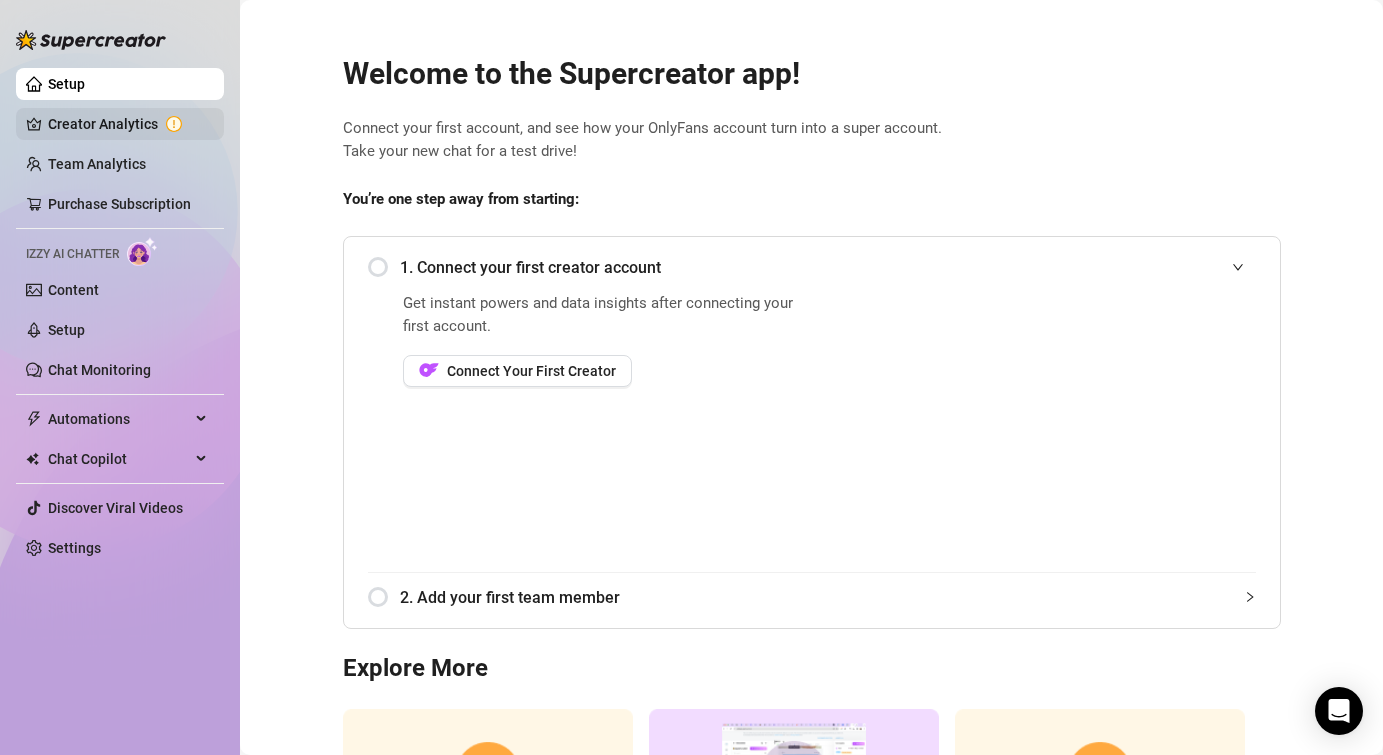 click on "Creator Analytics" at bounding box center [128, 124] 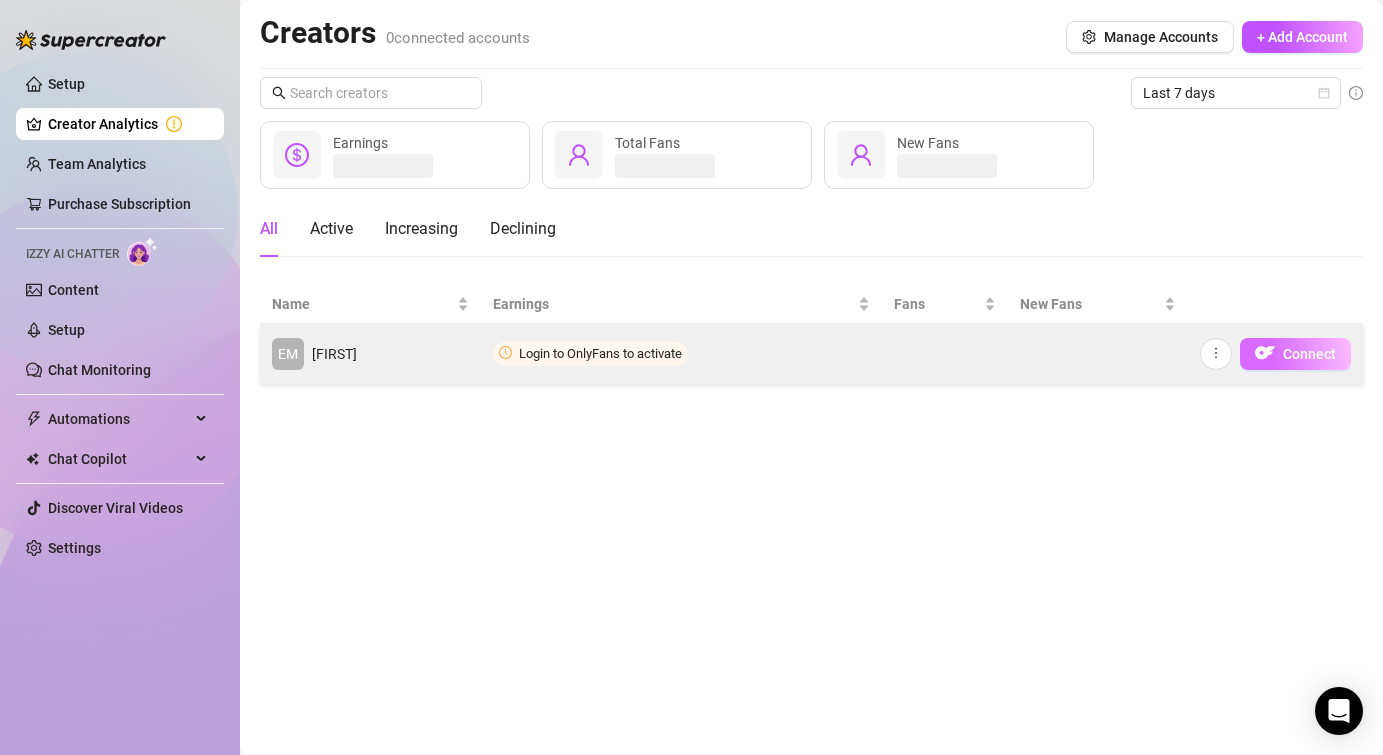 click on "Connect" at bounding box center [1295, 354] 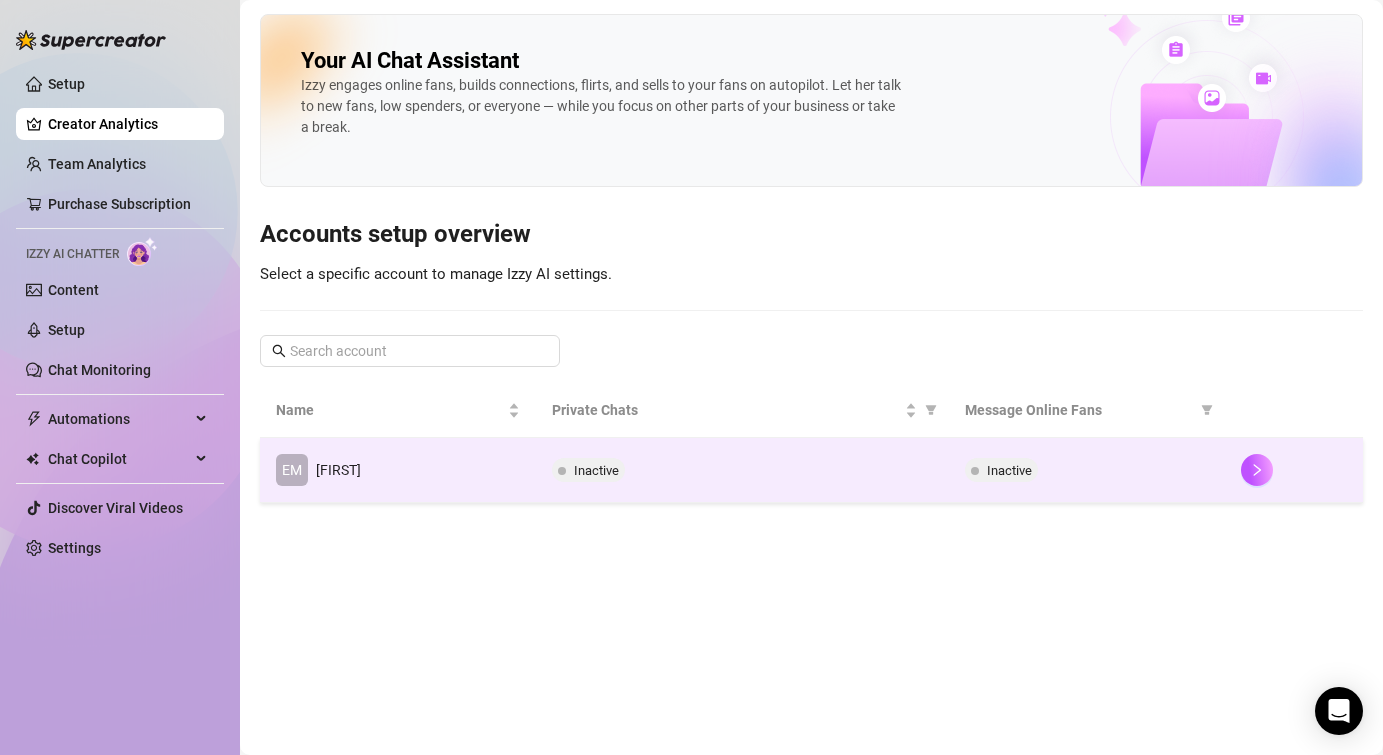 click on "Inactive" at bounding box center [1087, 470] 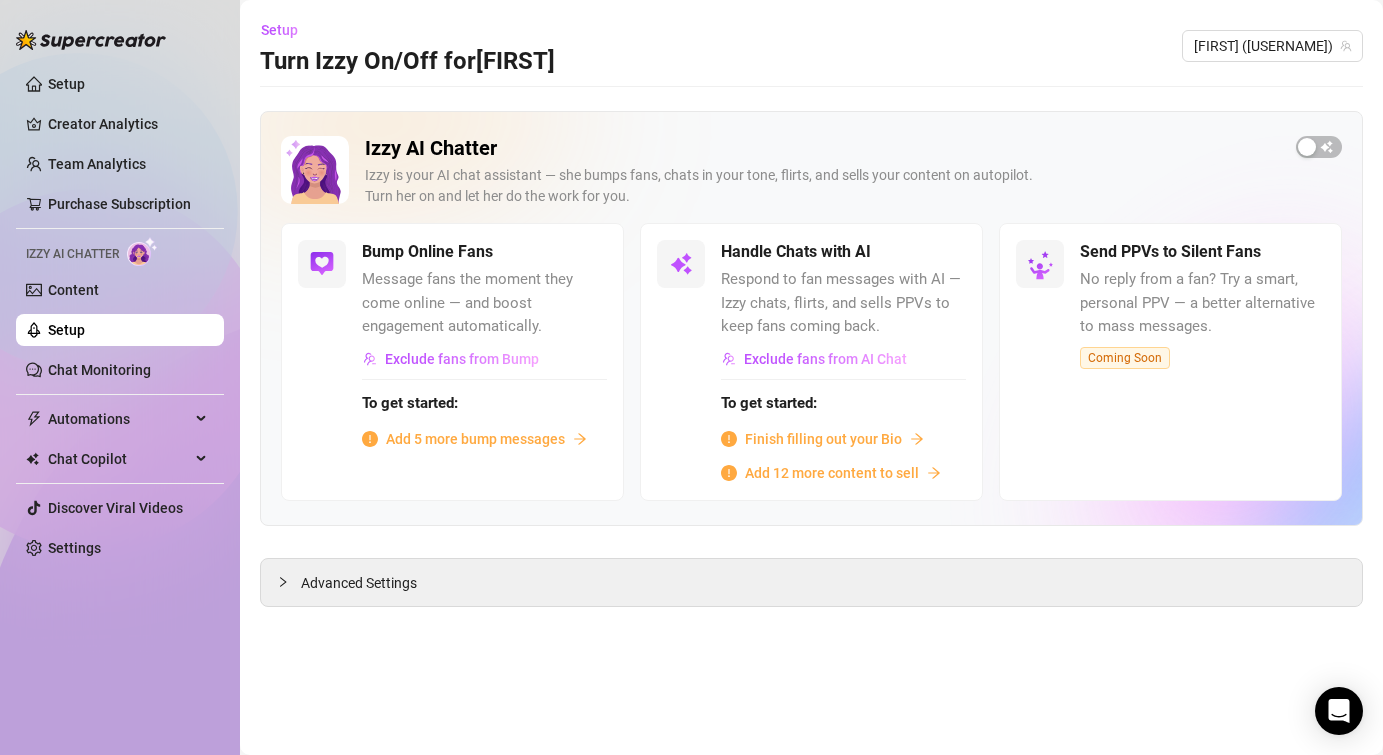 click 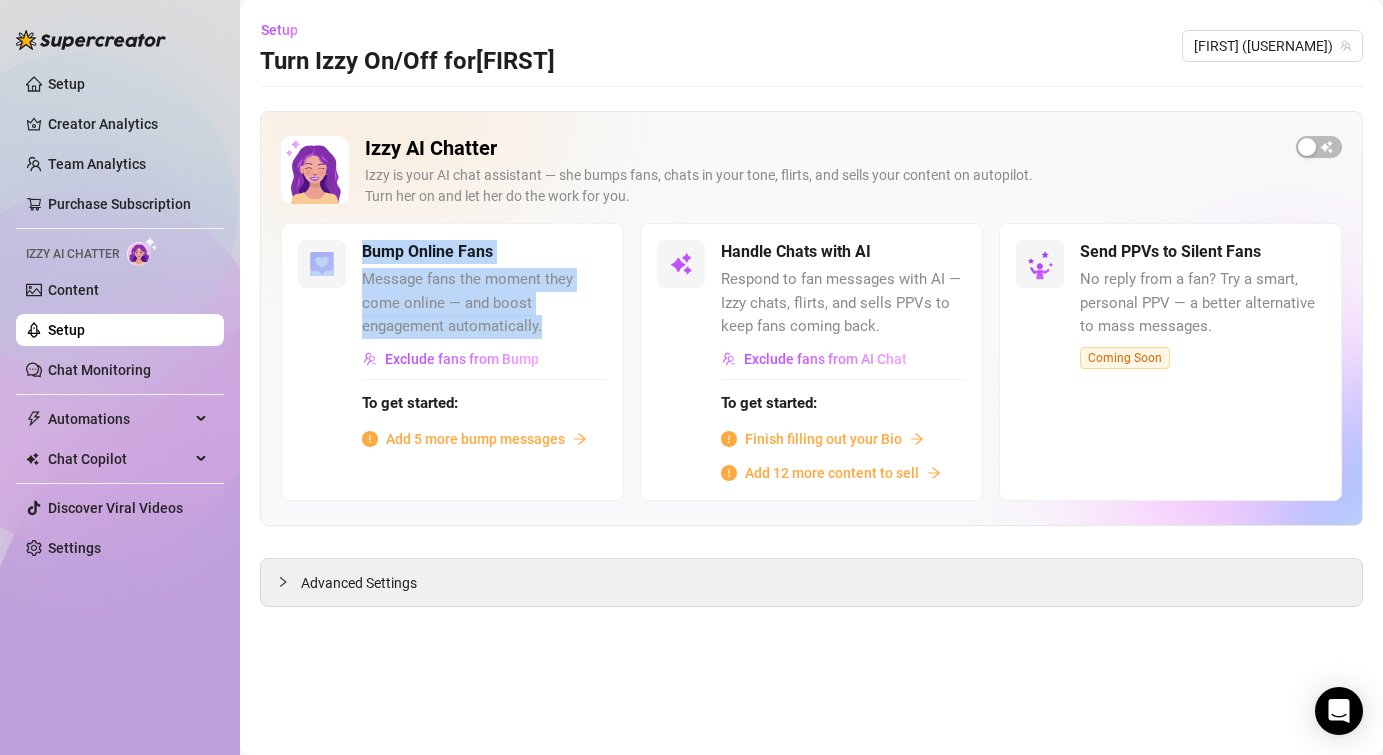 drag, startPoint x: 545, startPoint y: 339, endPoint x: 348, endPoint y: 280, distance: 205.64532 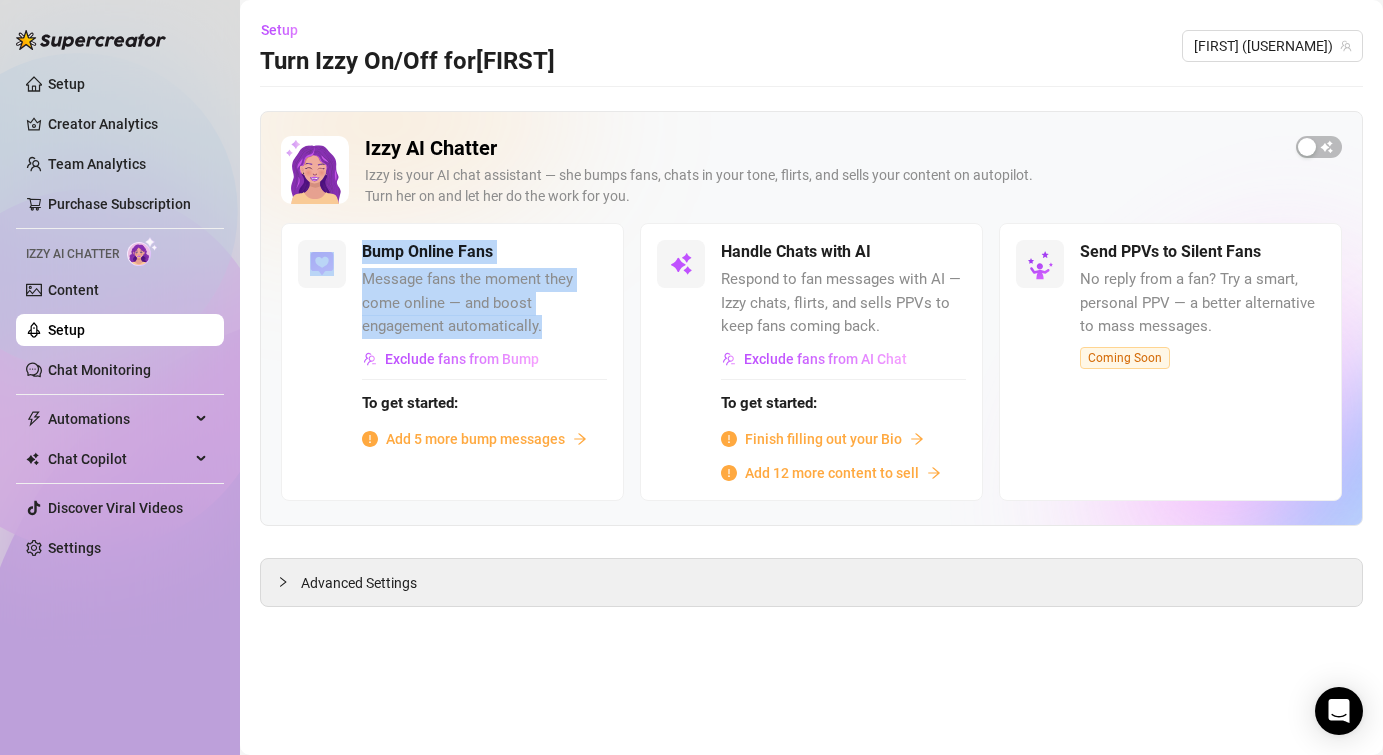 copy on "Bump Online Fans Message fans the moment they come online — and boost engagement automatically." 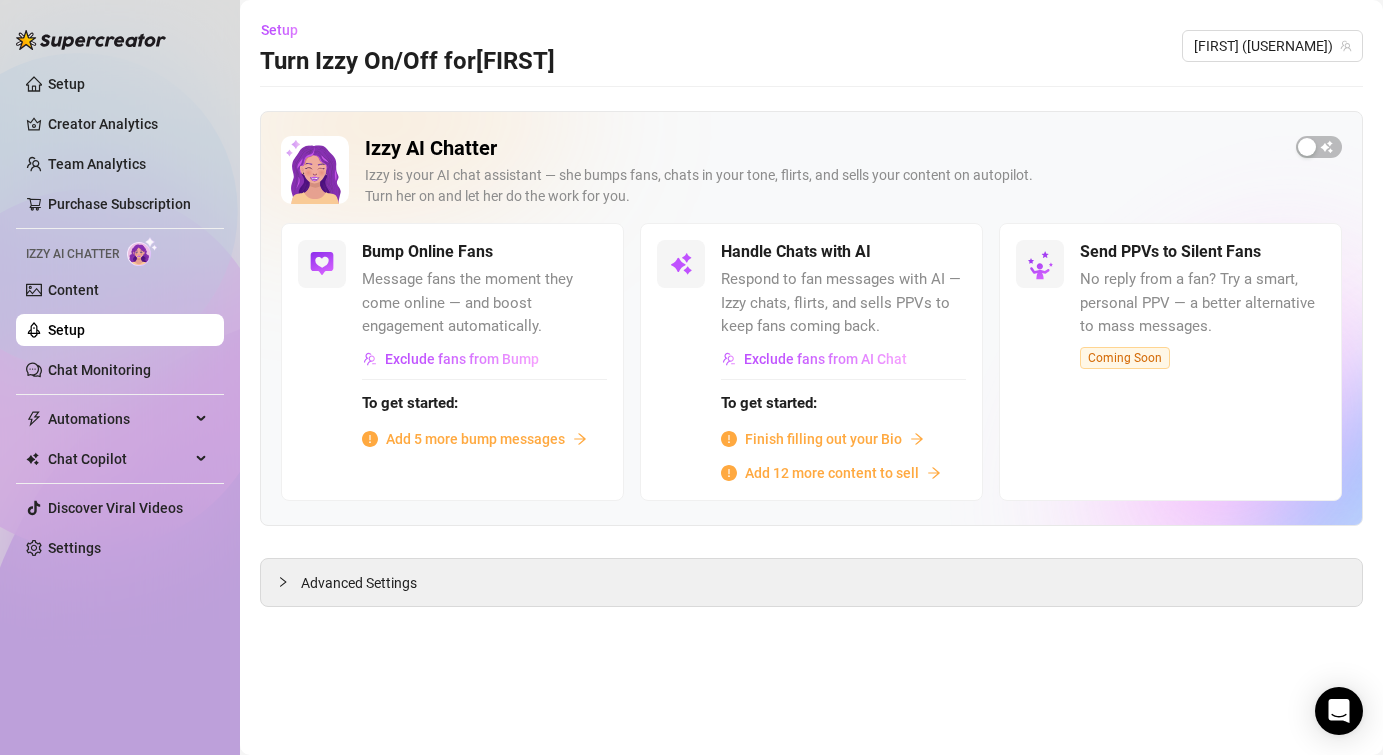 click on "Respond to fan messages with AI — Izzy chats, flirts, and sells PPVs to keep fans coming back." at bounding box center [843, 303] 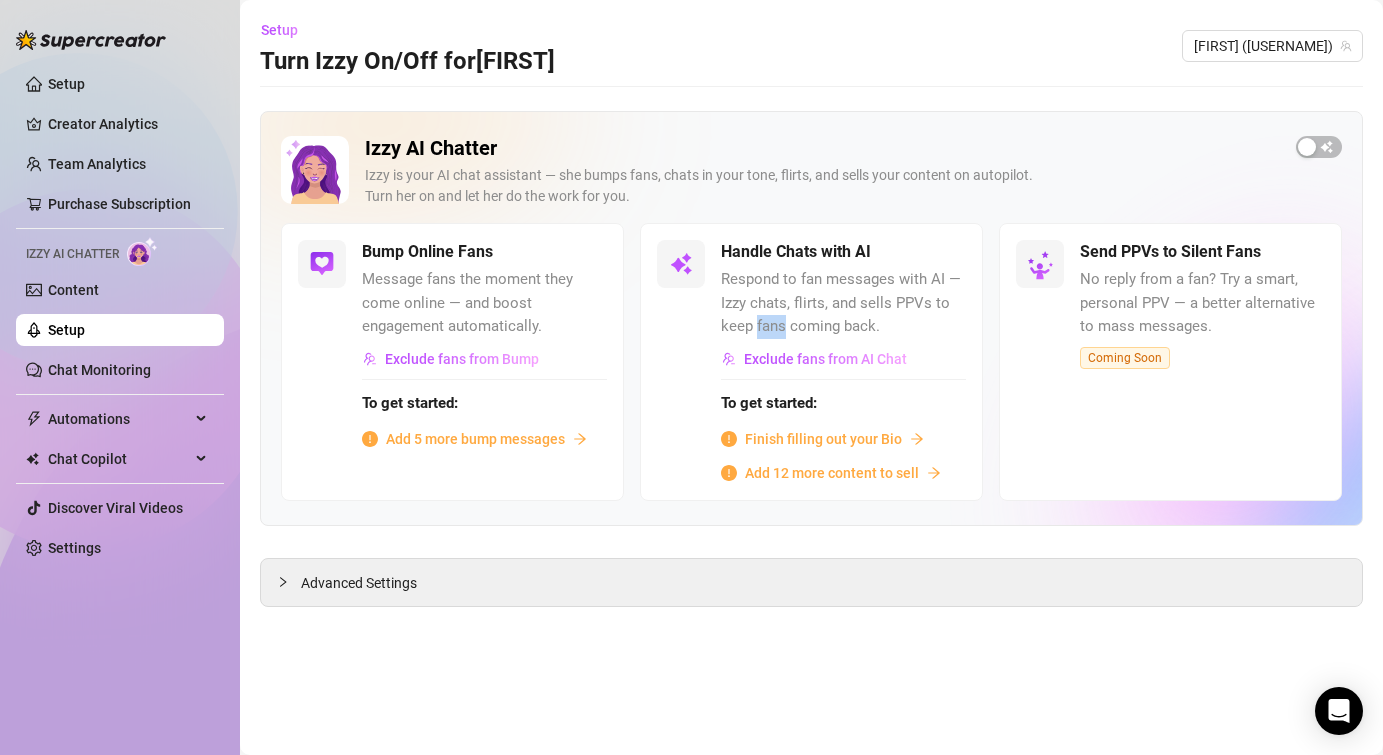 click on "Respond to fan messages with AI — Izzy chats, flirts, and sells PPVs to keep fans coming back." at bounding box center (843, 303) 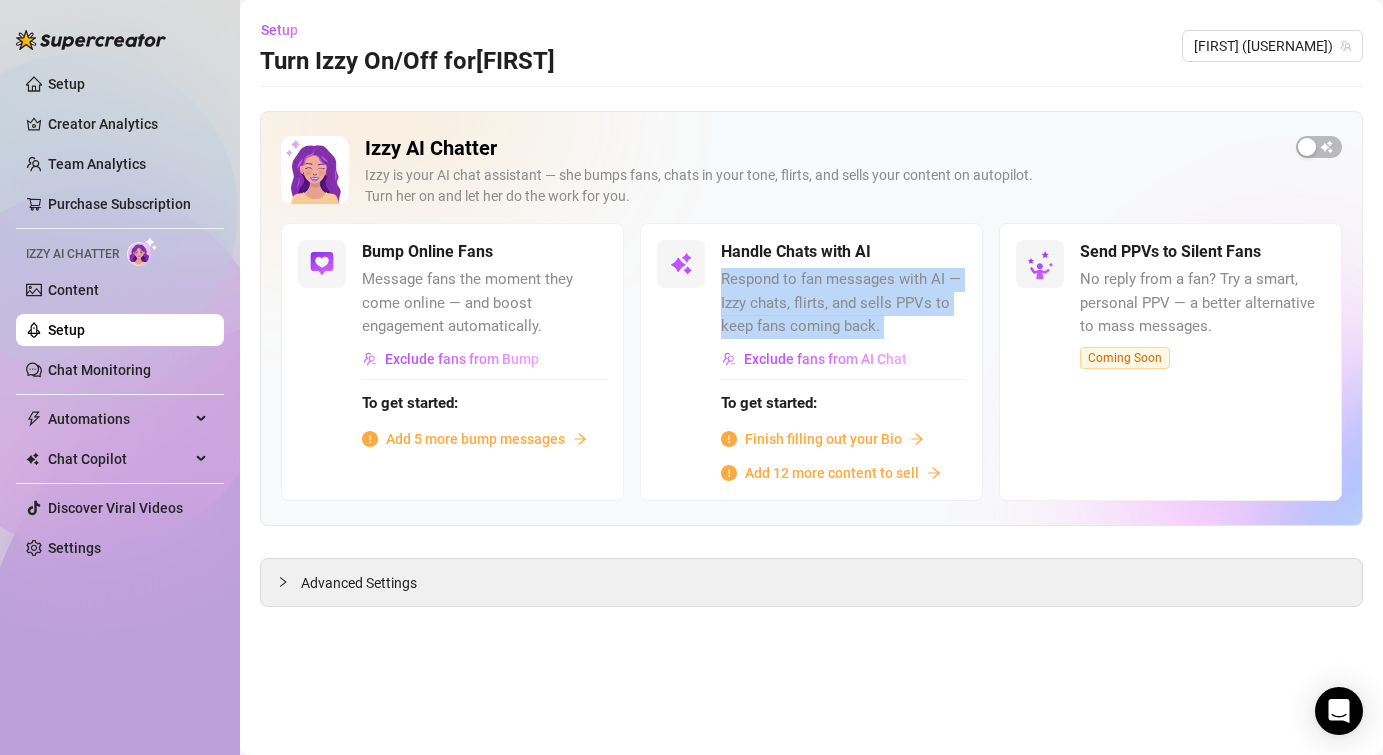 click on "Respond to fan messages with AI — Izzy chats, flirts, and sells PPVs to keep fans coming back." at bounding box center (843, 303) 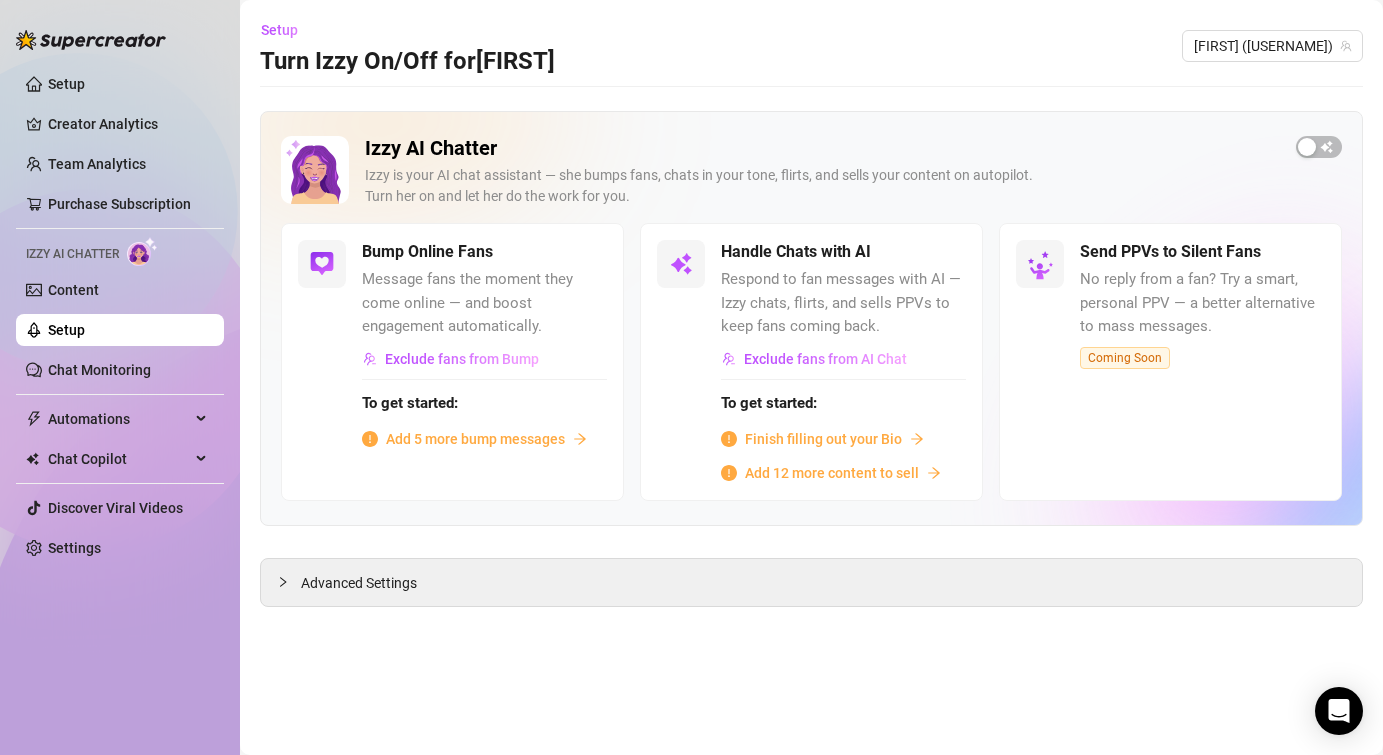 click on "To get started:" at bounding box center (843, 404) 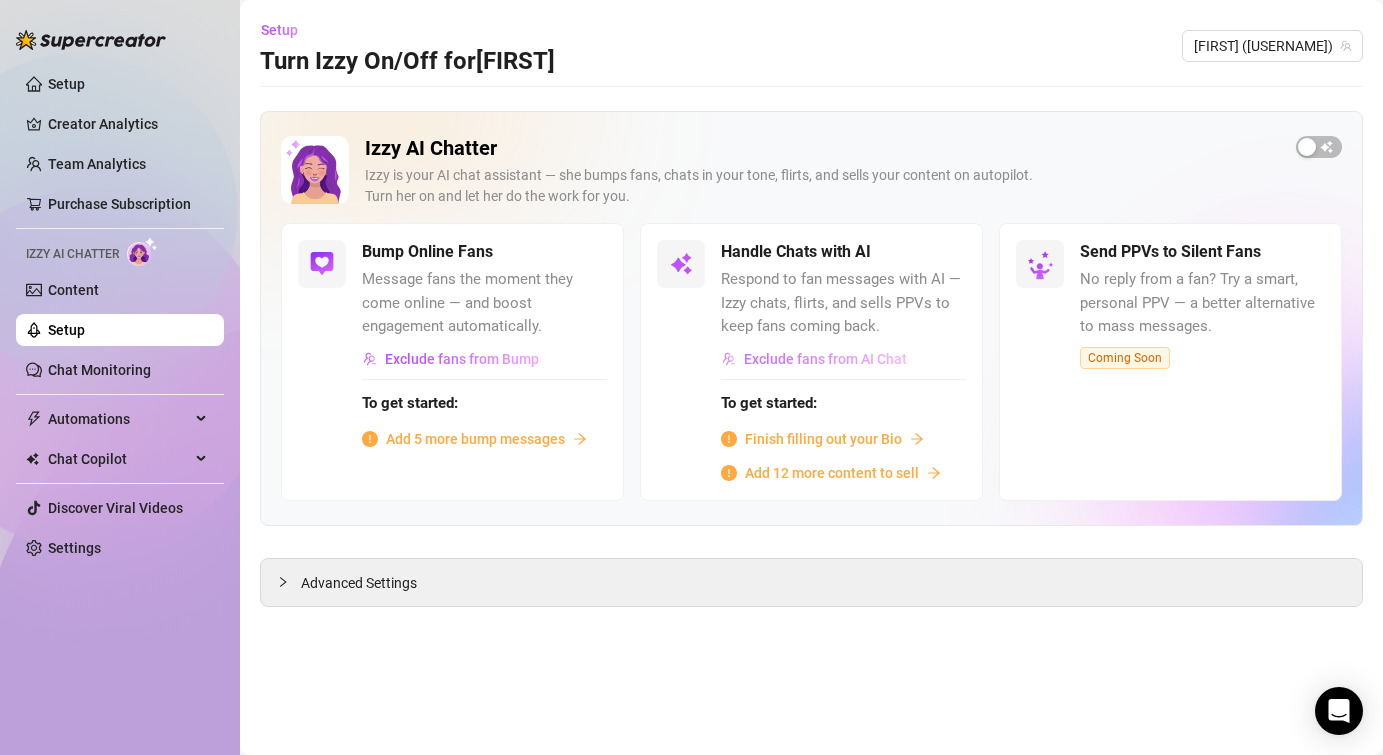 click on "Exclude fans from AI Chat" at bounding box center (825, 359) 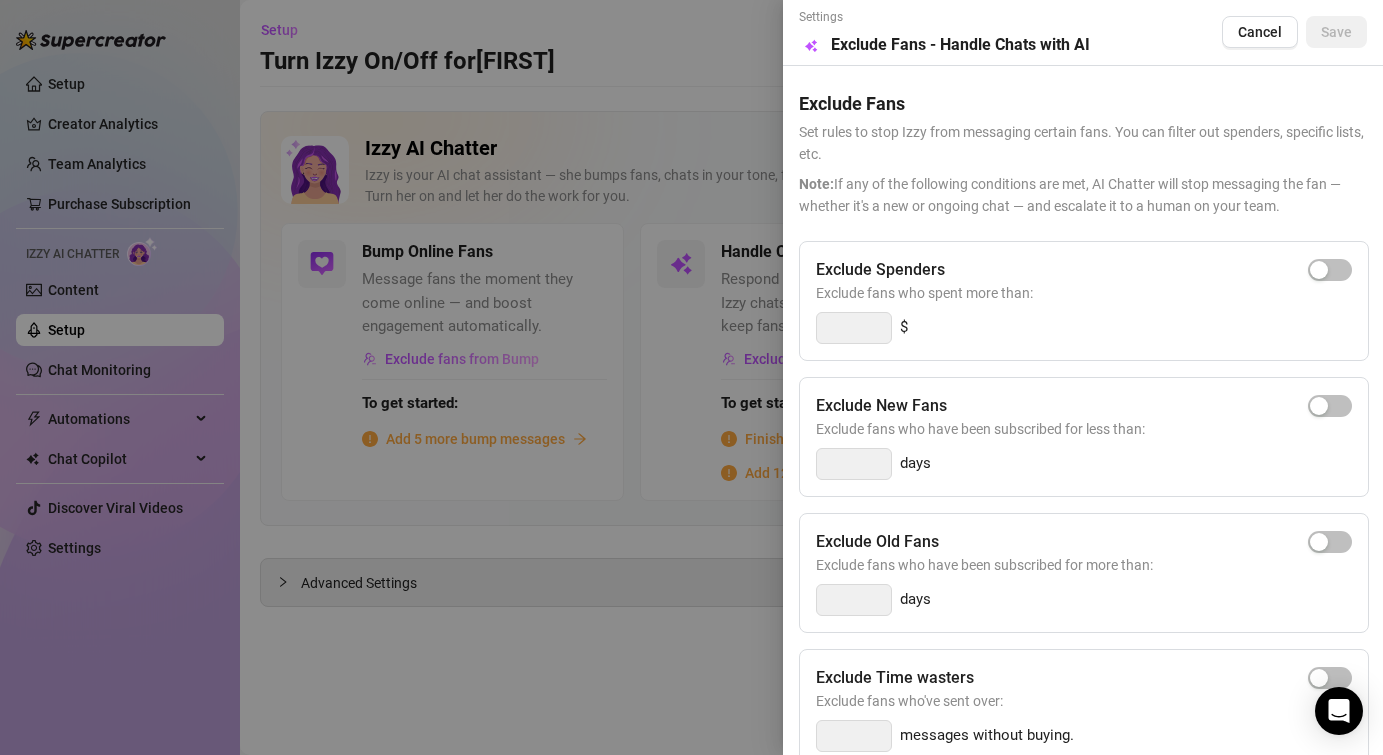 click at bounding box center (691, 377) 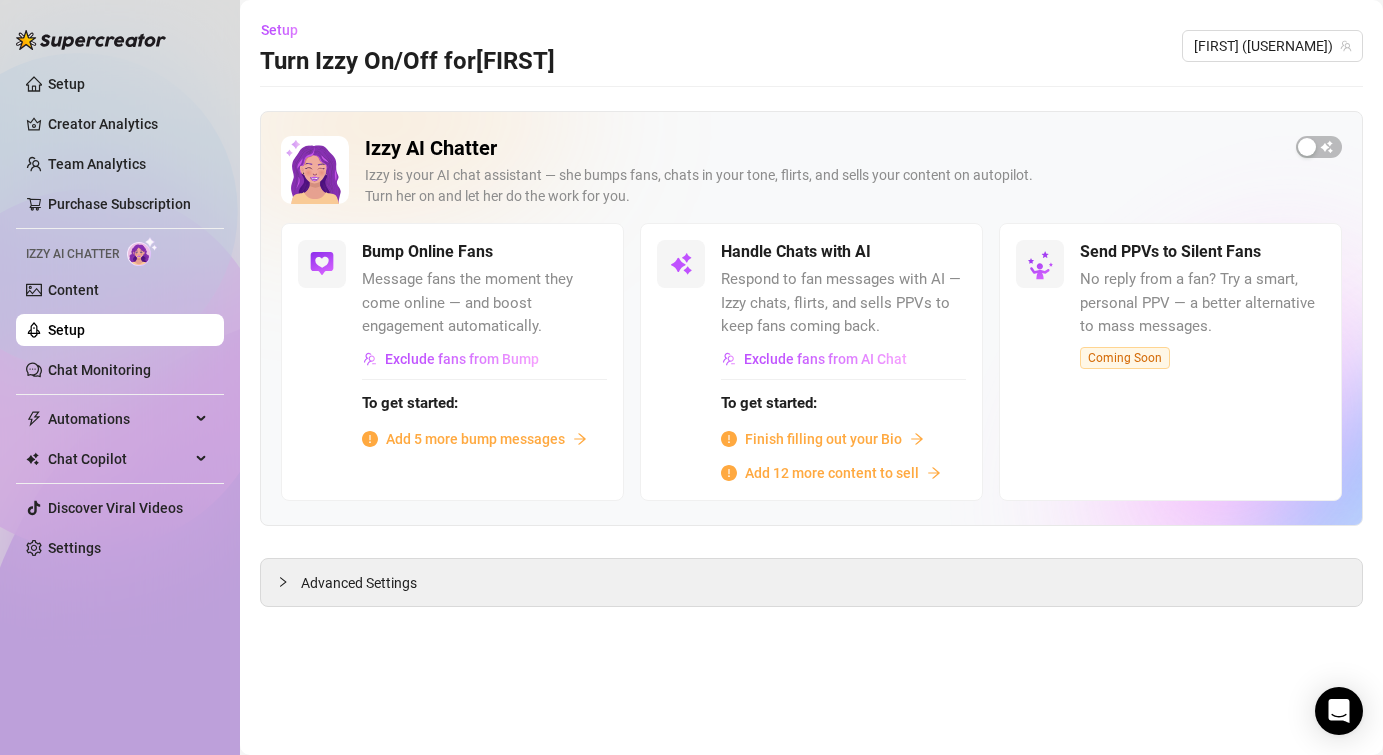 click on "Finish filling out your Bio" at bounding box center [823, 439] 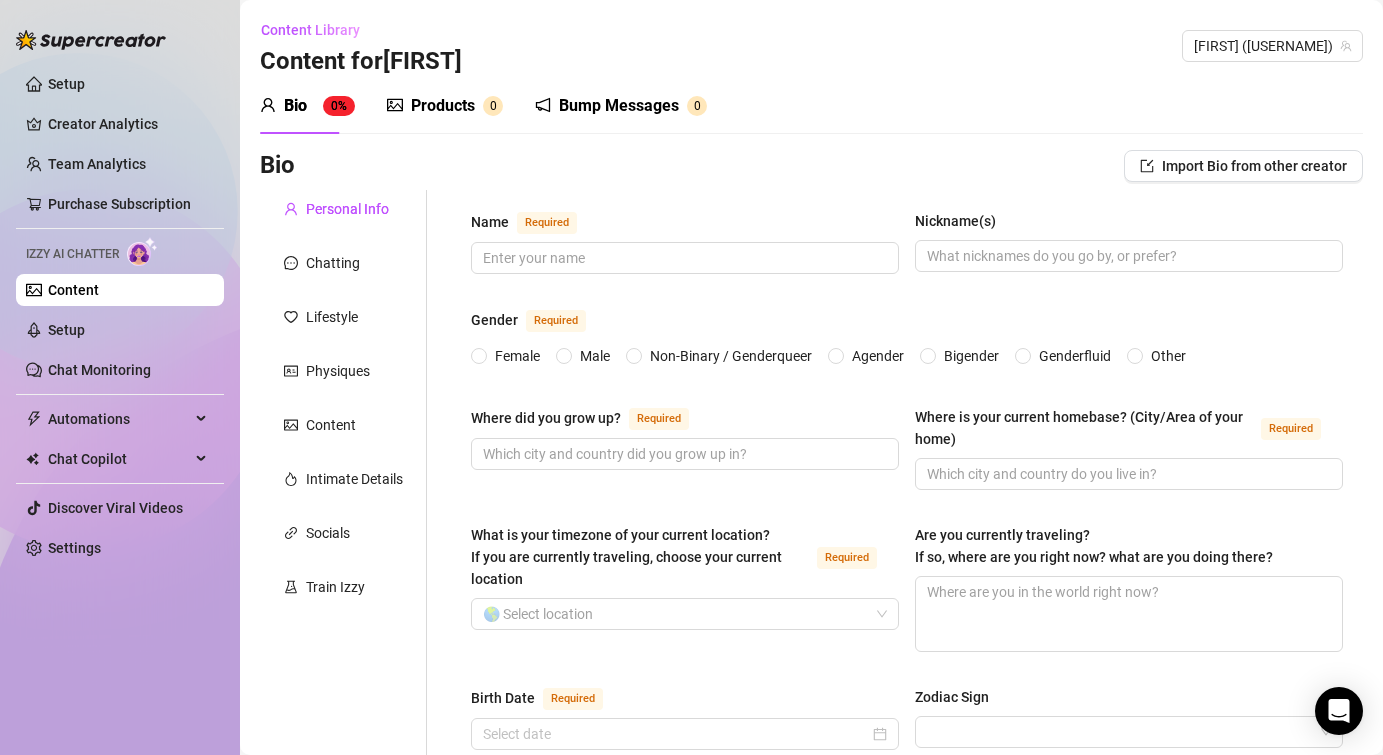 type 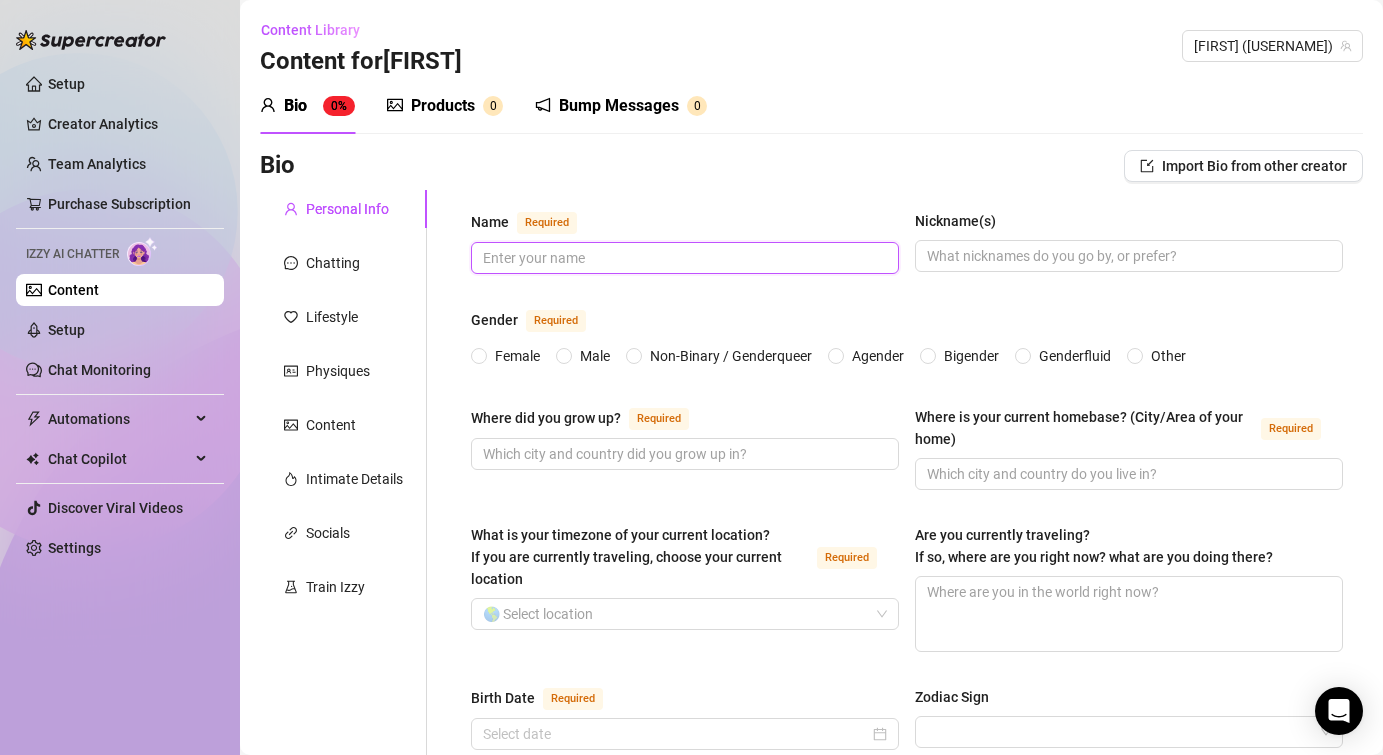 click on "Name Required" at bounding box center [683, 258] 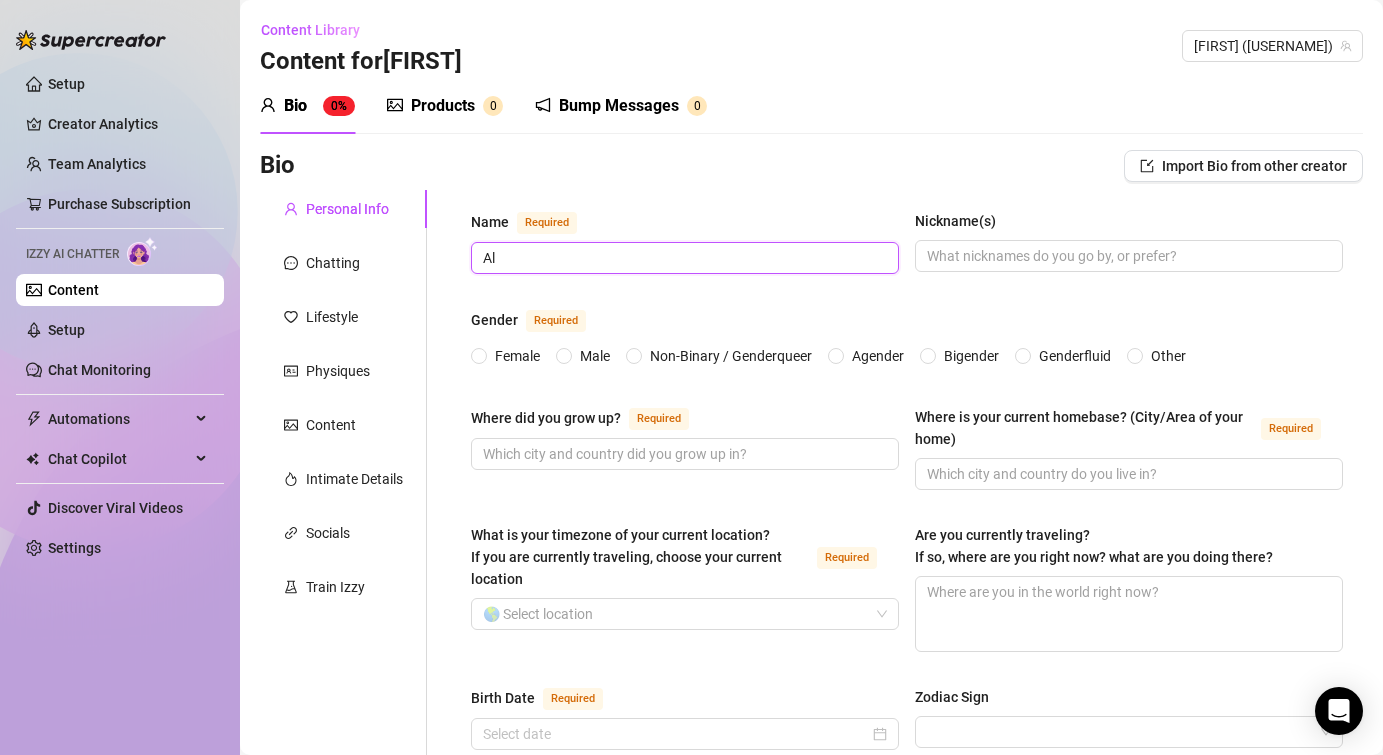 type on "A" 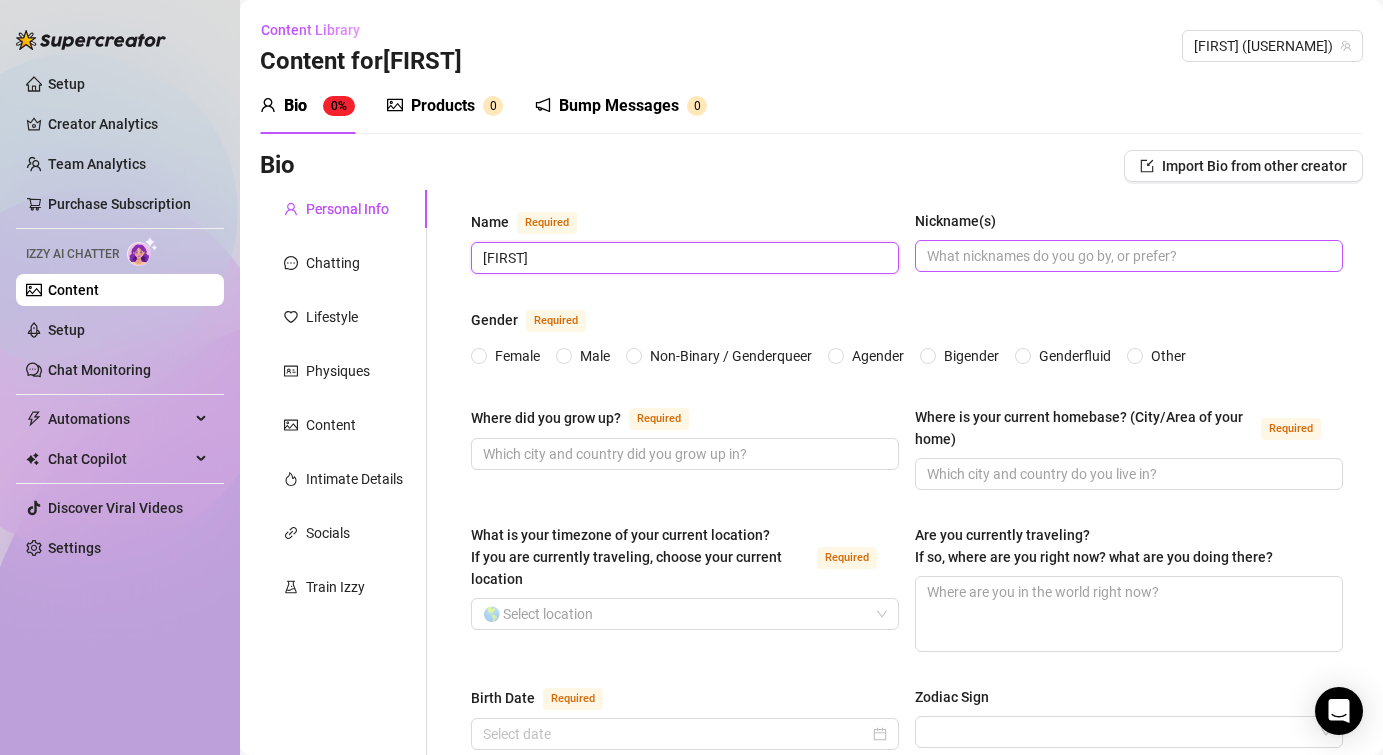 type on "[FIRST]" 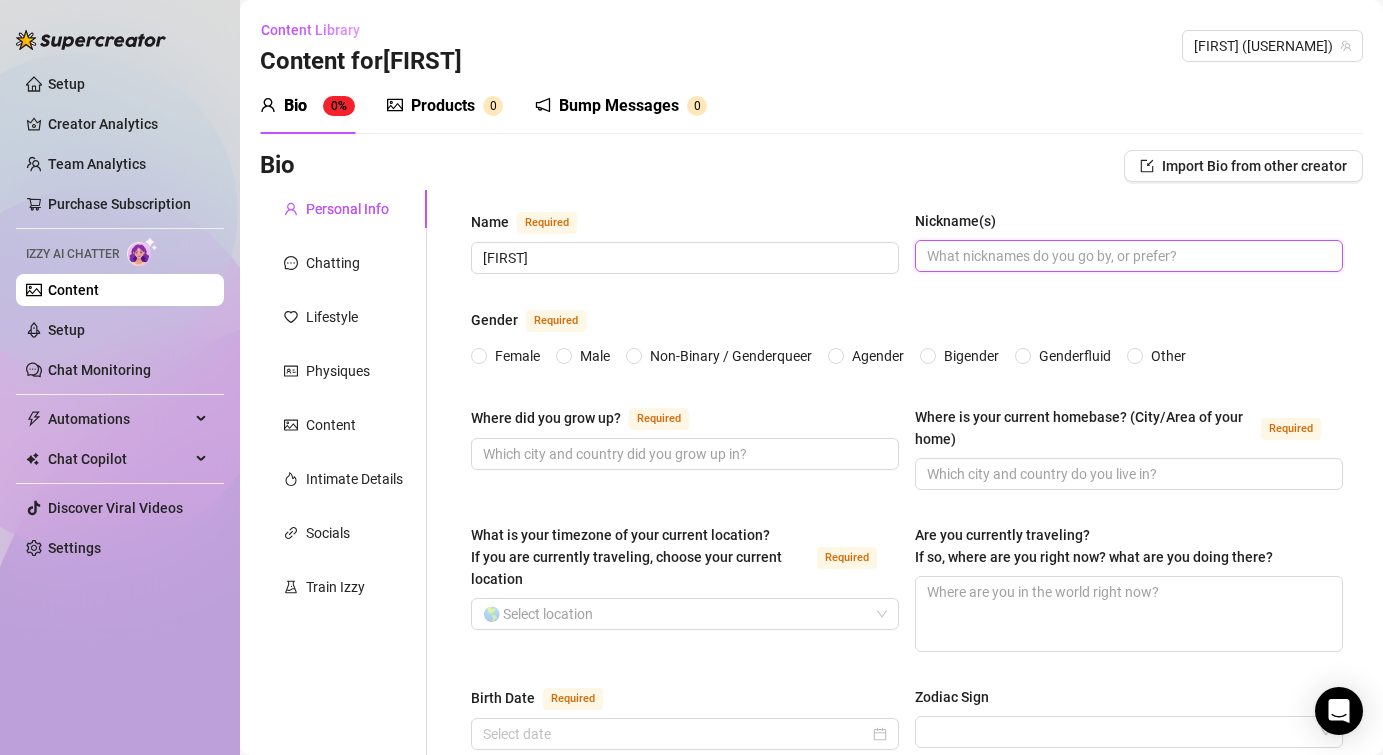 click on "Nickname(s)" at bounding box center (1127, 256) 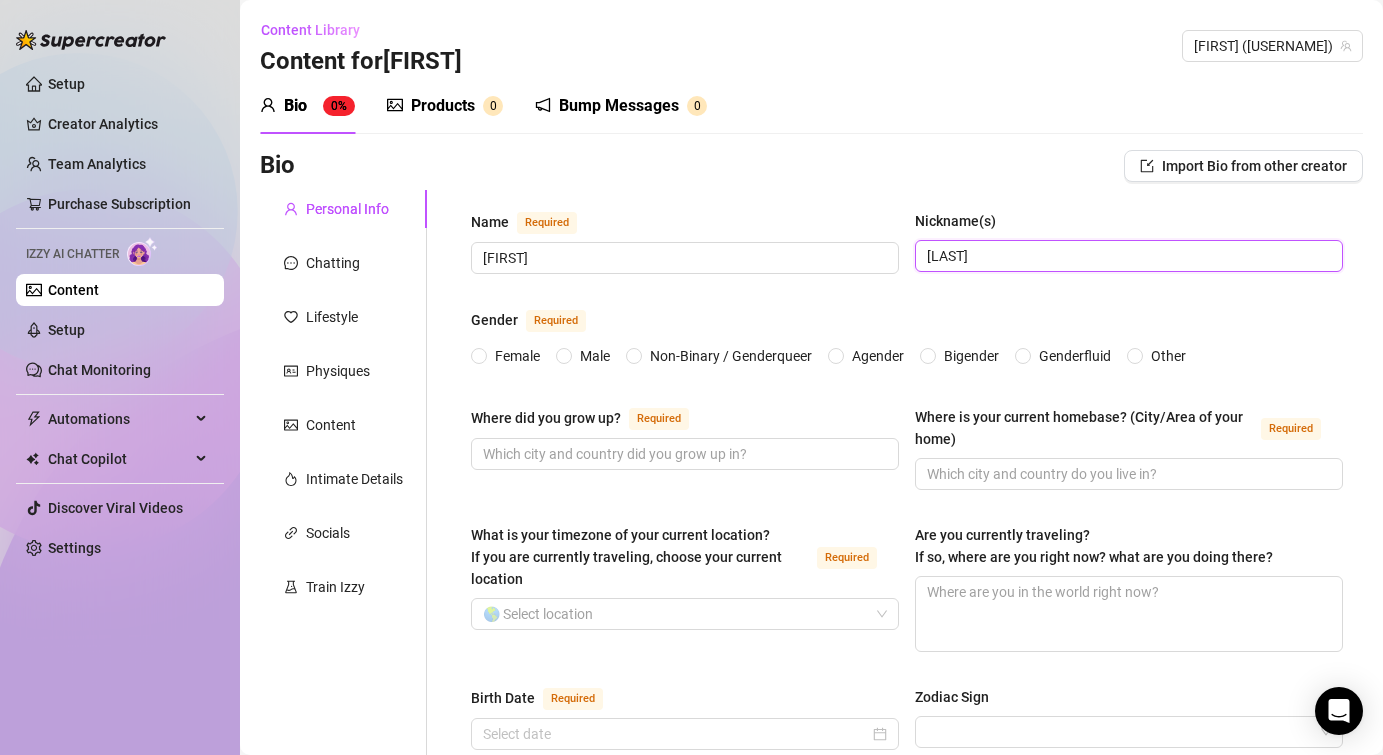 type on "[LAST]" 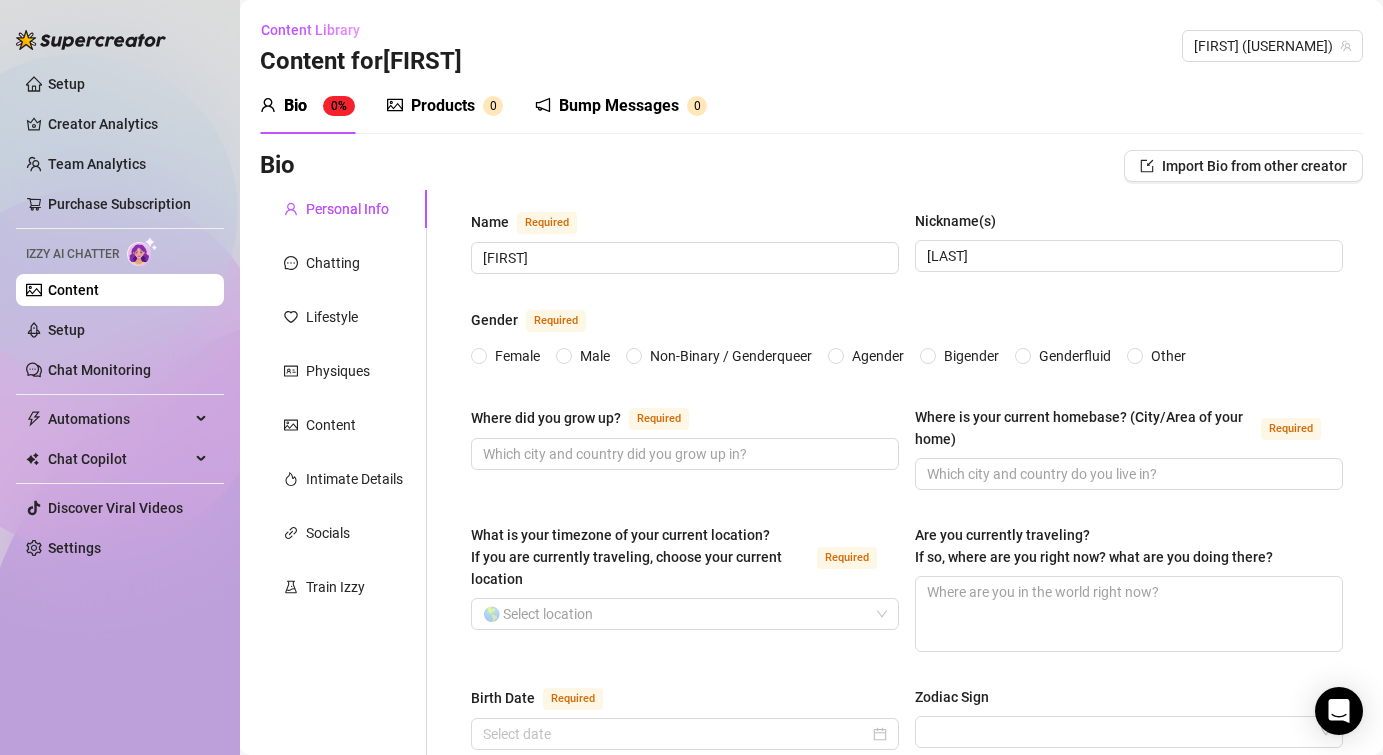 click on "Name Required [FIRST] [LAST] Nickname(s) [NICKNAME] Gender Required Female Male Non-Binary / Genderqueer Agender Bigender Genderfluid Other Where did you grow up? Required Where is your current homebase? (City/Area of your home) Required What is your timezone of your current location? If you are currently traveling, choose your current location Required 🌎 Select location Are you currently traveling? If so, where are you right now? what are you doing there? Birth Date Required Zodiac Sign Sexual Orientation Required Relationship Status Required Do you have any siblings? How many? Do you have any children? How many? Do you have any pets? What do you do for work currently? What were your previous jobs or careers? What is your educational background? What languages do you speak?   Select or type languages you speak What are your religious beliefs? What are your ideological beliefs? What are your dreams or goals? Required Share a funny story about yourself Share some unexpected facts about yourself" at bounding box center (907, 1011) 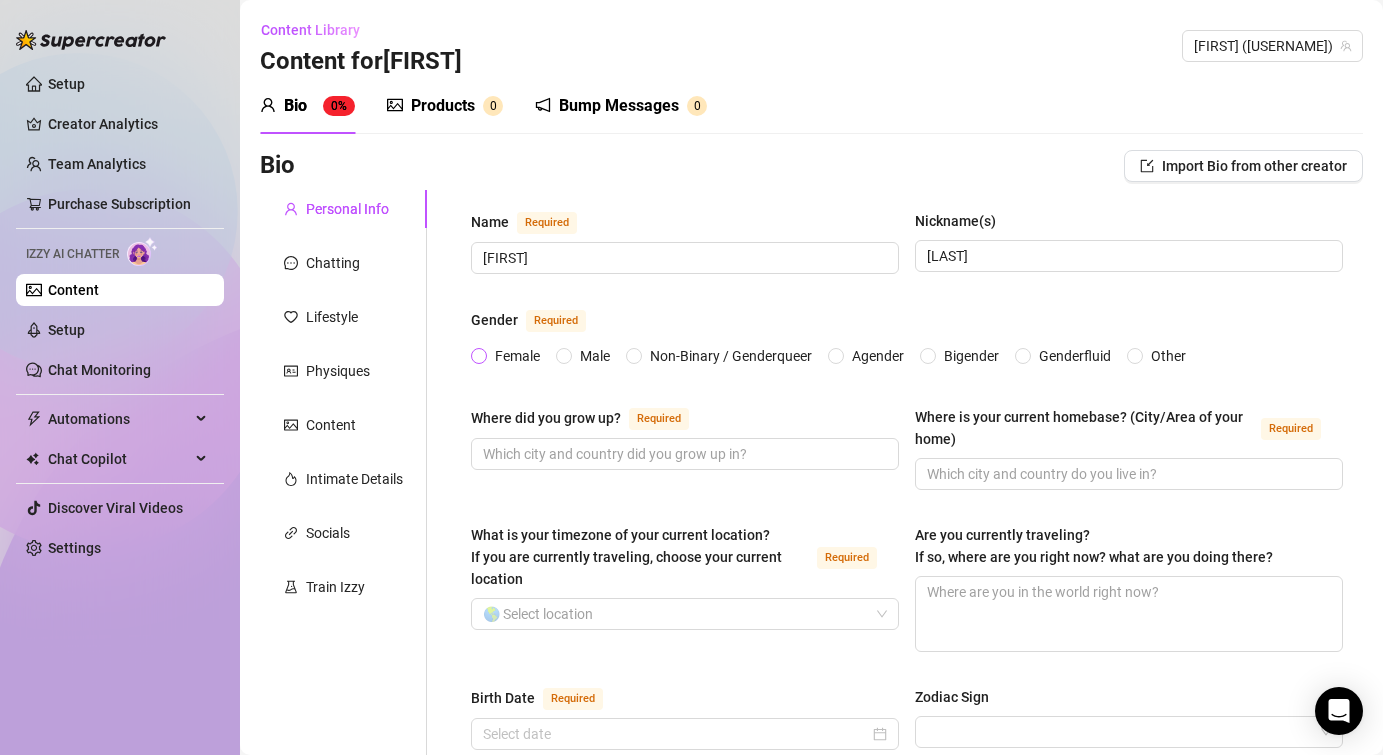 click on "Female" at bounding box center (517, 356) 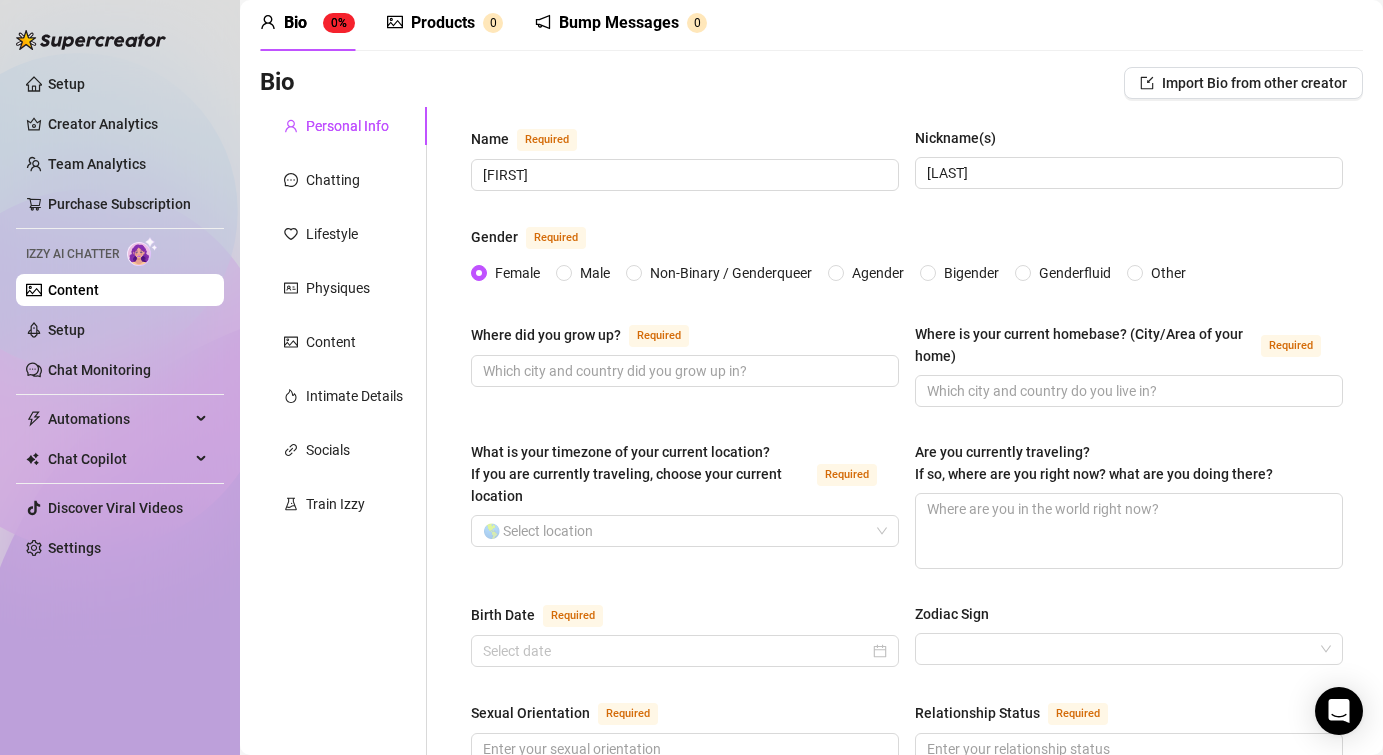 scroll, scrollTop: 84, scrollLeft: 0, axis: vertical 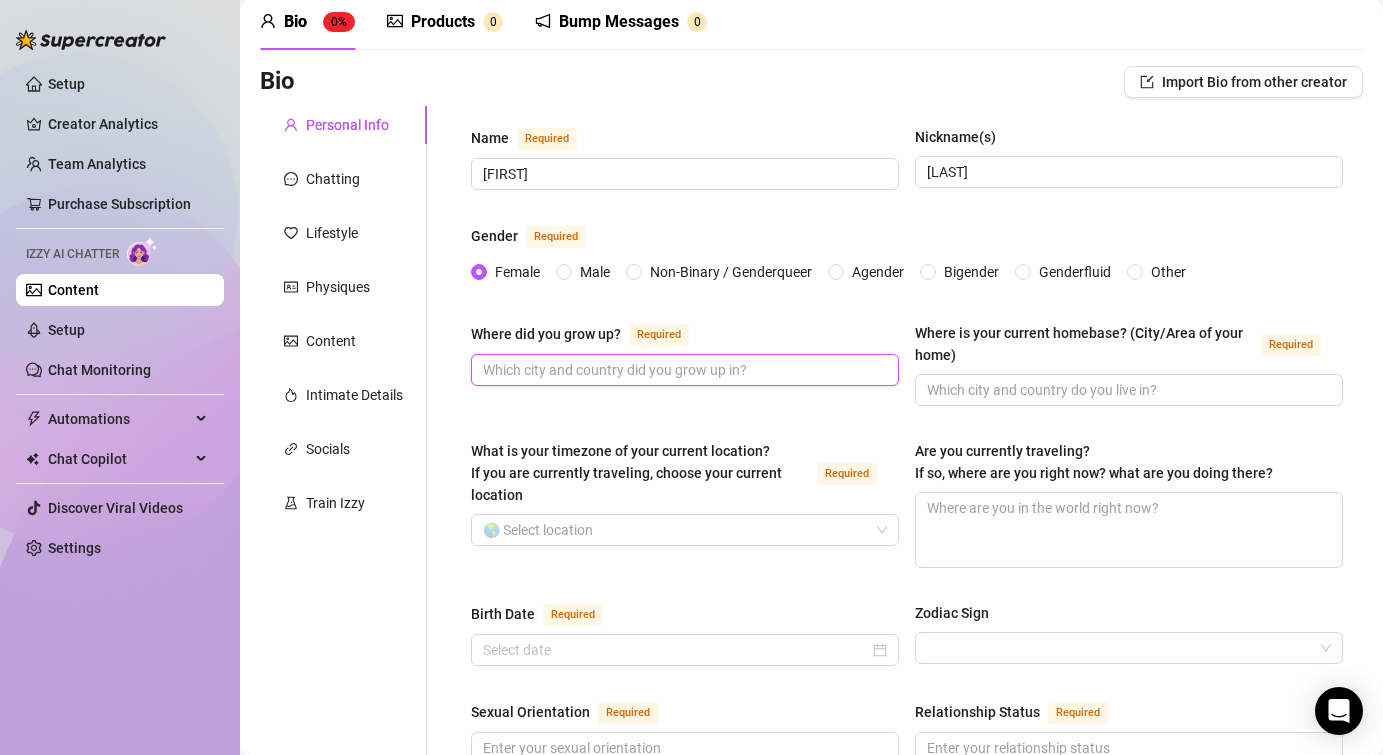 click on "Where did you grow up? Required" at bounding box center [683, 370] 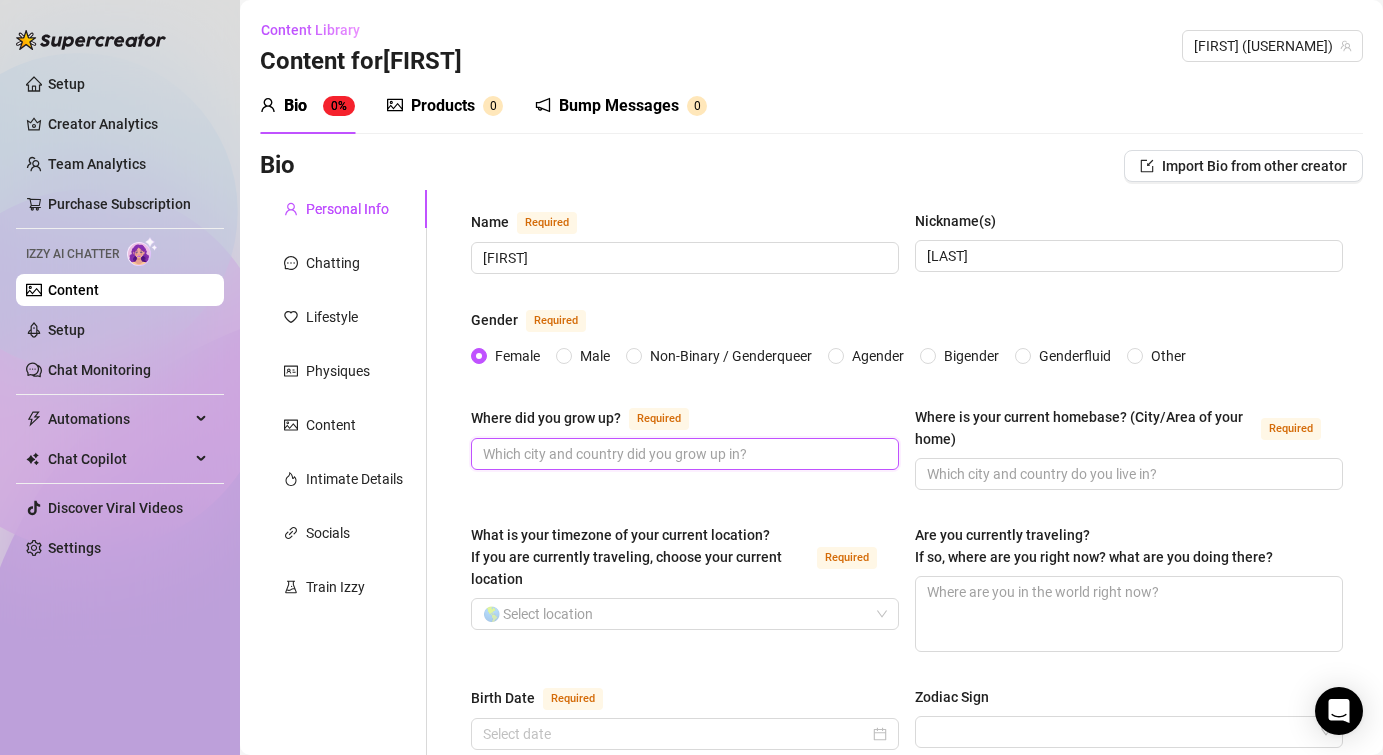 scroll, scrollTop: 105, scrollLeft: 0, axis: vertical 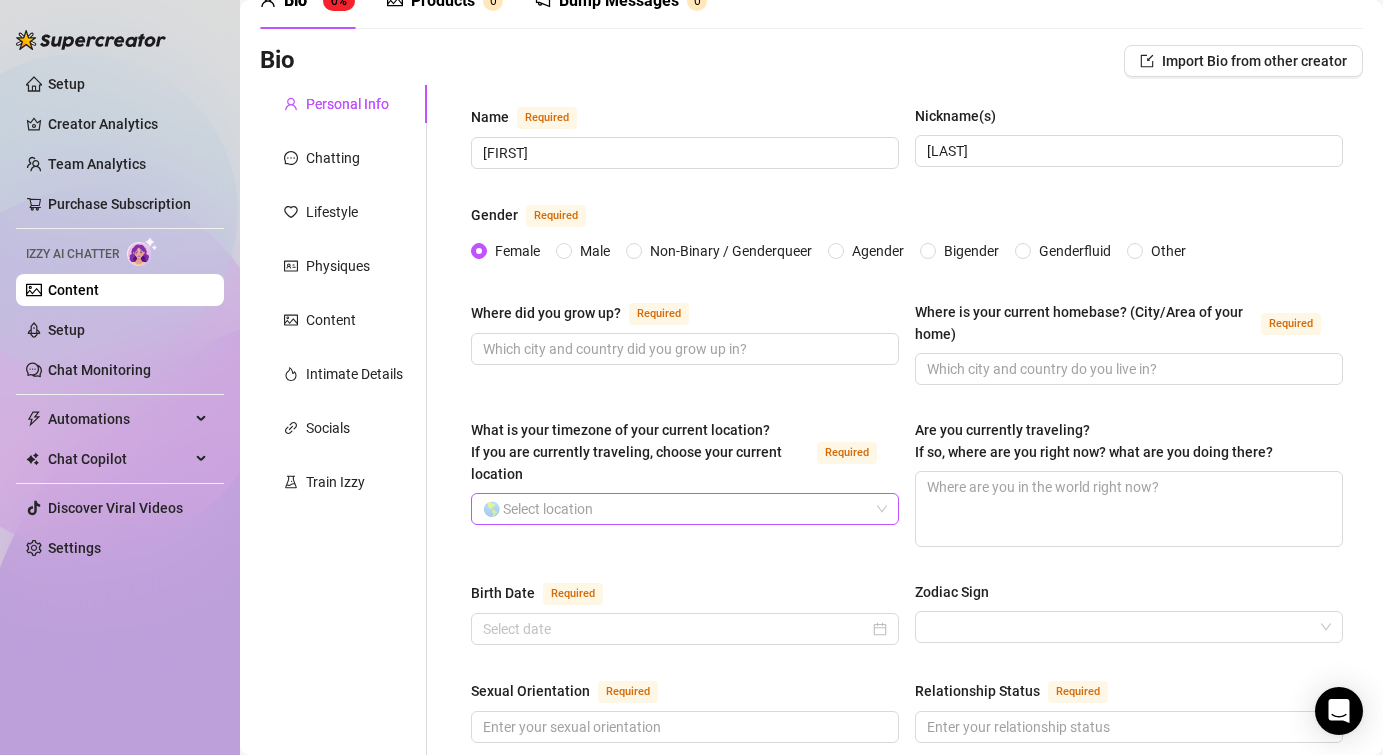 click on "What is your timezone of your current location? If you are currently traveling, choose your current location Required" at bounding box center (676, 509) 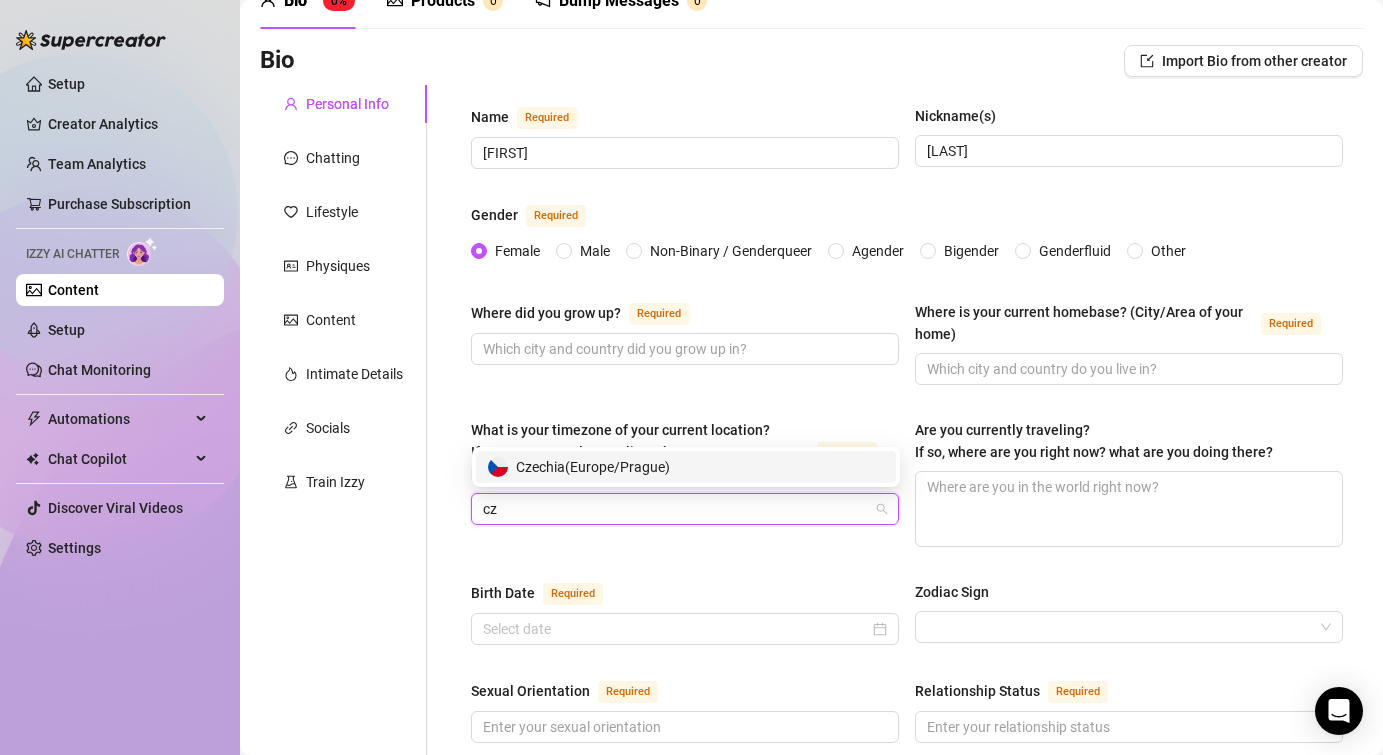 type on "cz" 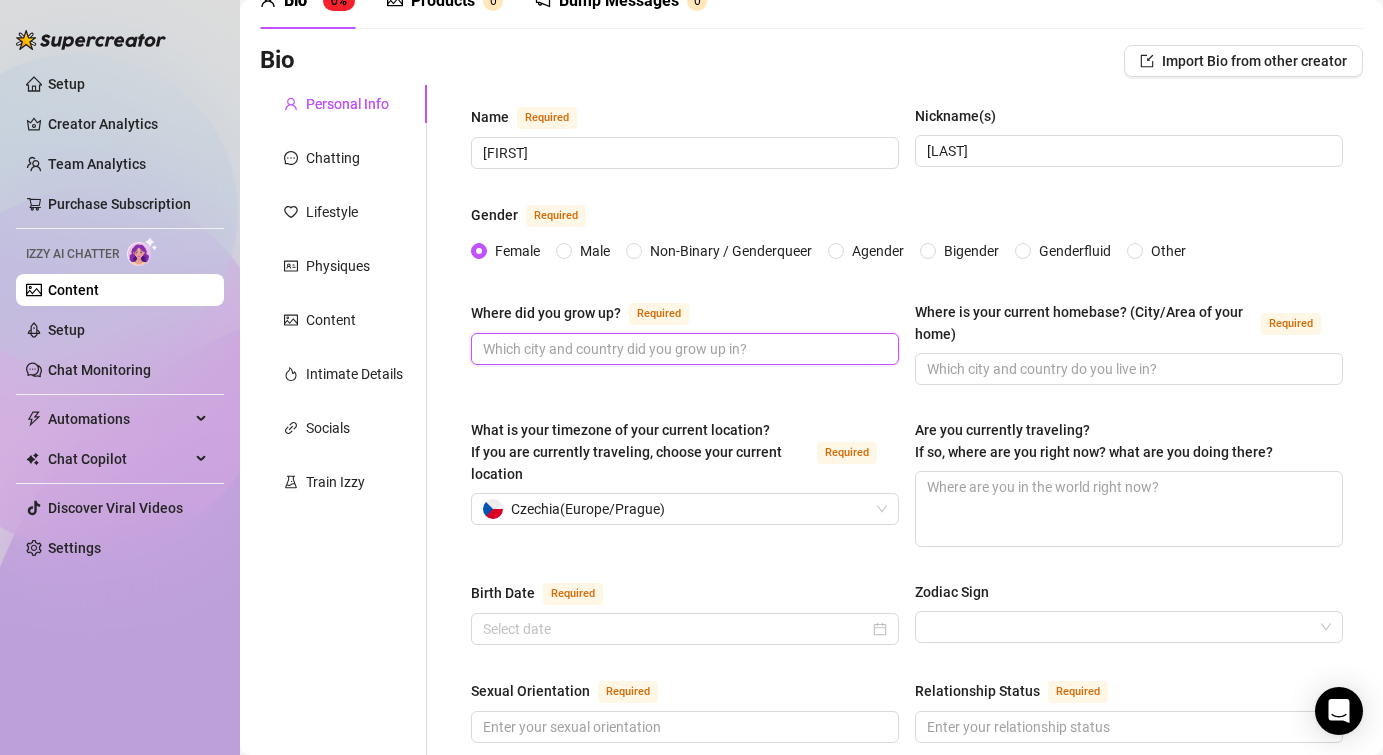 click on "Where did you grow up? Required" at bounding box center (683, 349) 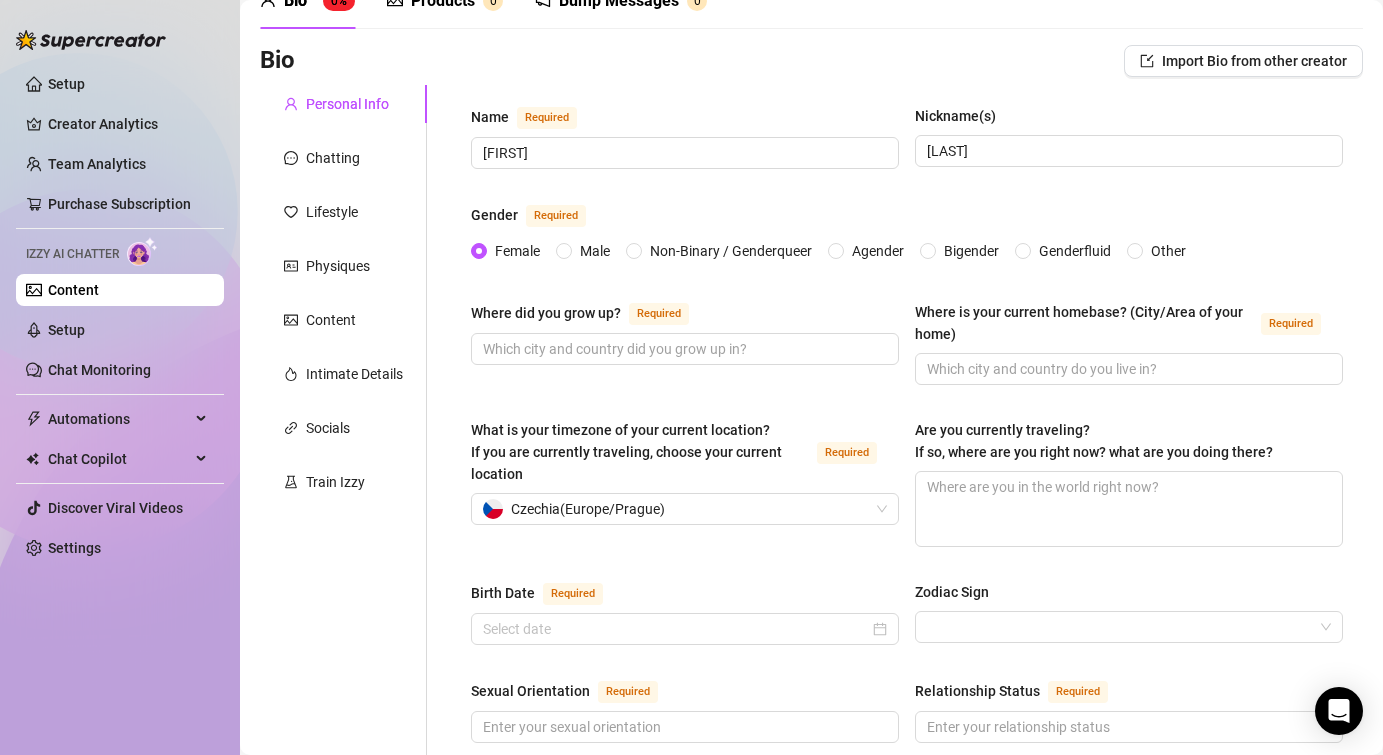 click on "Where did you grow up? Required" at bounding box center [685, 343] 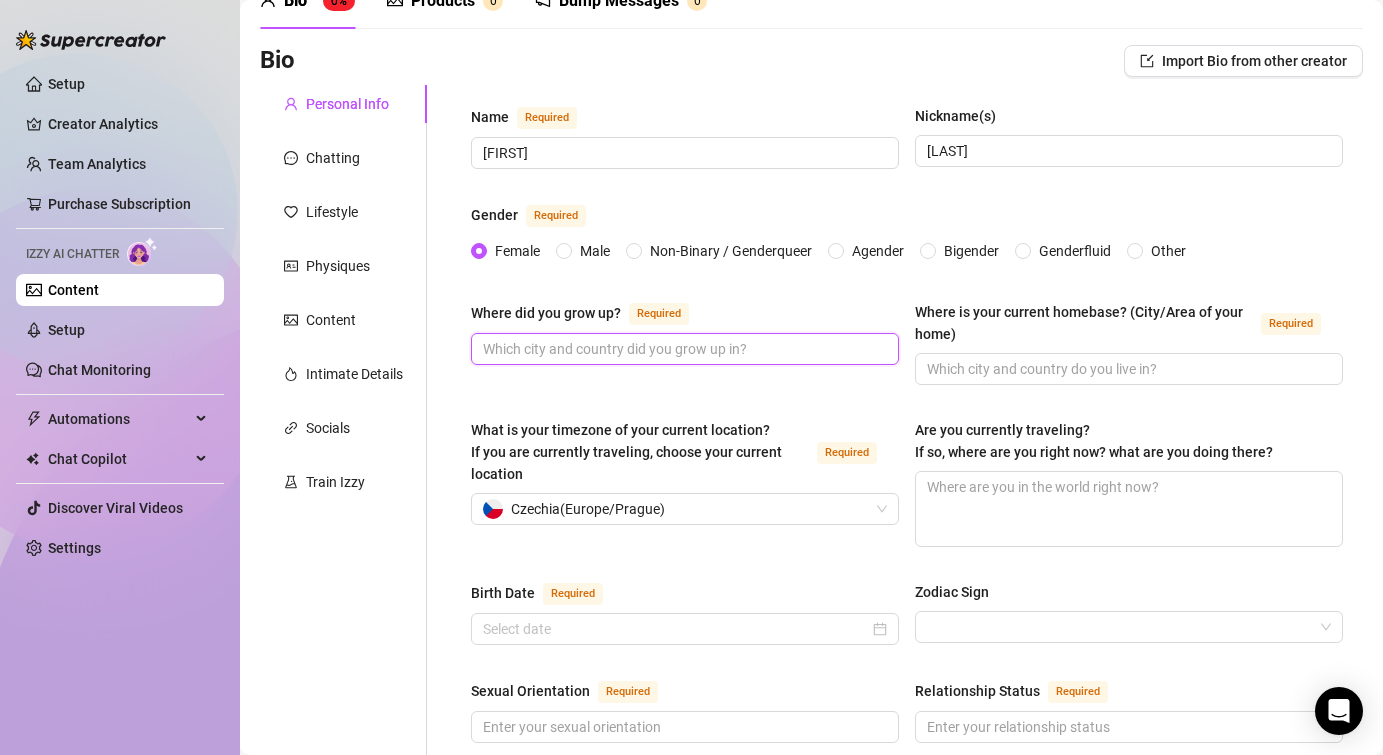click on "Where did you grow up? Required" at bounding box center (683, 349) 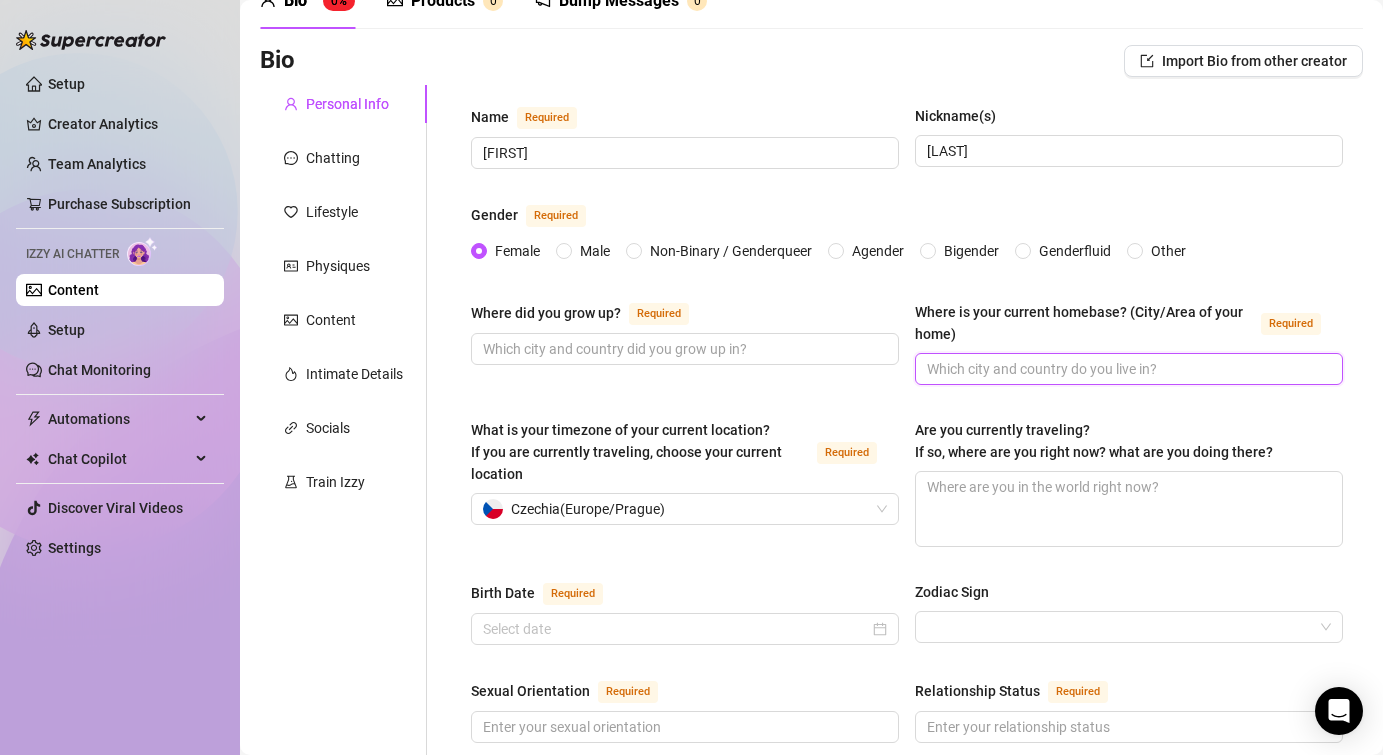 click on "Where is your current homebase? (City/Area of your home) Required" at bounding box center (1127, 369) 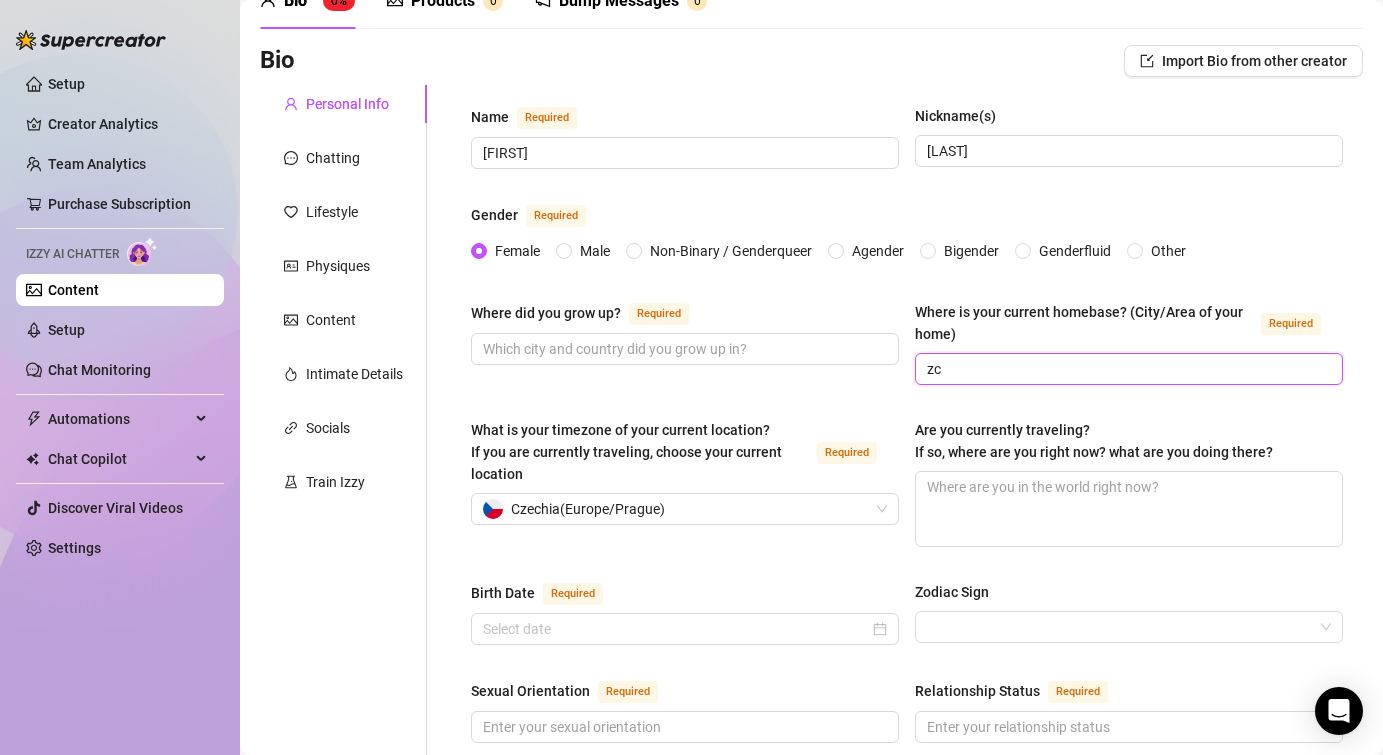 type on "z" 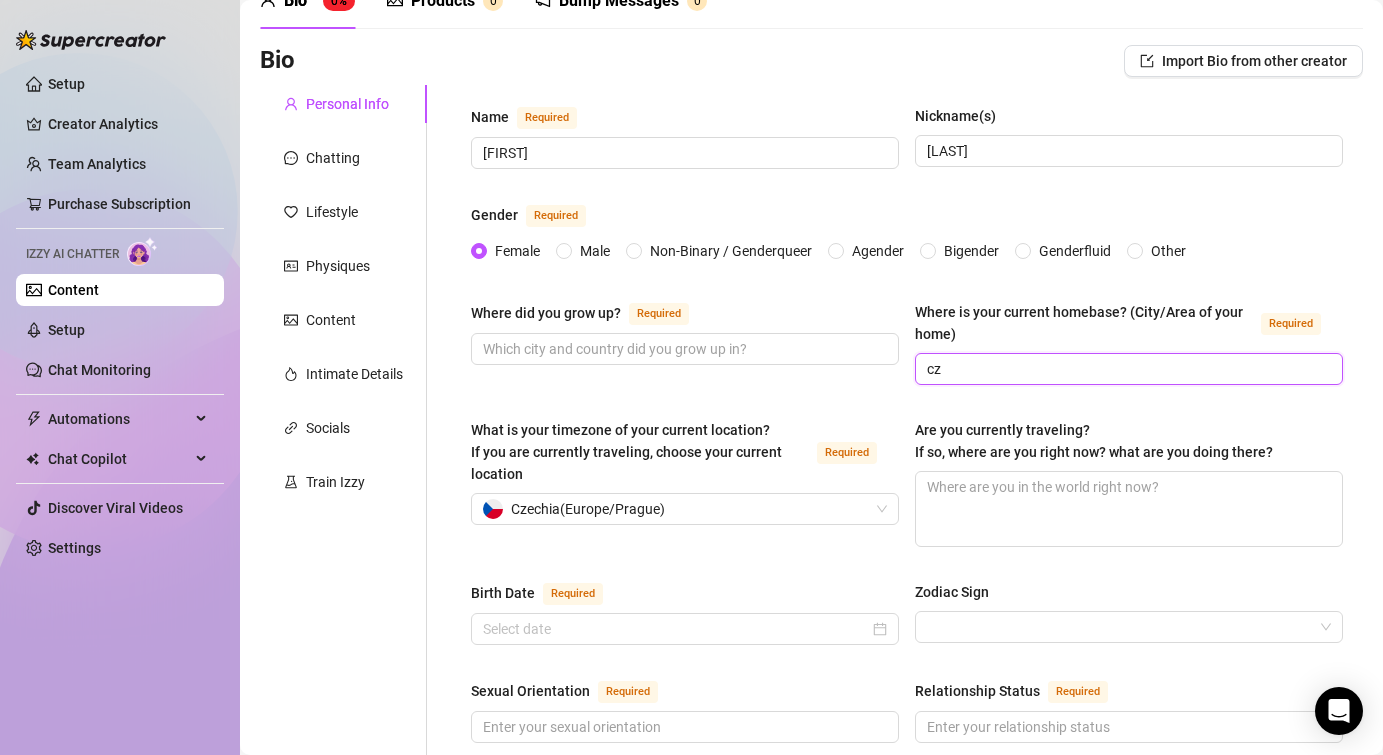 type on "c" 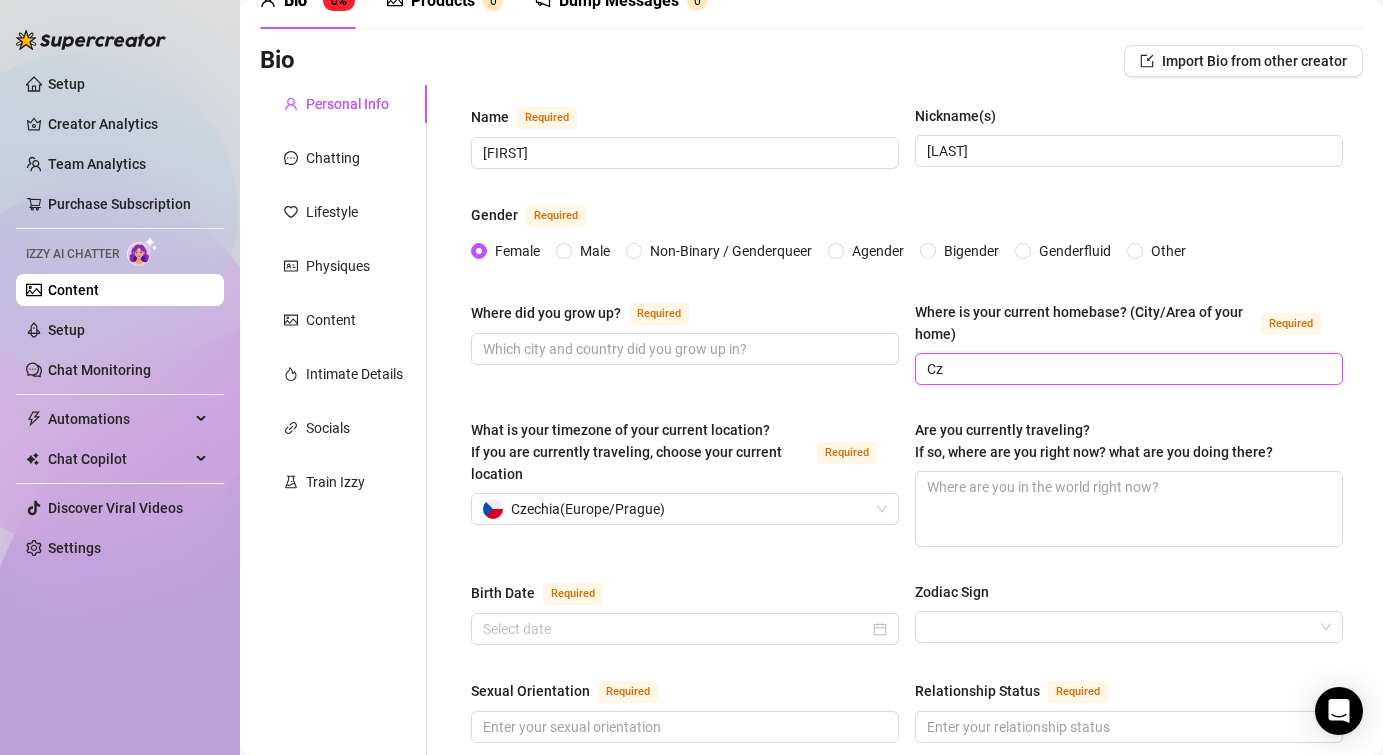 type on "C" 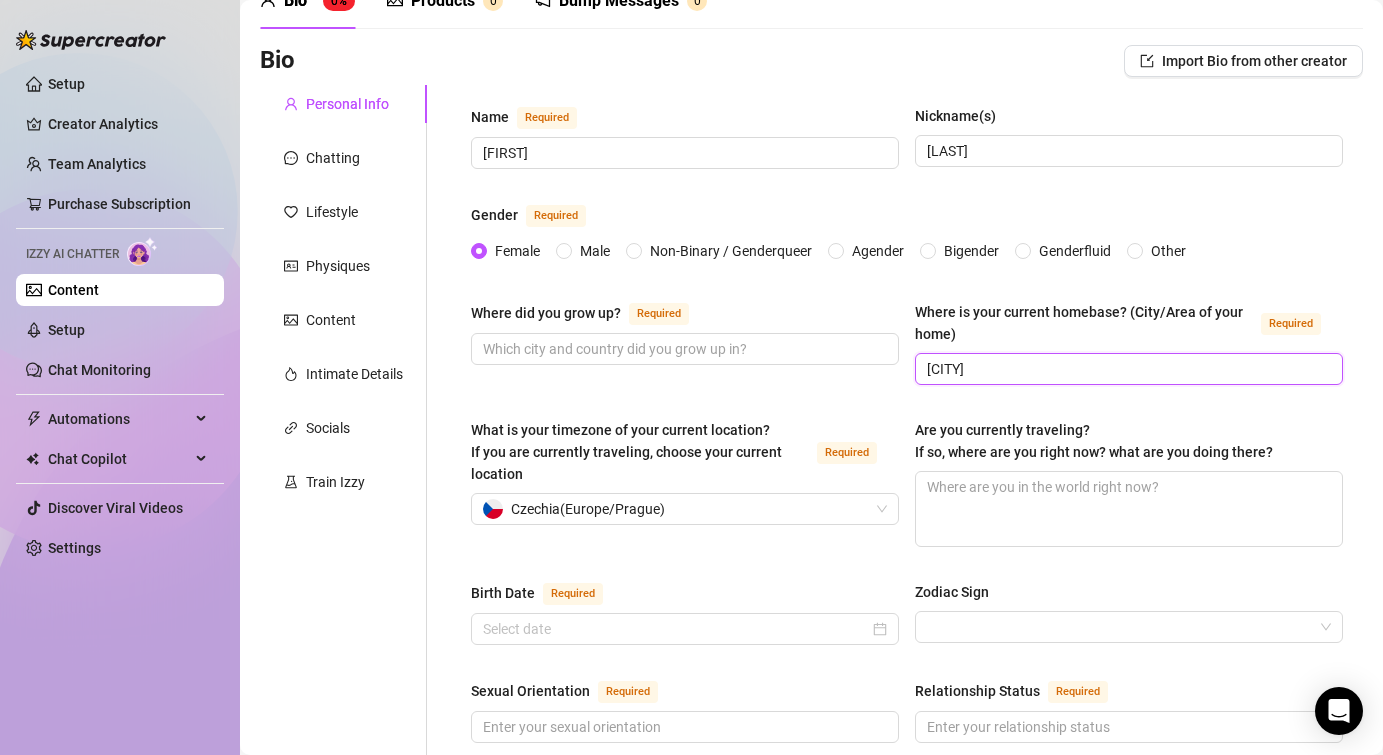 type on "[CITY]" 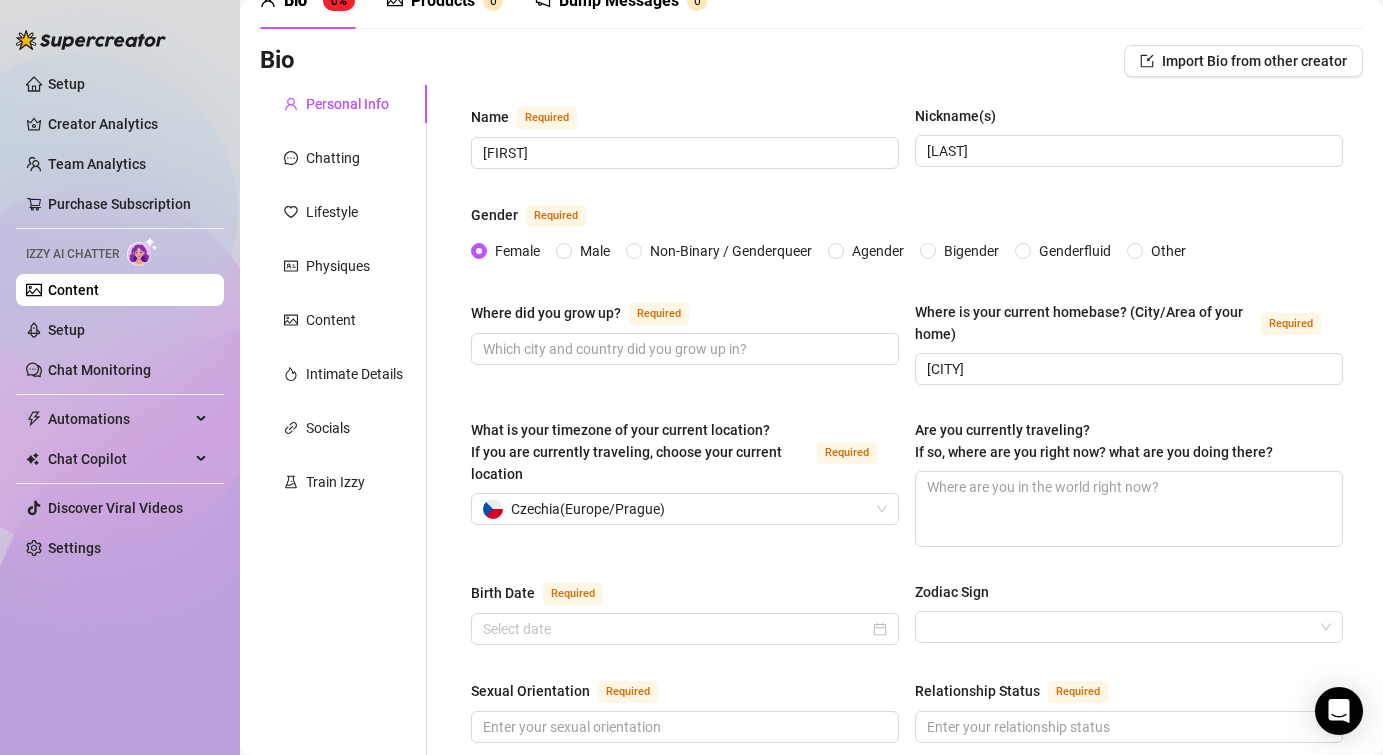 click on "Where did you grow up? Required Where is your current homebase? (City/Area of your home) Required [CITY]" at bounding box center [907, 352] 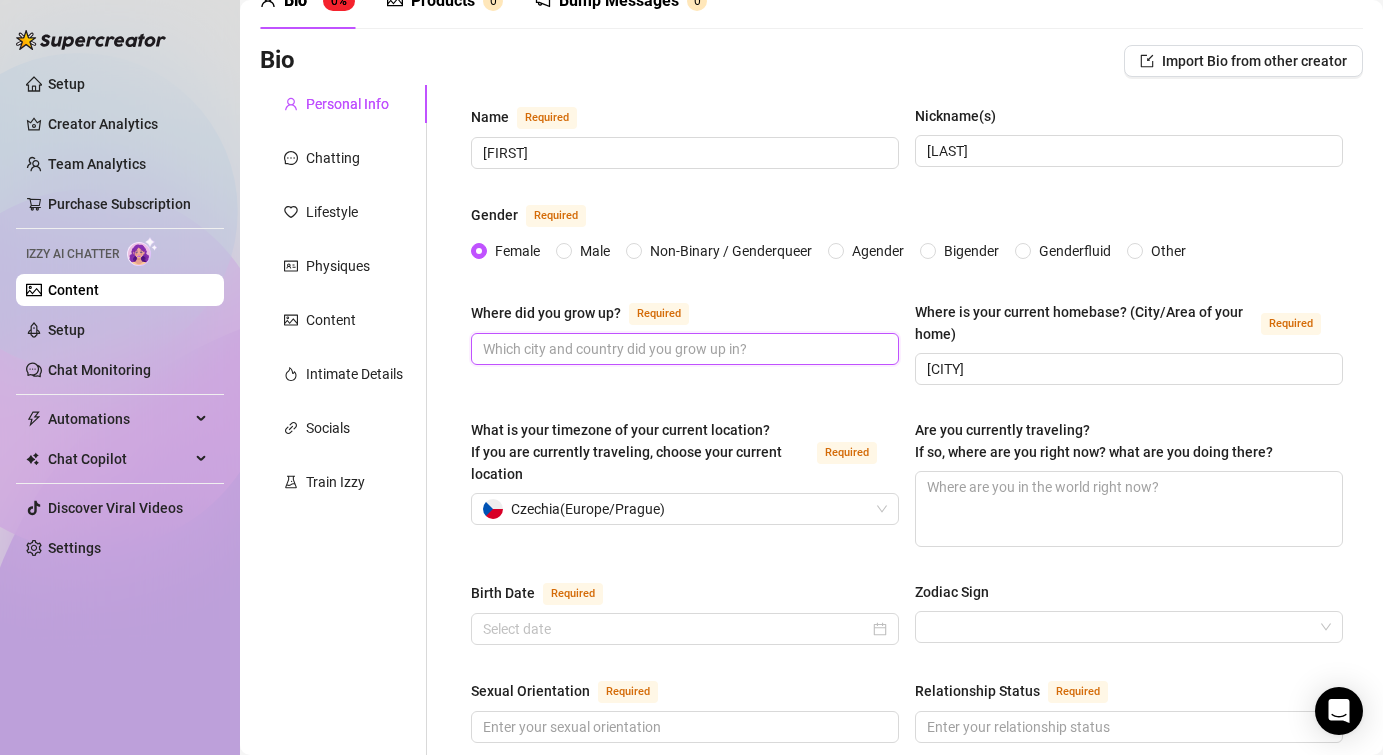 click on "Where did you grow up? Required" at bounding box center [683, 349] 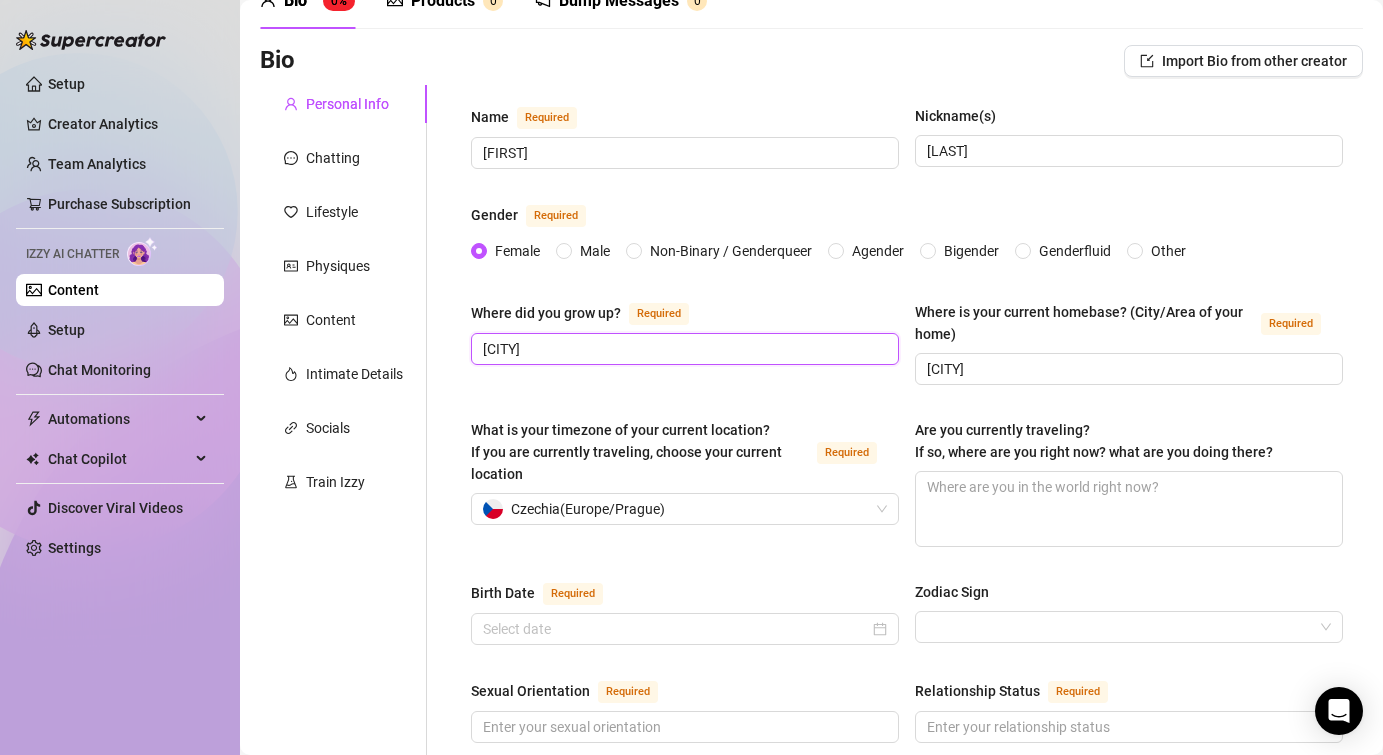 type on "[CITY]" 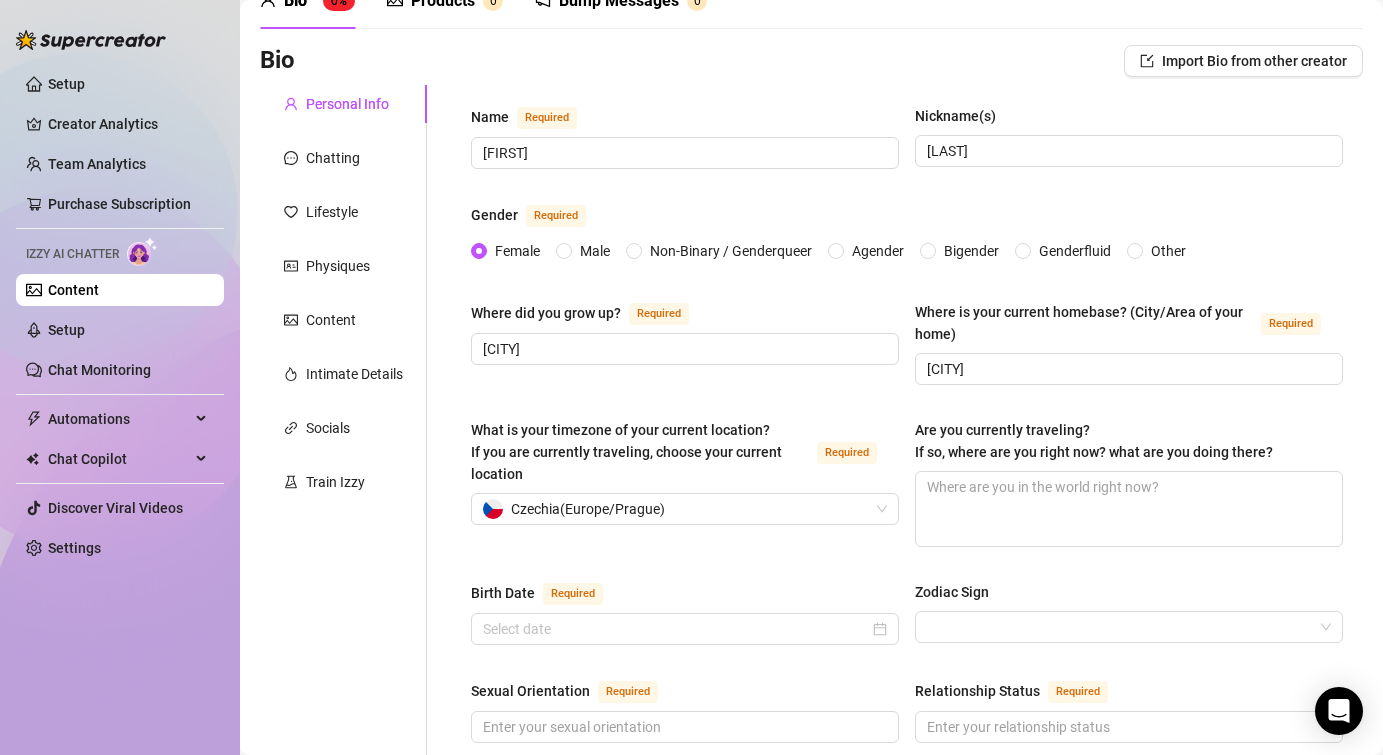 click on "Where did you grow up? Required [CITY]" at bounding box center (685, 343) 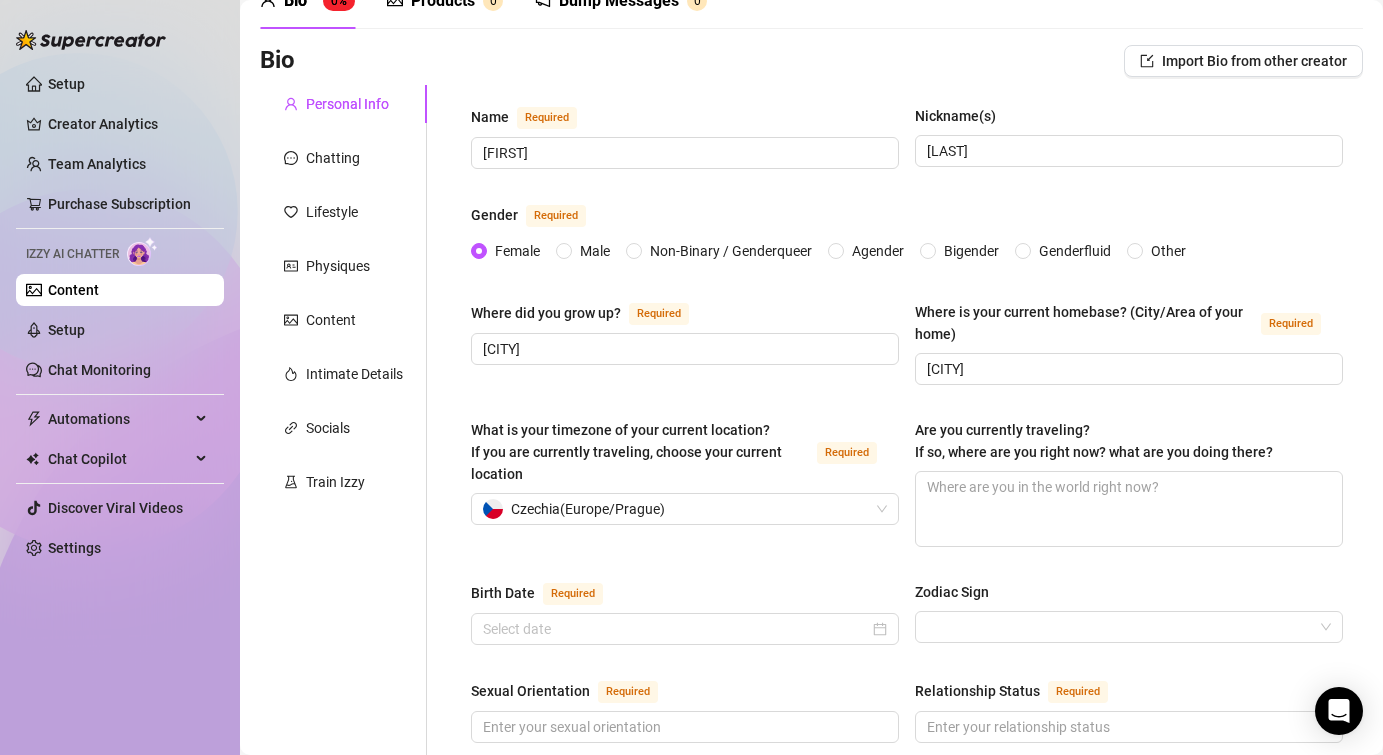 scroll, scrollTop: 223, scrollLeft: 0, axis: vertical 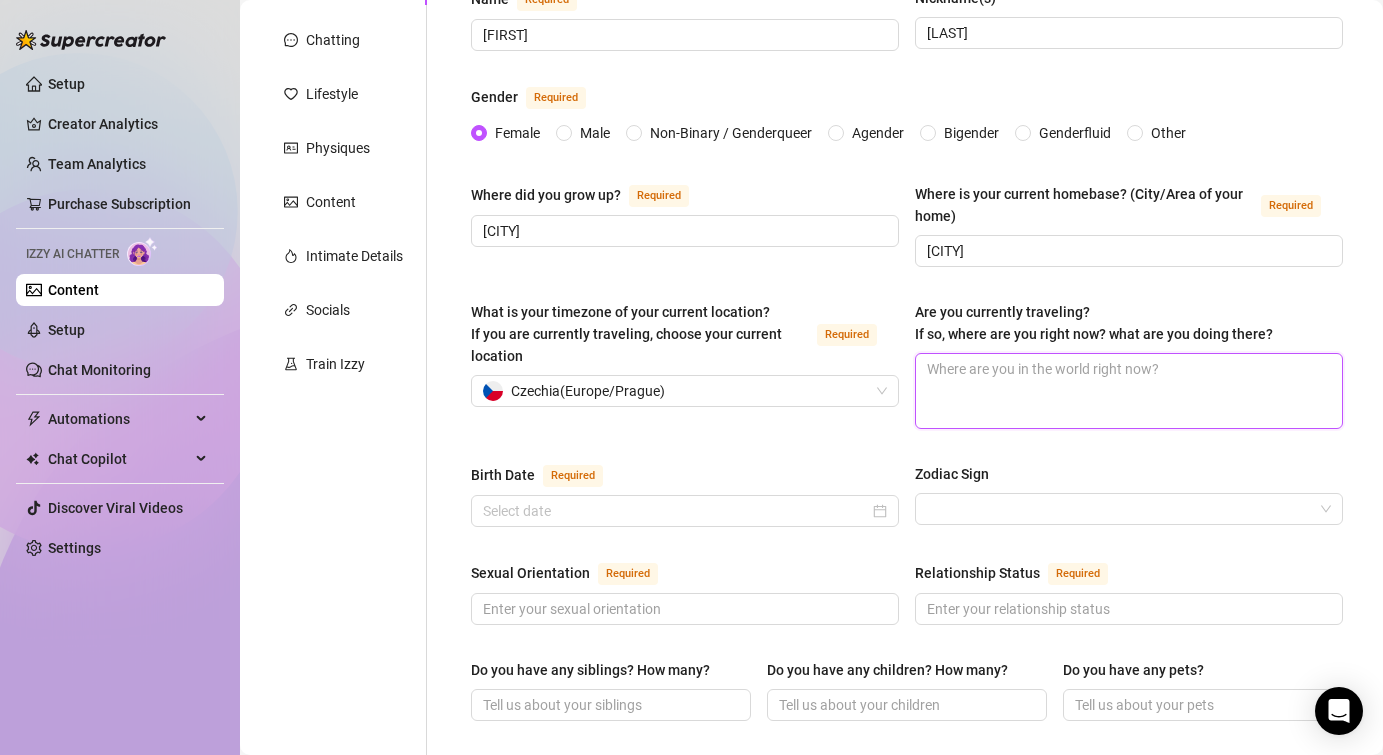 click on "Are you currently traveling? If so, where are you right now? what are you doing there?" at bounding box center (1129, 391) 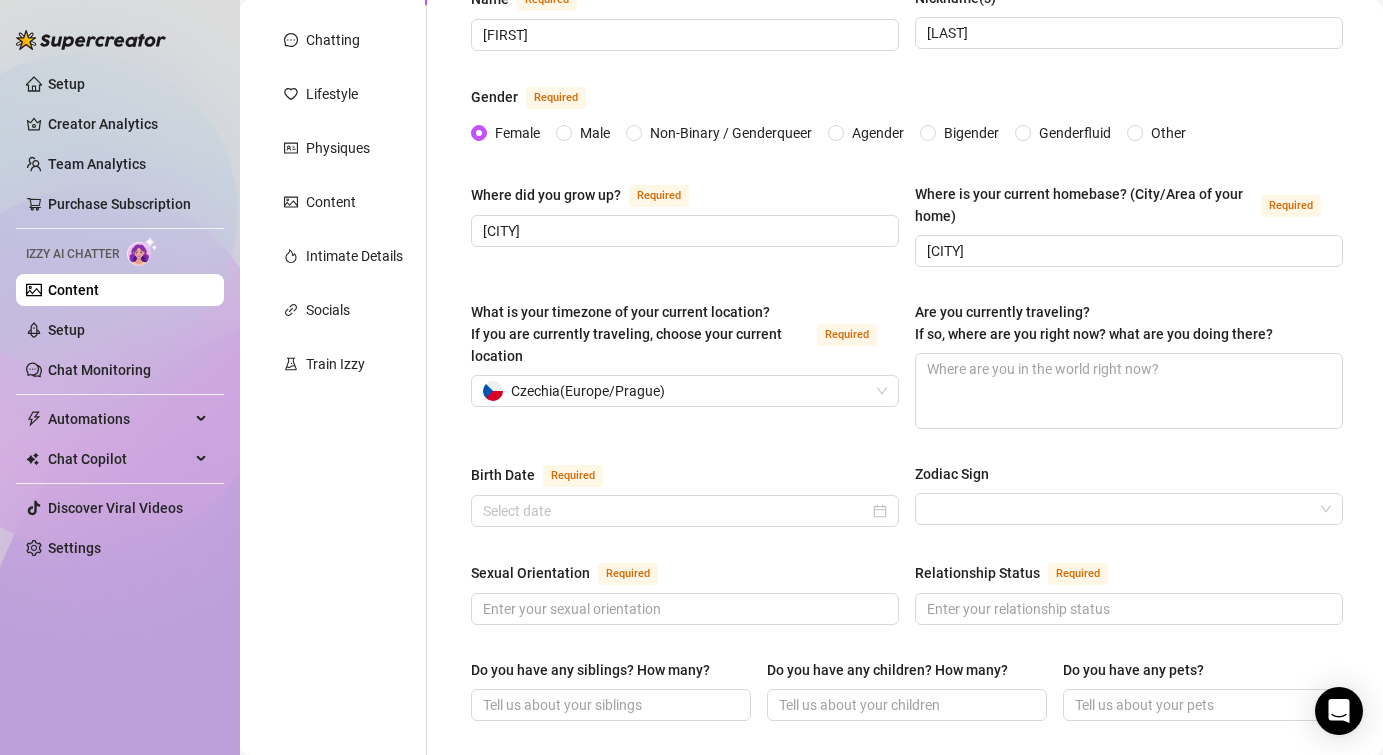 click on "Are you currently traveling? If so, where are you right now? what are you doing there?" at bounding box center (1094, 323) 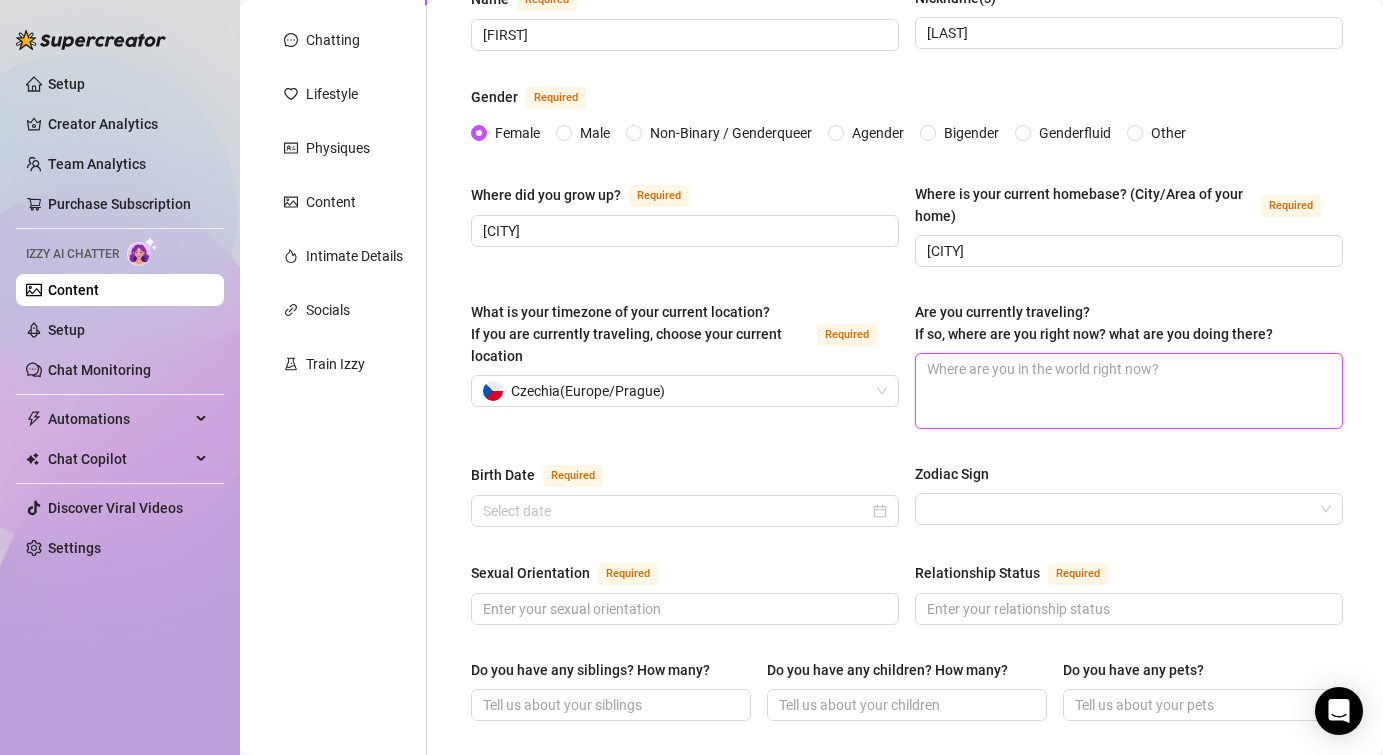 click on "Are you currently traveling? If so, where are you right now? what are you doing there?" at bounding box center (1129, 391) 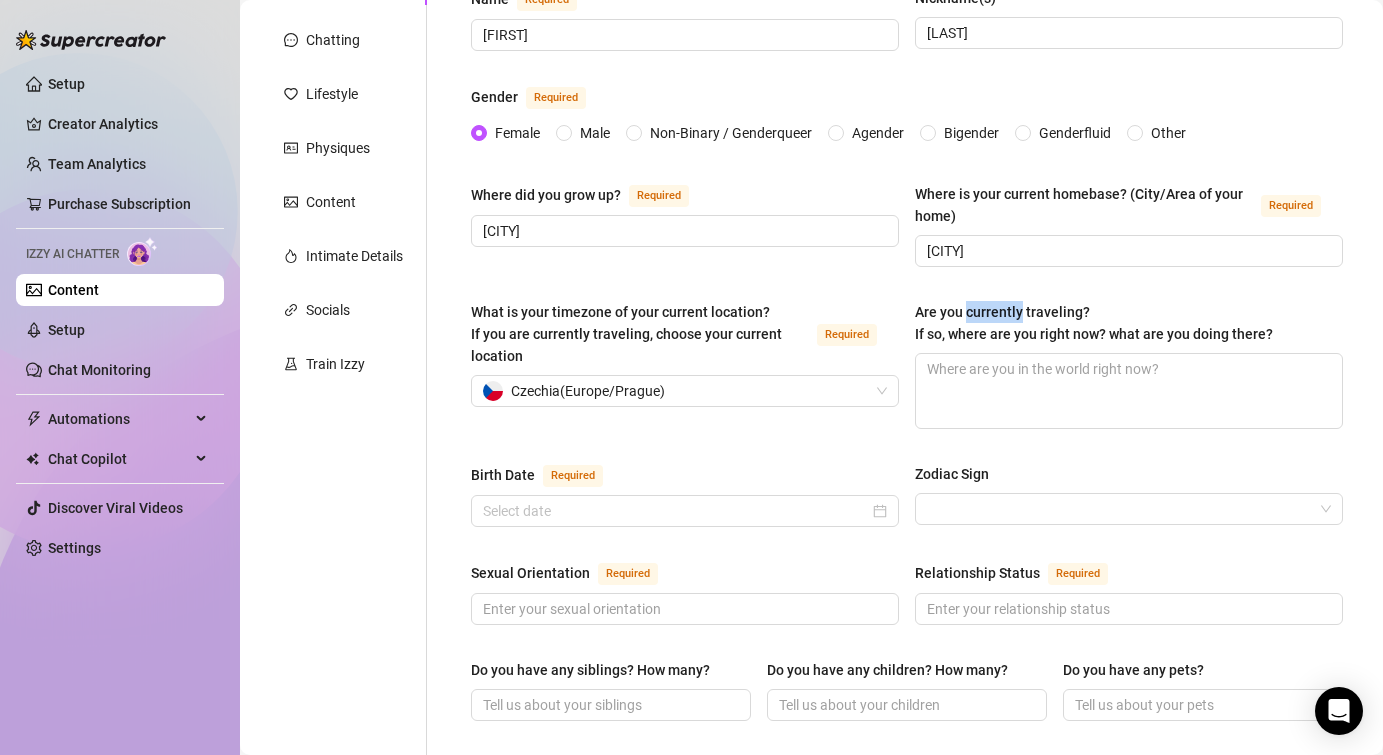 click on "Are you currently traveling? If so, where are you right now? what are you doing there?" at bounding box center [1094, 323] 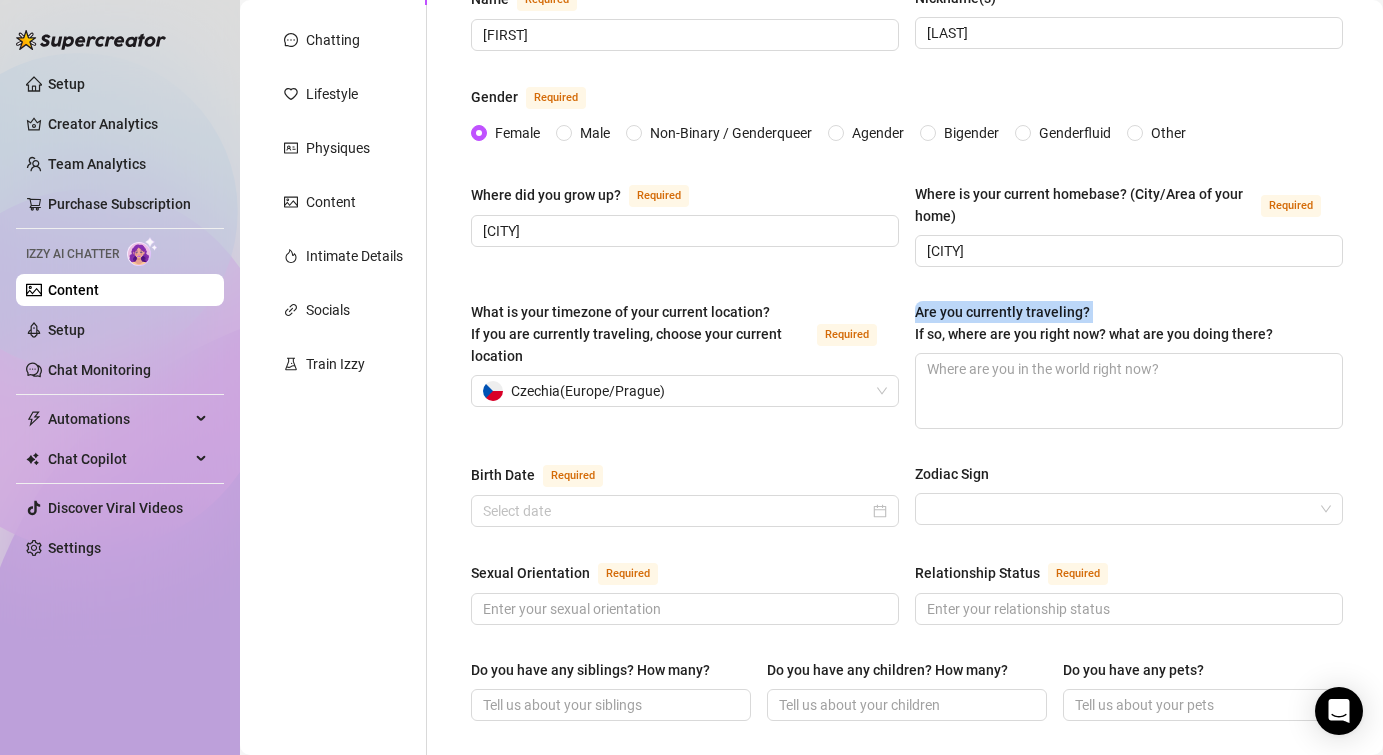 click on "Are you currently traveling? If so, where are you right now? what are you doing there?" at bounding box center [1094, 323] 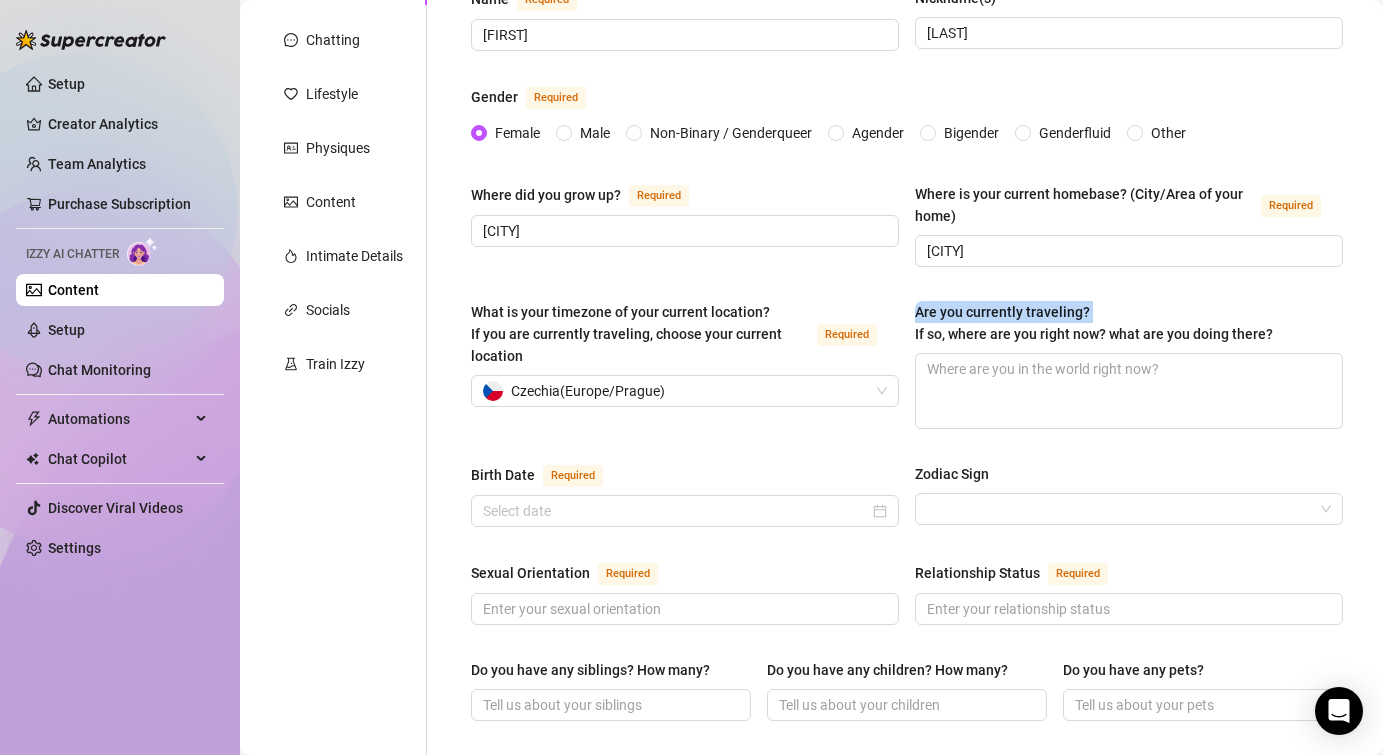 click on "Are you currently traveling? If so, where are you right now? what are you doing there?" at bounding box center (1129, 391) 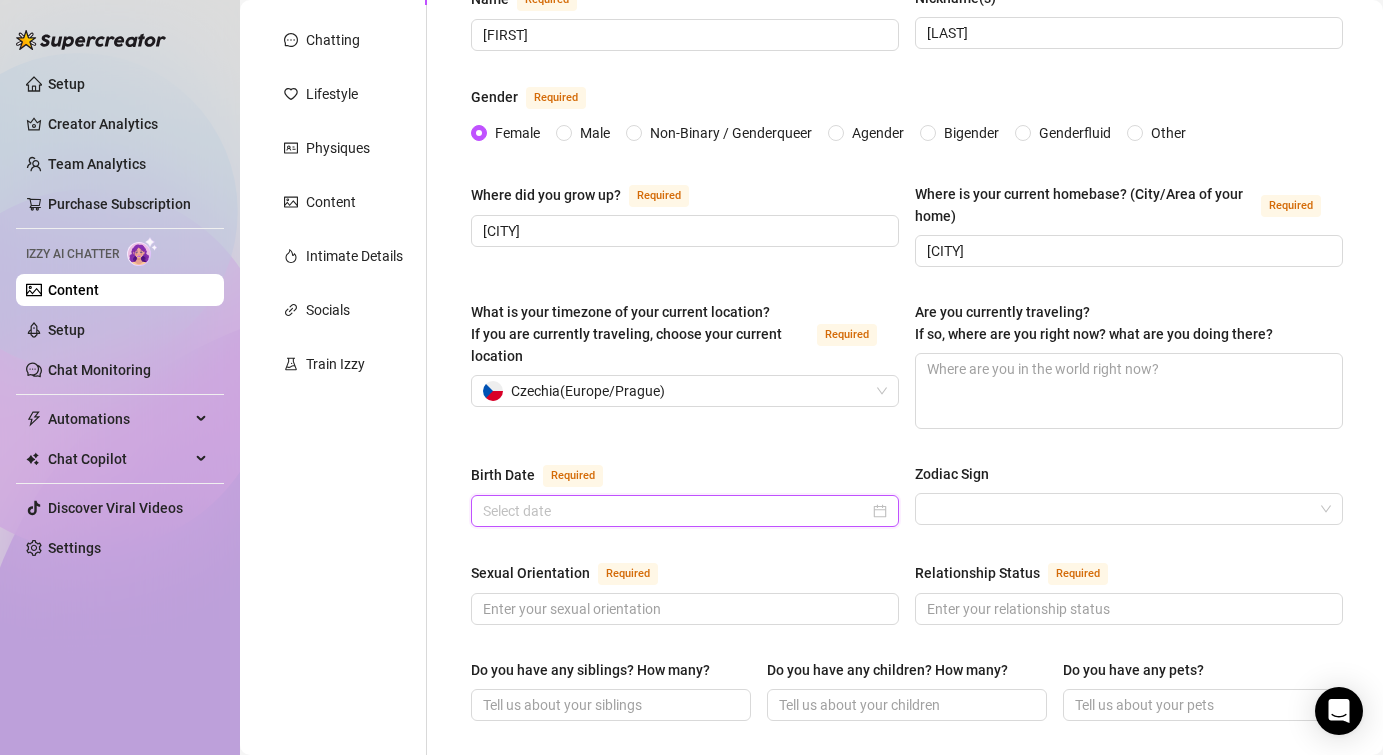 click on "Birth Date Required" at bounding box center (676, 511) 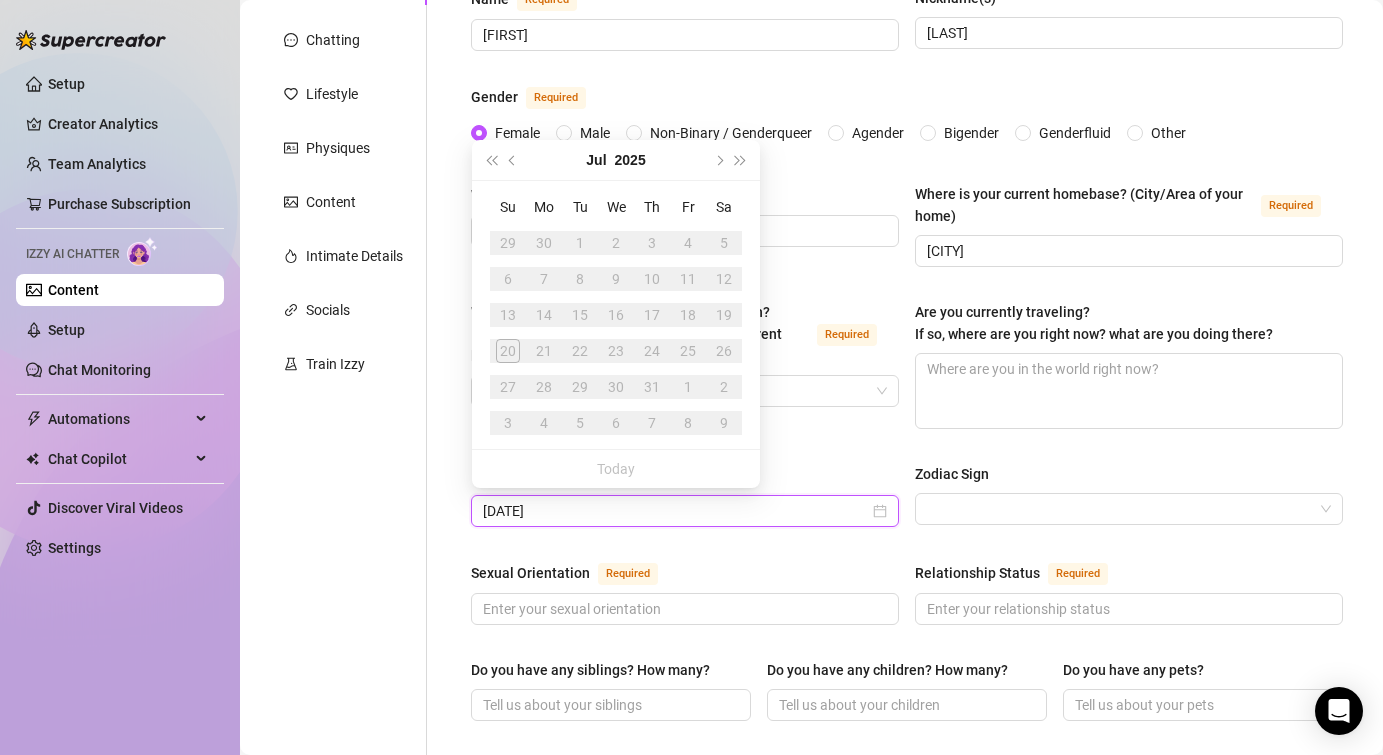 type on "[DATE]" 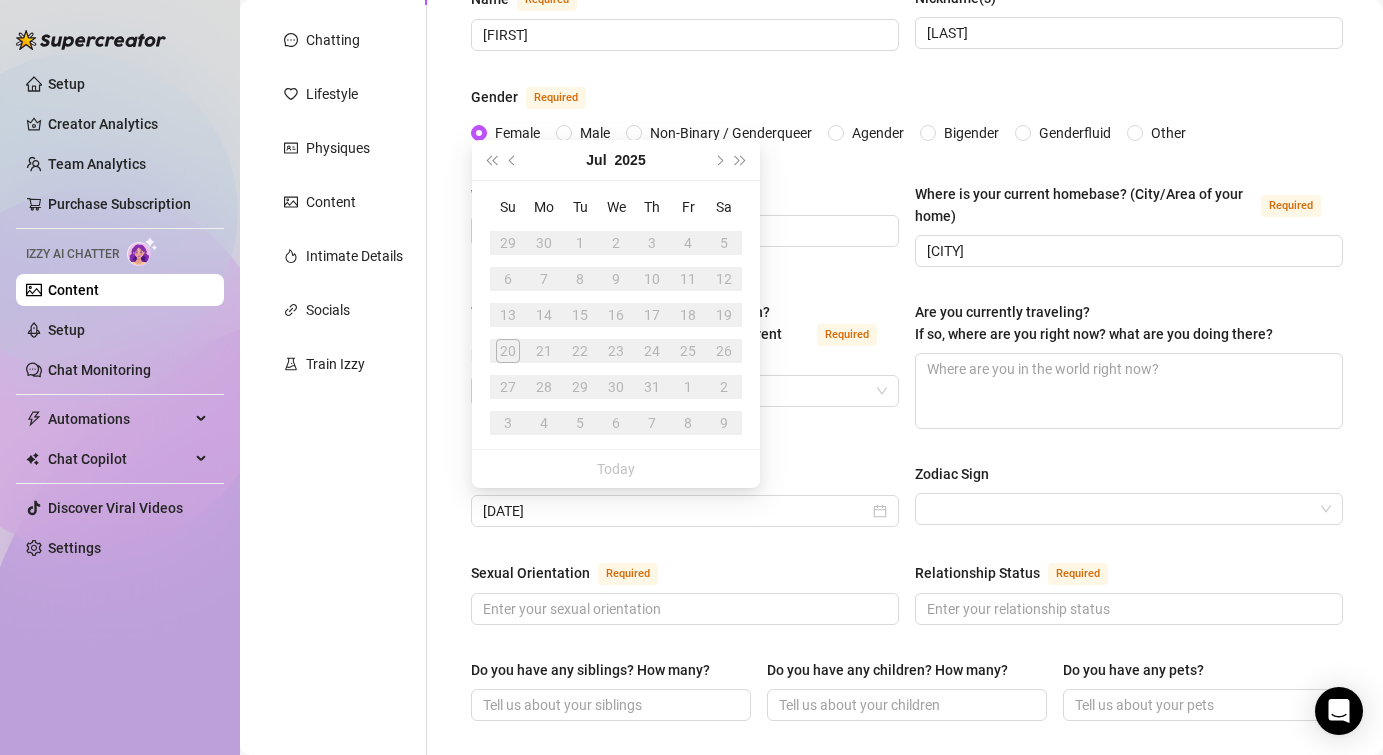type 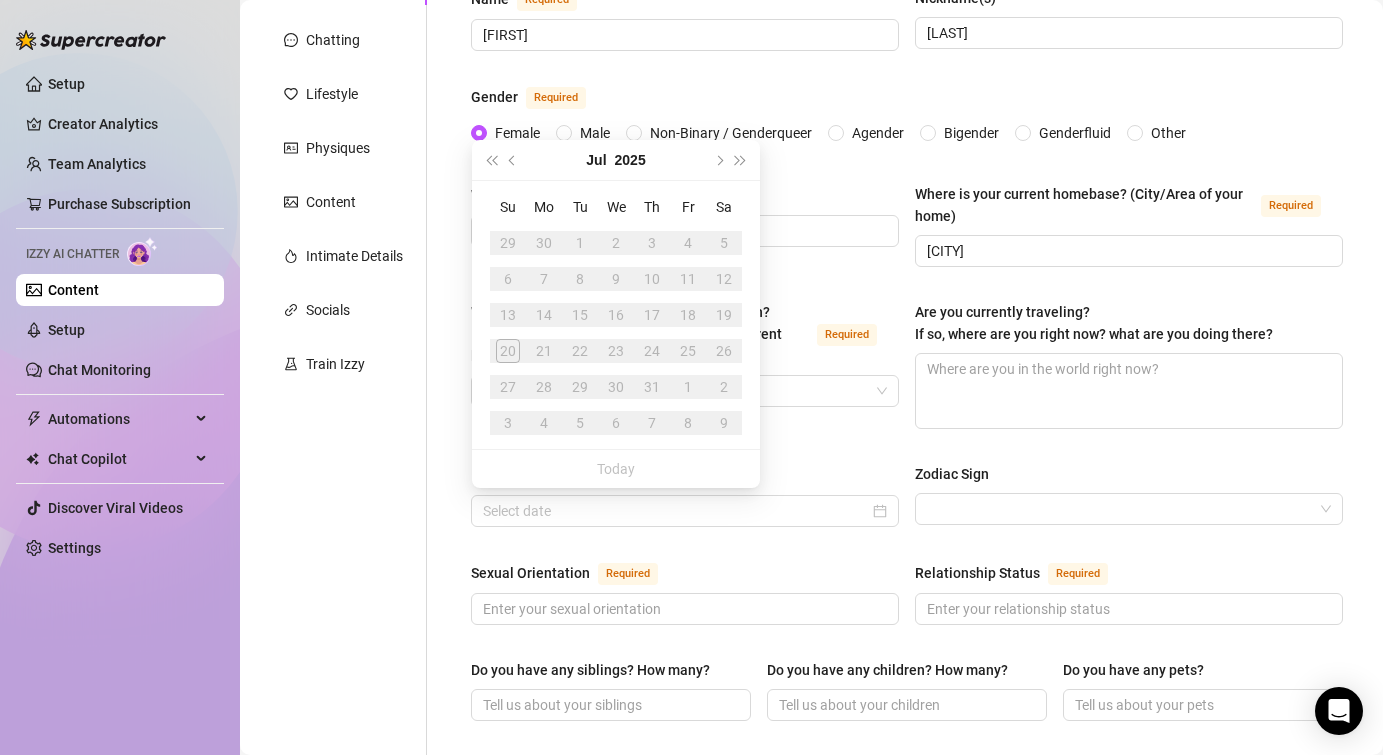 click on "What is your timezone of your current location? If you are currently traveling, choose your current location Required [COUNTRY]  ( [TIMEZONE] ) Are you currently traveling? If so, where are you right now? what are you doing there?" at bounding box center (907, 374) 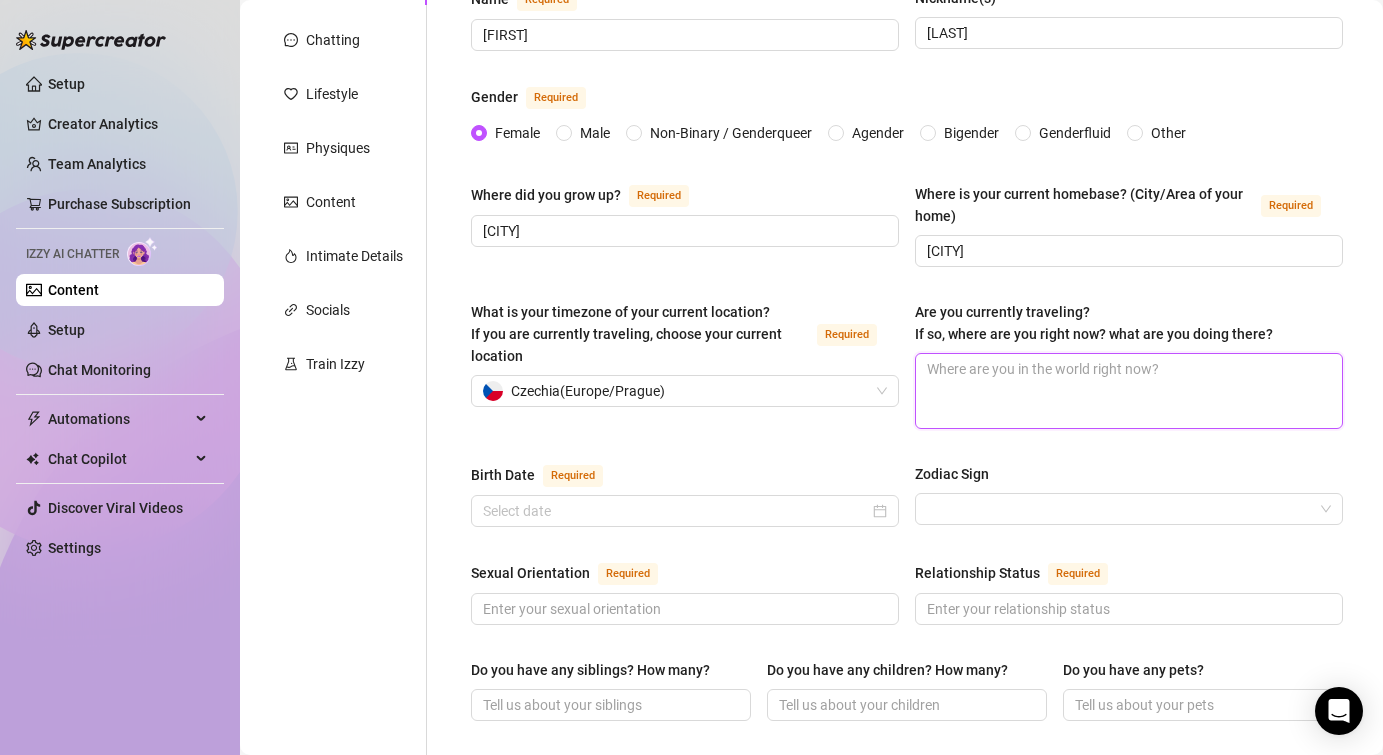 click on "Are you currently traveling? If so, where are you right now? what are you doing there?" at bounding box center (1129, 391) 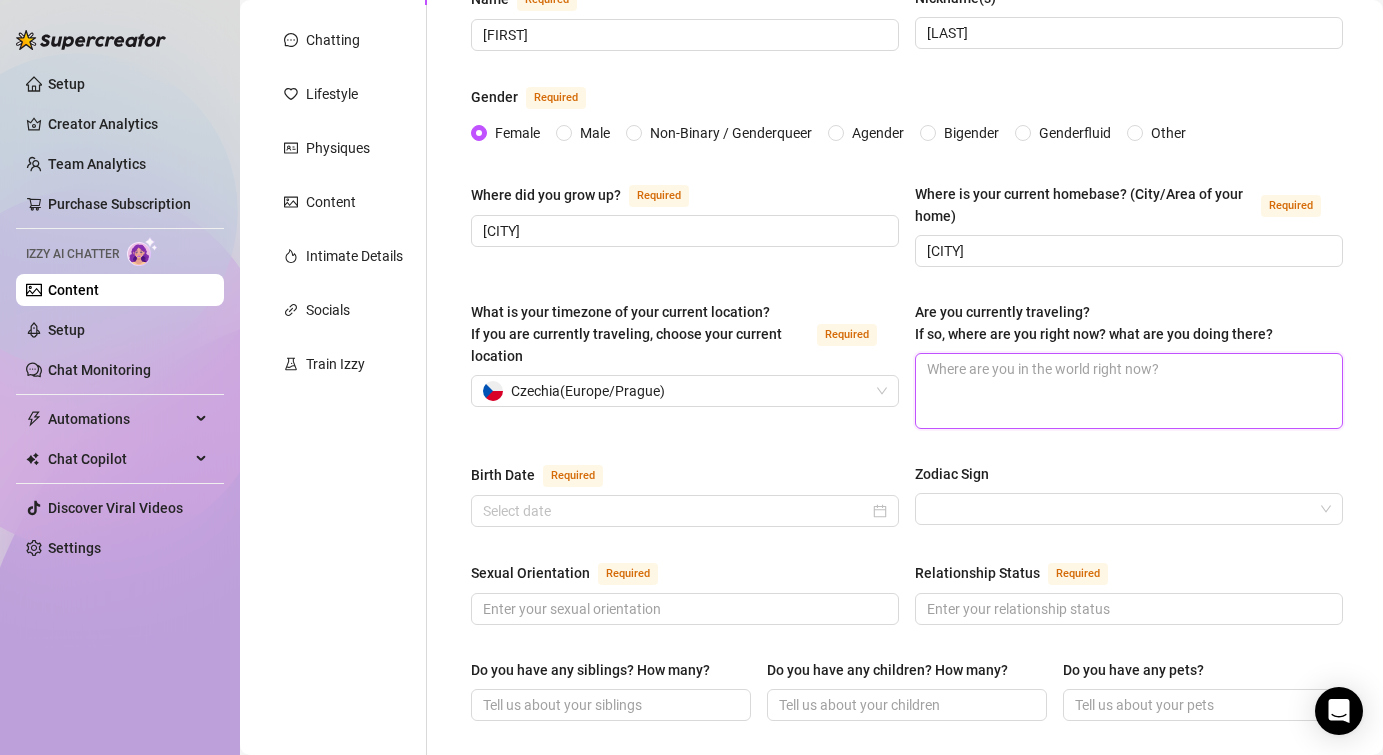 type on "P" 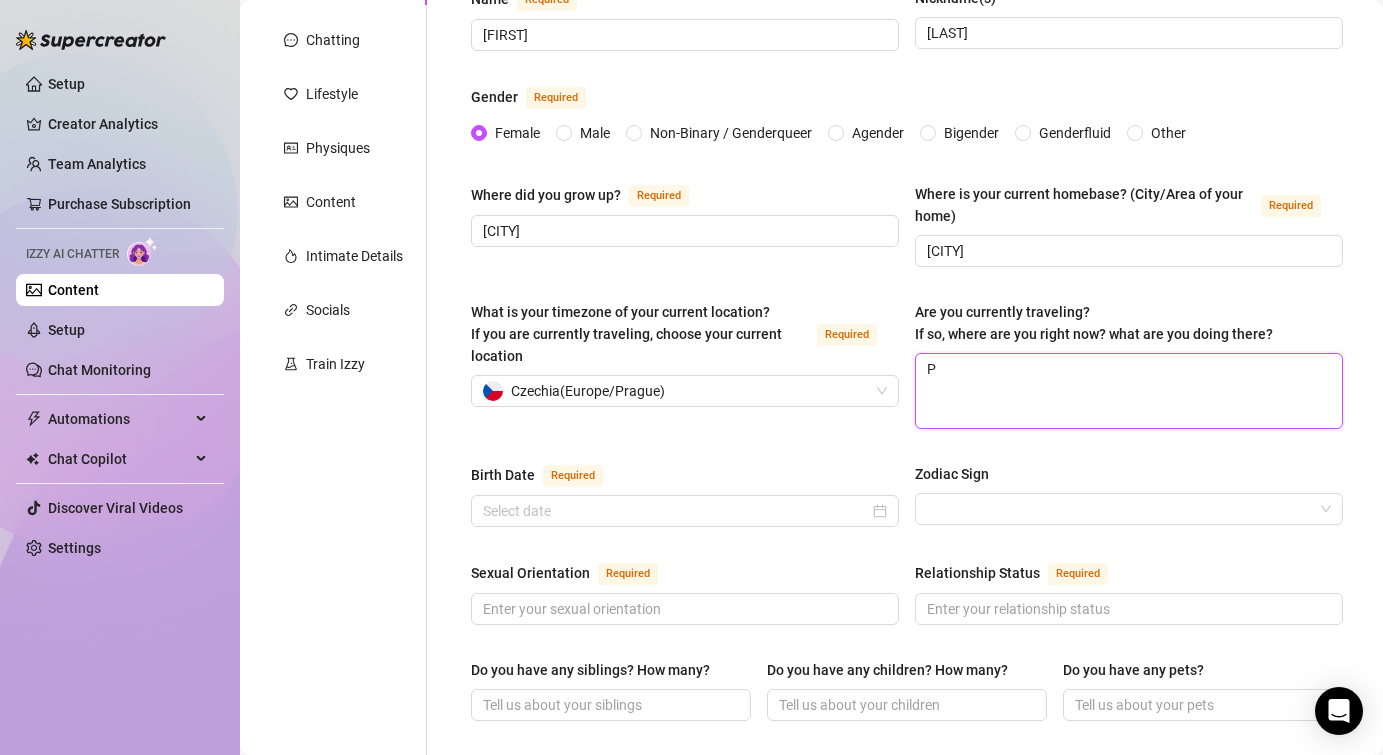 type 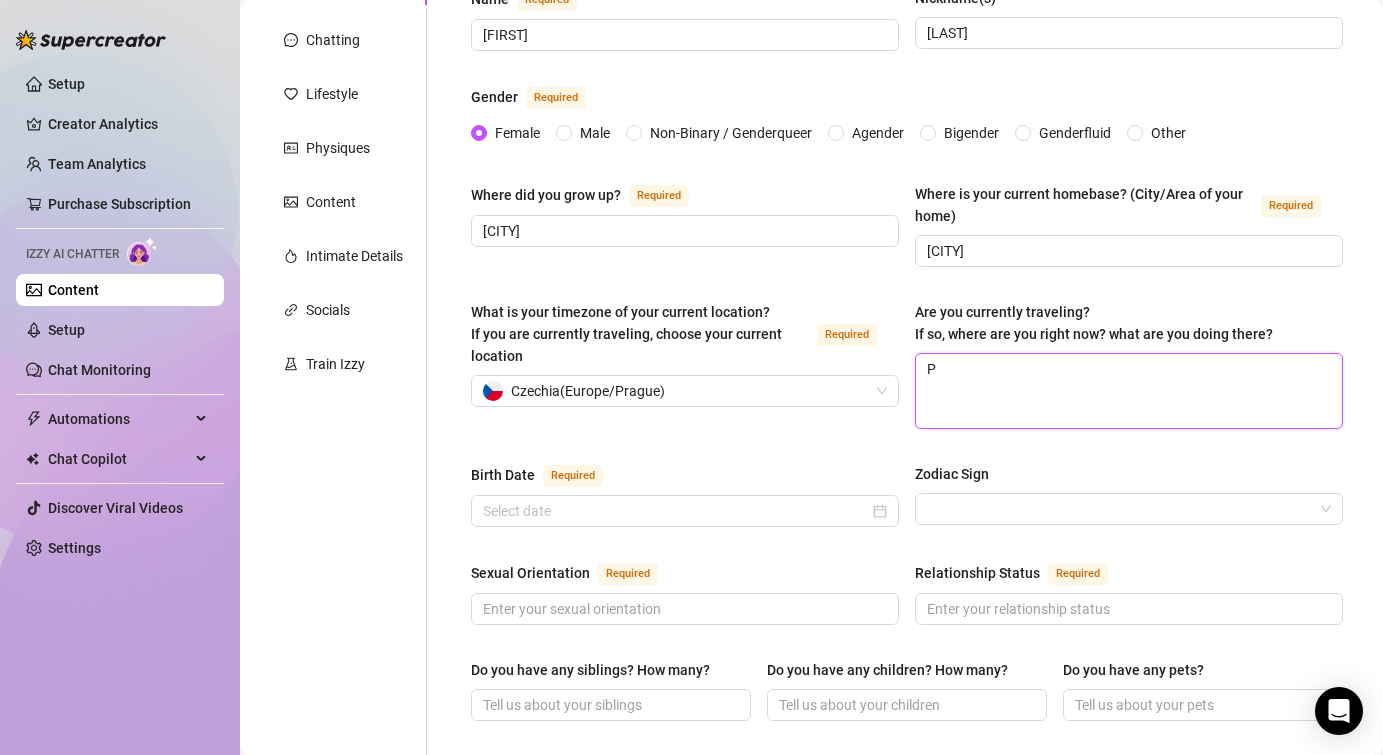 type on "Pr" 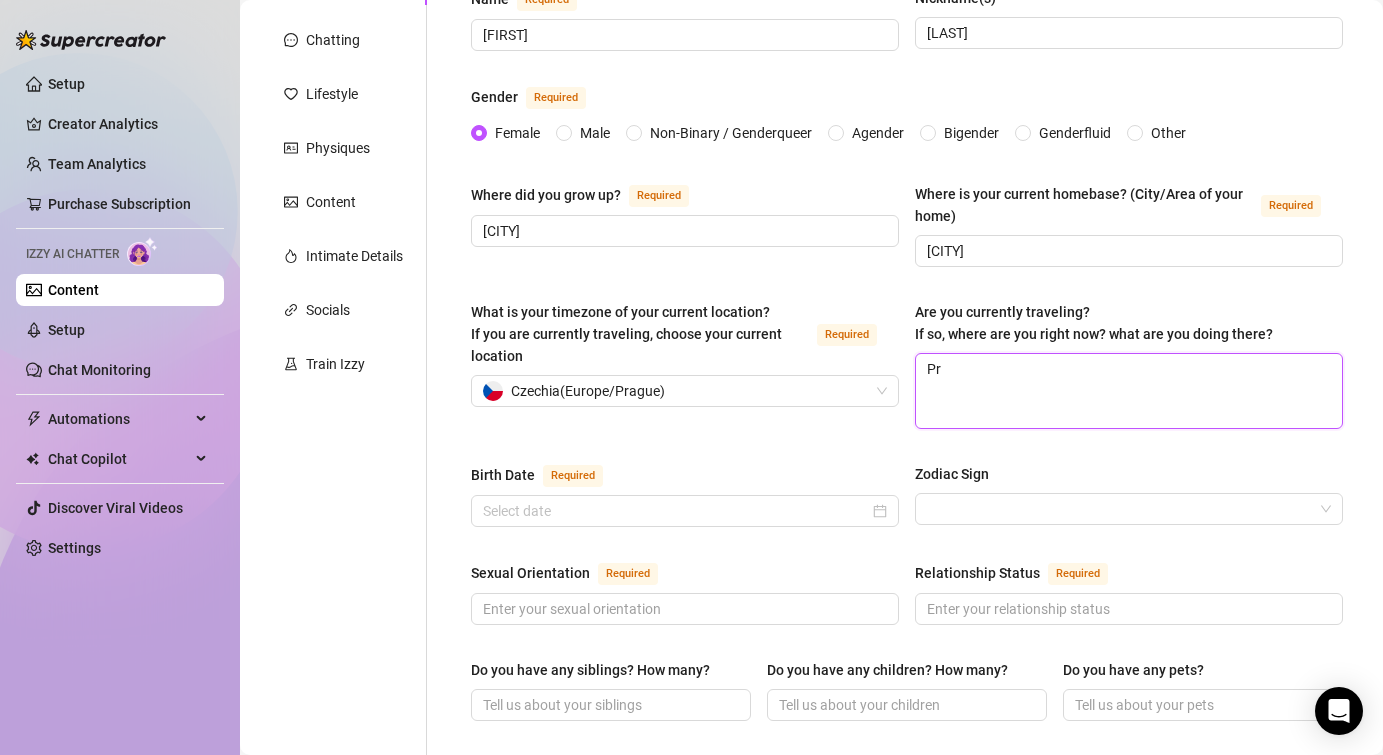 type 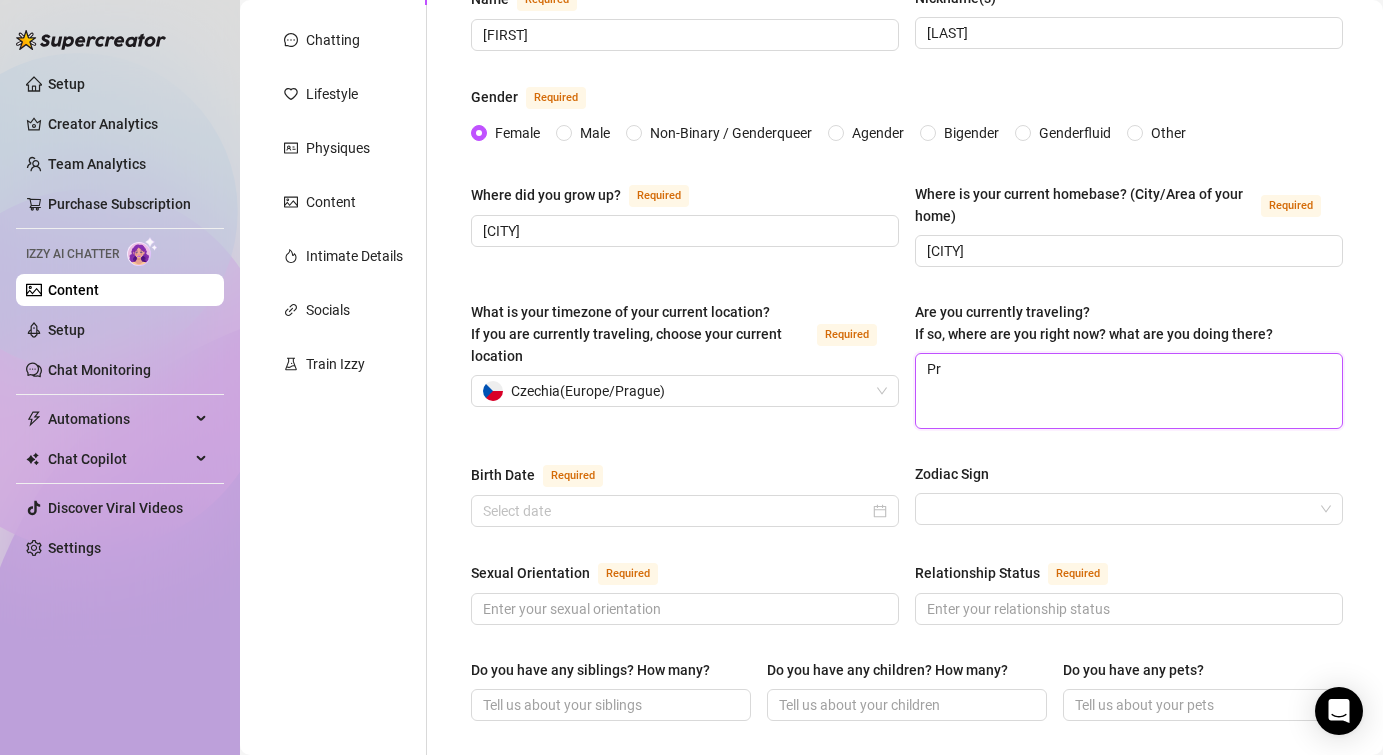 type on "Pra" 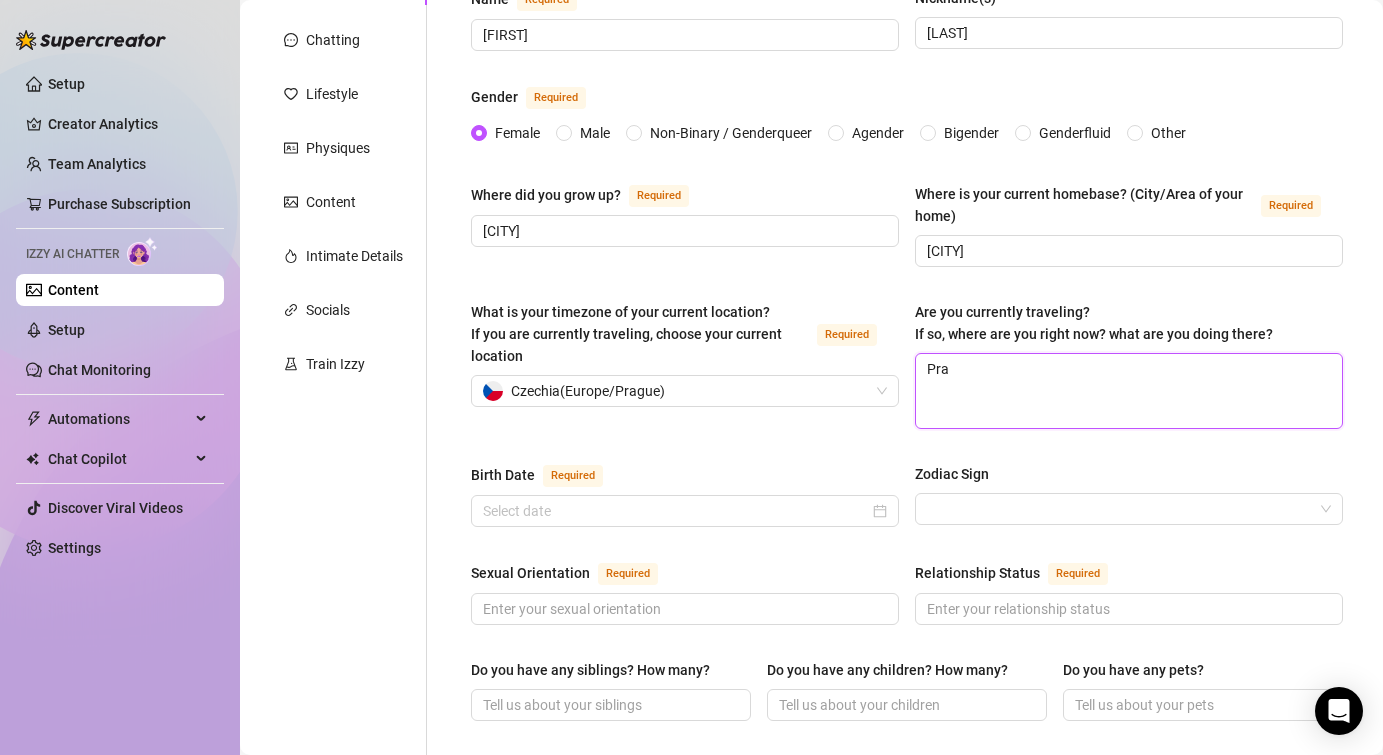 type 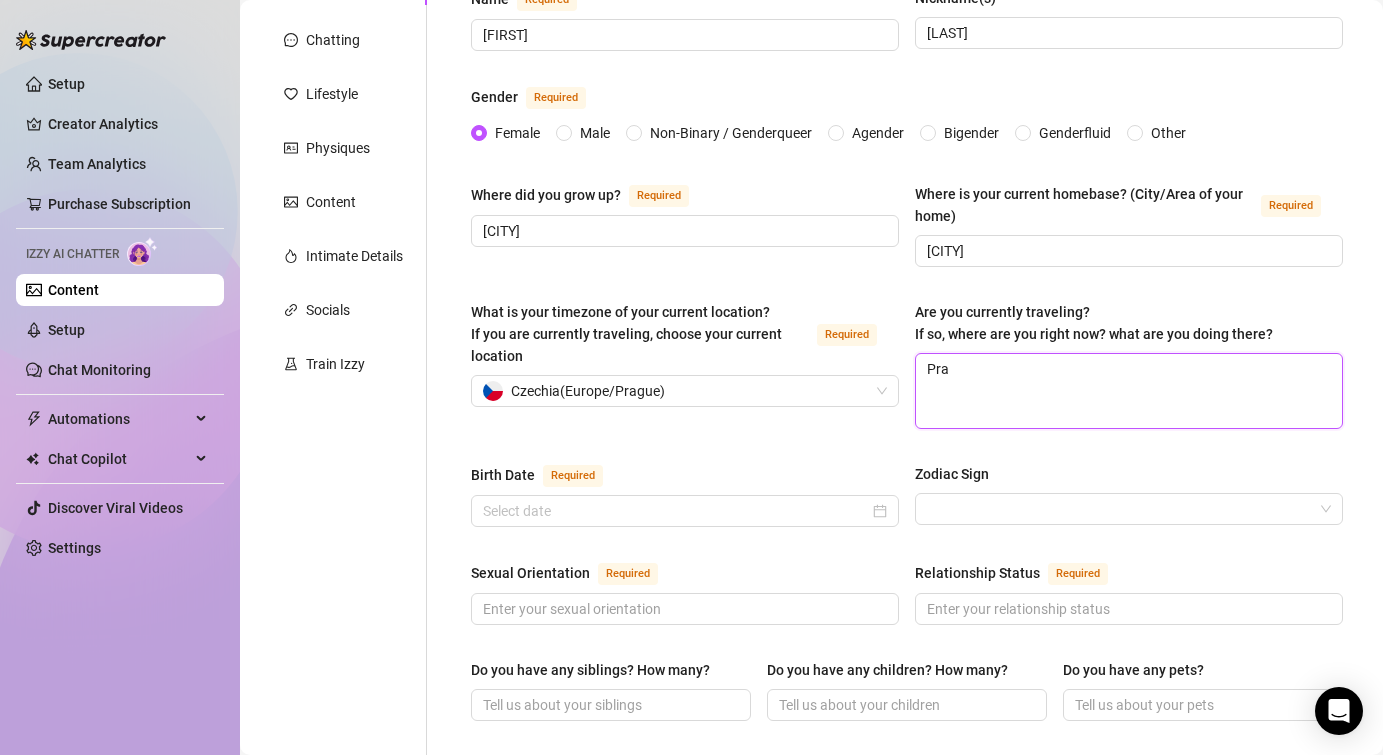 type on "[CITY]" 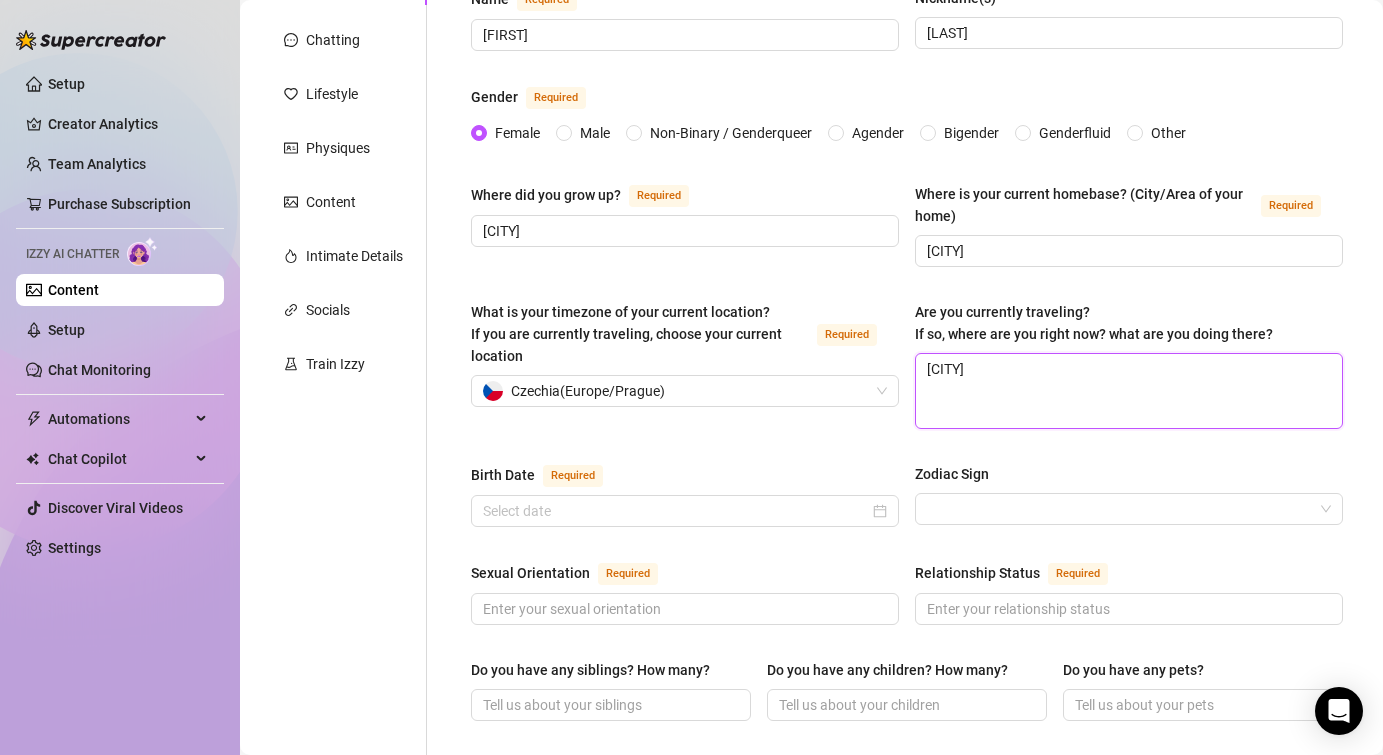 type 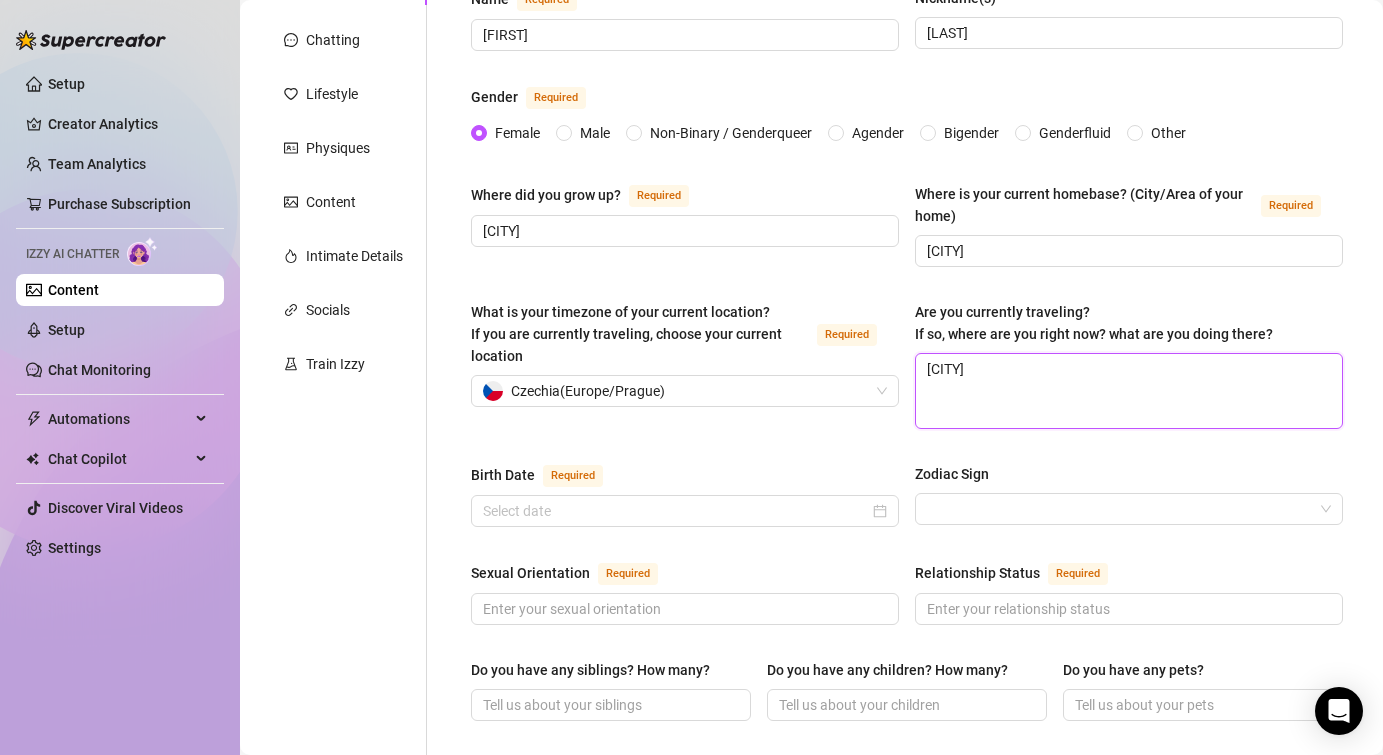 type on "[CITY]" 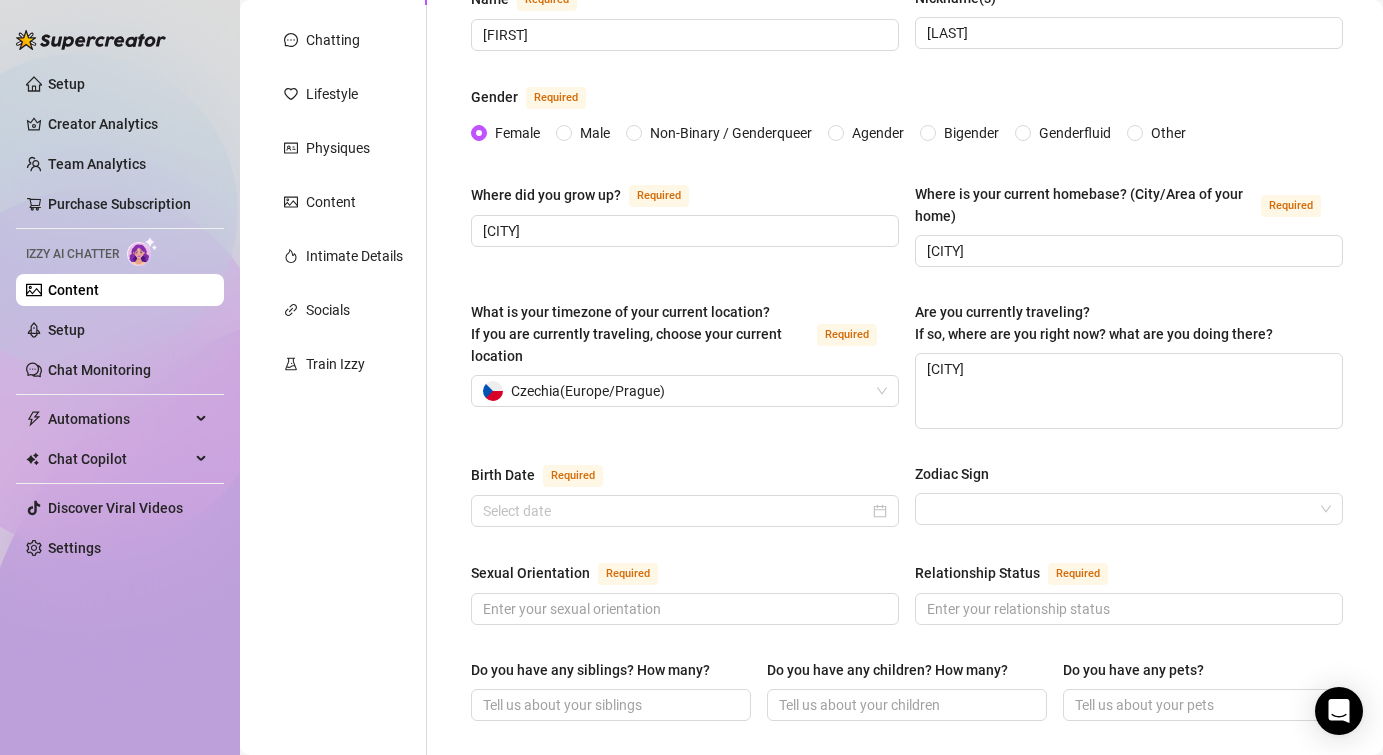 click on "What is your timezone of your current location? If you are currently traveling, choose your current location Required [COUNTRY] ( [TIMEZONE] ) Are you currently traveling? If so, where are you right now? what are you doing there? [CITY]" at bounding box center (907, 374) 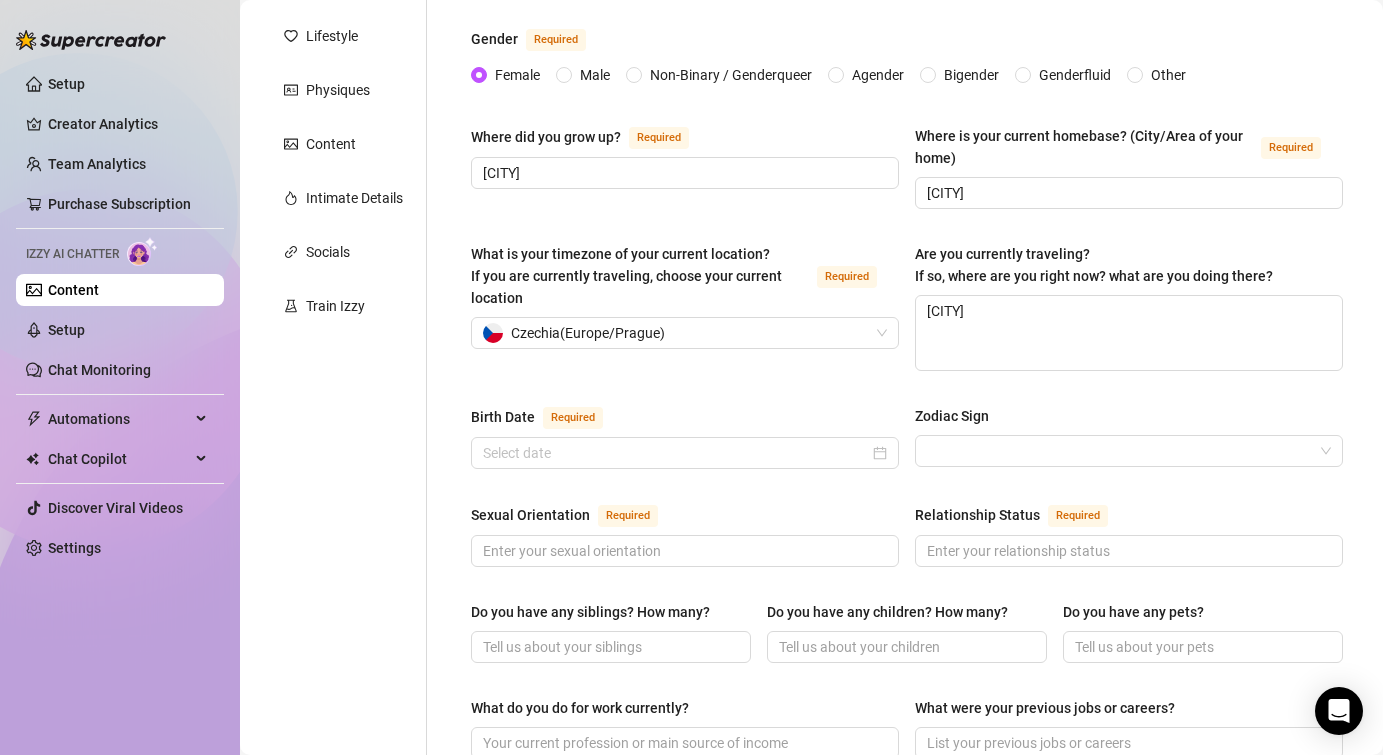 scroll, scrollTop: 279, scrollLeft: 0, axis: vertical 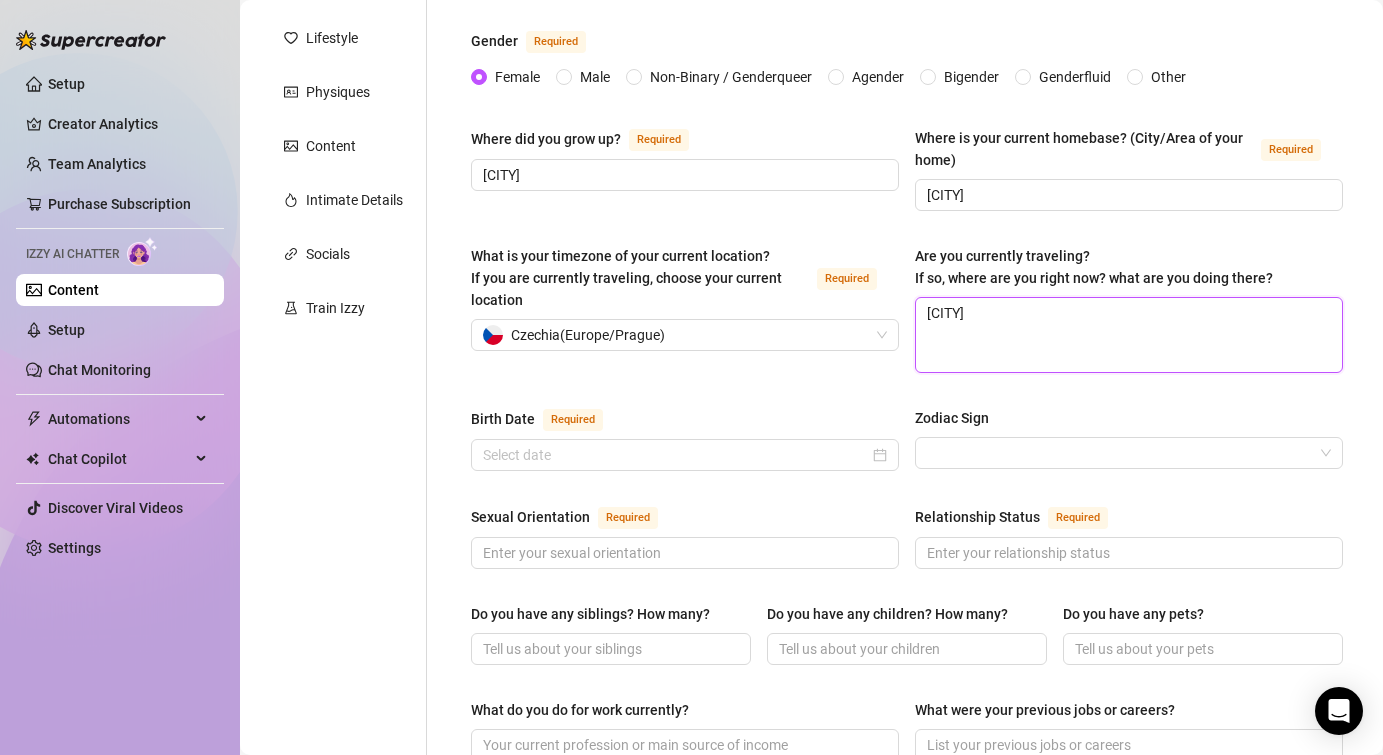 click on "[CITY]" at bounding box center (1129, 335) 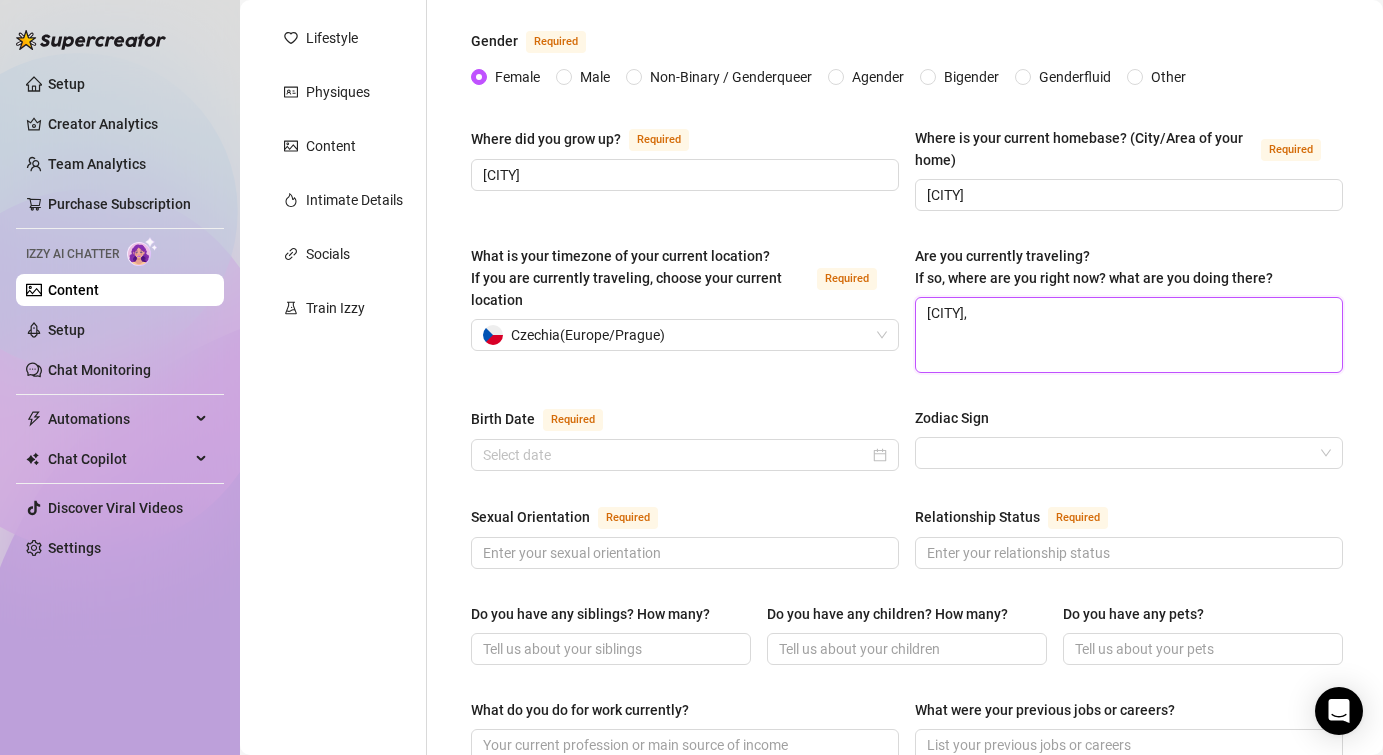 type 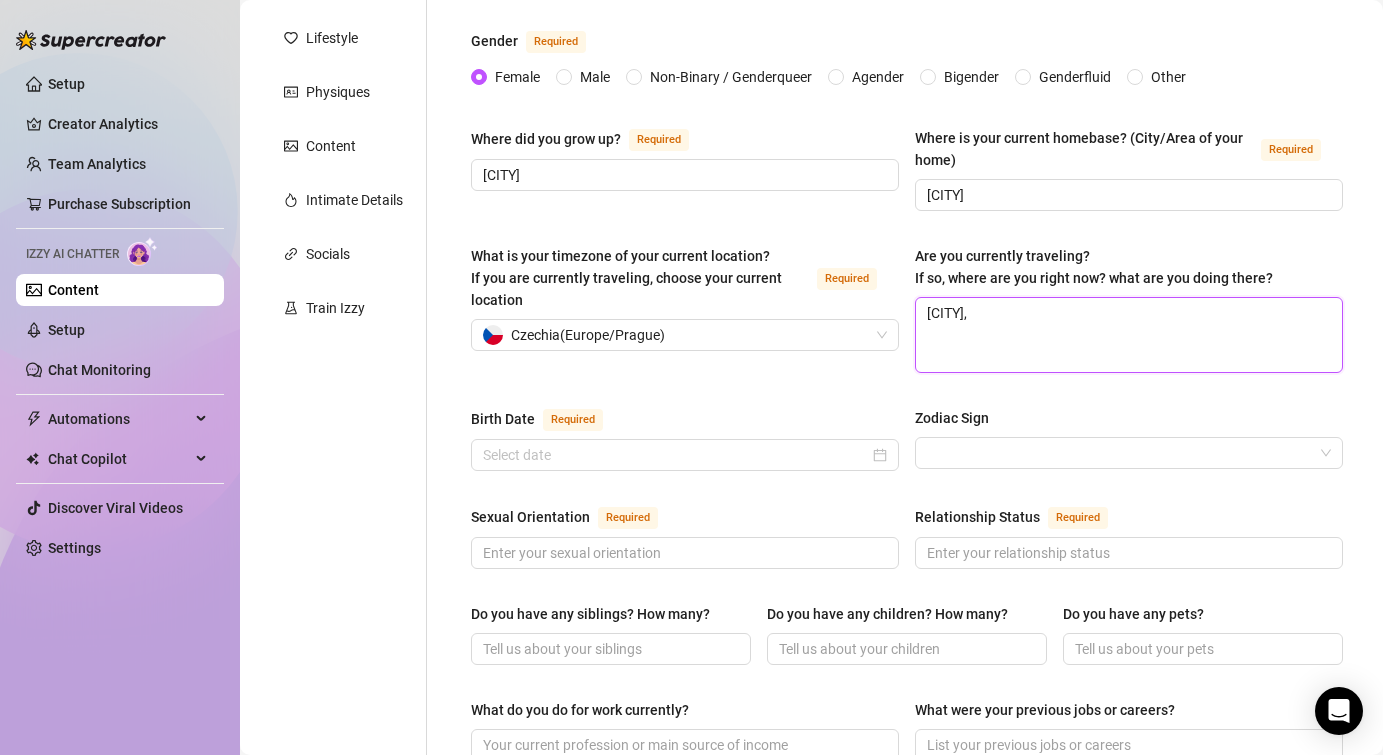 type on "[CITY]" 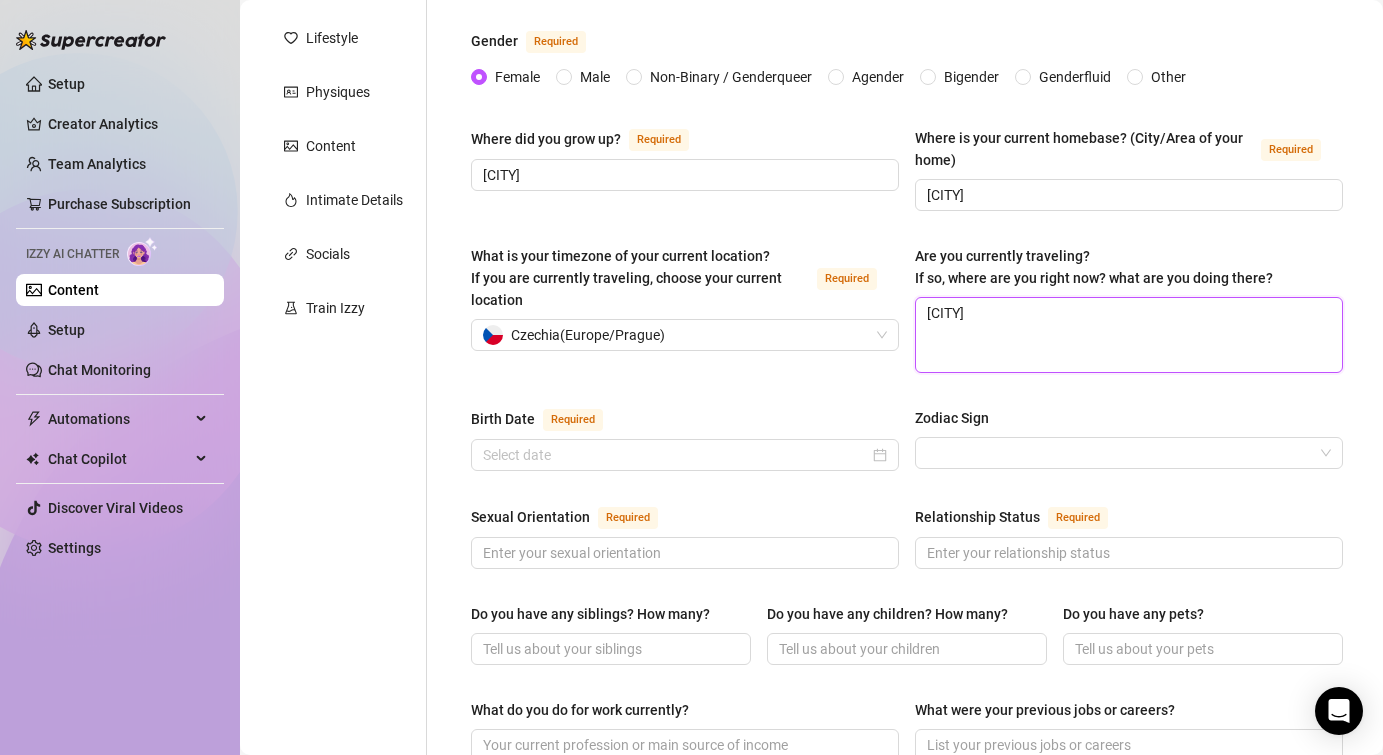 type 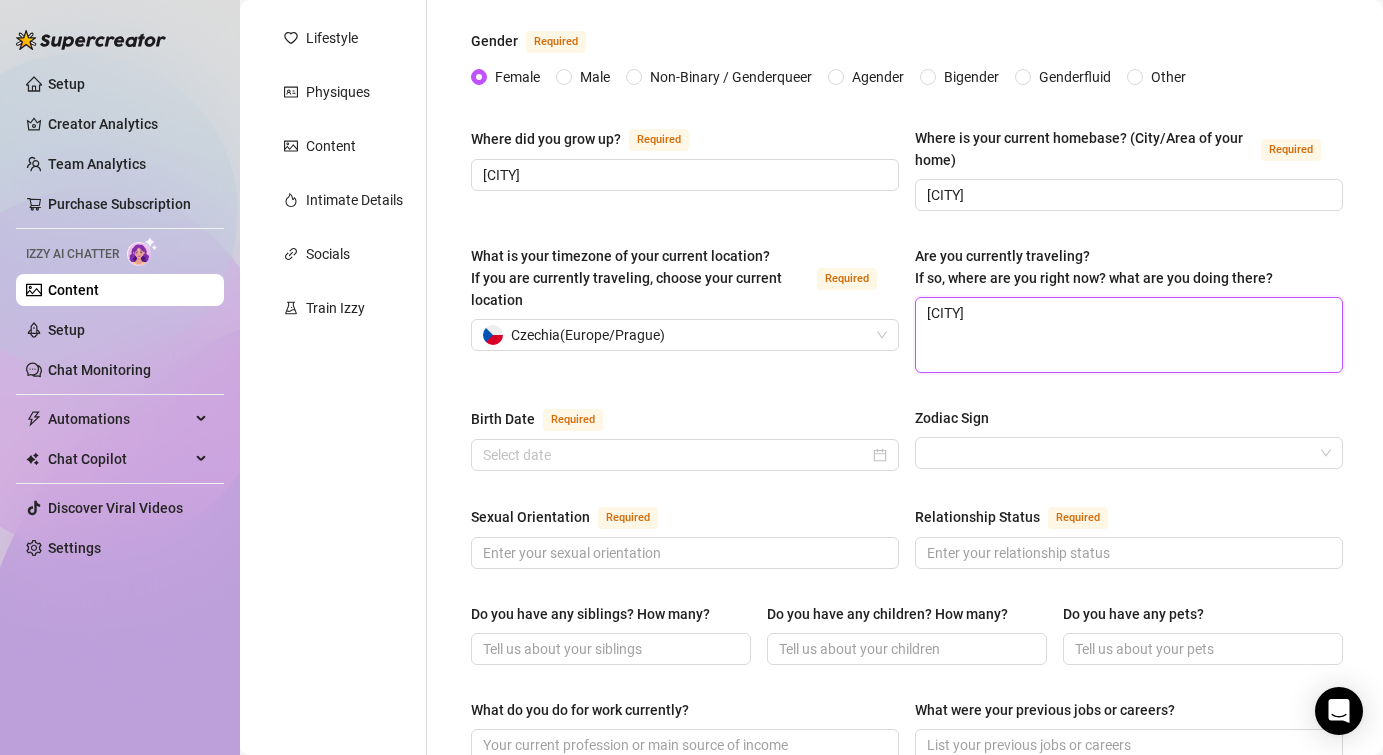 type on "[CITY]." 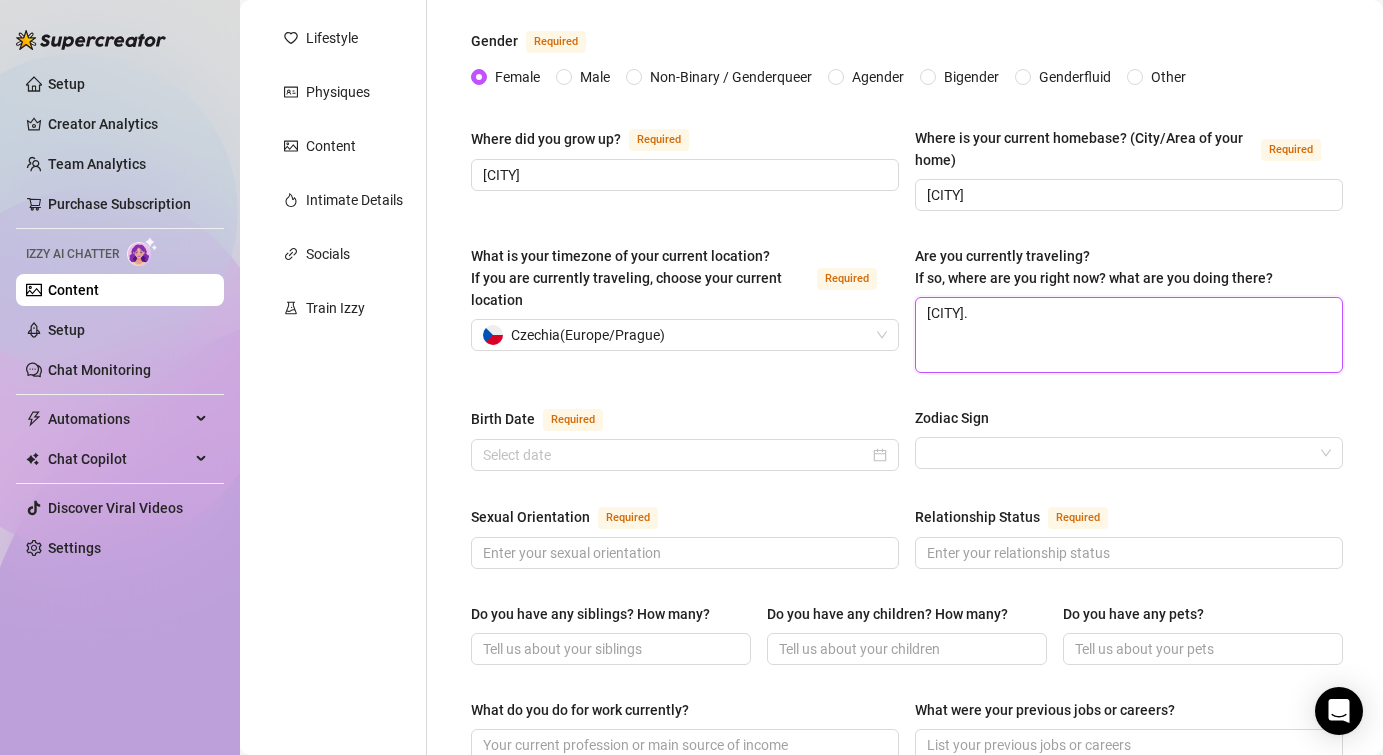 type 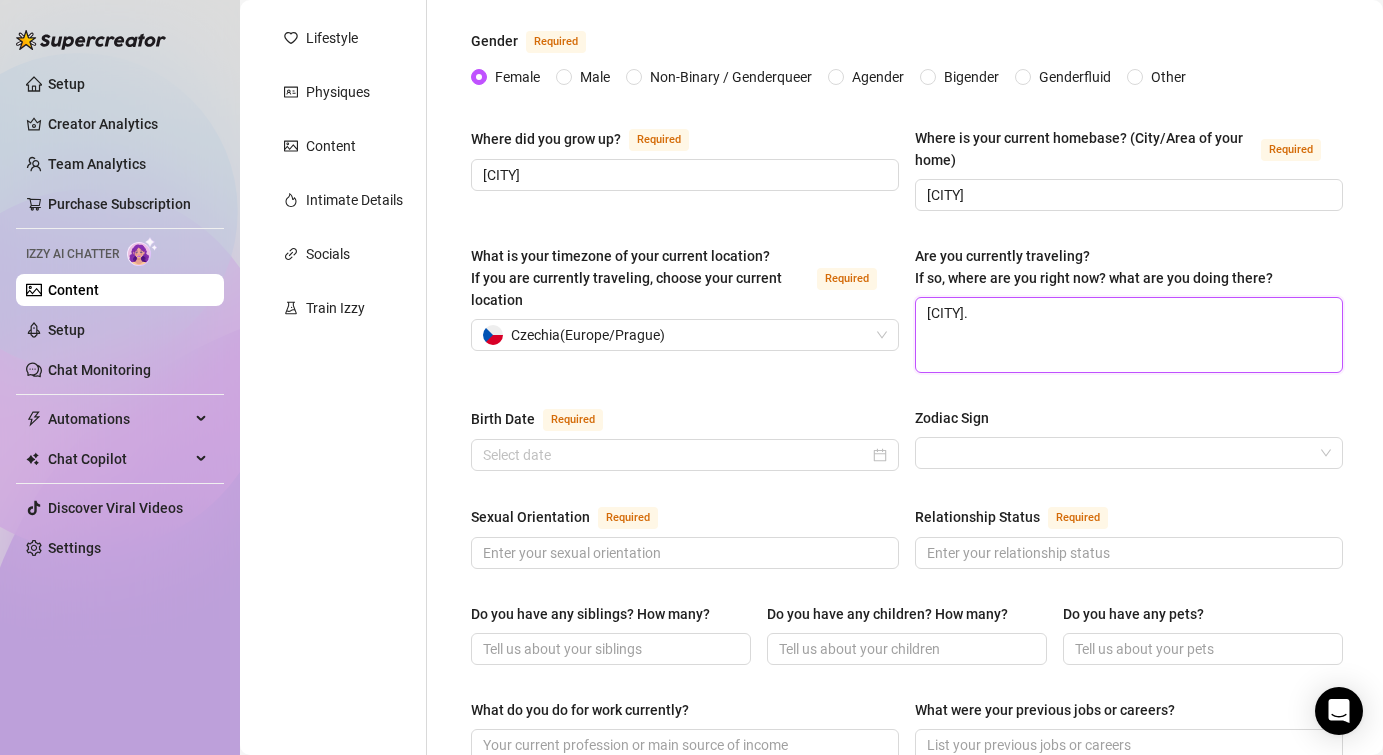 type on "[CITY]." 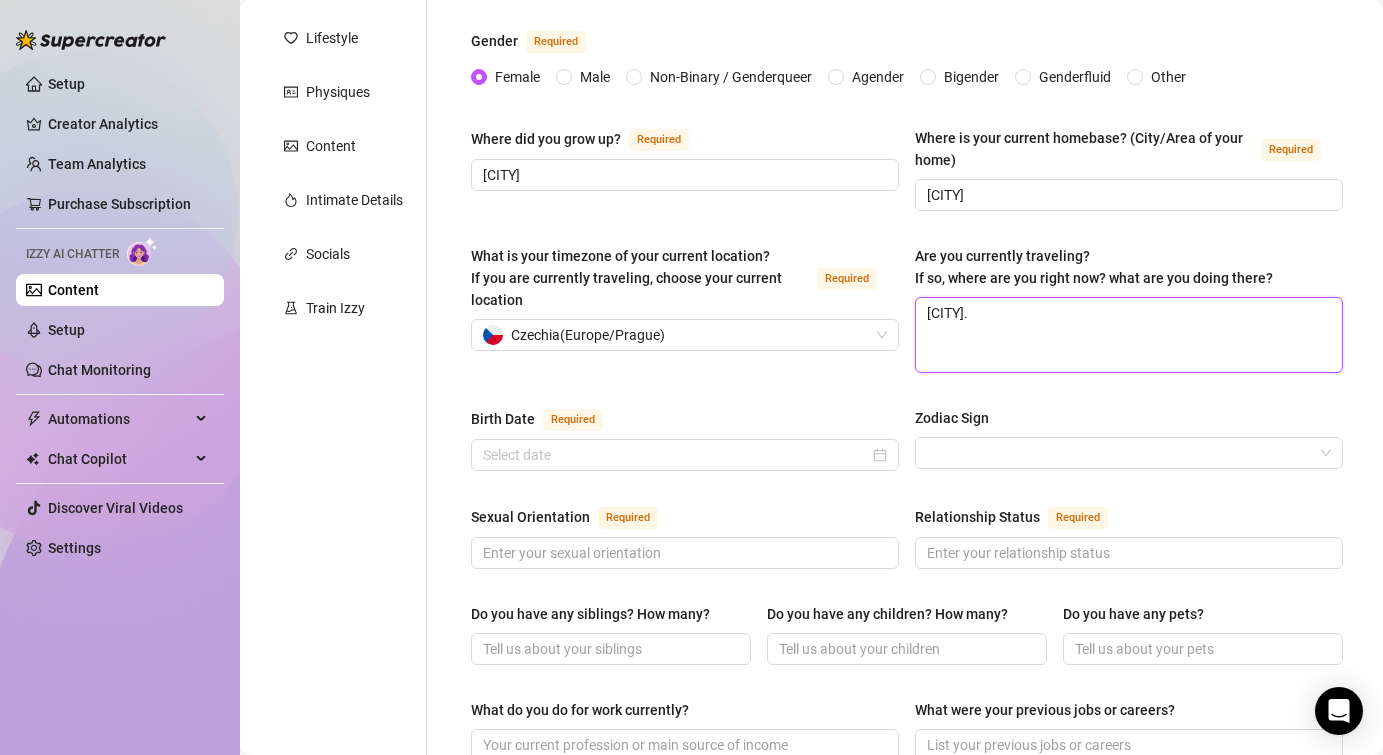 type 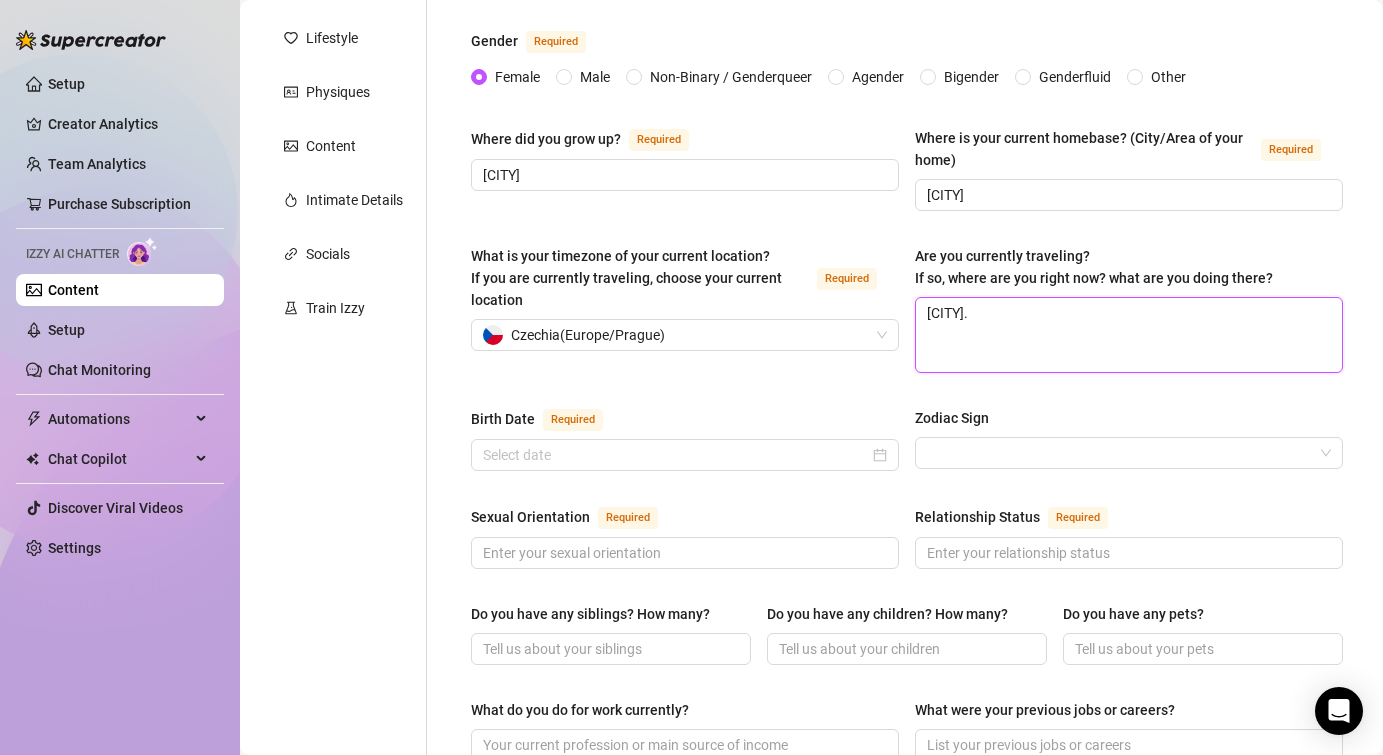 type on "[CITY]. l" 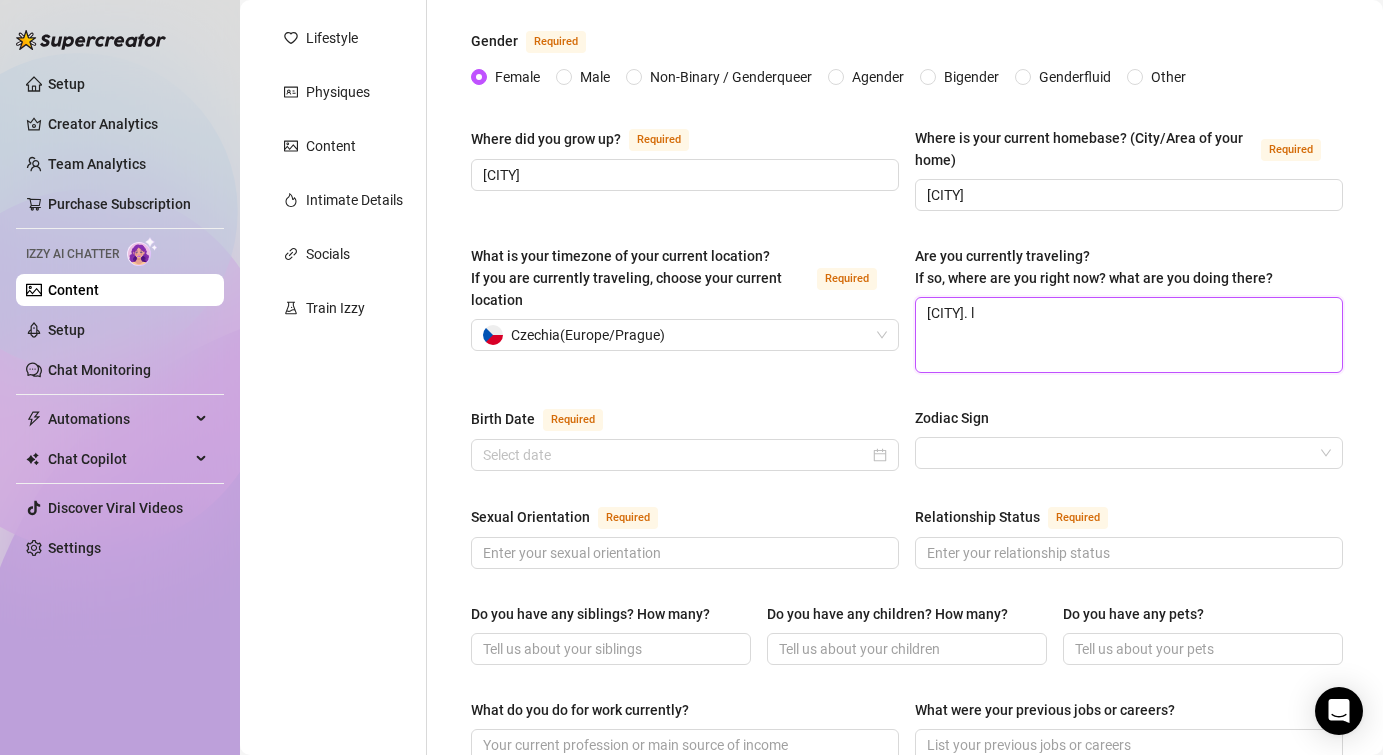 type 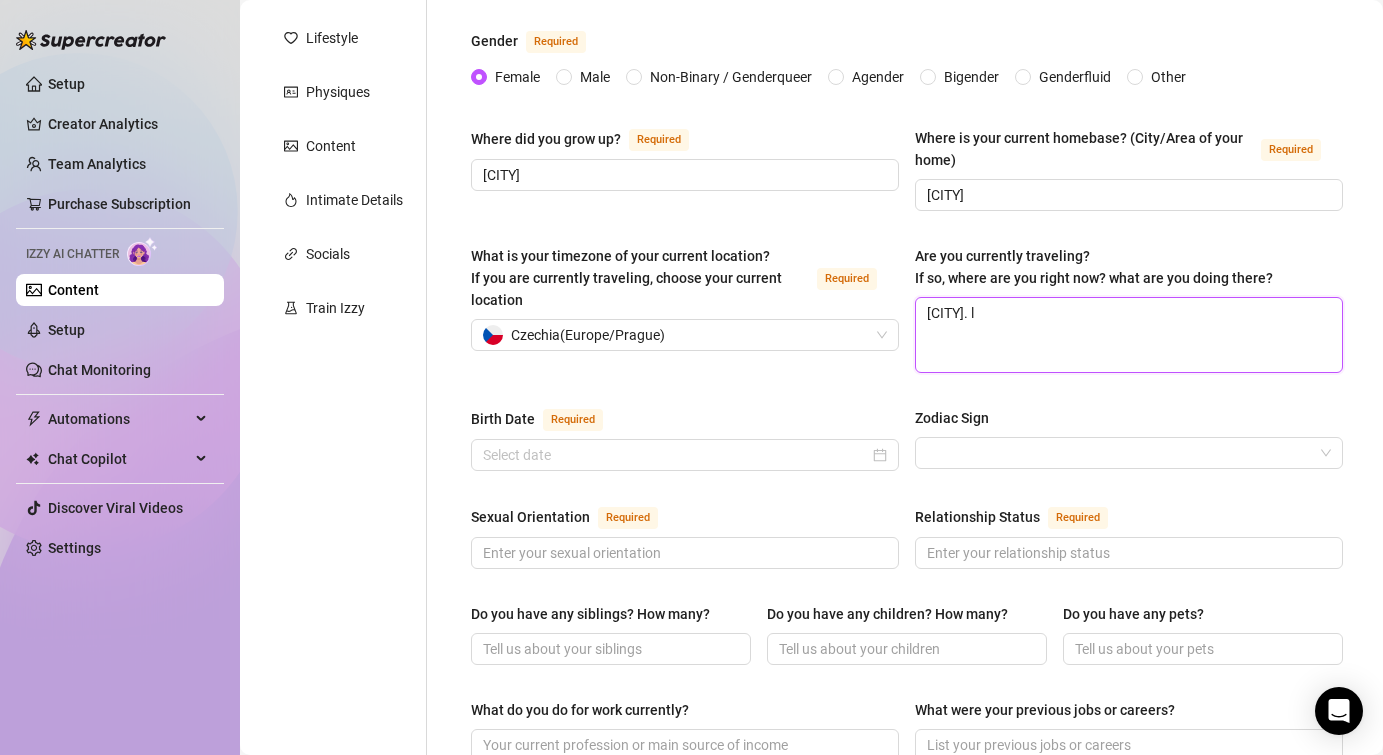 type on "[CITY]. li" 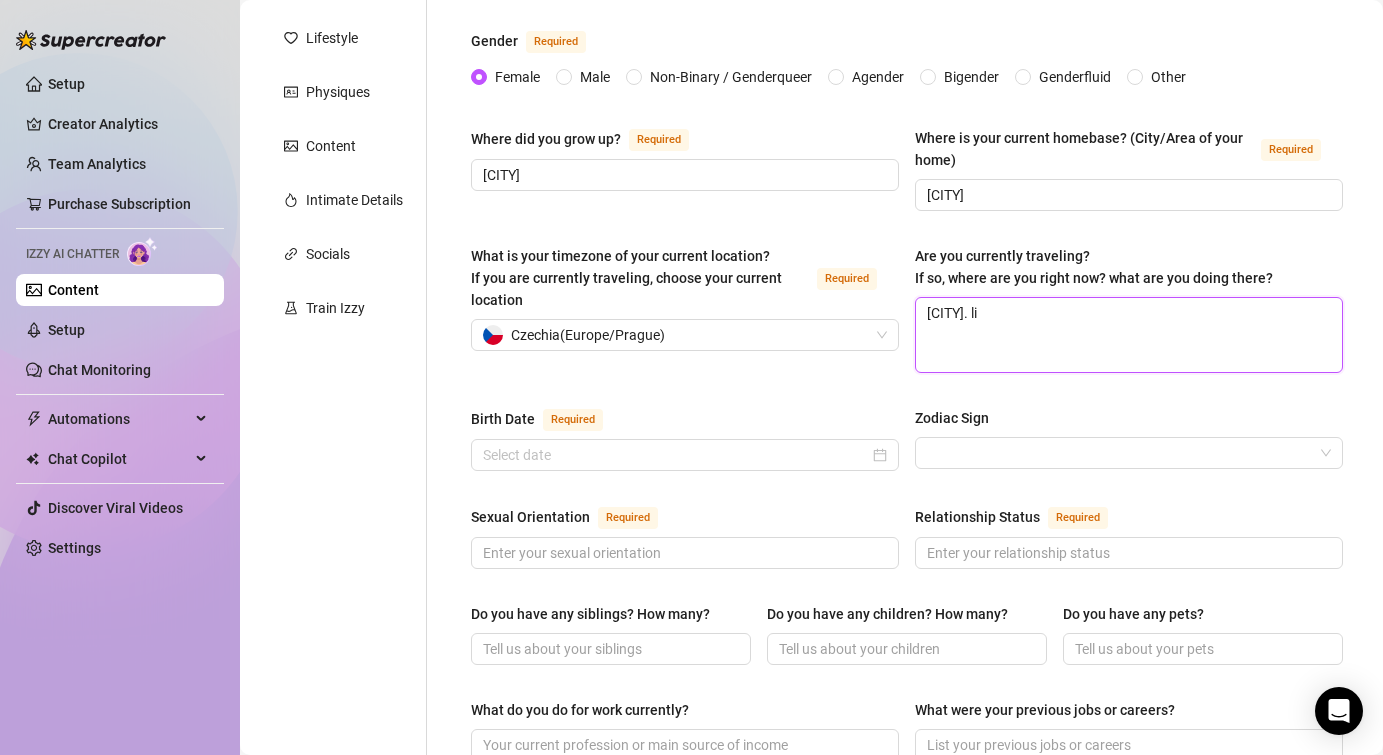 type 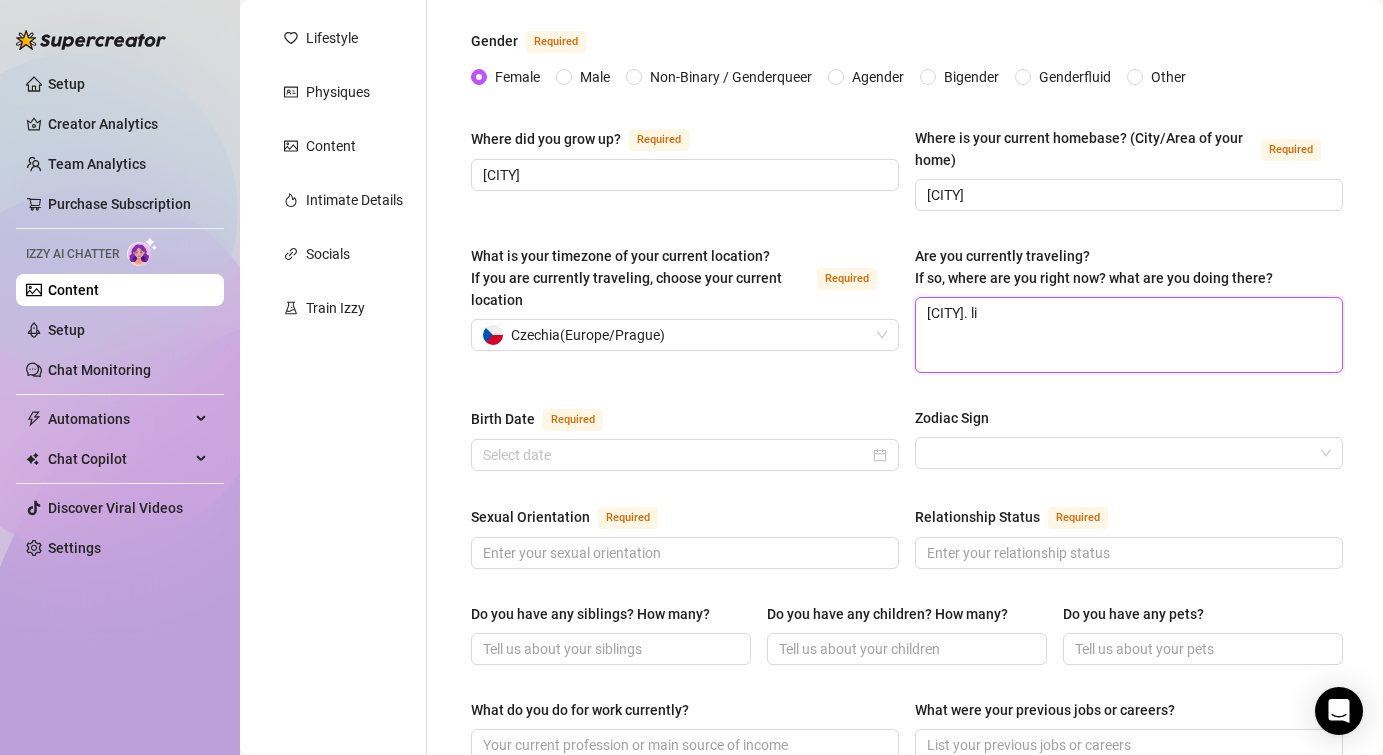 type on "[CITY]. liv" 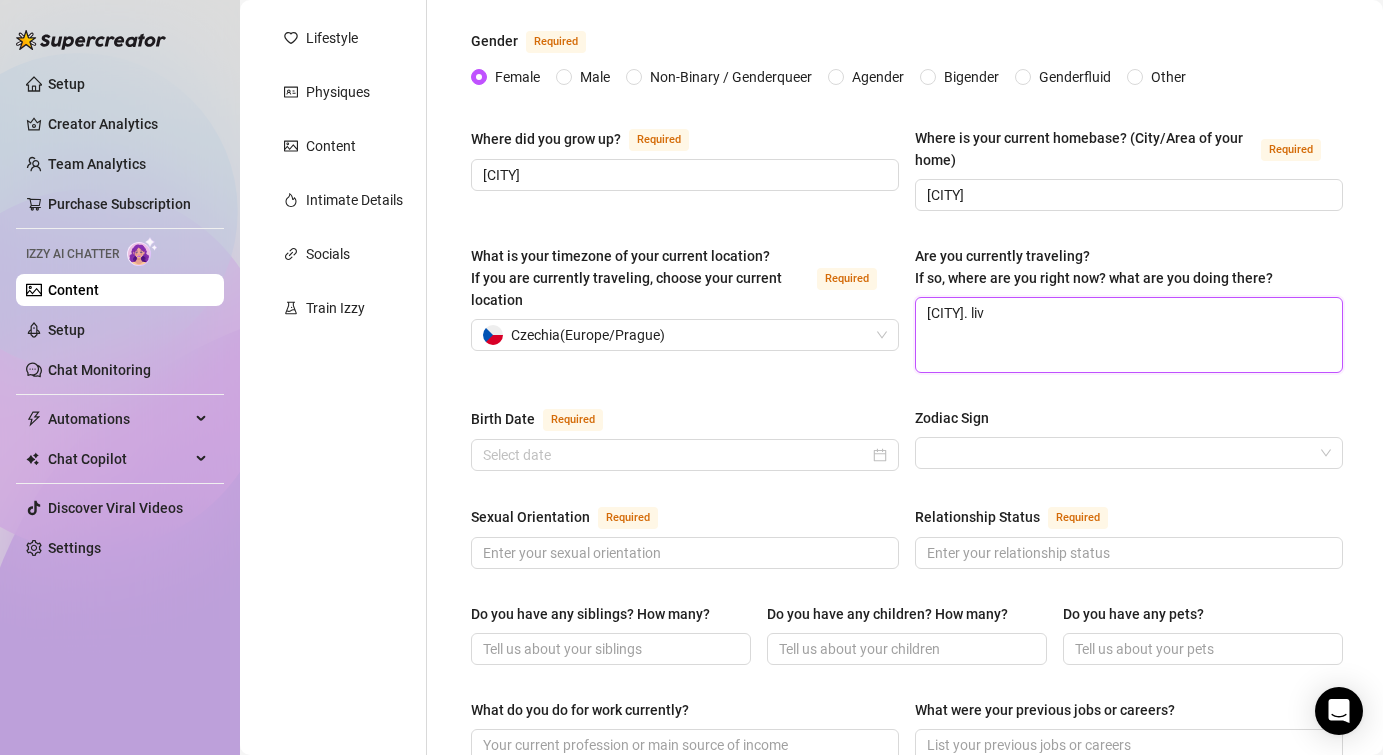 type 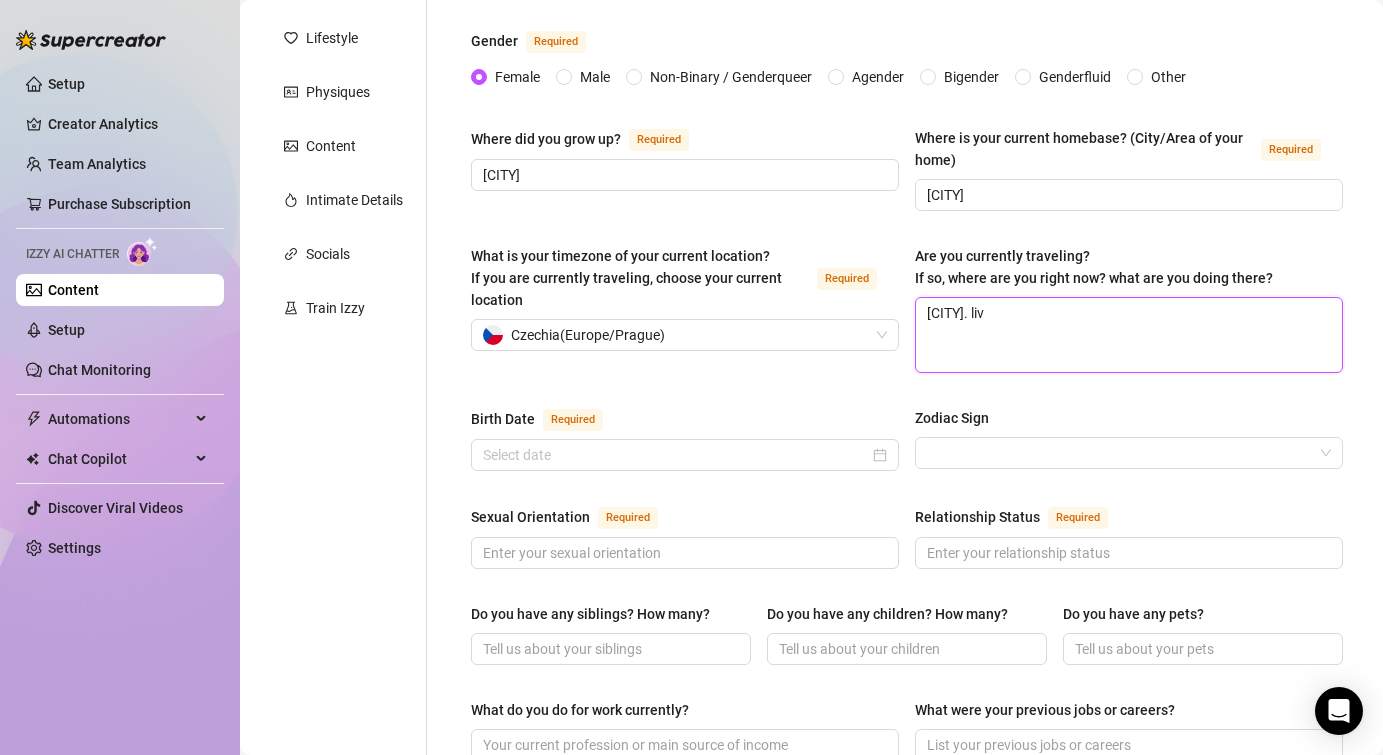 type on "[CITY]. live" 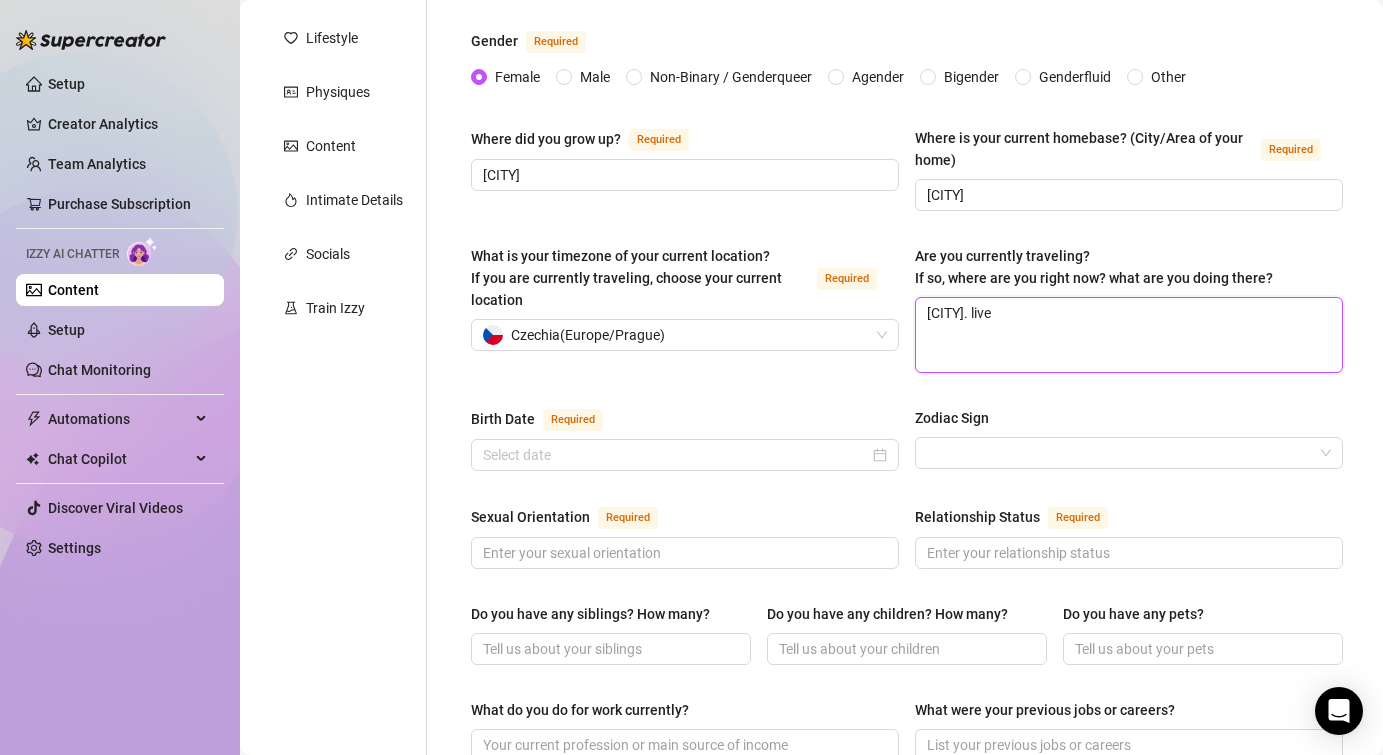 type 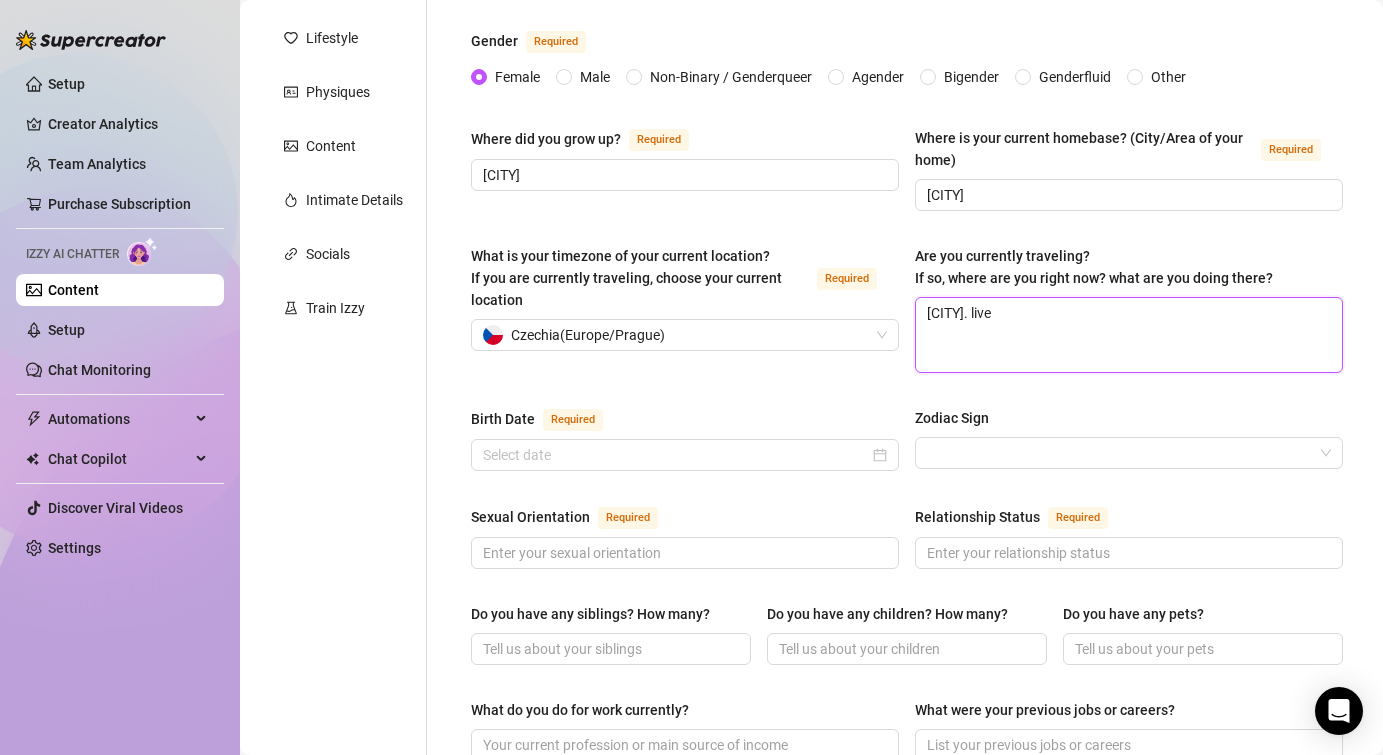 type on "[CITY]. live" 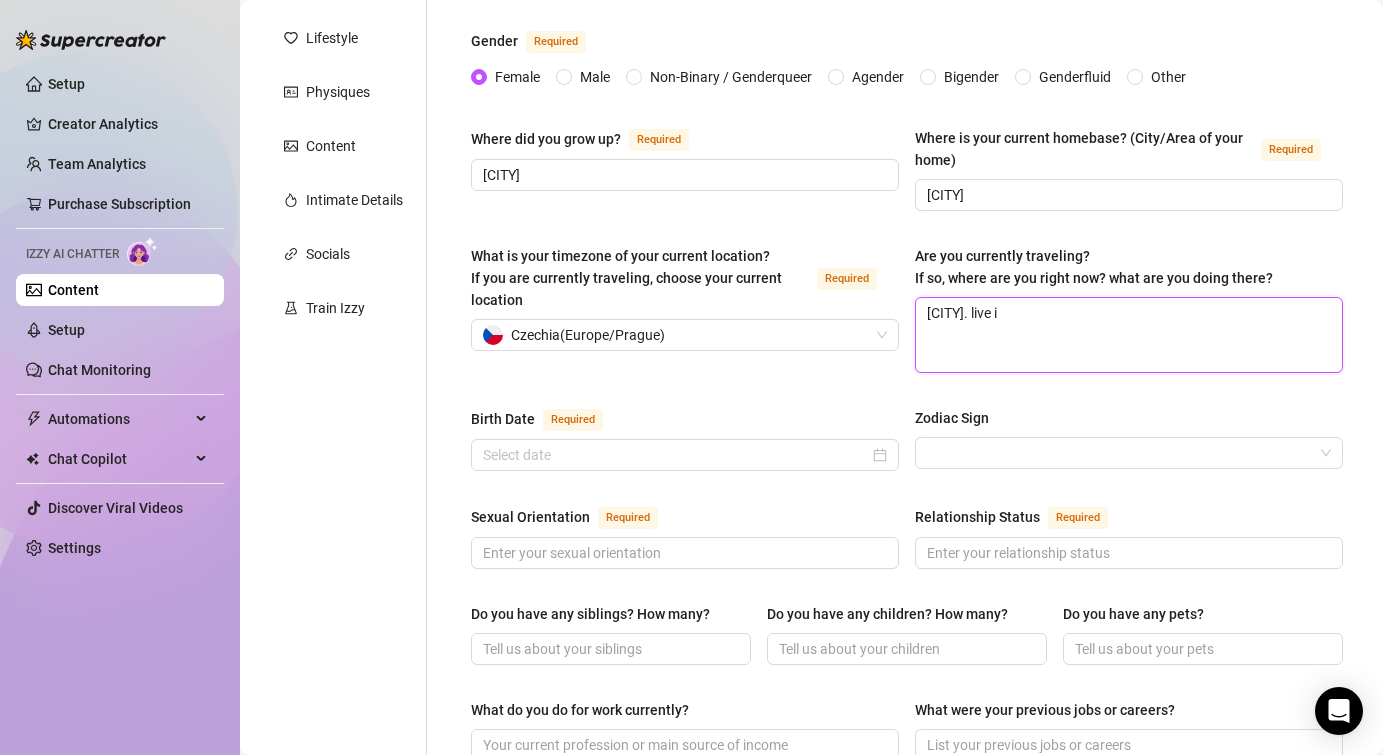 type 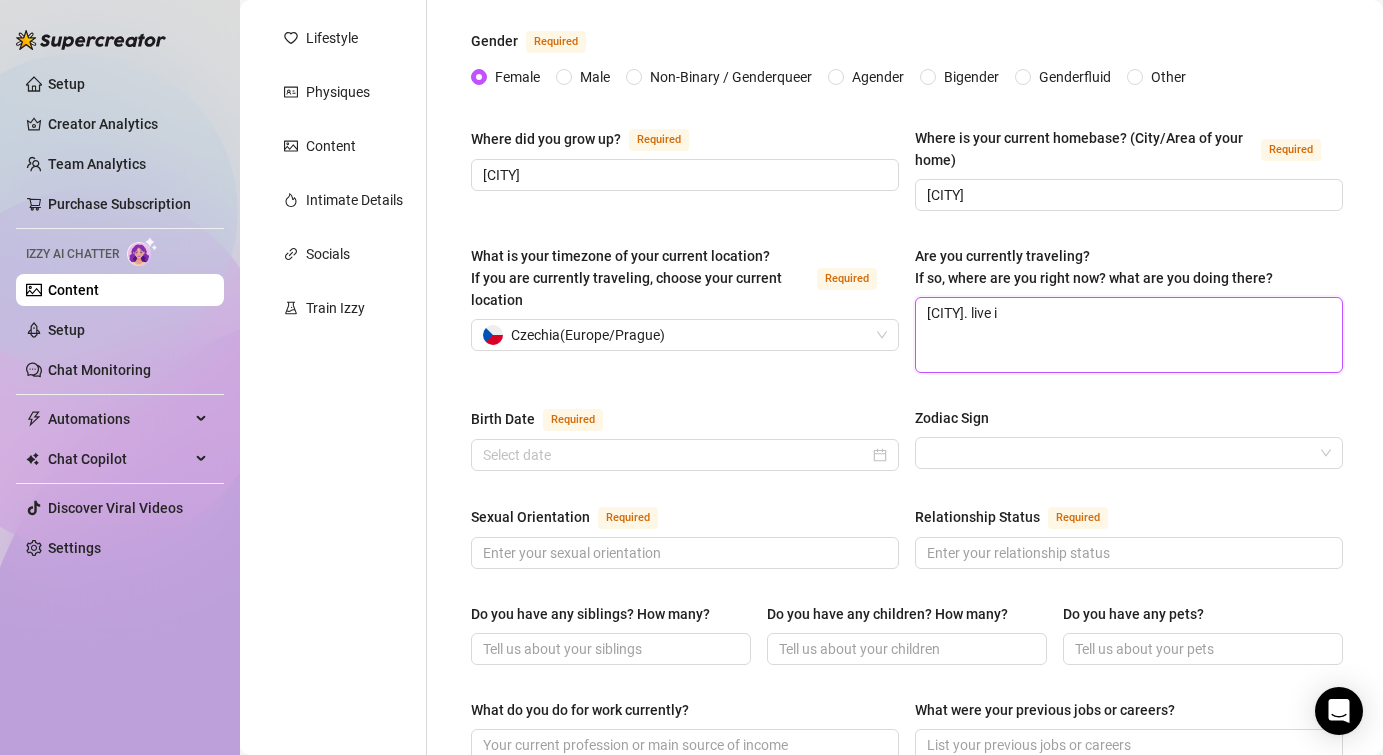 type on "[CITY]. live in" 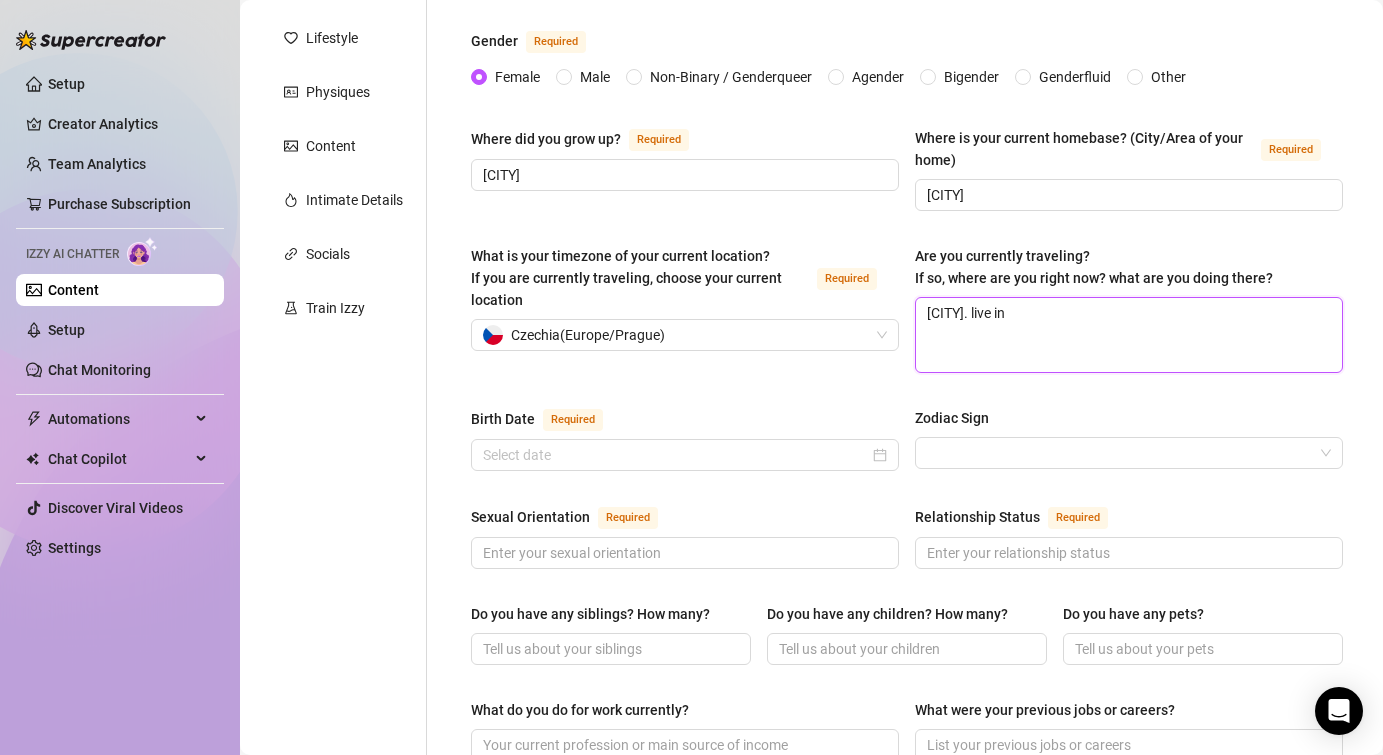 type 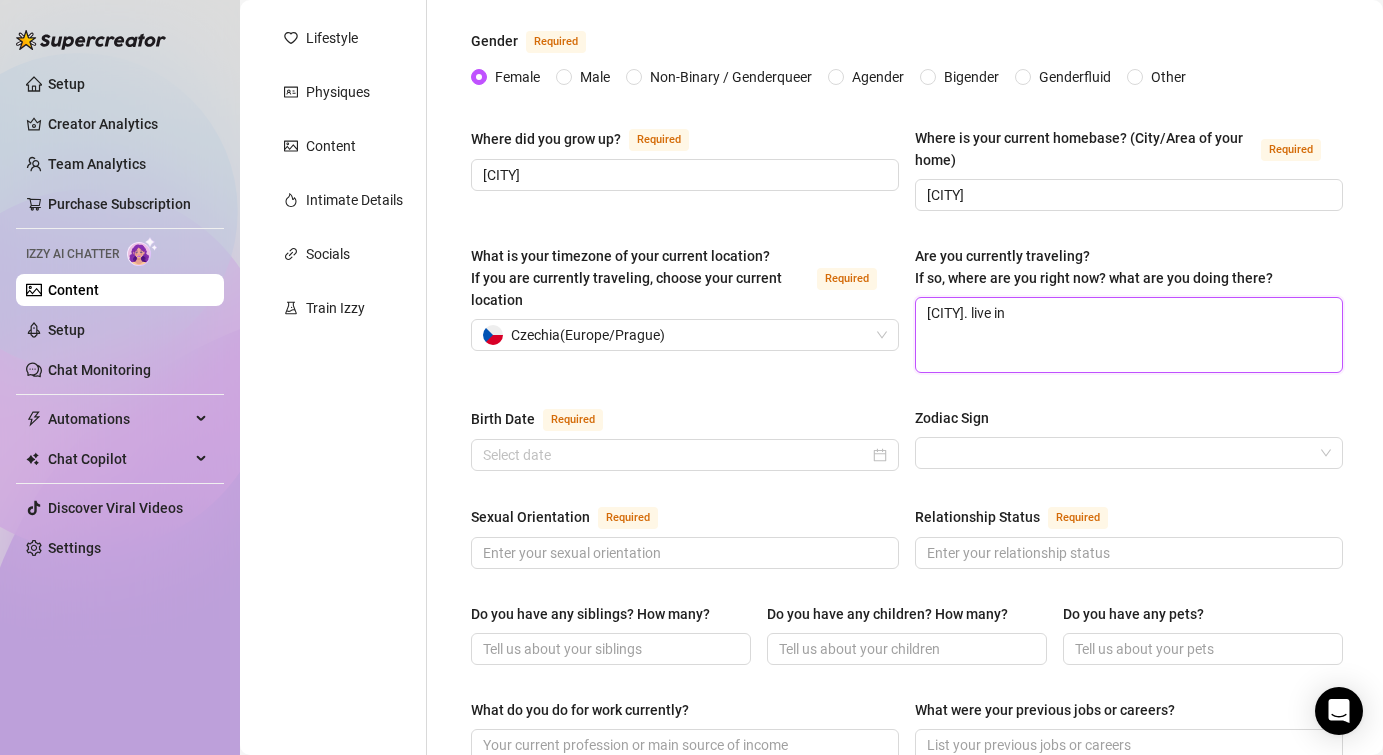 type on "[CITY]. live in" 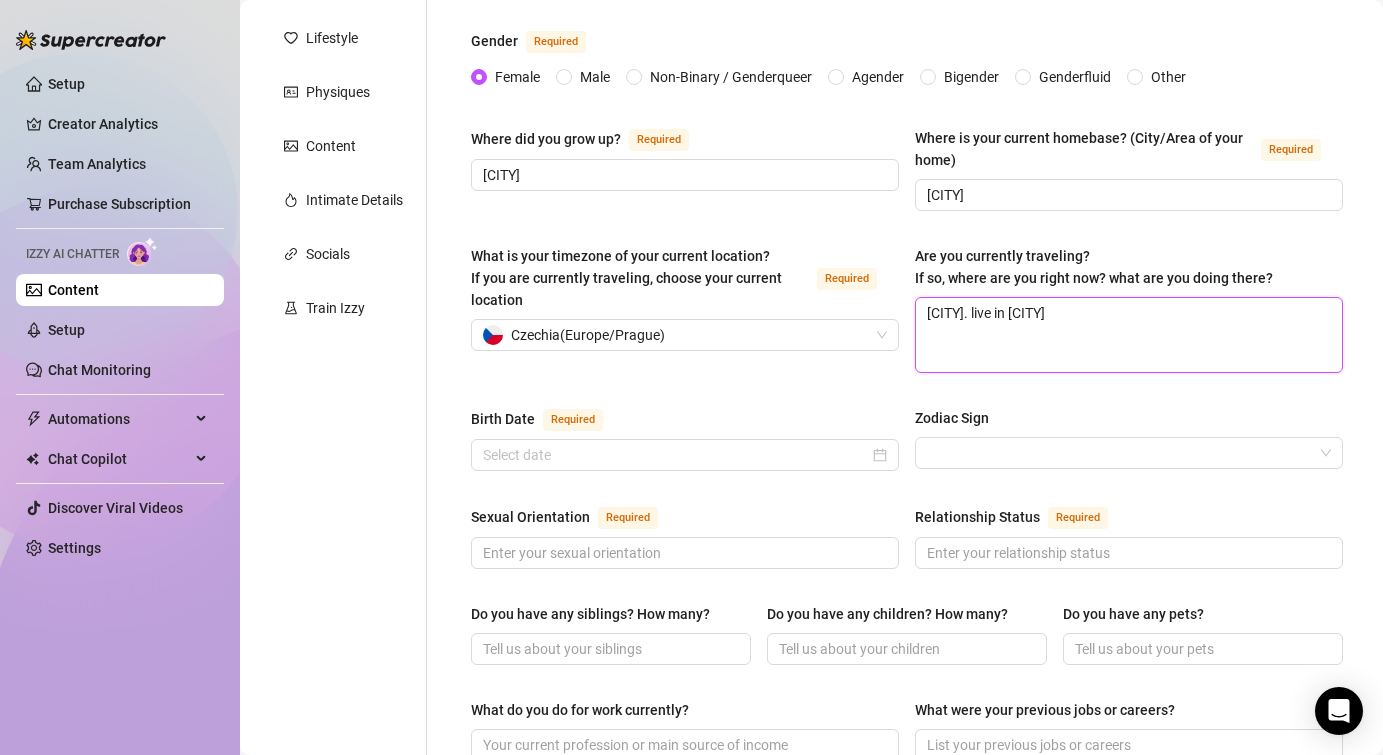 type 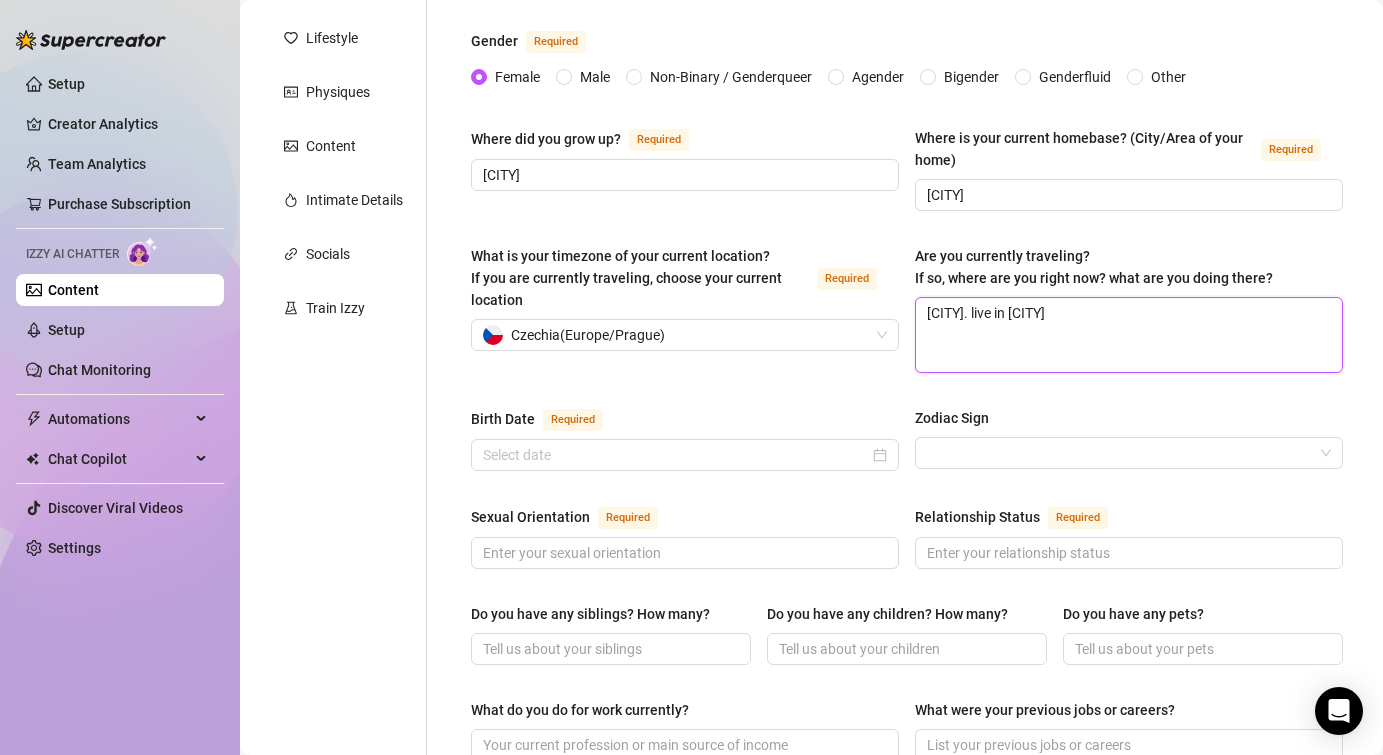 type on "[CITY]. live in [CITY]" 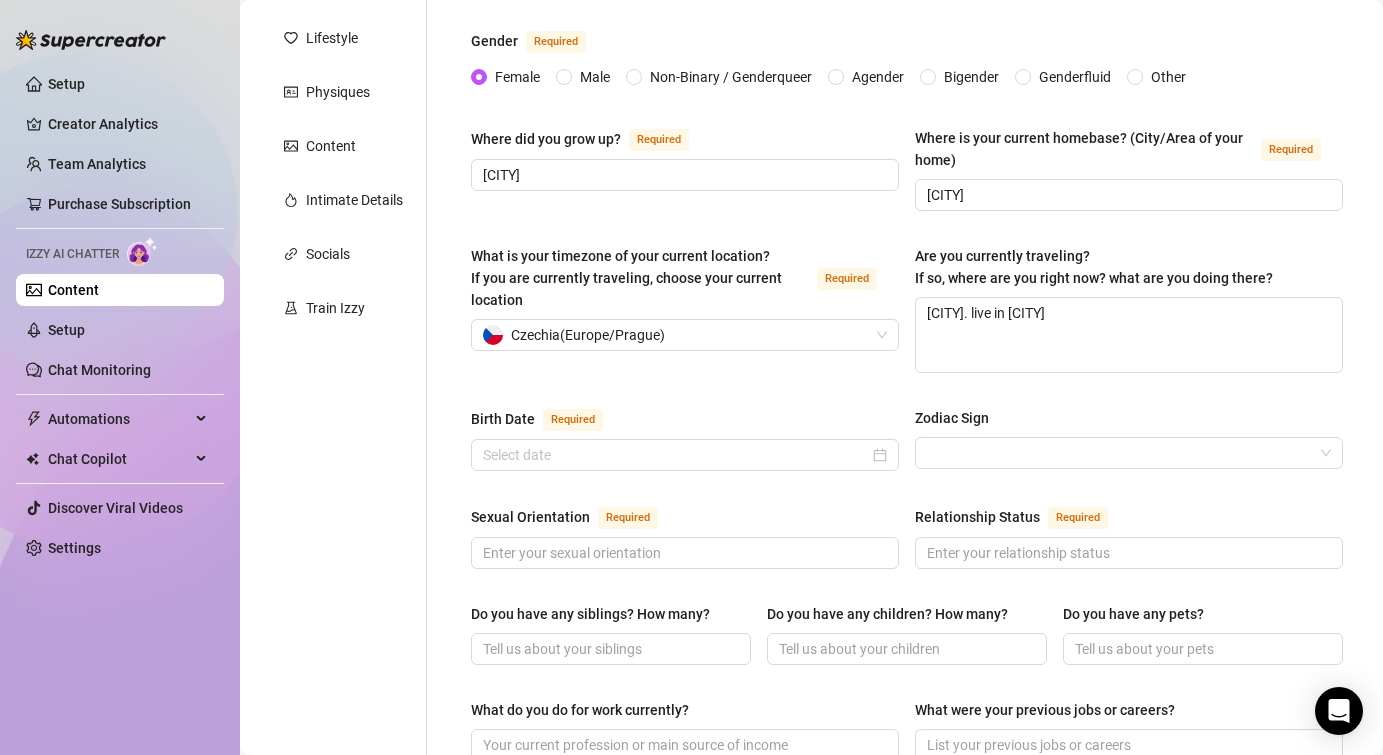 click on "Zodiac Sign" at bounding box center (952, 418) 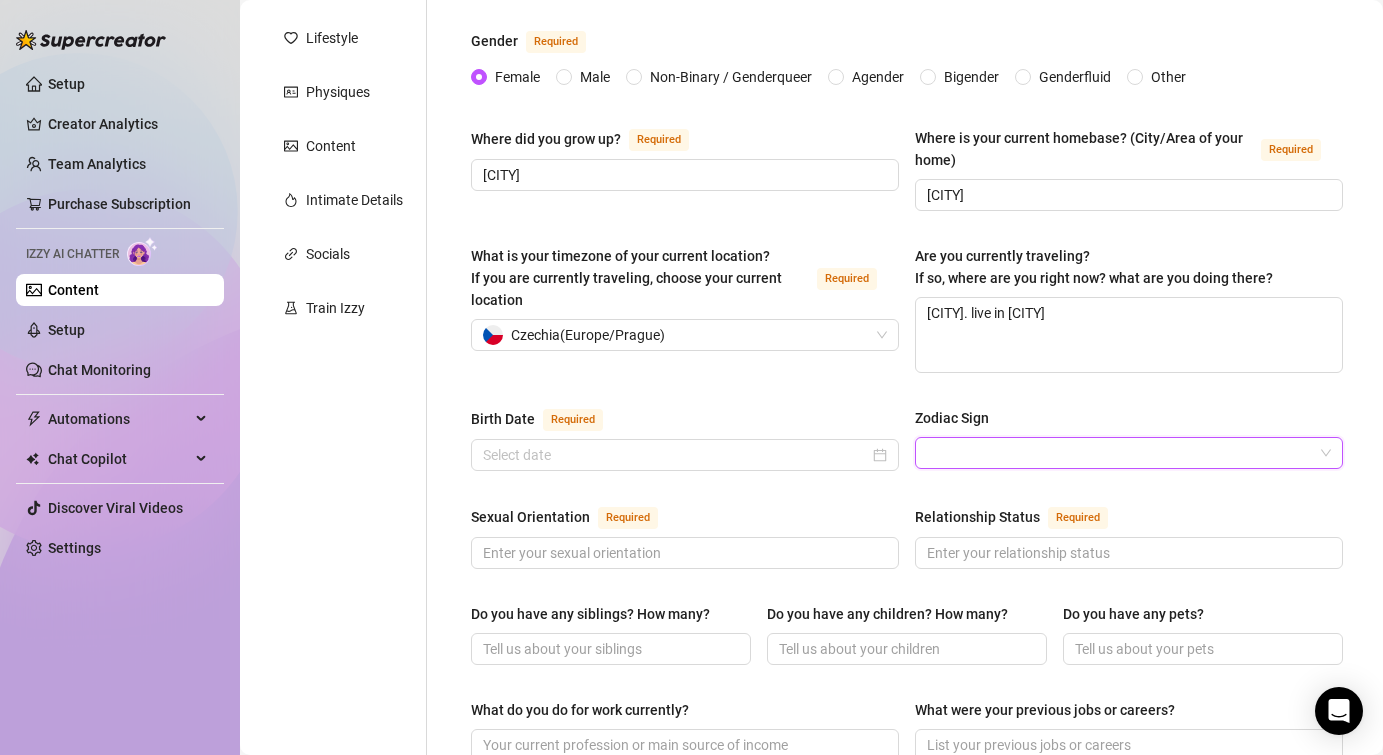 click on "Zodiac Sign" at bounding box center (1120, 453) 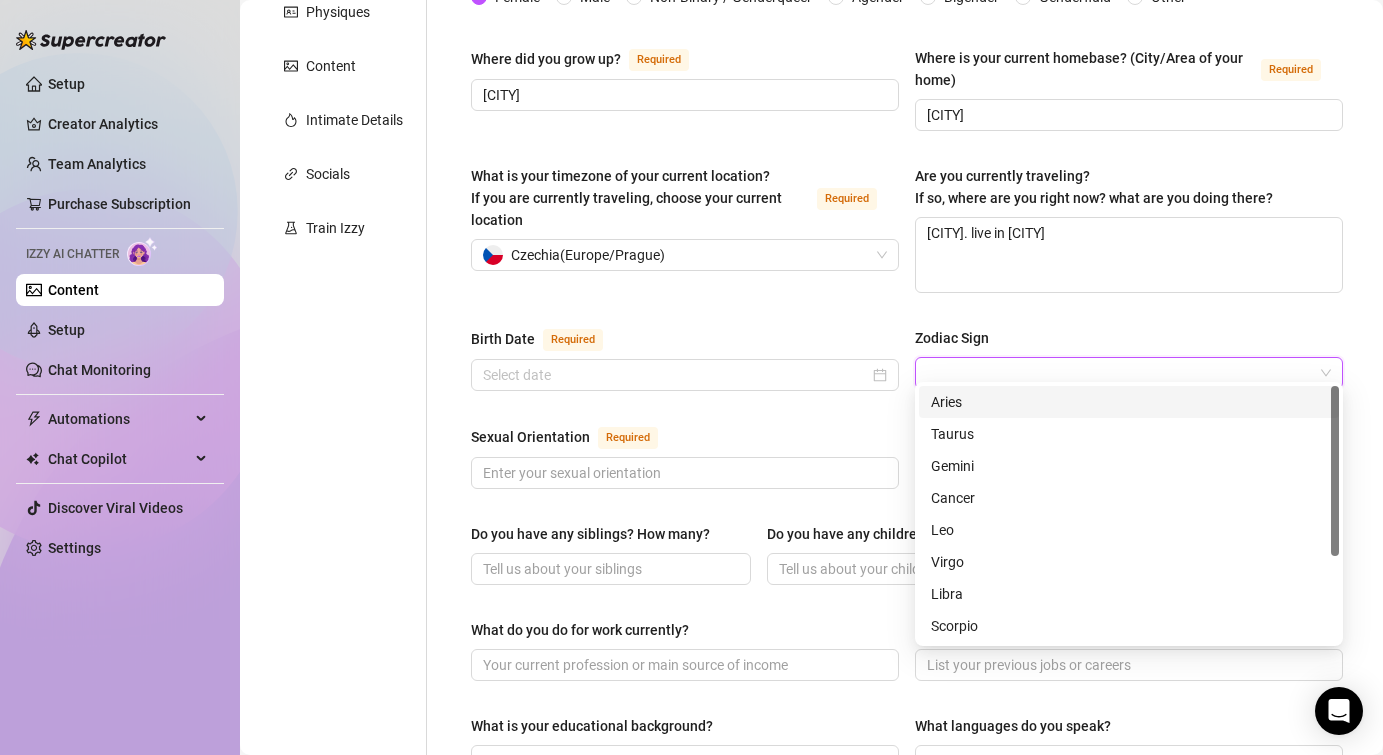 scroll, scrollTop: 368, scrollLeft: 0, axis: vertical 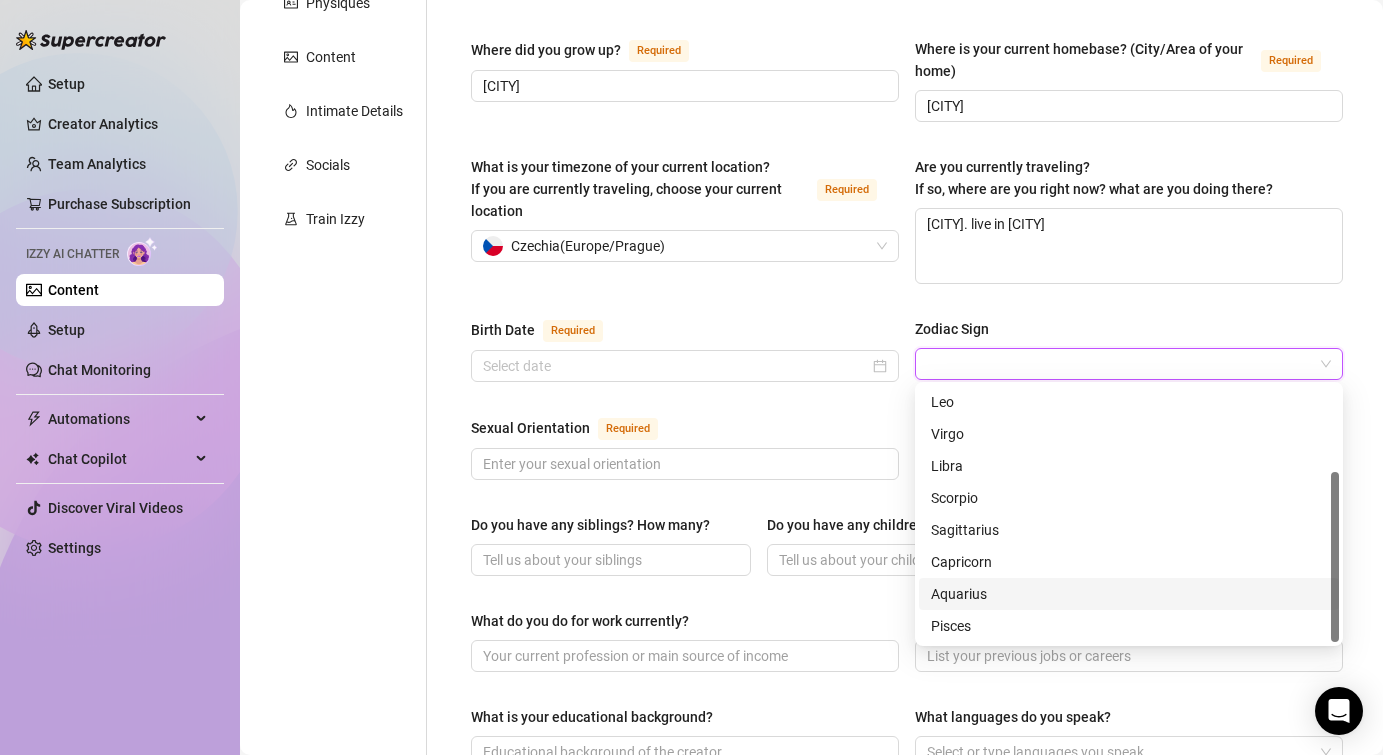 click on "Aquarius" at bounding box center [1129, 594] 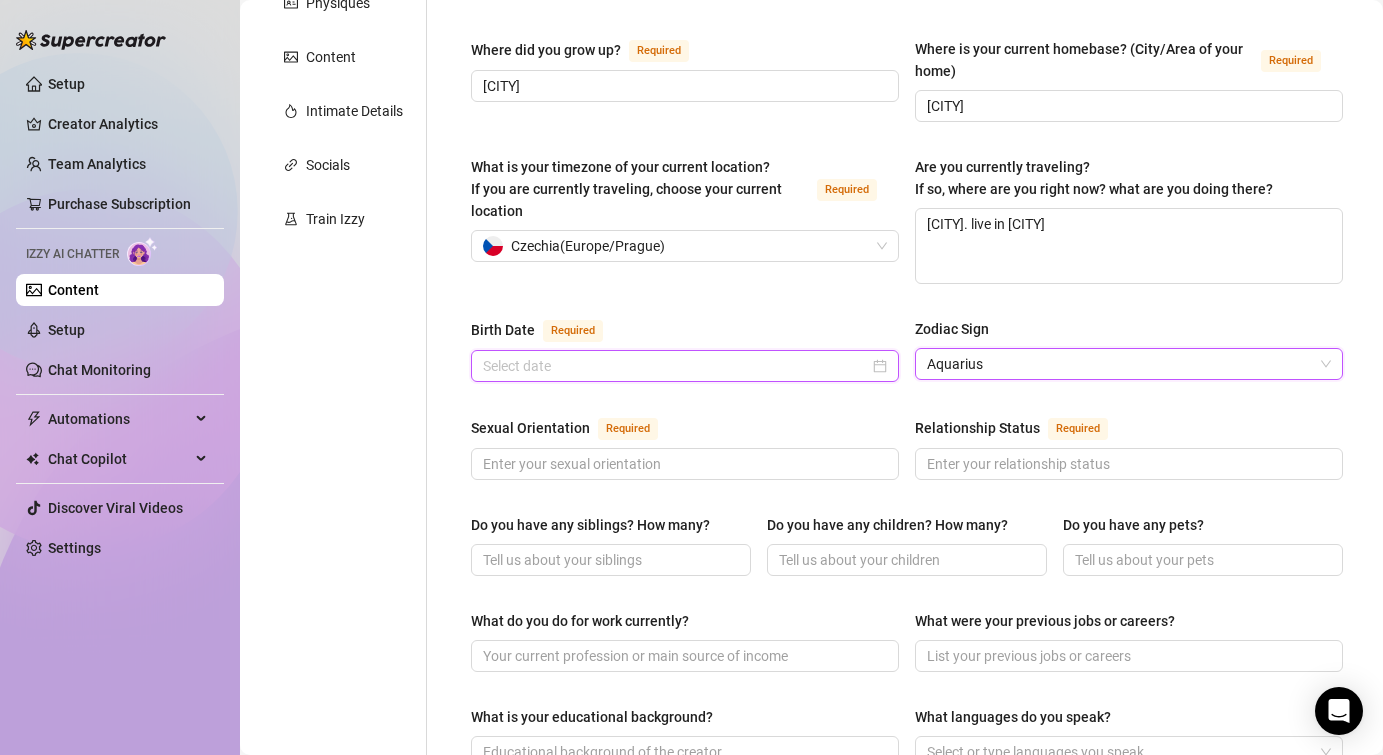 click on "Birth Date Required" at bounding box center (676, 366) 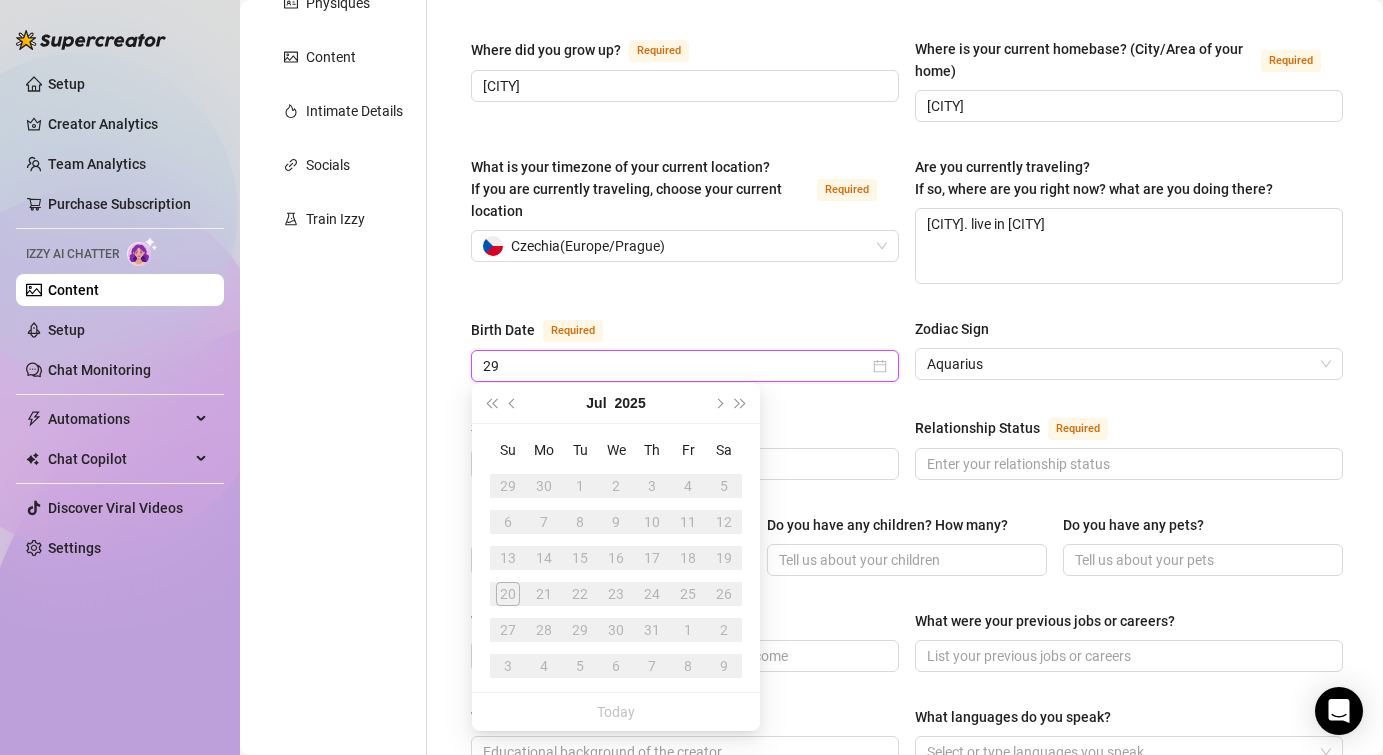 type on "2" 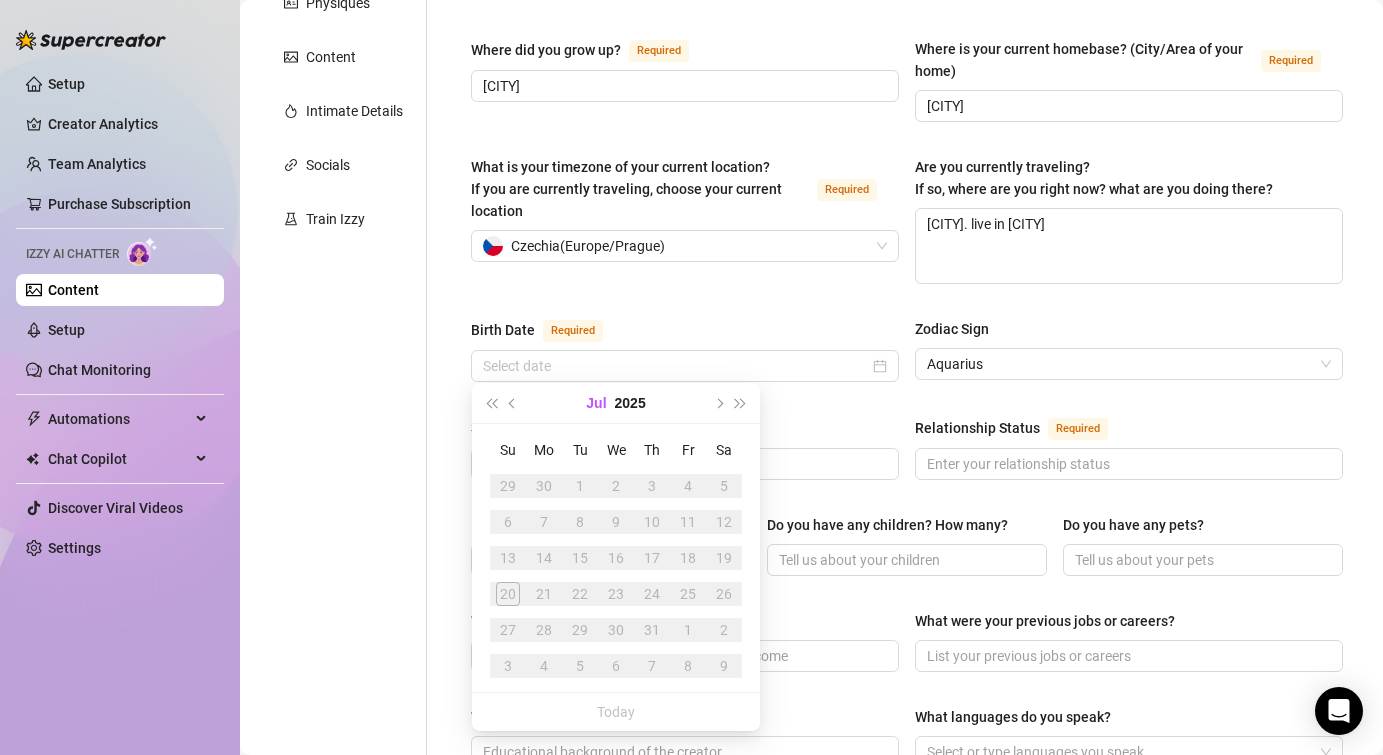 click on "Jul" at bounding box center [596, 403] 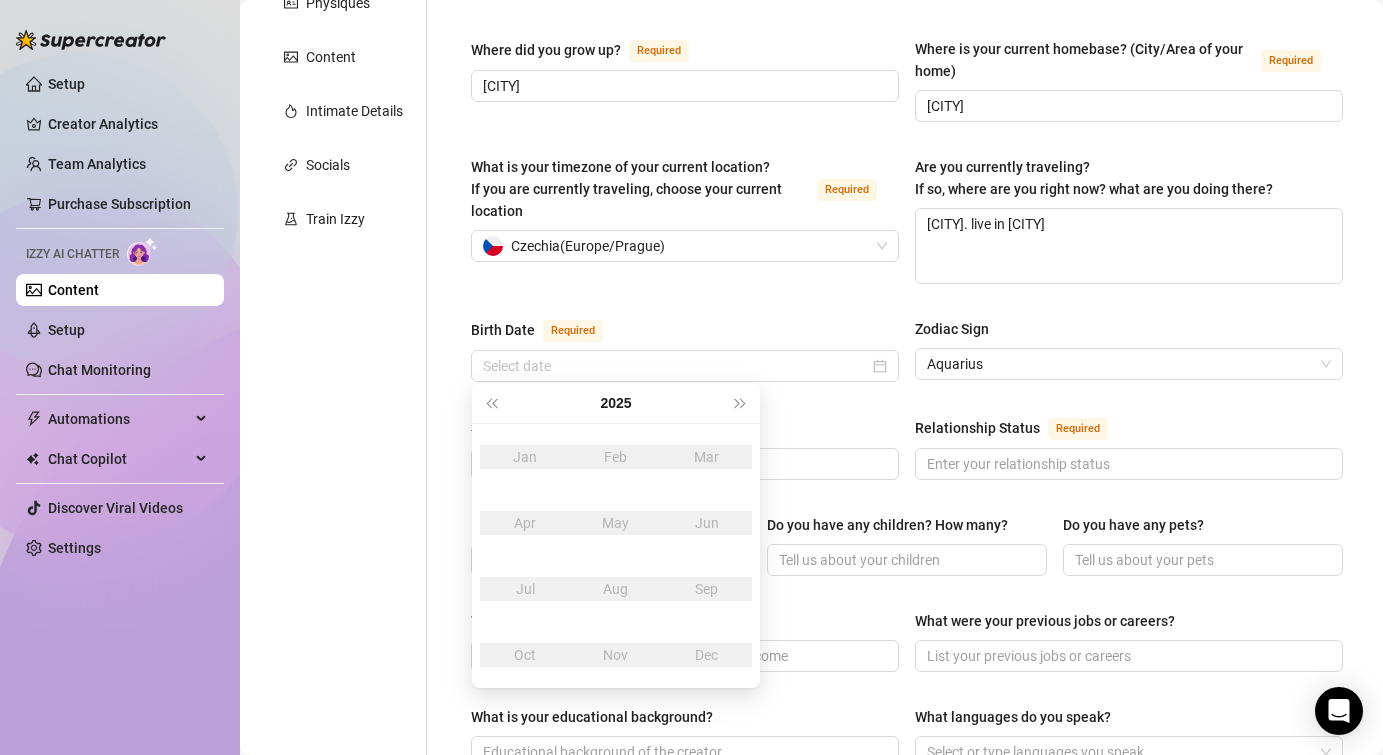 click on "2025" at bounding box center (615, 403) 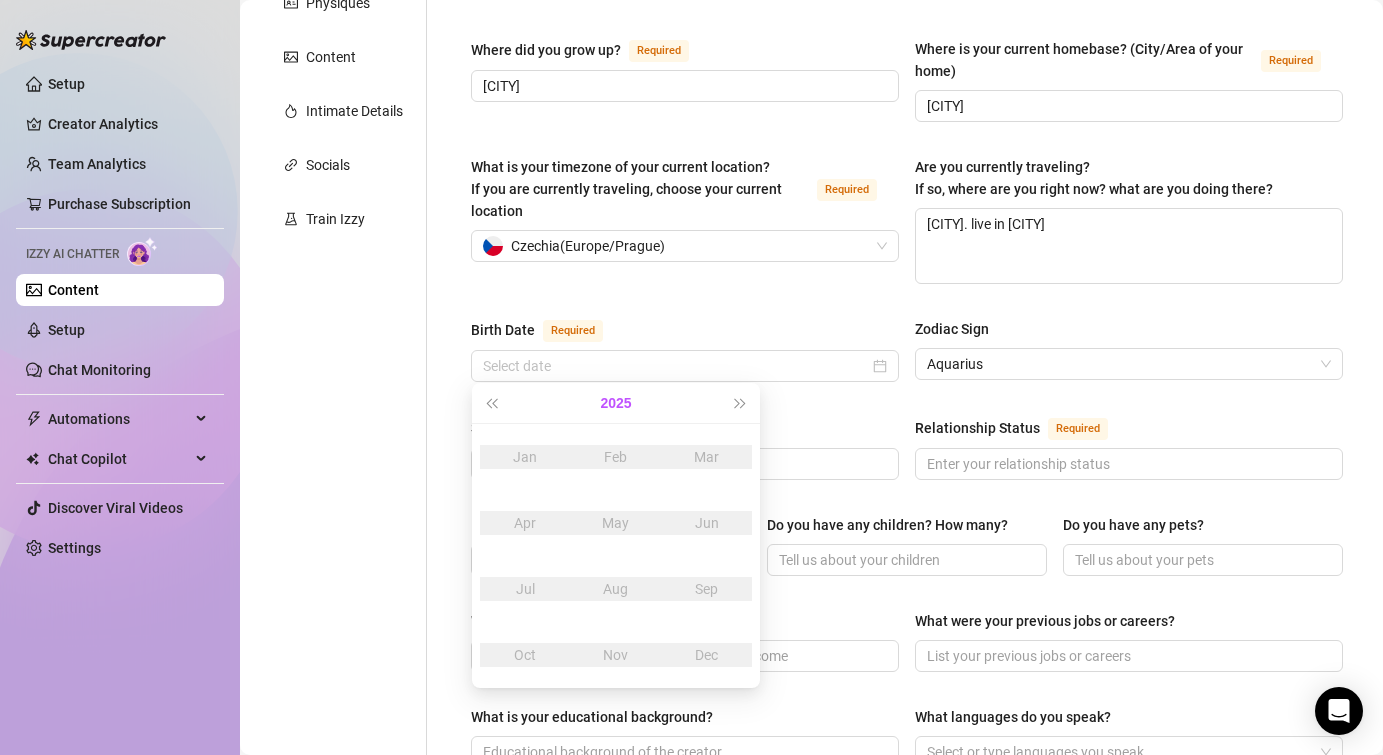 click on "2025" at bounding box center (615, 403) 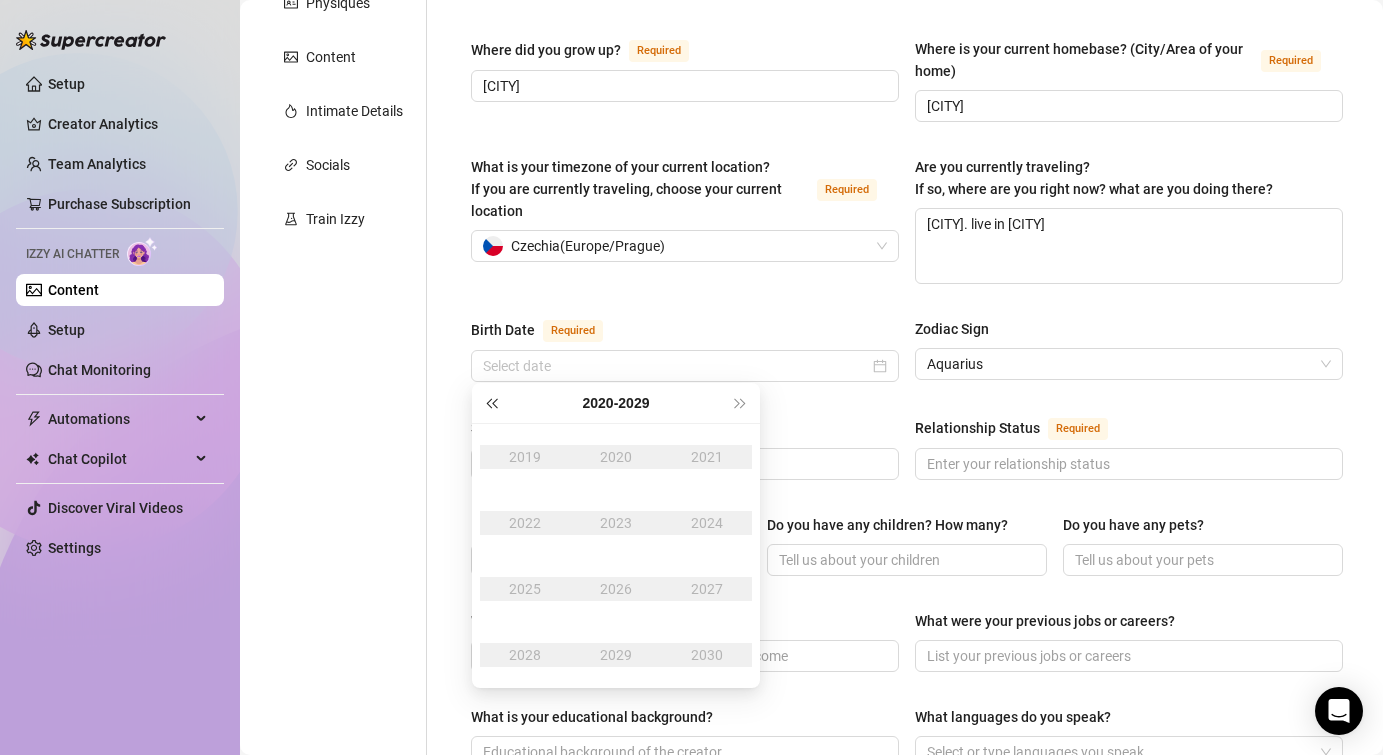 click at bounding box center [491, 403] 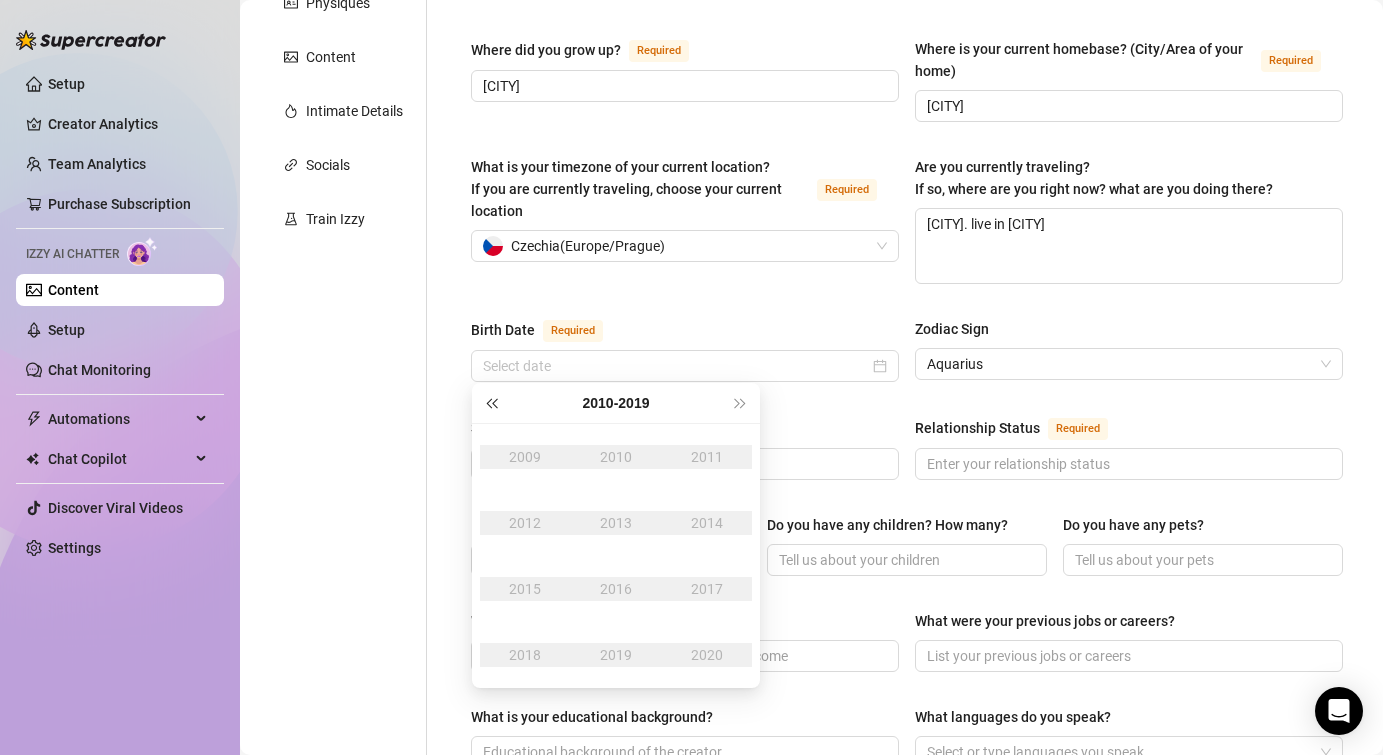 click at bounding box center [491, 403] 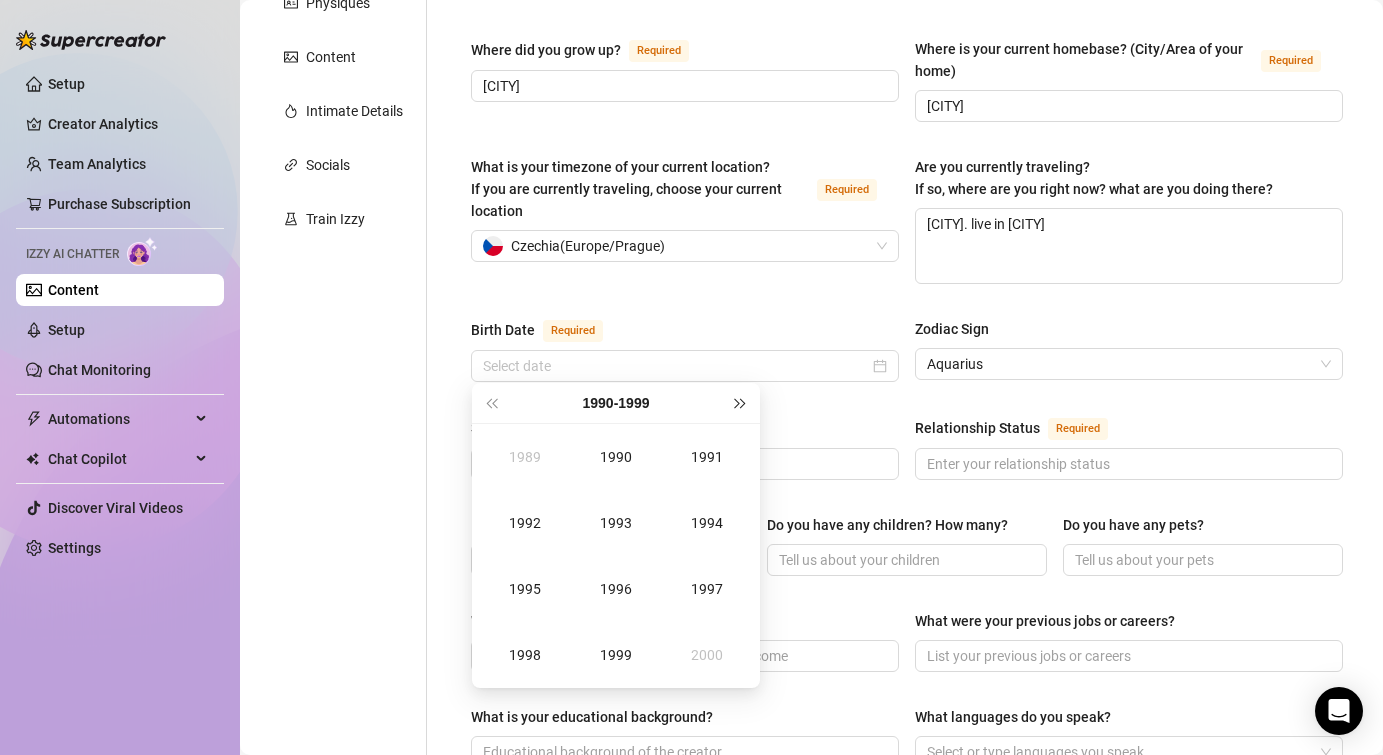click at bounding box center [741, 403] 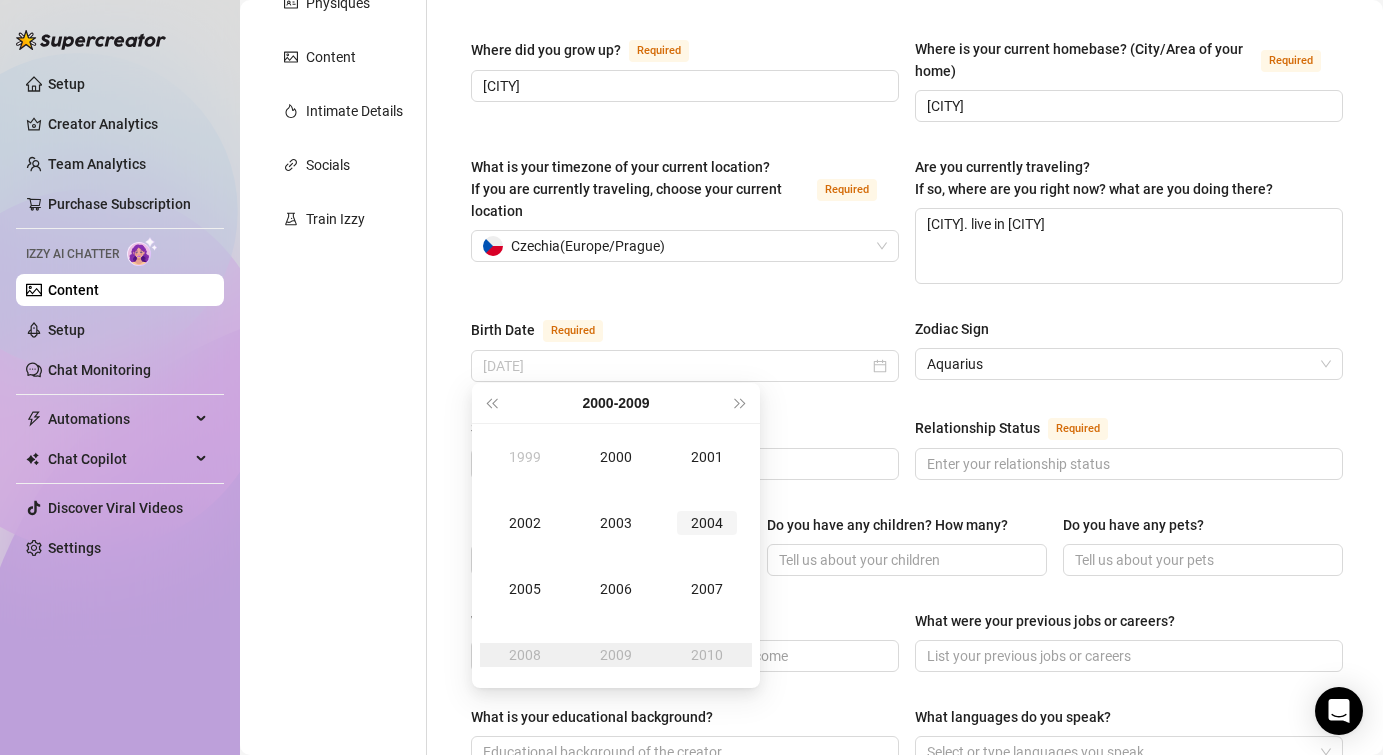 click on "2004" at bounding box center [707, 523] 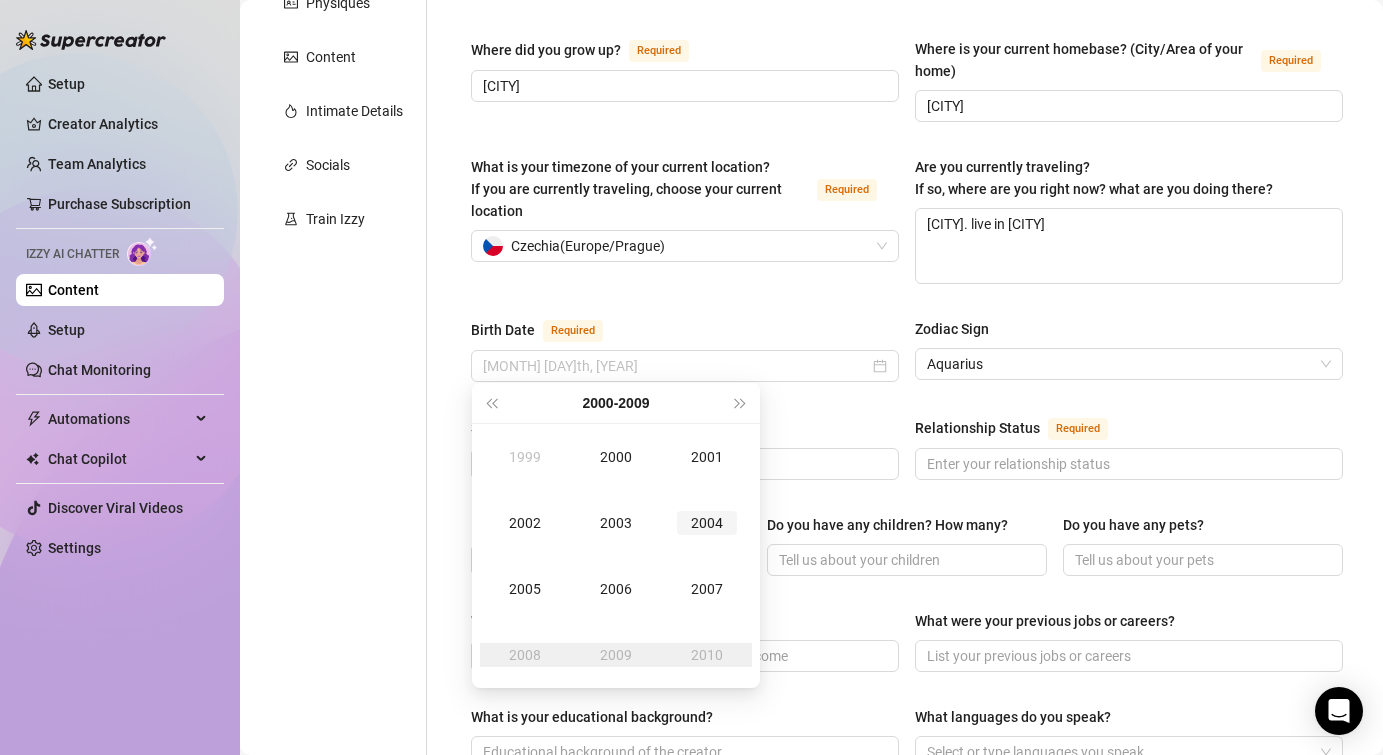 type on "[DATE]" 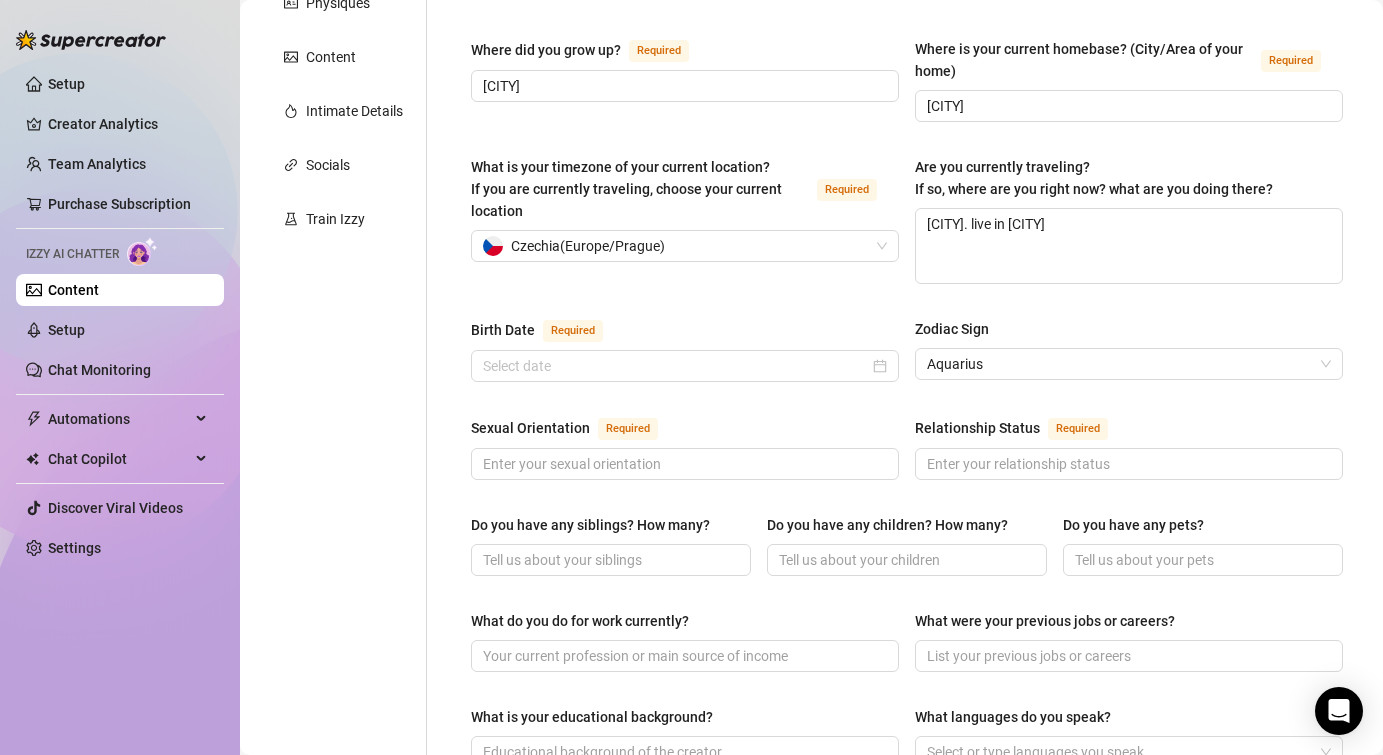 click on "Birth Date Required" at bounding box center (685, 334) 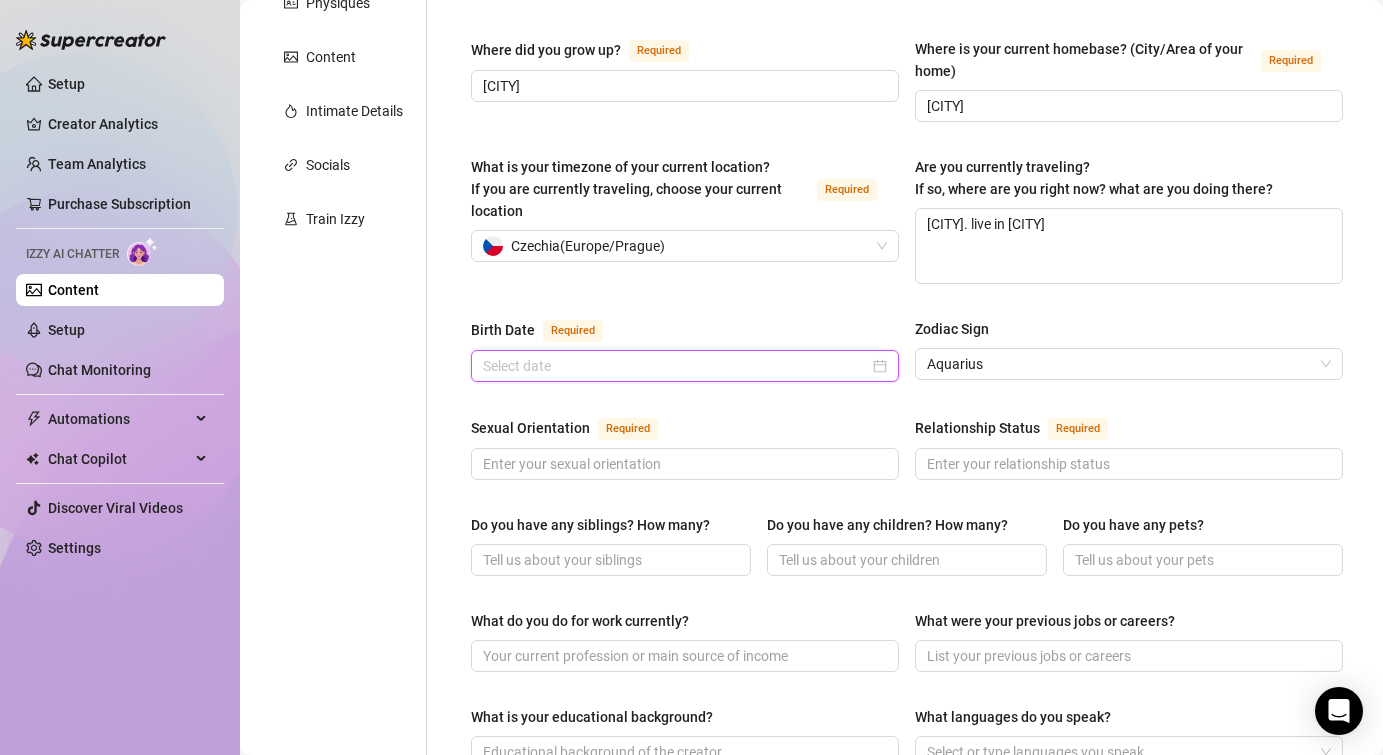 click on "Birth Date Required" at bounding box center (676, 366) 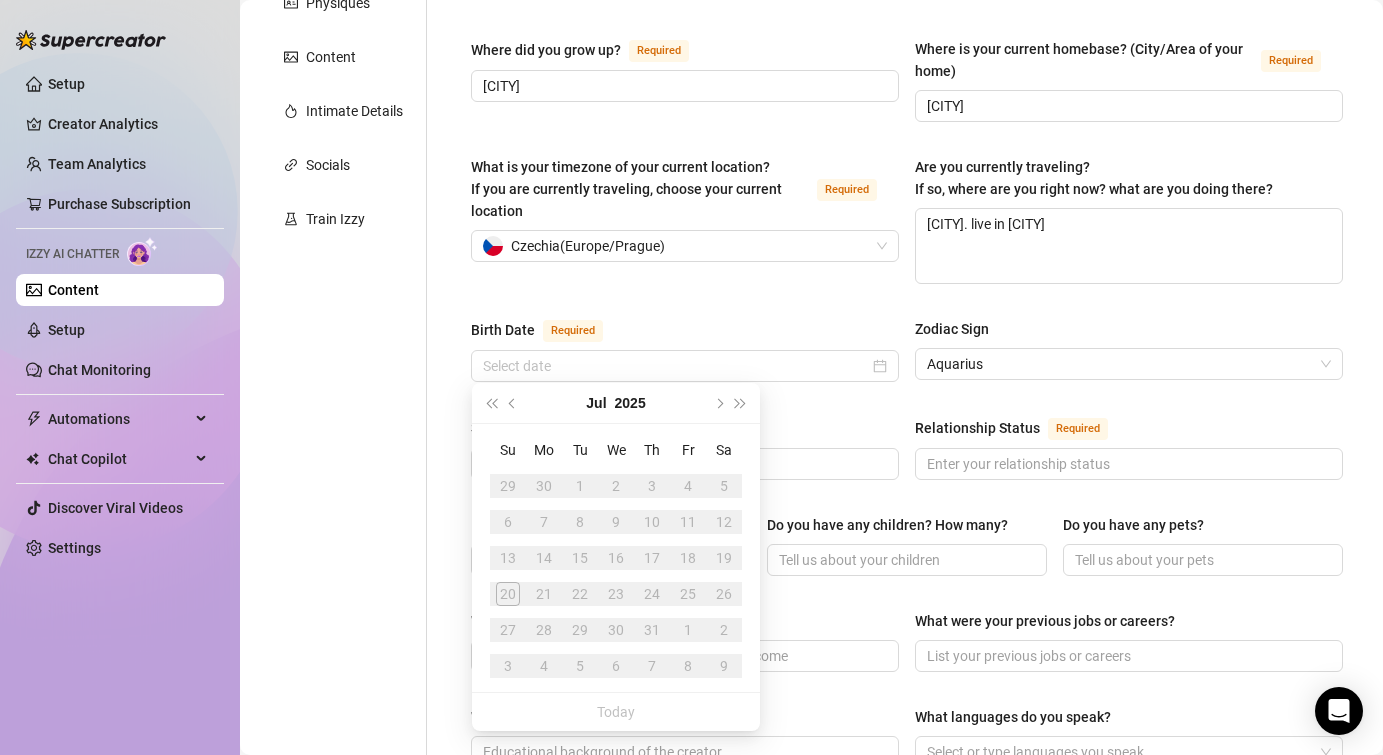 click on "10" at bounding box center [652, 522] 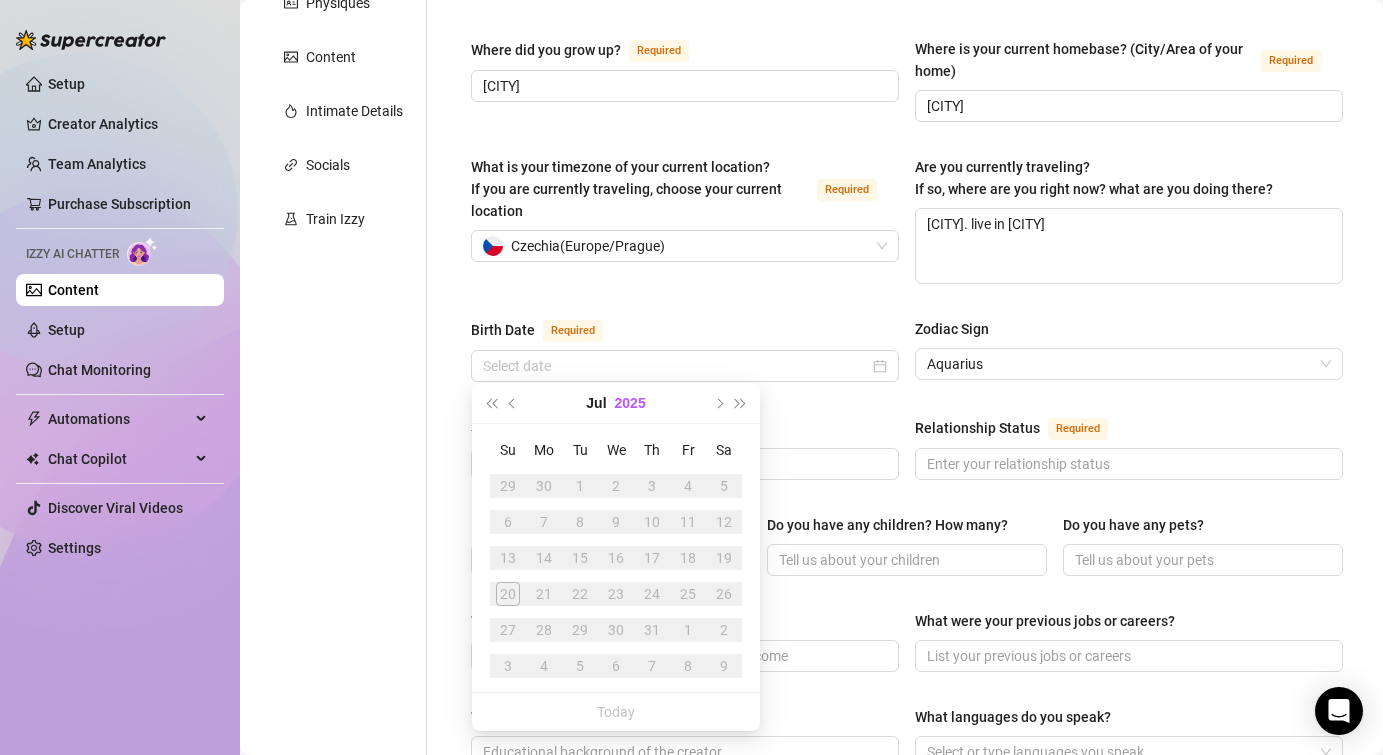 click on "2025" at bounding box center [630, 403] 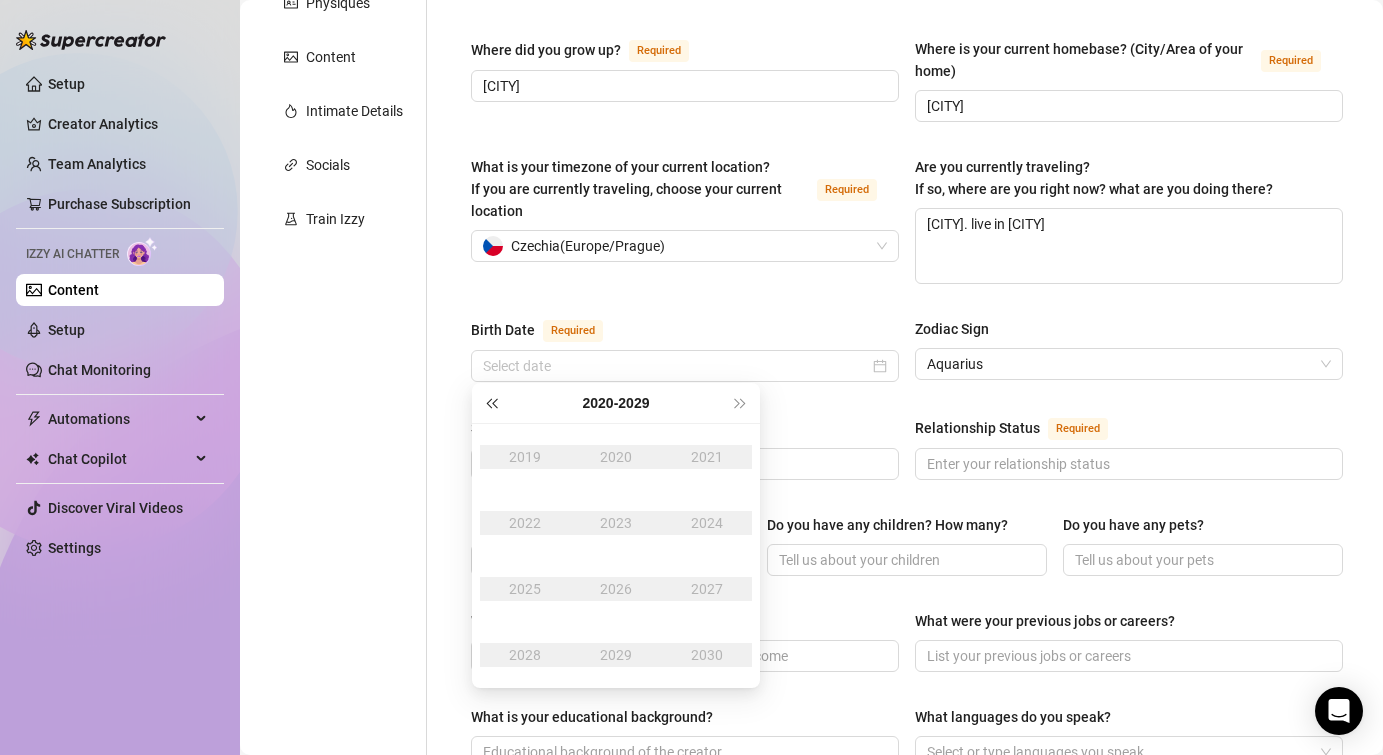 click at bounding box center [491, 403] 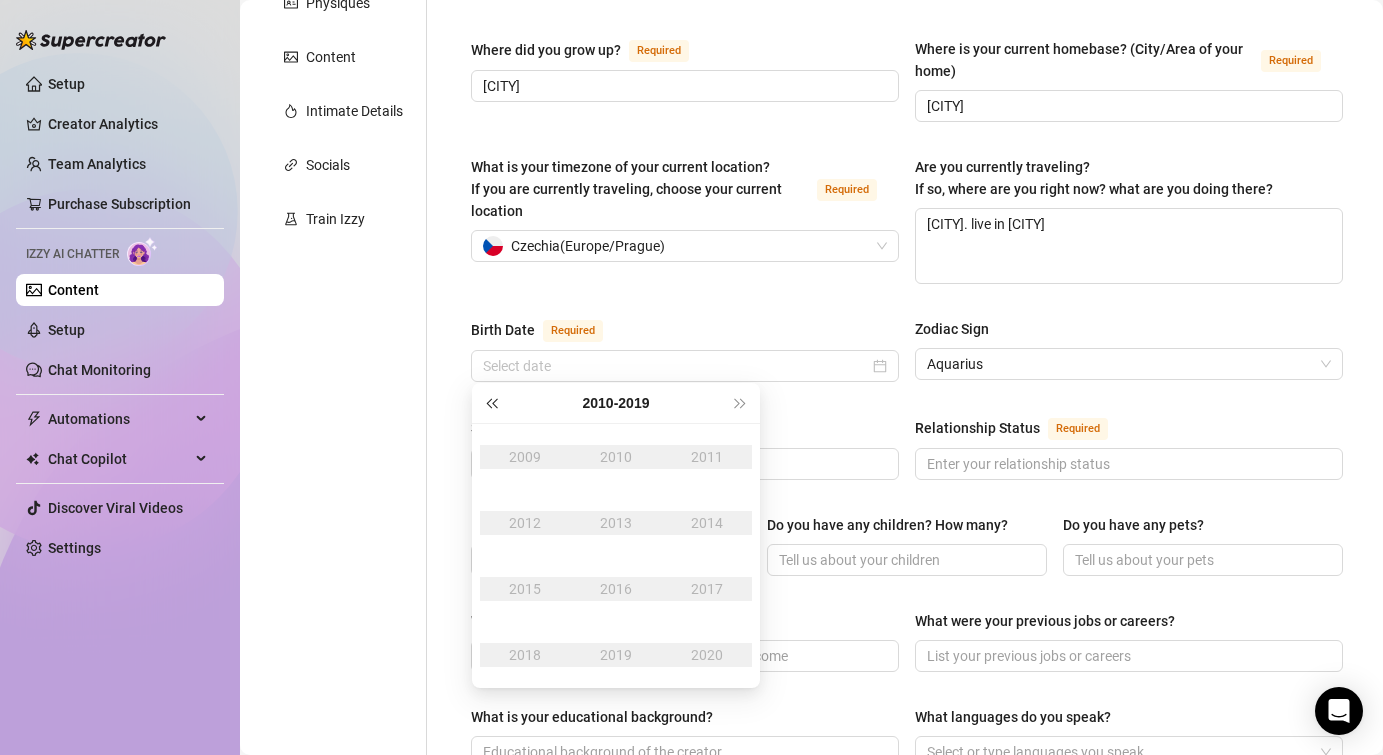 click at bounding box center [491, 403] 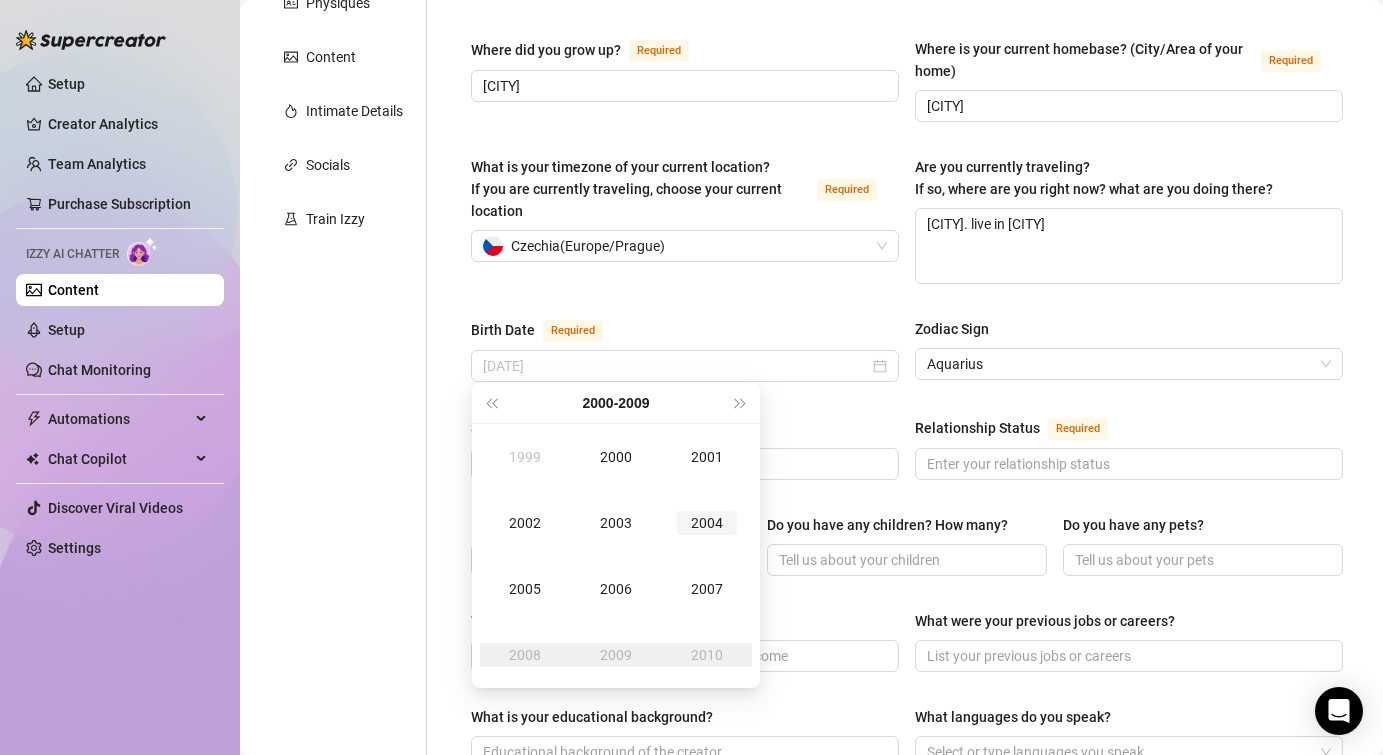 click on "2004" at bounding box center [707, 523] 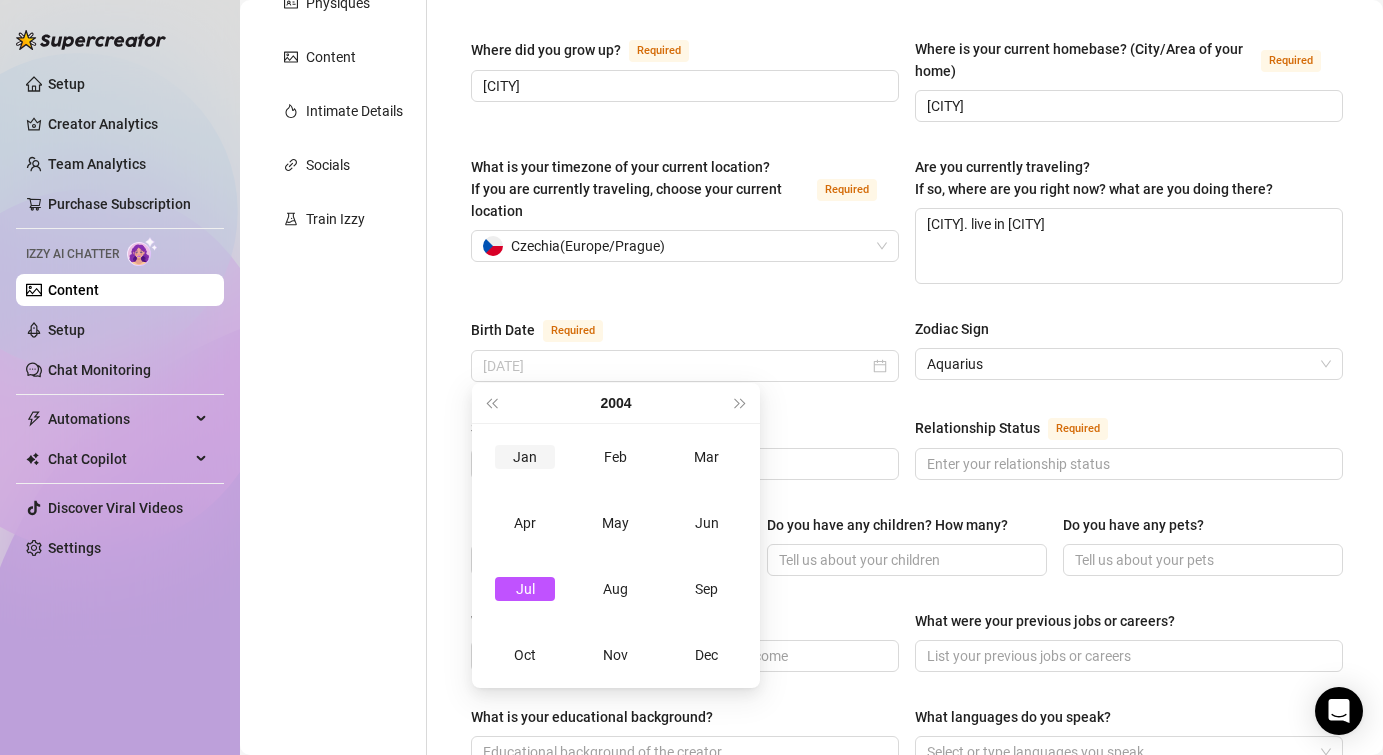 click on "Jan" at bounding box center (525, 457) 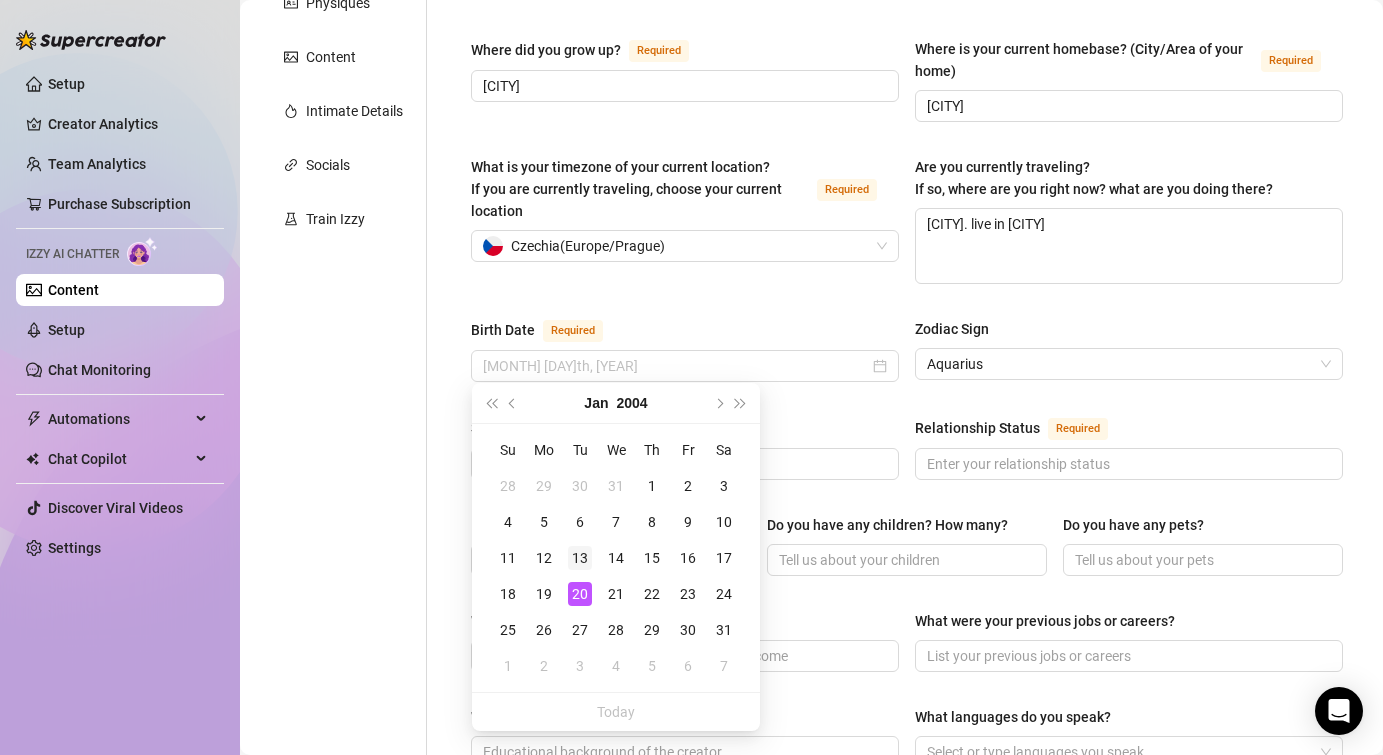 type on "[DATE]" 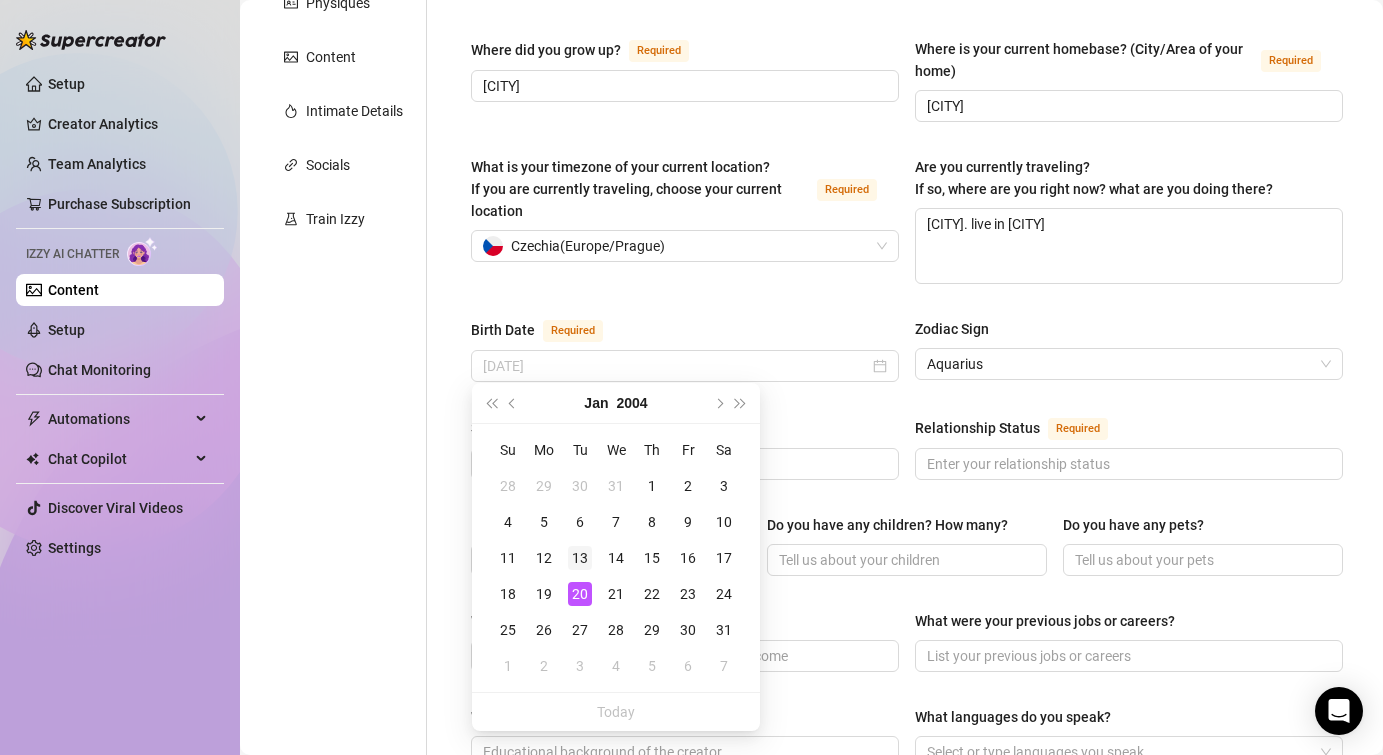 click on "13" at bounding box center (580, 558) 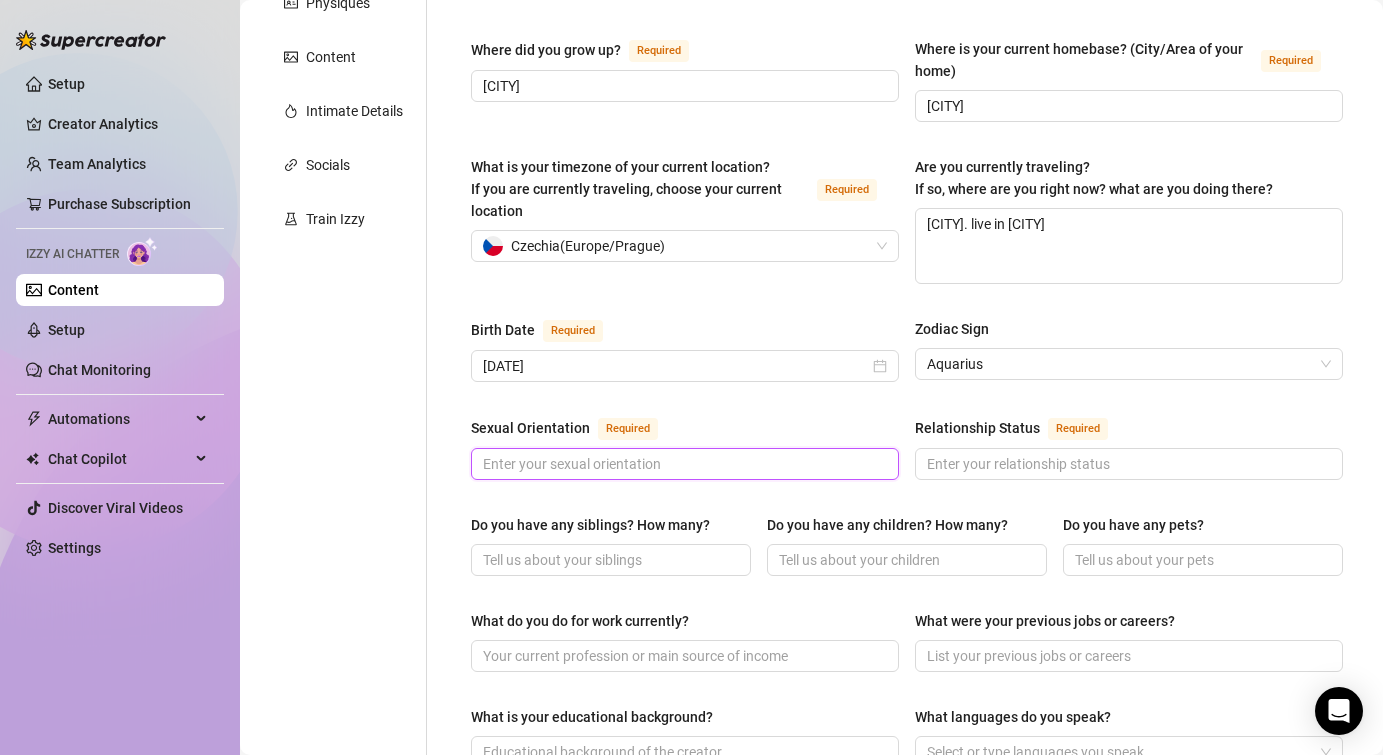 click on "Sexual Orientation Required" at bounding box center [683, 464] 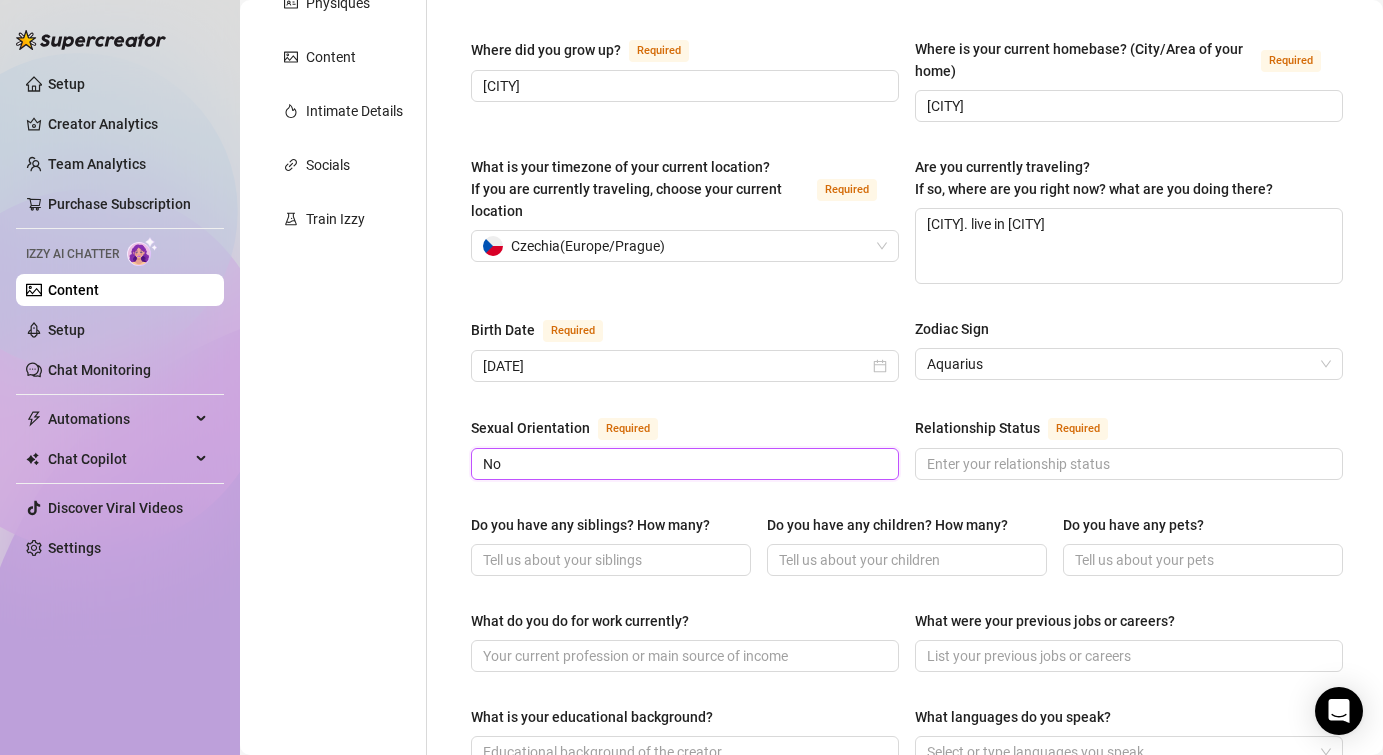 type on "N" 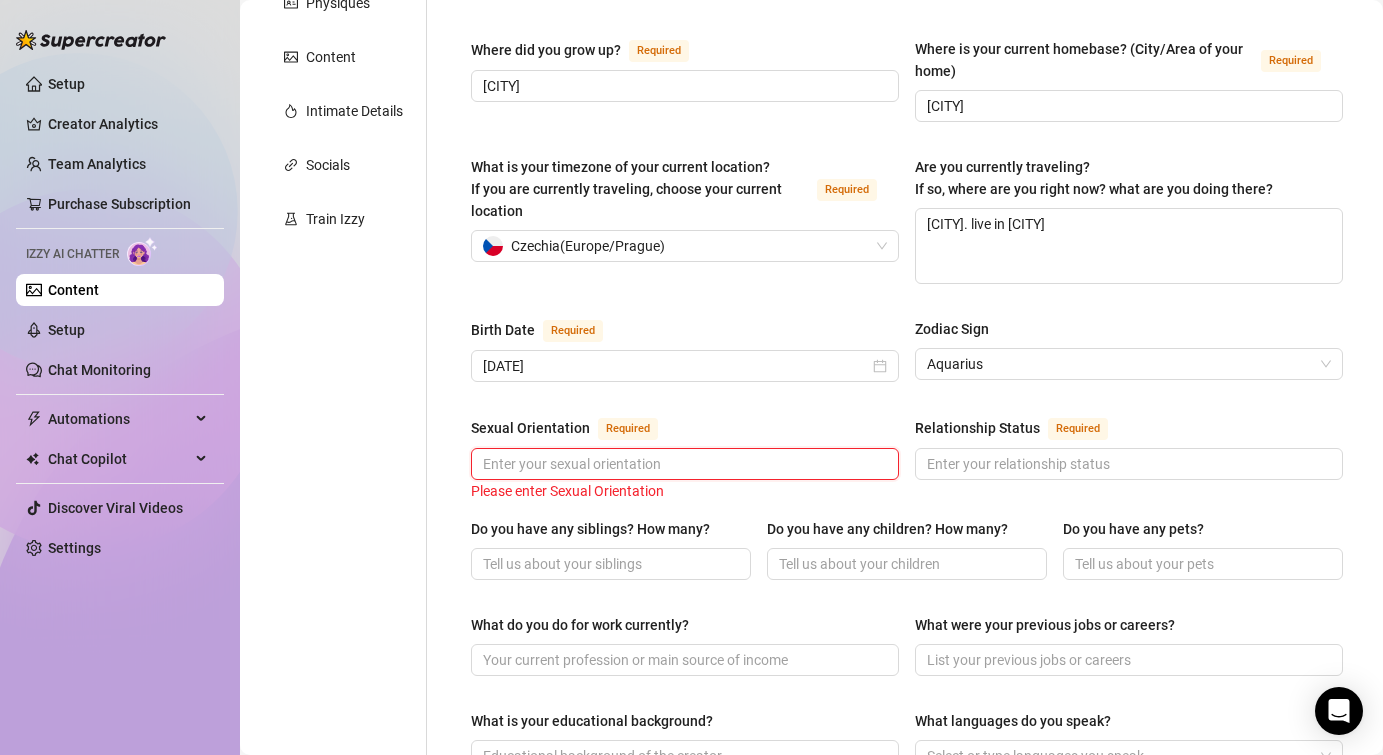 type on "M" 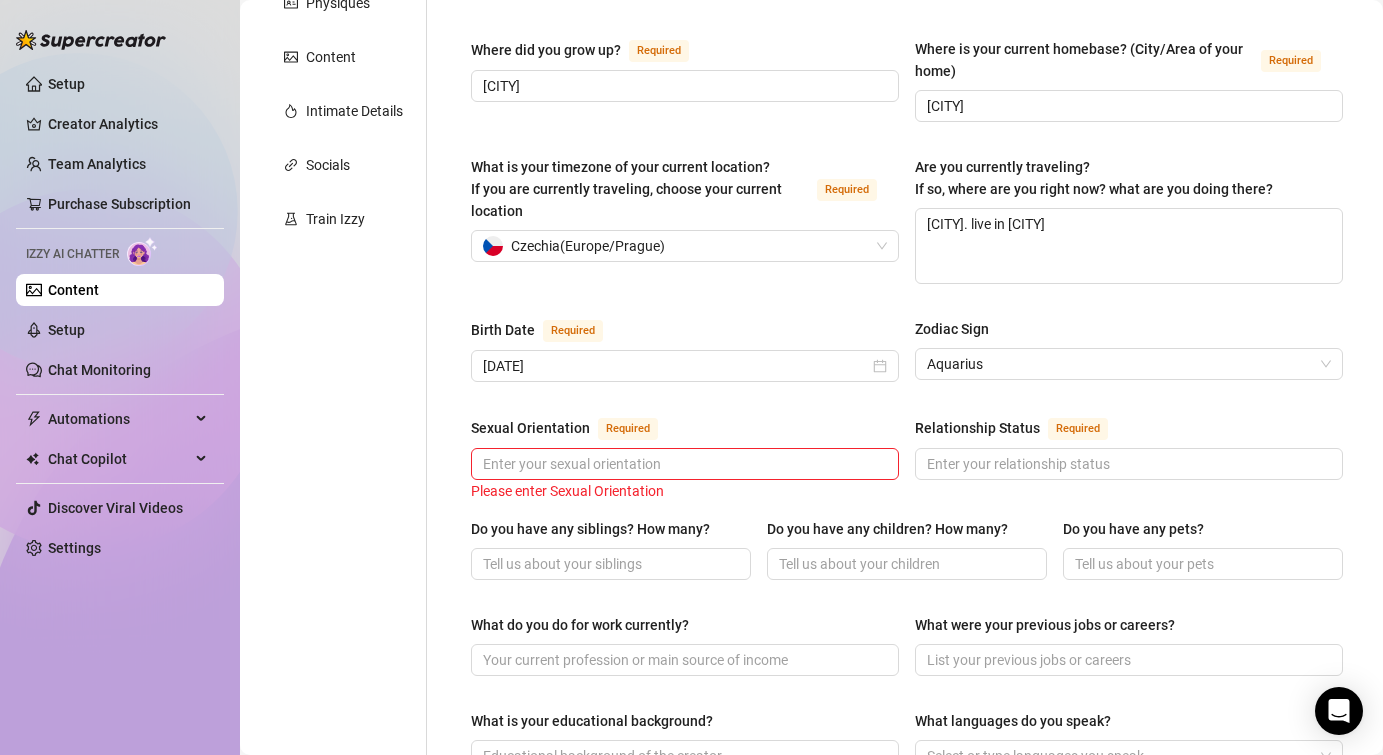 click on "Sexual Orientation" at bounding box center (530, 428) 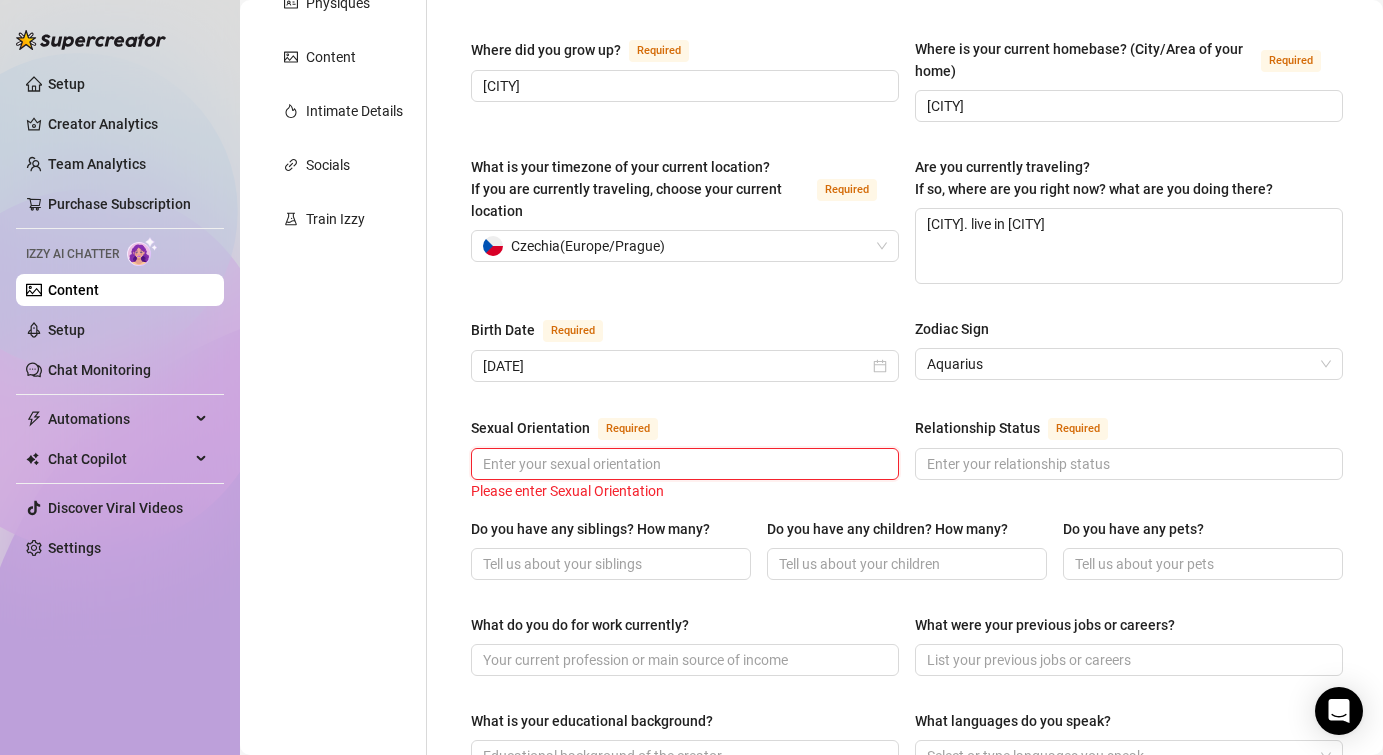 click on "Sexual Orientation Required" at bounding box center [683, 464] 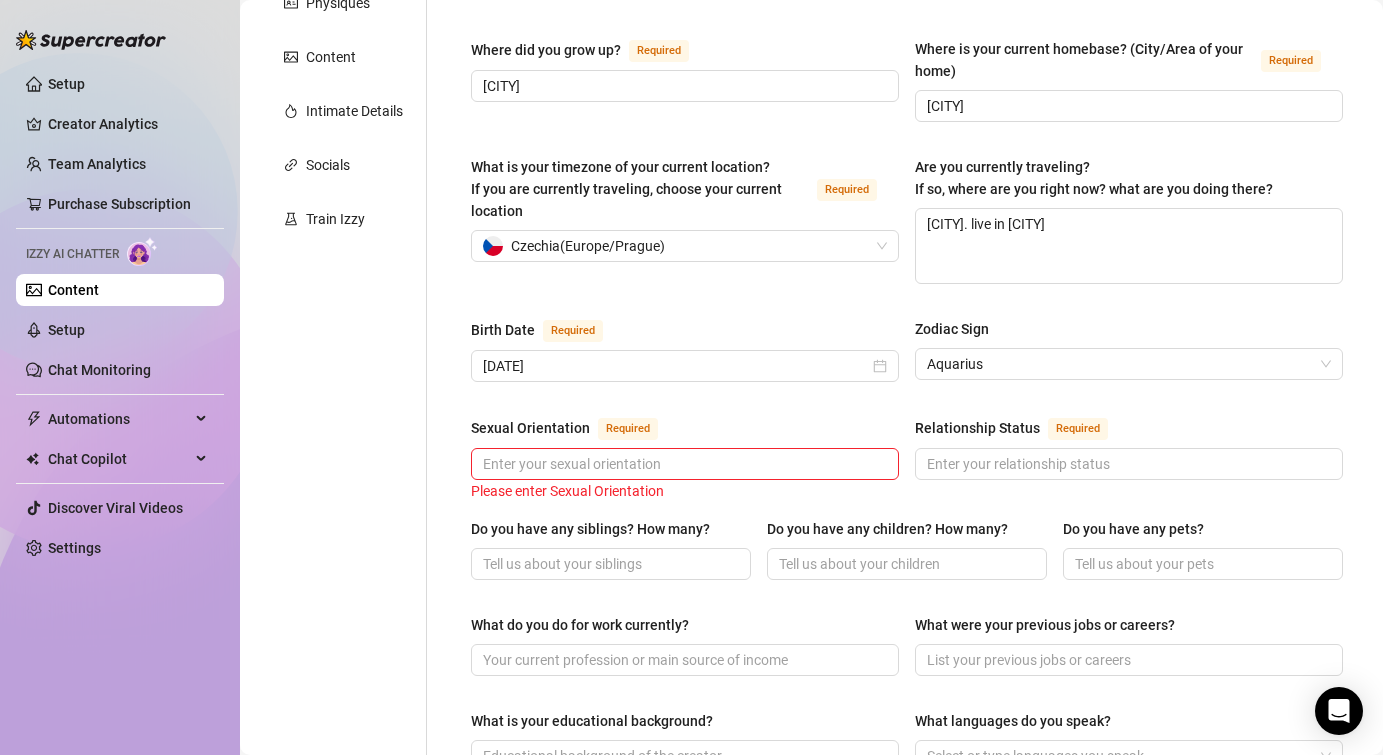 click on "Sexual Orientation" at bounding box center [530, 428] 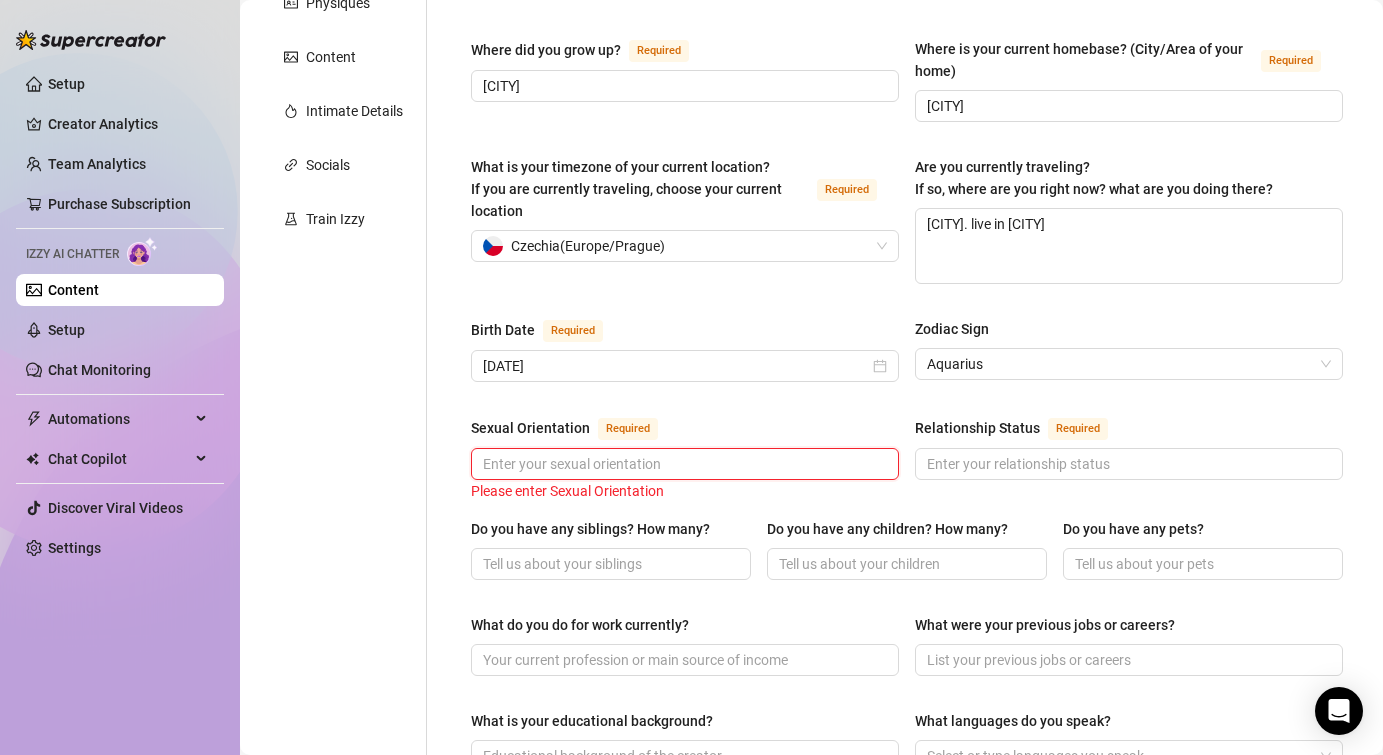 click on "Sexual Orientation Required" at bounding box center [683, 464] 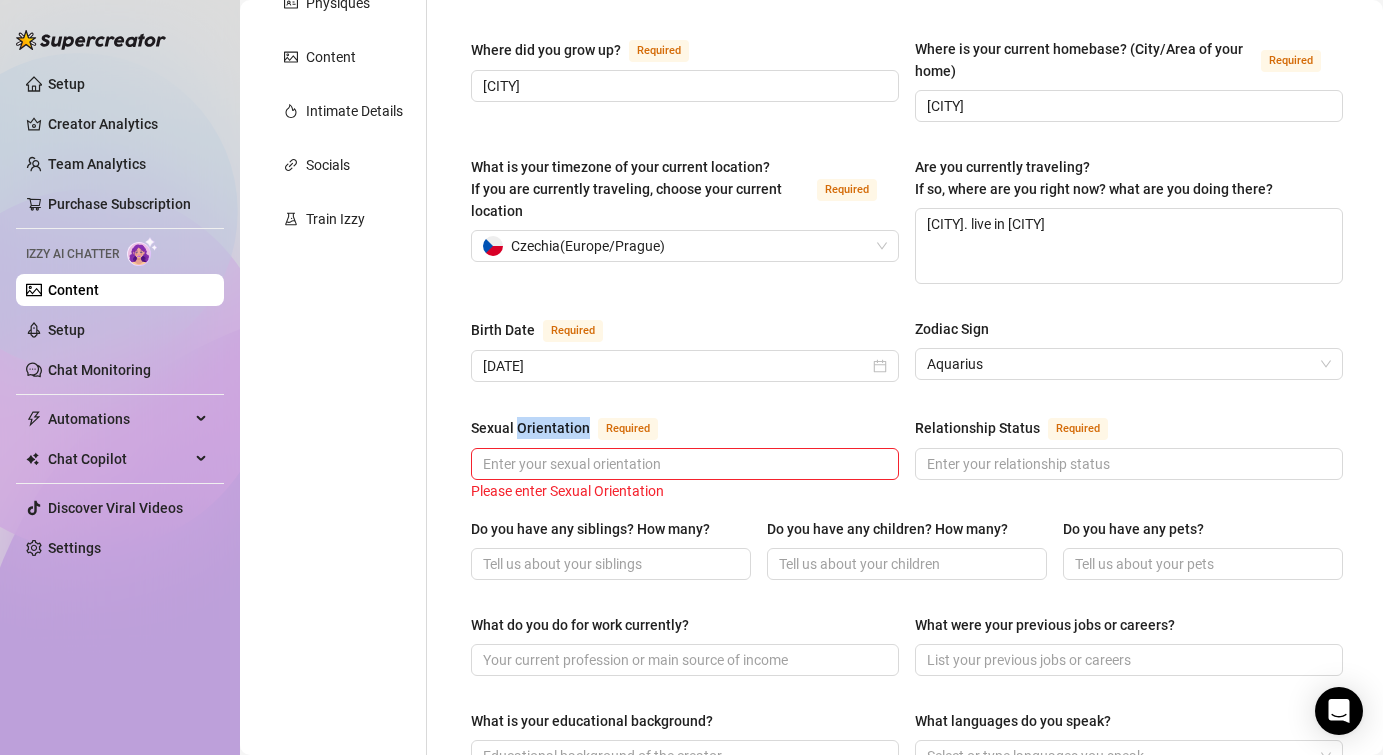 click on "Sexual Orientation" at bounding box center [530, 428] 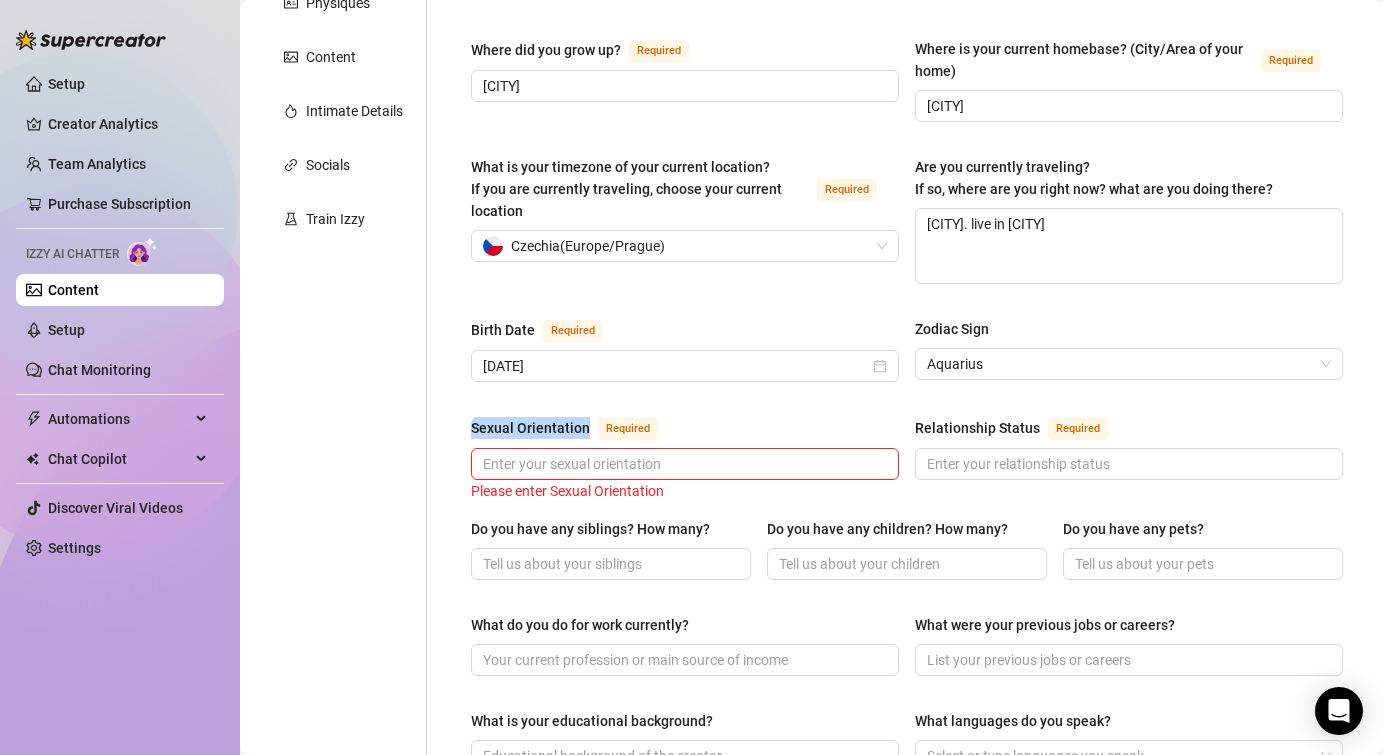 click on "Sexual Orientation" at bounding box center (530, 428) 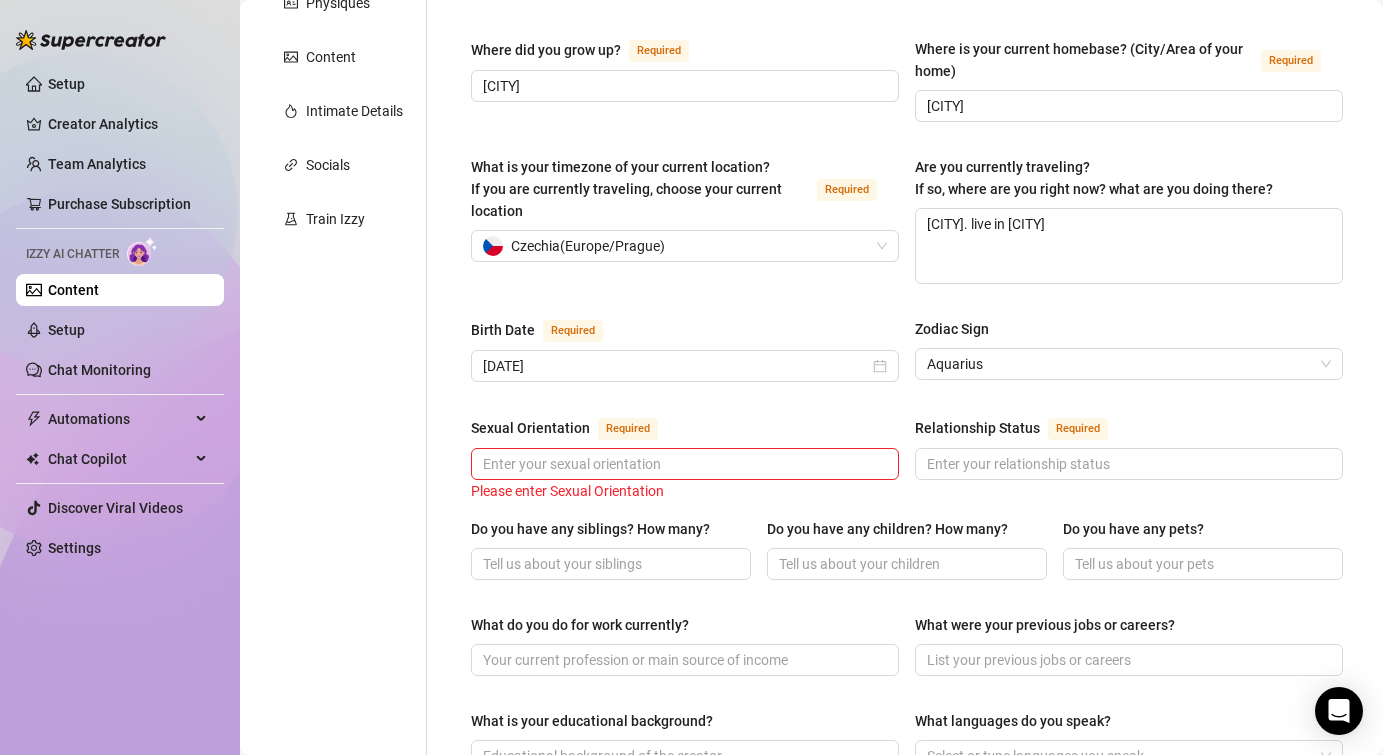 click on "Sexual Orientation" at bounding box center (530, 428) 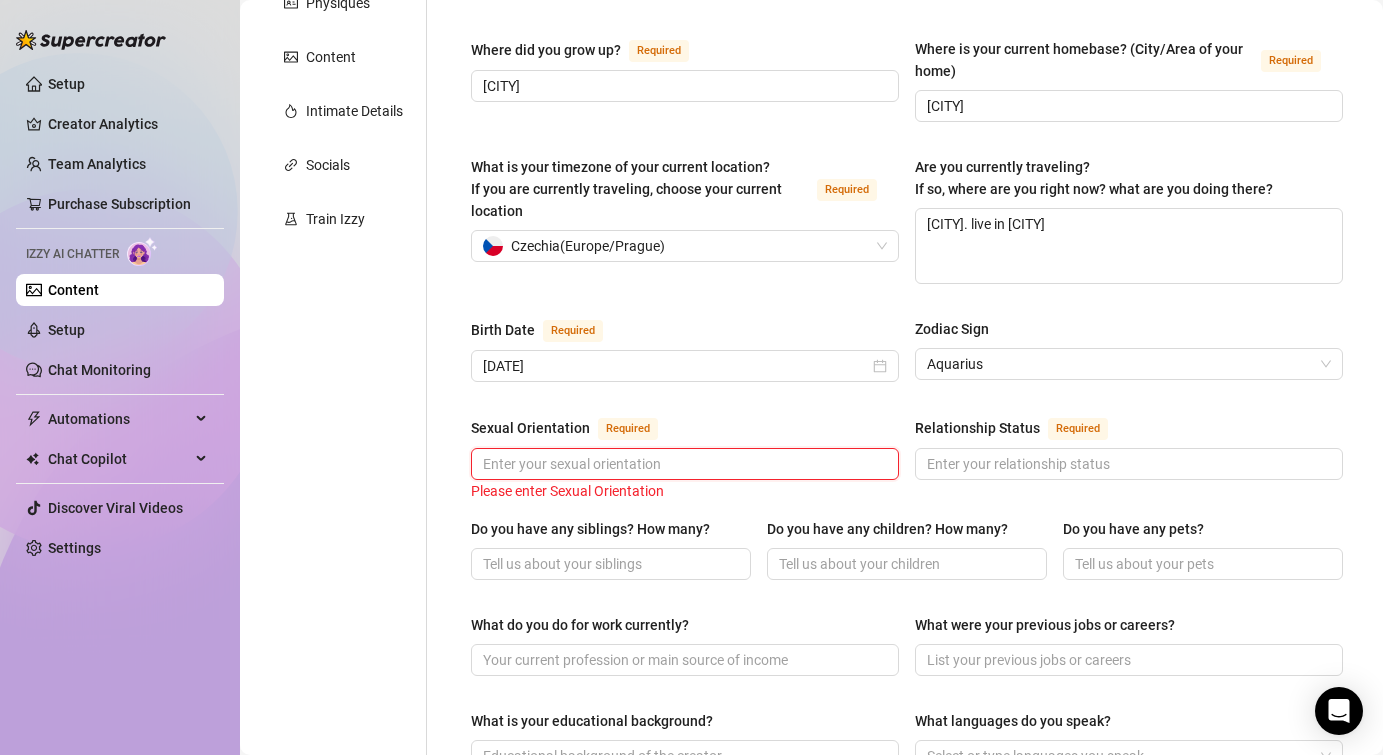 click on "Sexual Orientation Required" at bounding box center (683, 464) 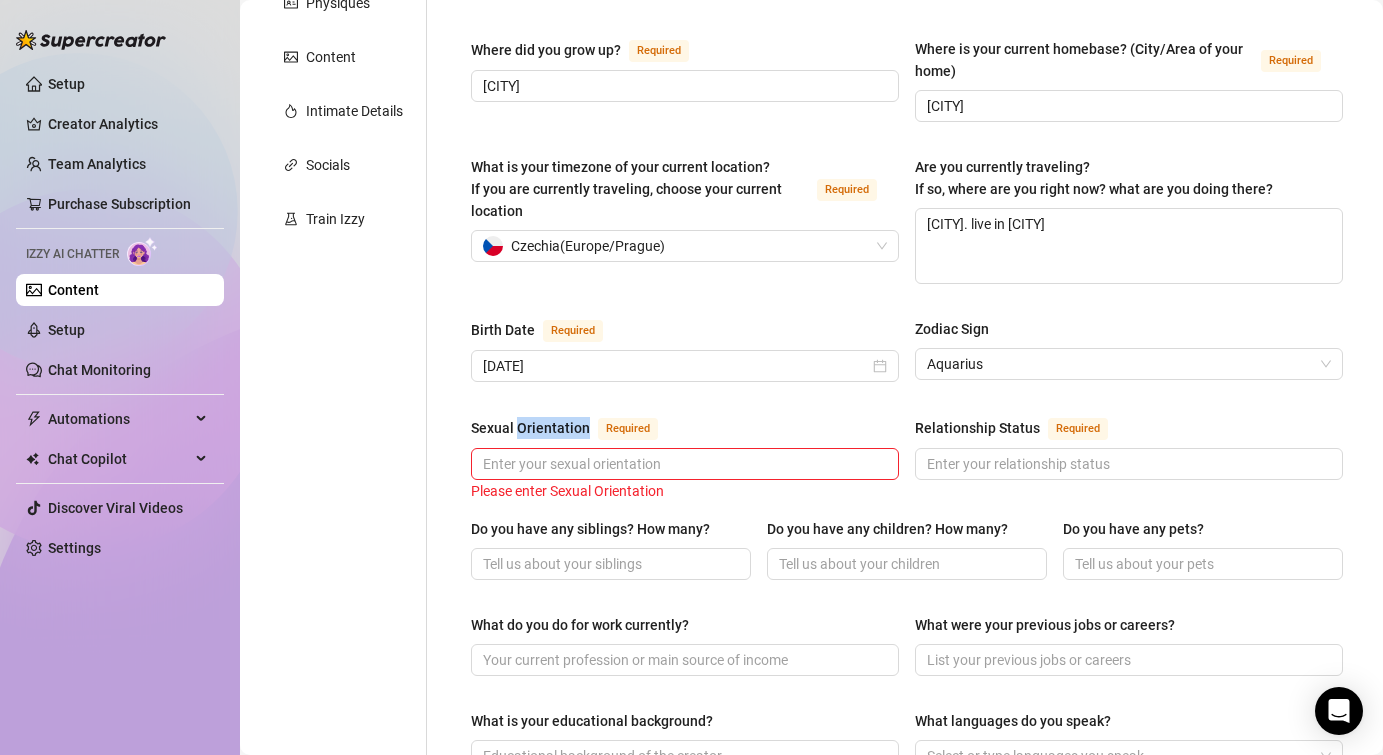 click on "Sexual Orientation" at bounding box center [530, 428] 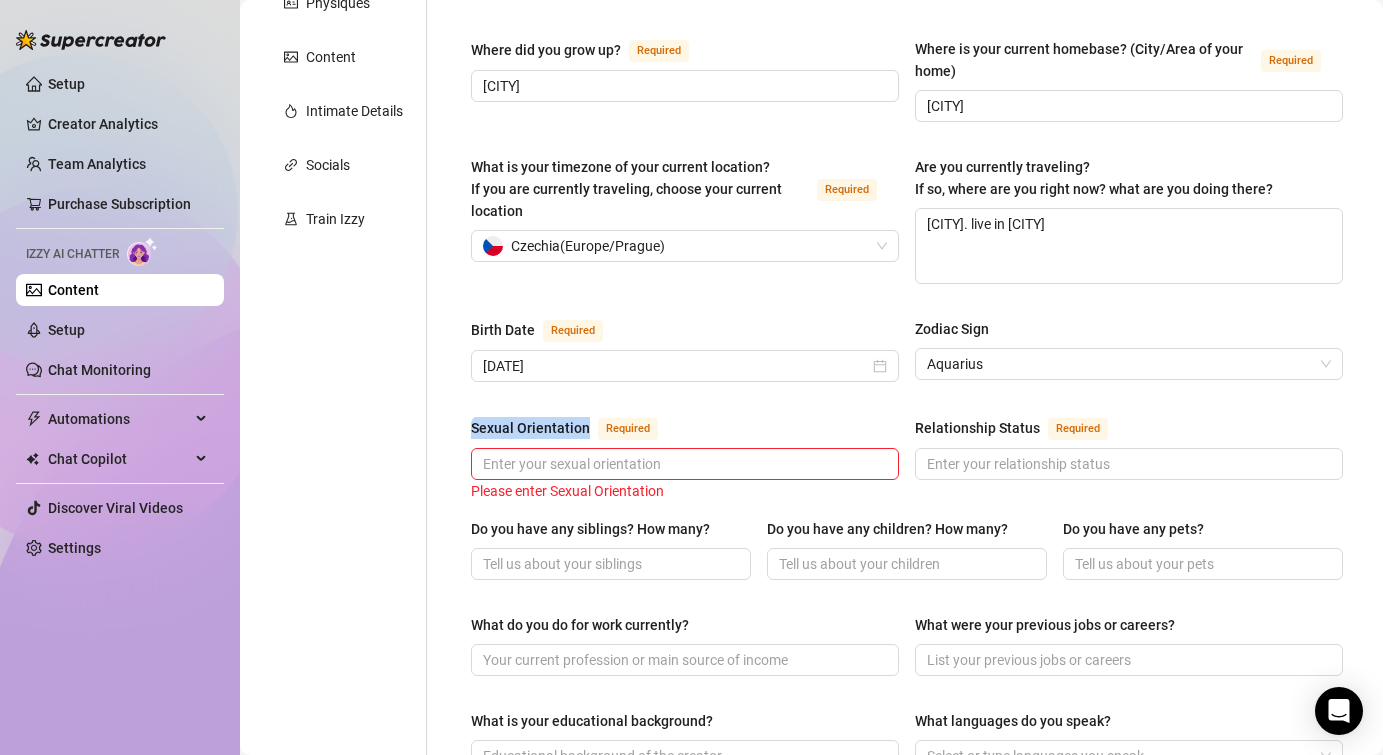 click on "Sexual Orientation" at bounding box center (530, 428) 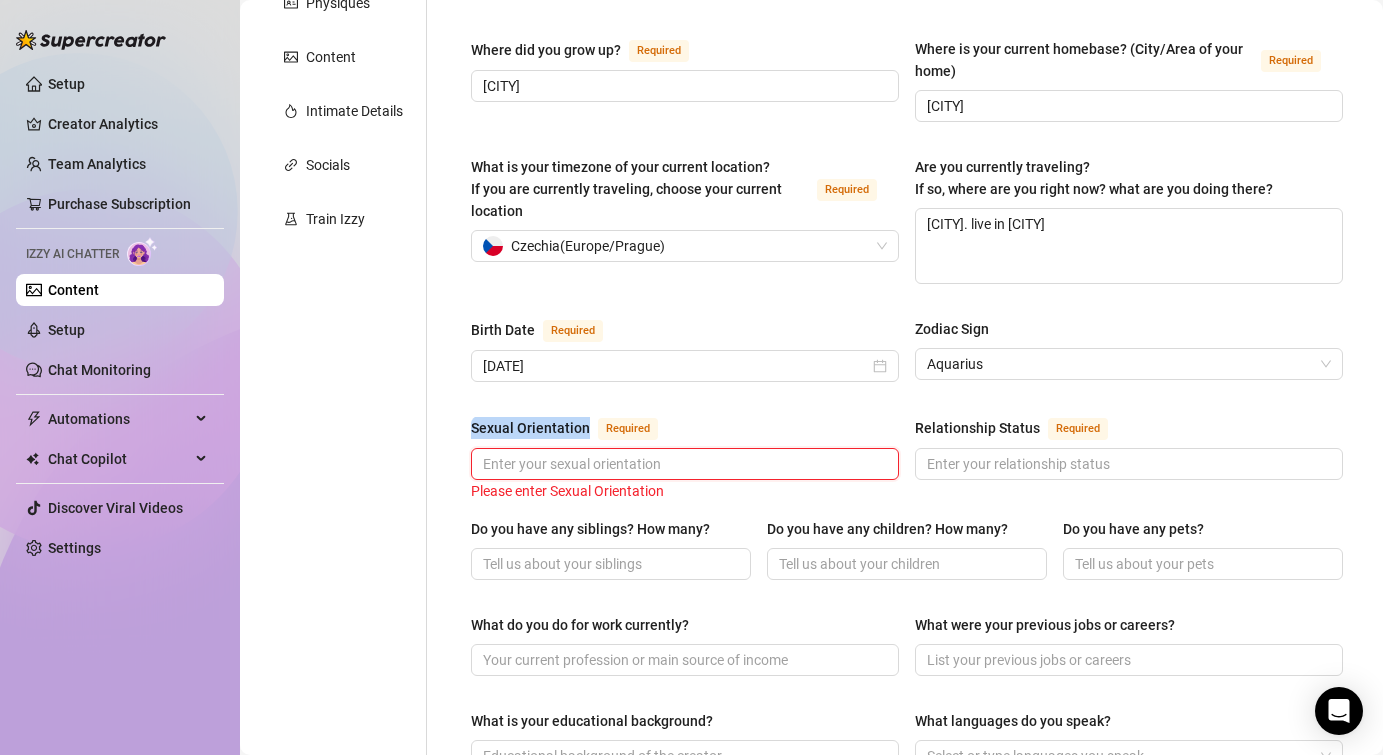 copy on "Sexual Orientation" 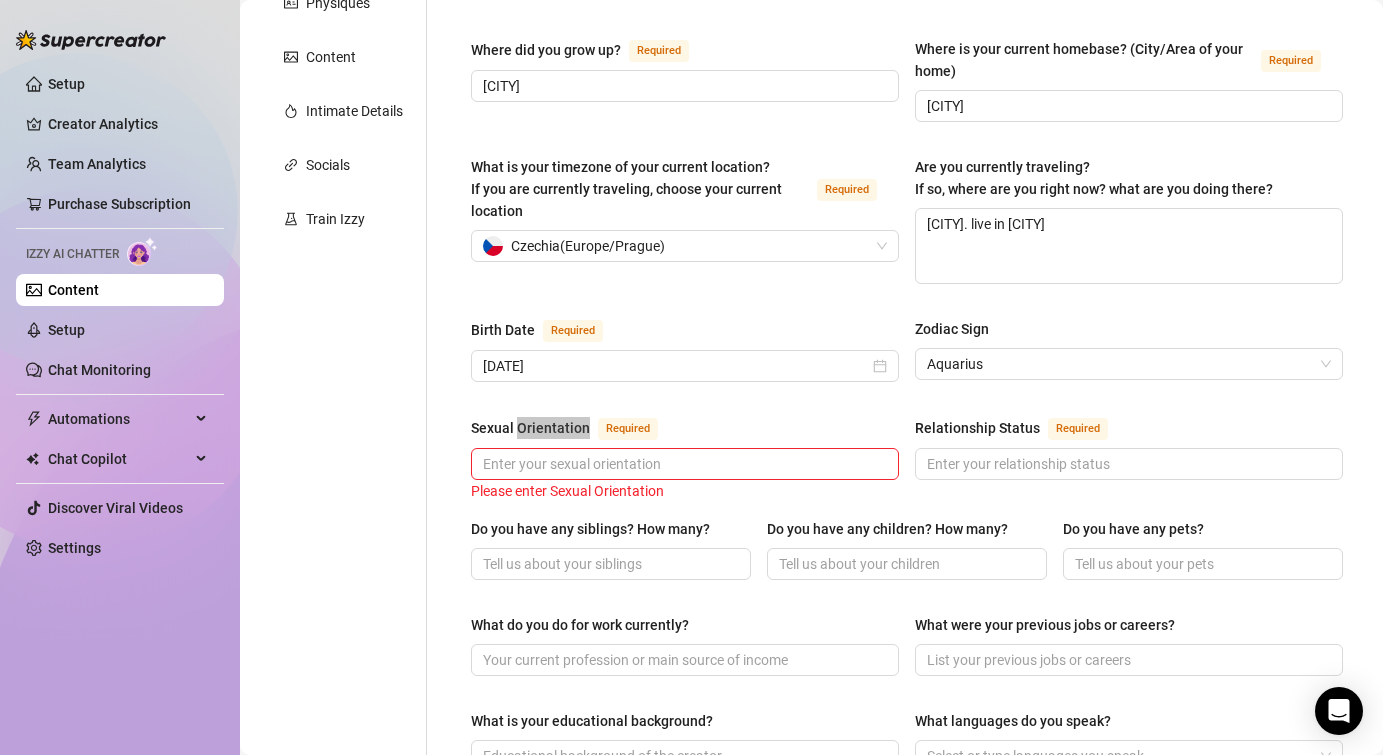 copy on "Orientation" 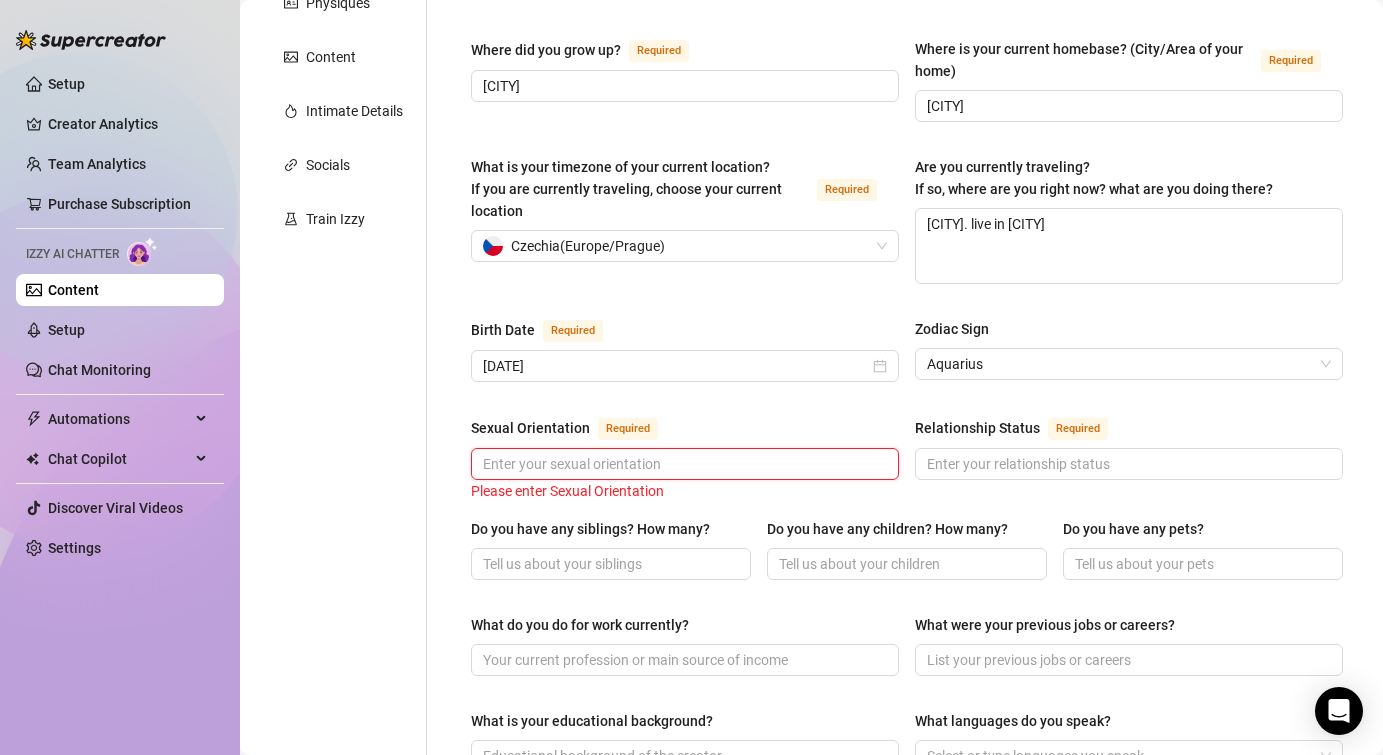click on "Sexual Orientation Required" at bounding box center (683, 464) 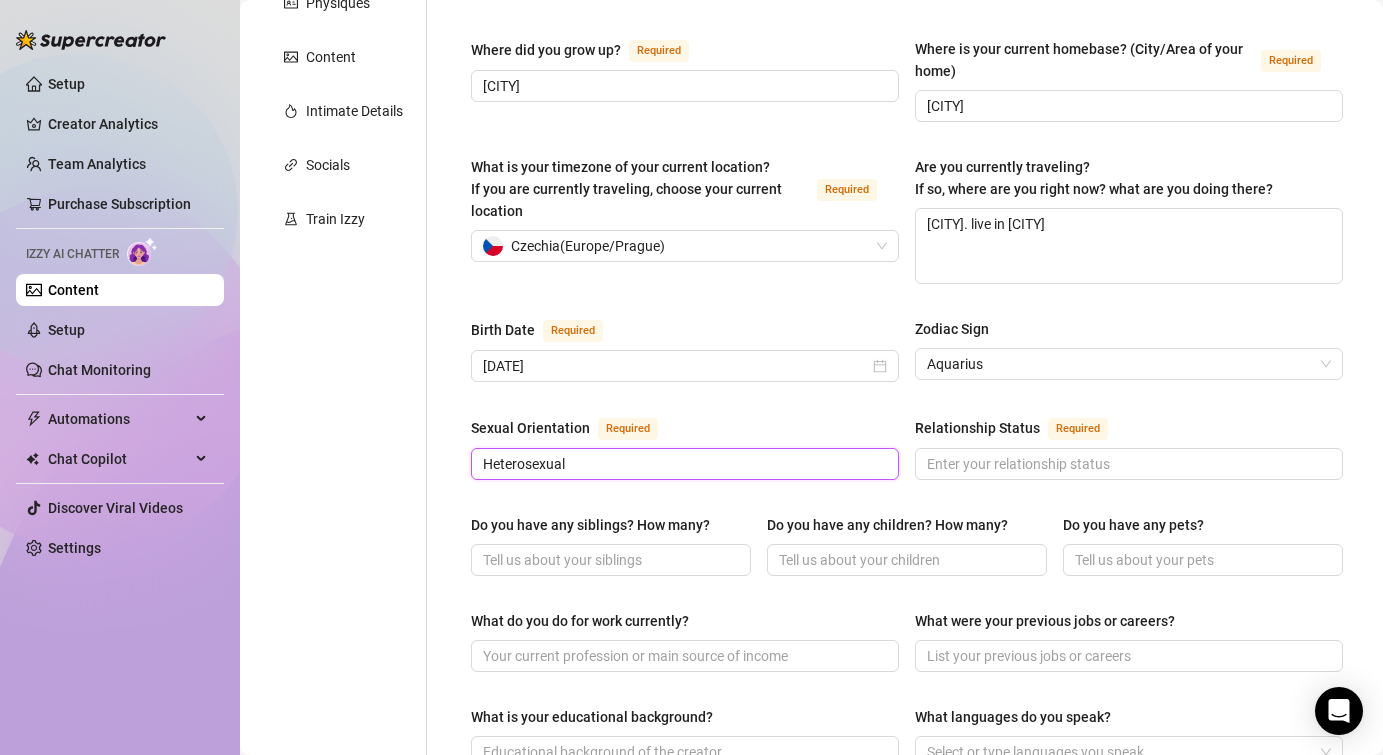 type on "Heterosexual" 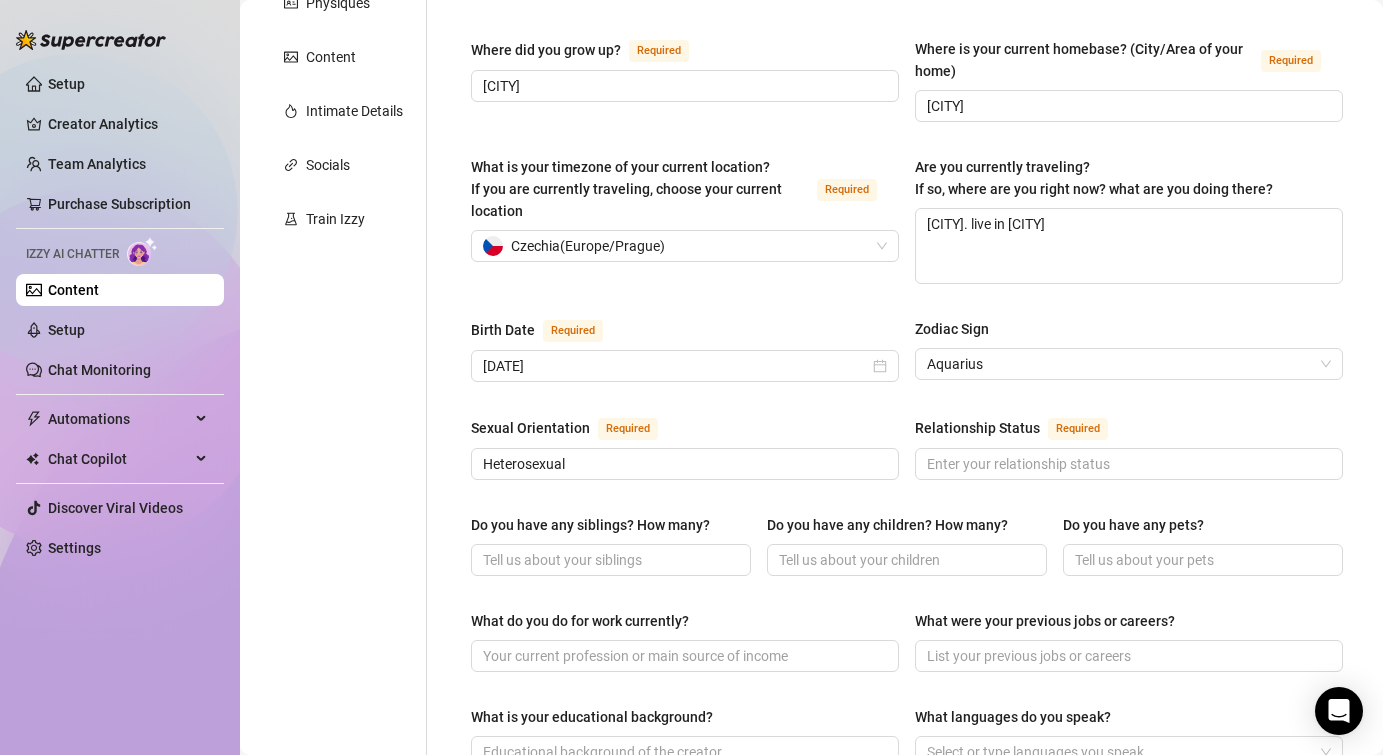 click on "Sexual Orientation Required" at bounding box center [685, 432] 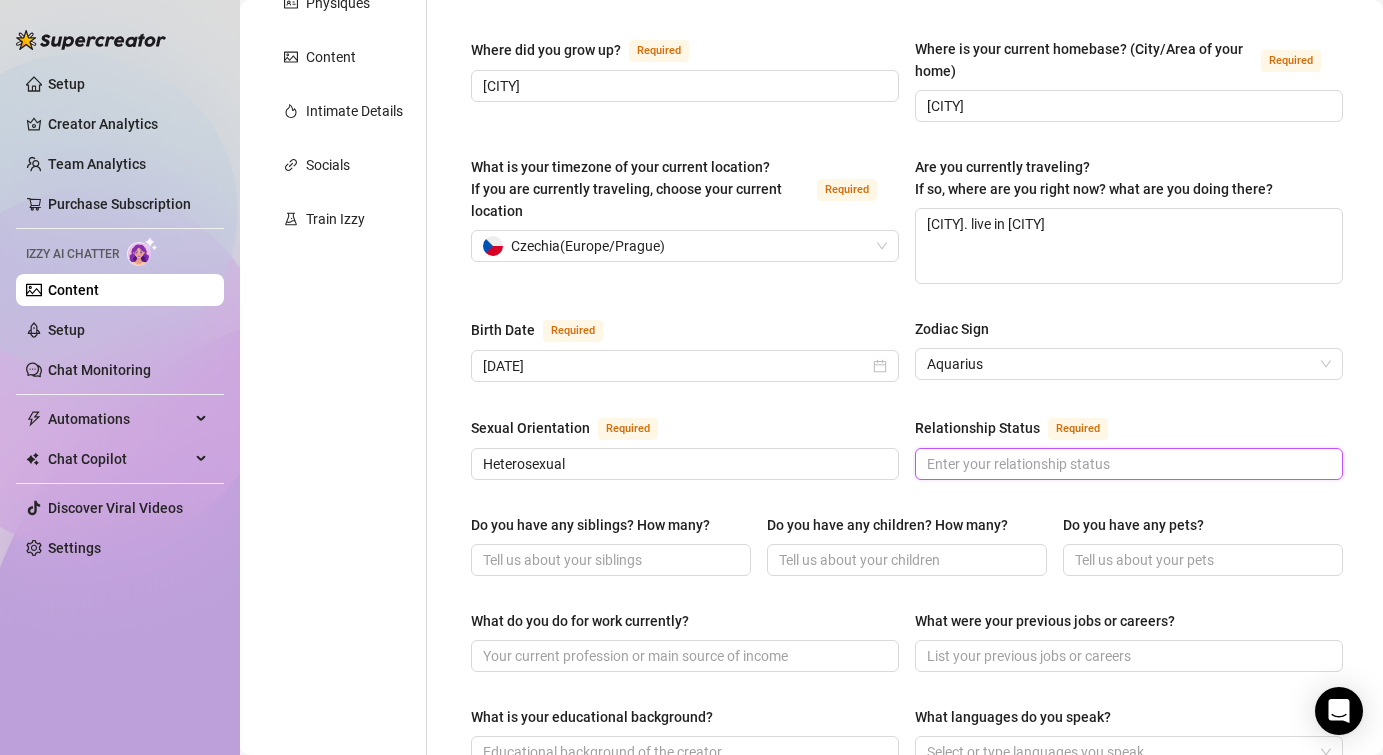 click on "Relationship Status Required" at bounding box center [1127, 464] 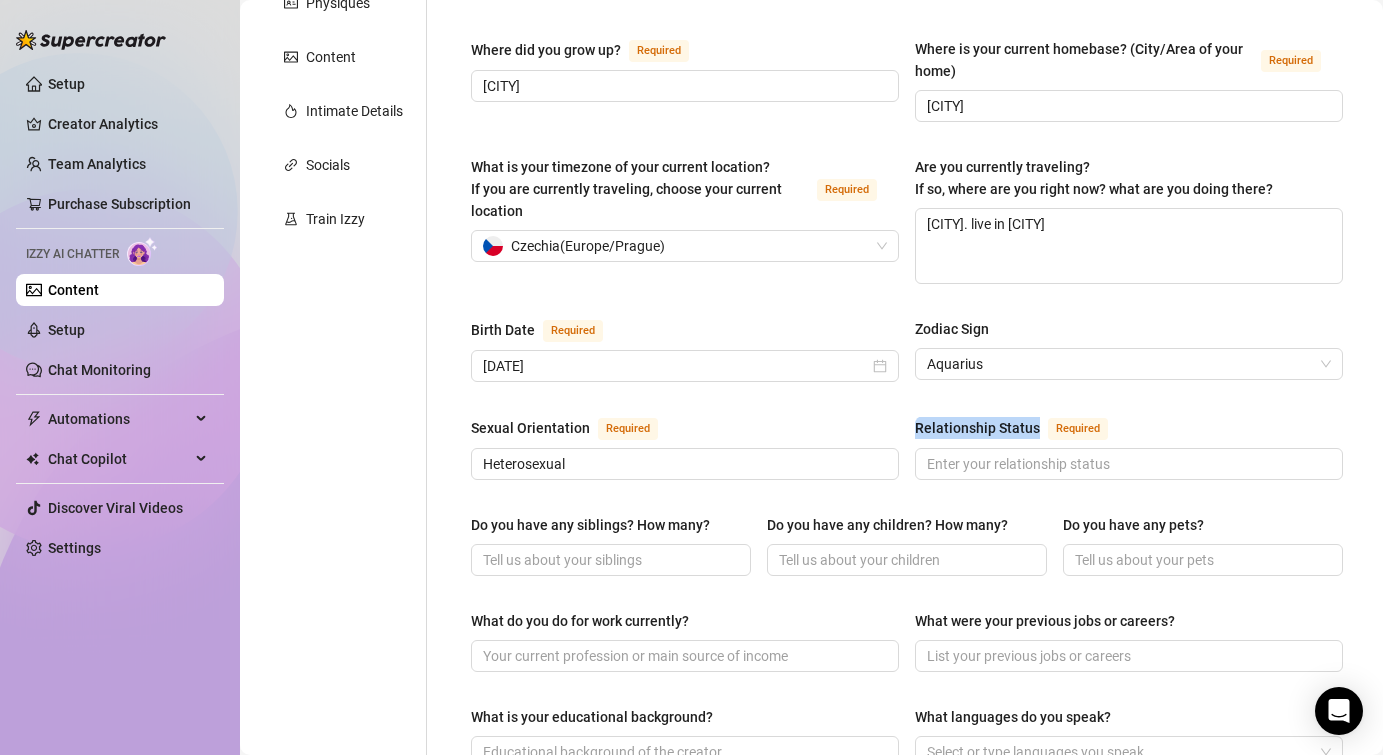 copy on "Relationship Status" 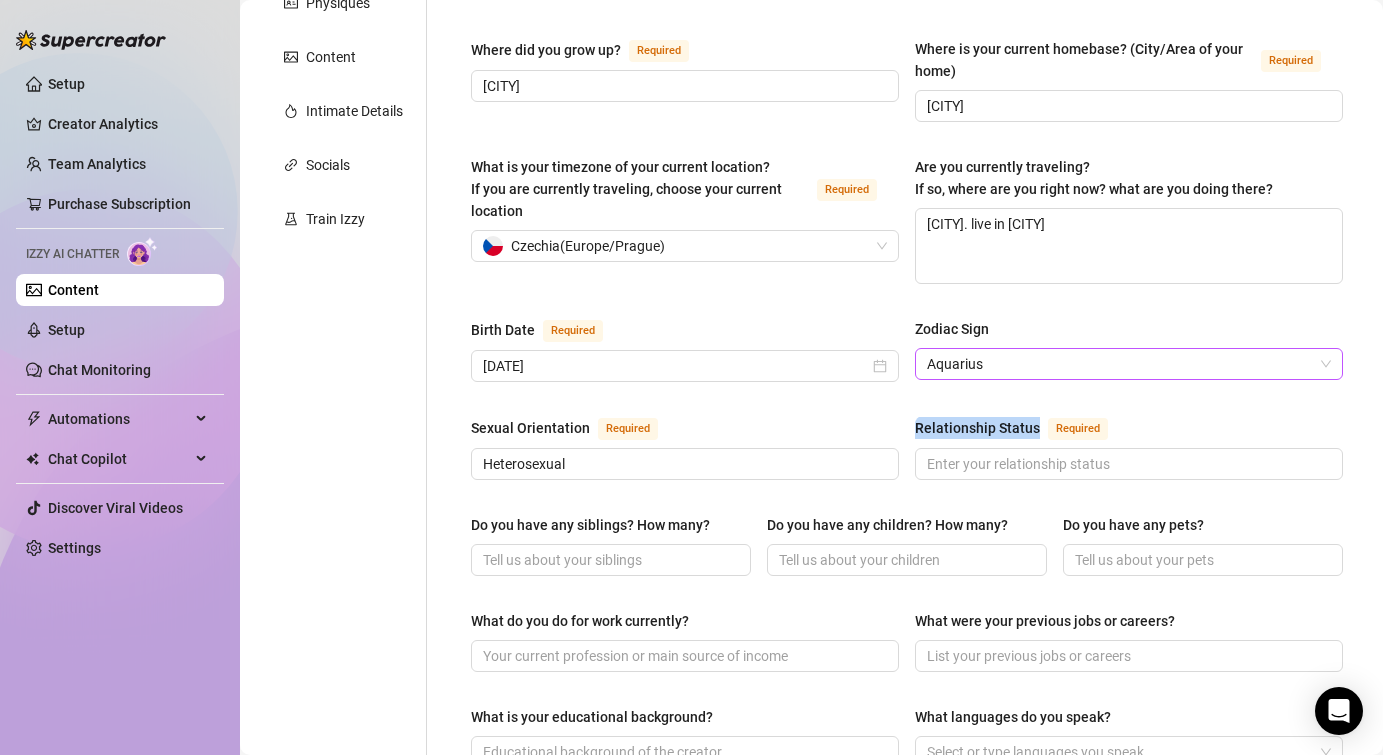 click on "Aquarius" at bounding box center [1129, 364] 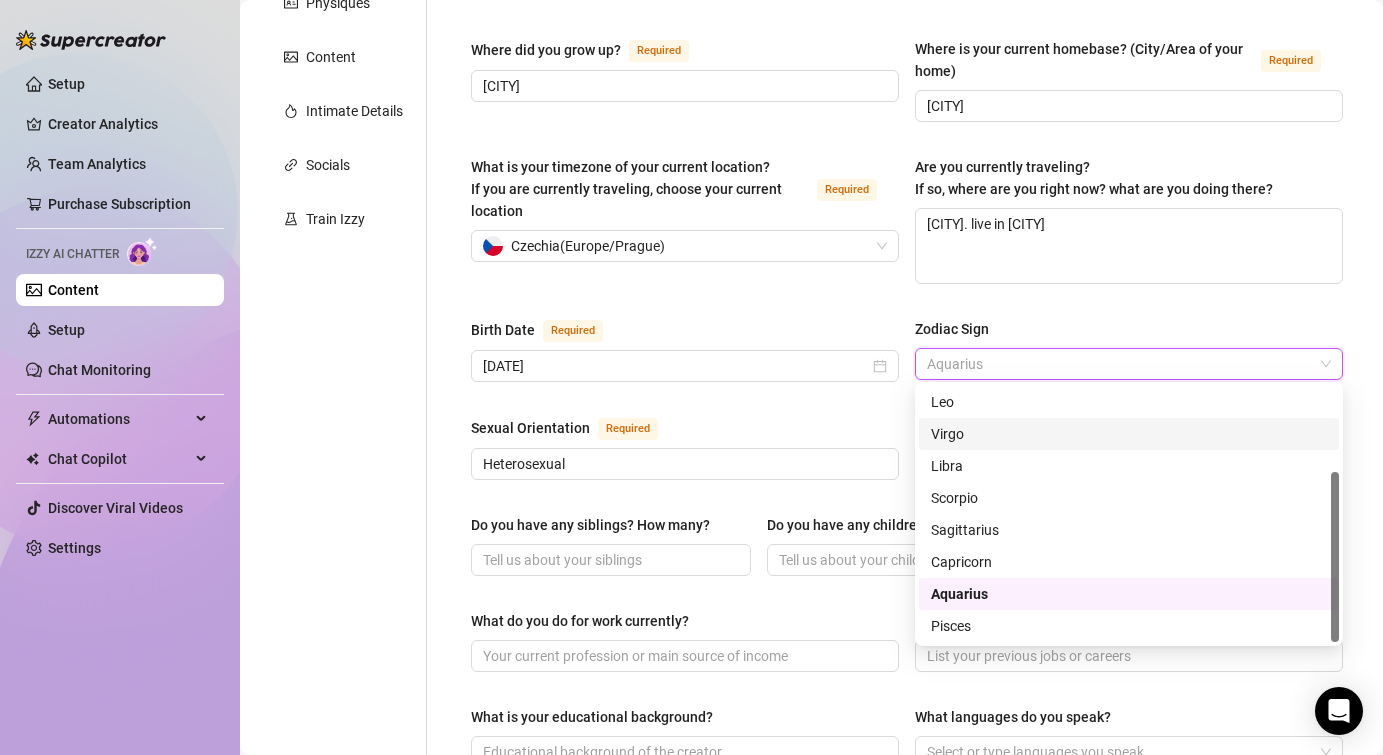 click on "Name Required [FIRST] Nickname(s) Milya Gender Required Female Male Non-Binary / Genderqueer Agender Bigender Genderfluid Other Where did you grow up? Required [CITY] Where is your current homebase? (City/Area of your home) Required [CITY] What is your timezone of your current location? If you are currently traveling, choose your current location Required [COUNTRY]  ( [TIMEZONE] ) Are you currently traveling? If so, where are you right now? what are you doing there? [CITY]. live in [CITY] Birth Date Required [MONTH] [DAY]th, [YEAR] Zodiac Sign Aquarius Sexual Orientation Required Heterosexual Relationship Status Required Do you have any siblings? How many? Do you have any children? How many? Do you have any pets? What do you do for work currently? What were your previous jobs or careers? What is your educational background? What languages do you speak?   Select or type languages you speak What are your religious beliefs? What are your ideological beliefs? What are your dreams or goals? Required" at bounding box center [907, 643] 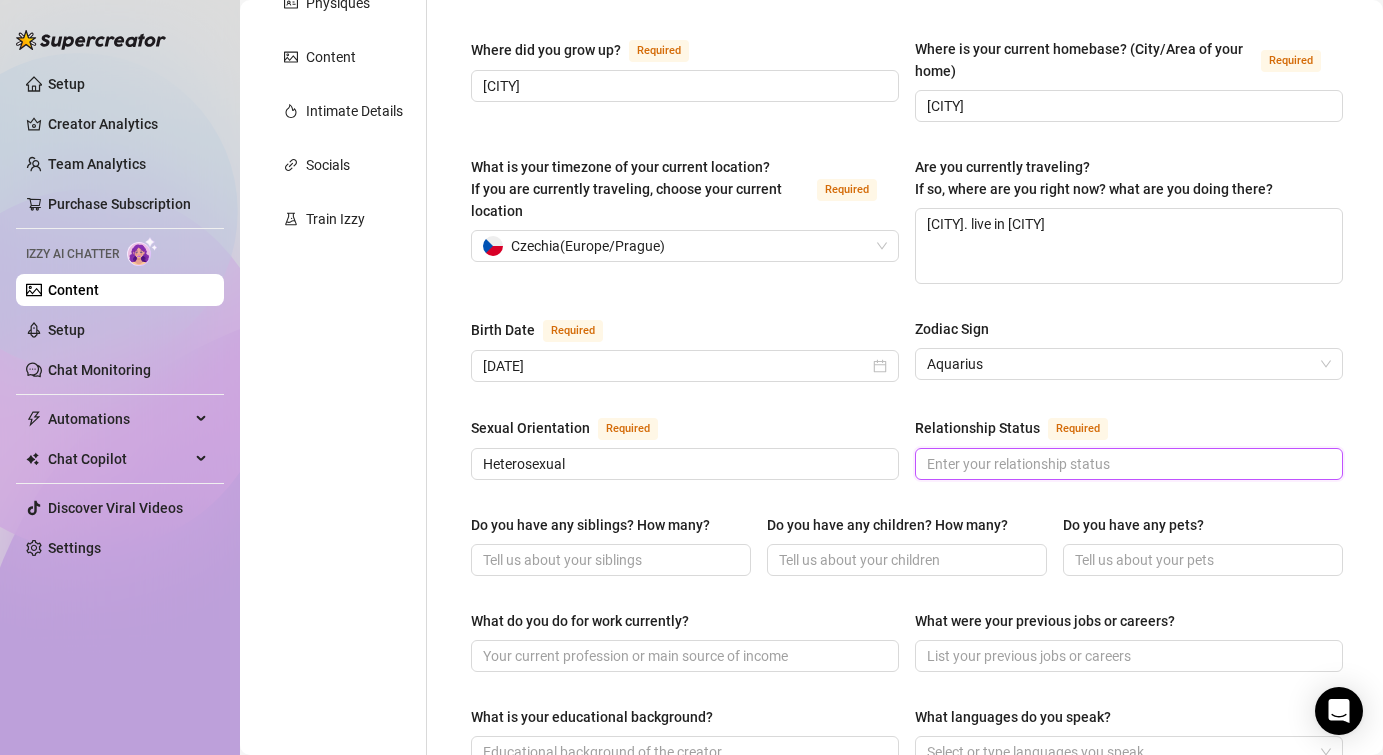 click on "Relationship Status Required" at bounding box center [1127, 464] 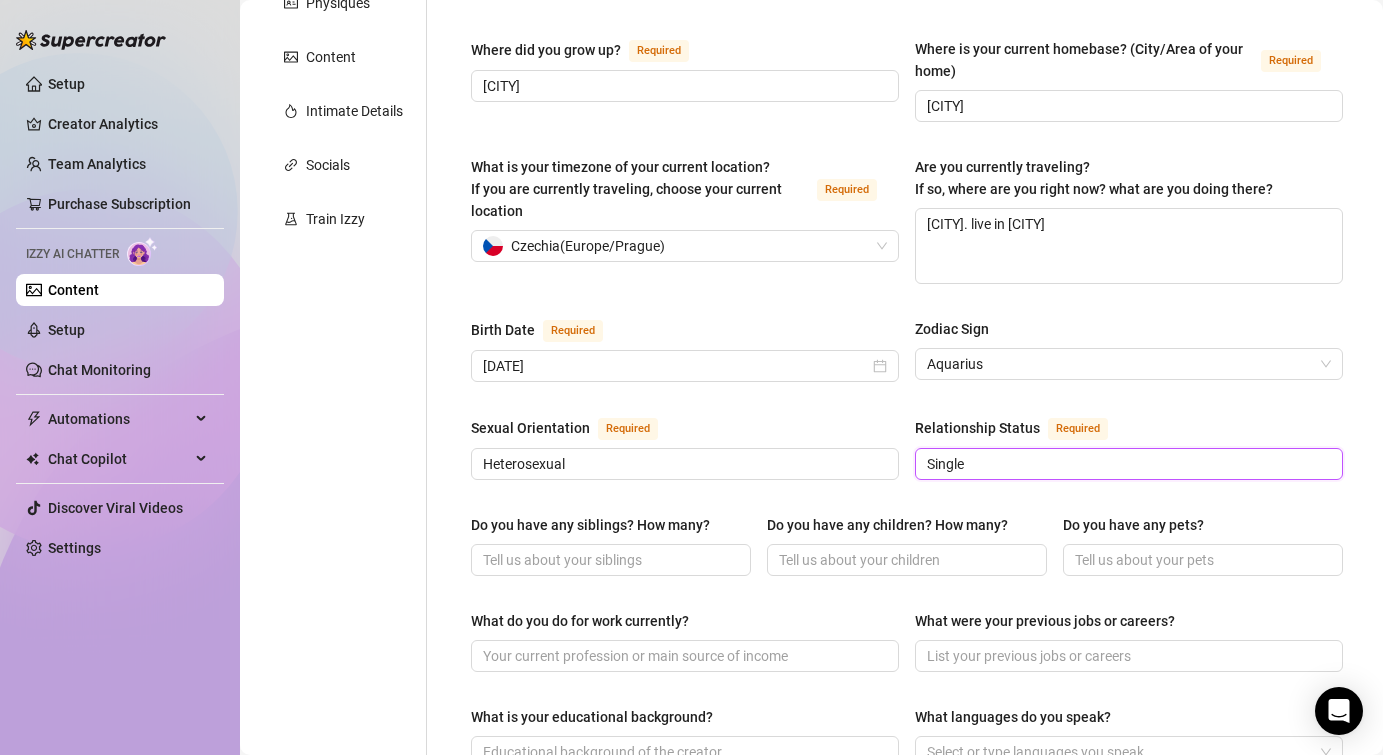 type on "Single" 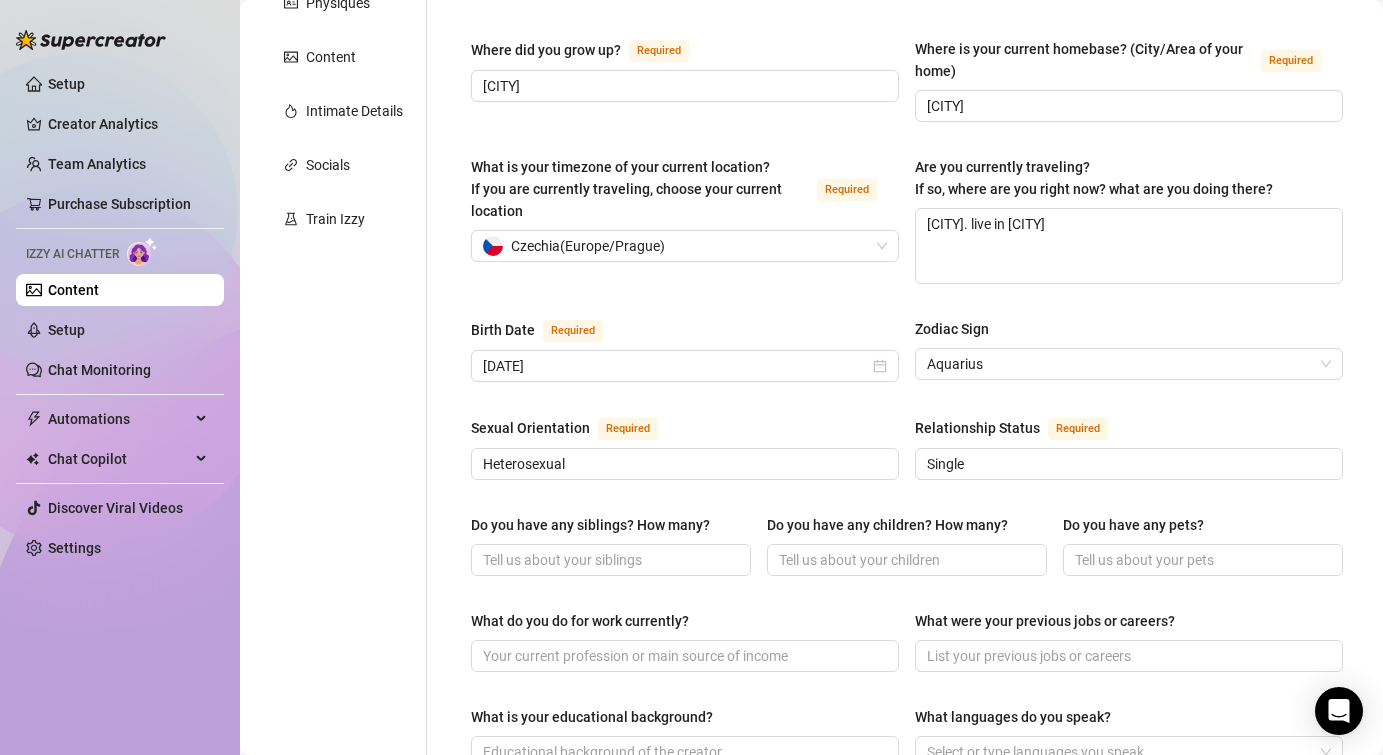 click on "Sexual Orientation Required Heterosexual Relationship Status Required Single" at bounding box center (907, 457) 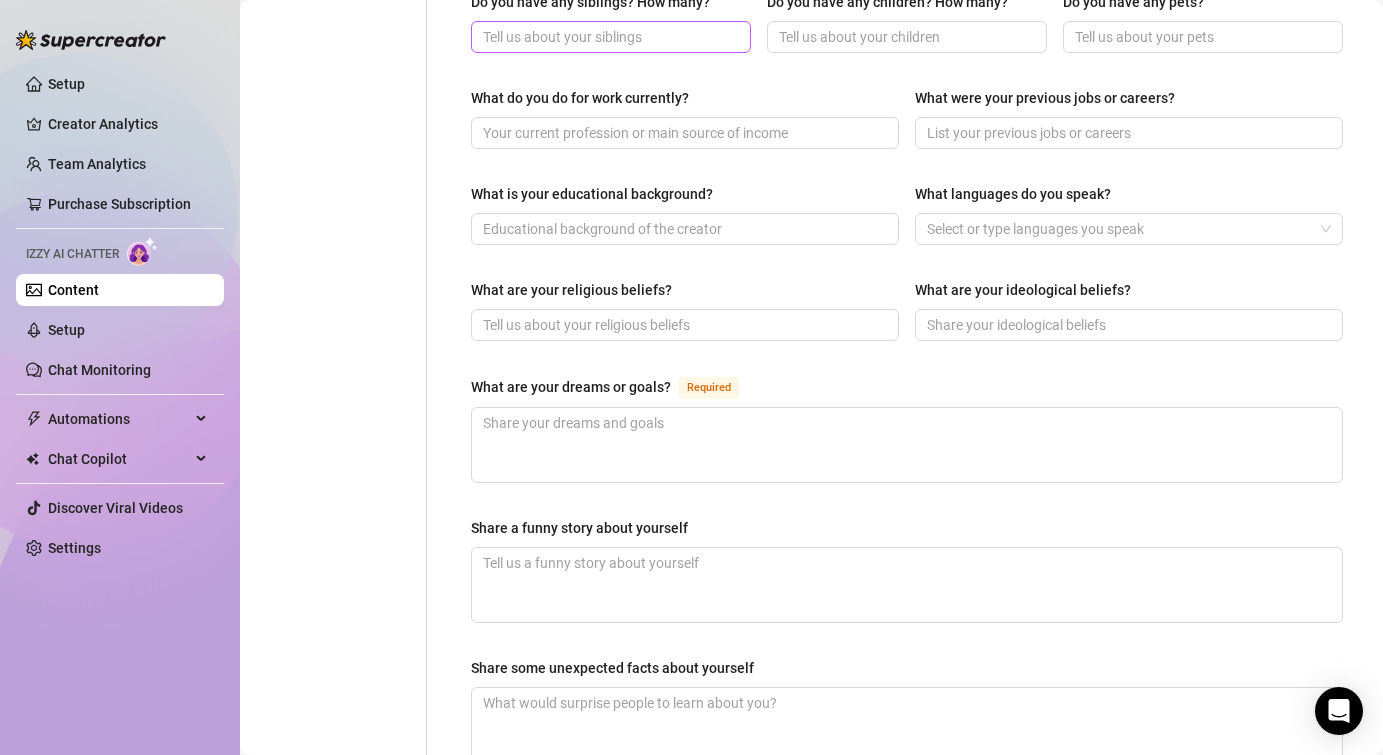scroll, scrollTop: 812, scrollLeft: 0, axis: vertical 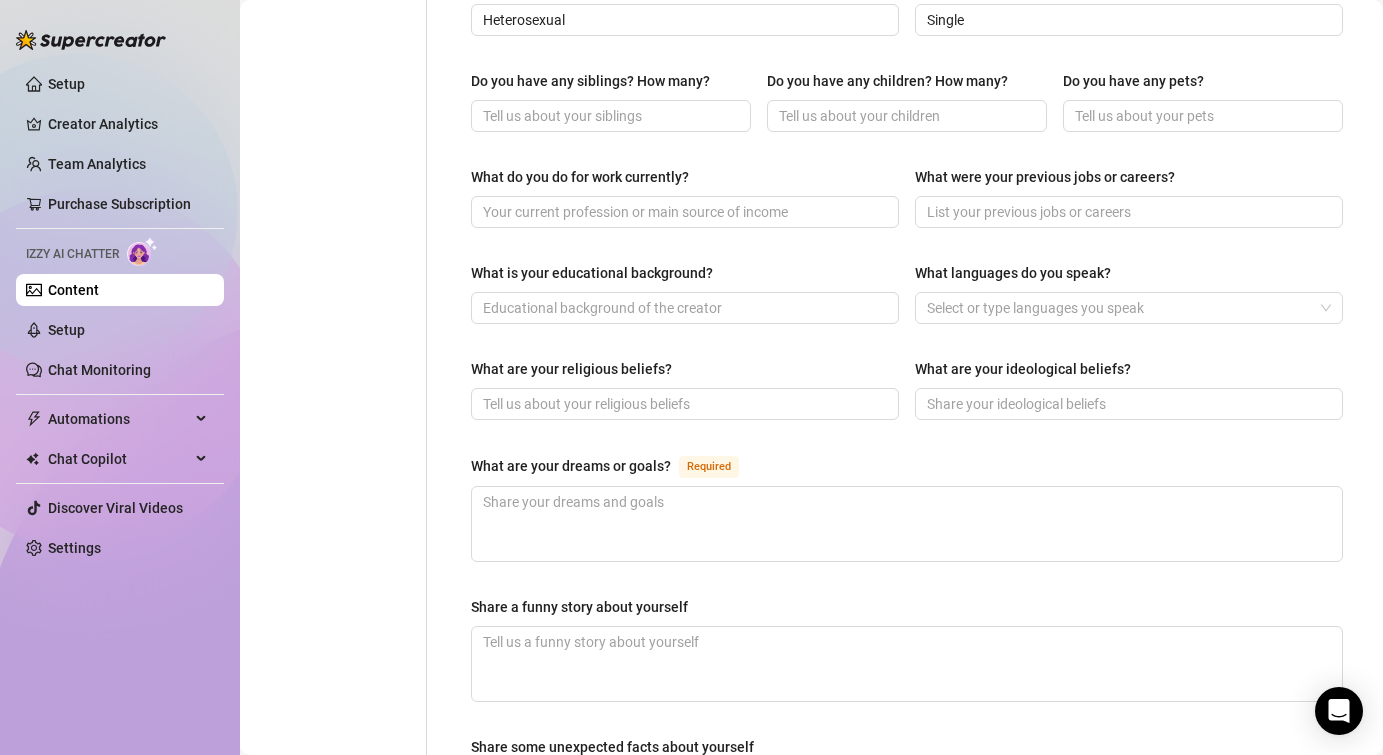 click on "What are your dreams or goals?" at bounding box center [571, 466] 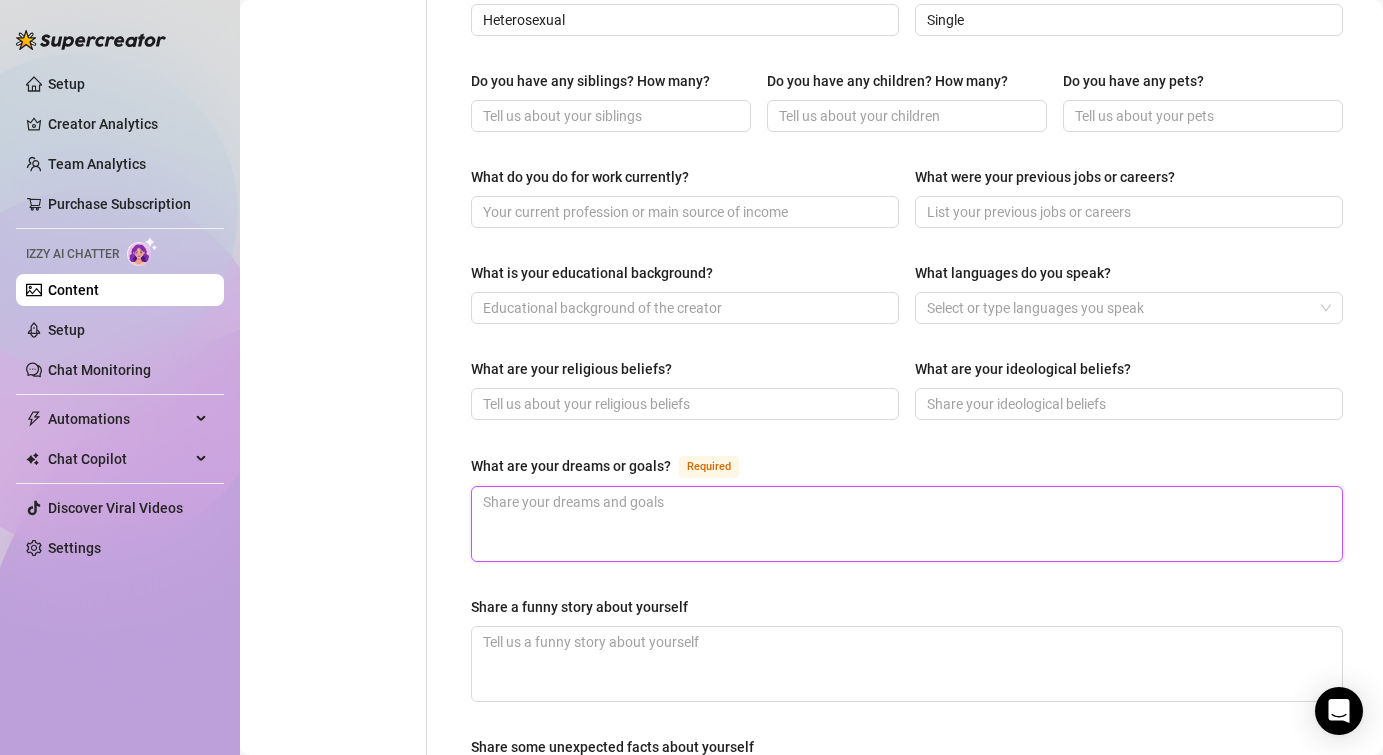 click on "What are your dreams or goals? Required" at bounding box center [907, 524] 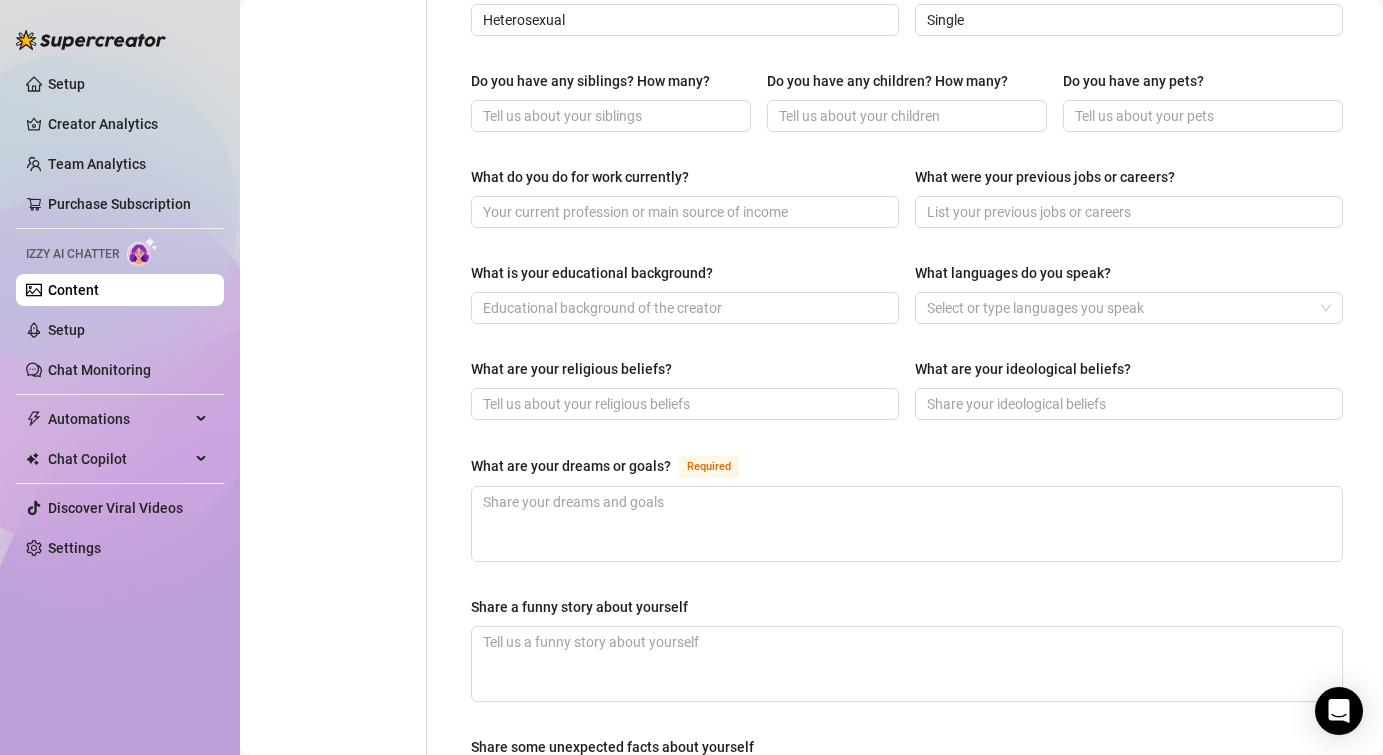 click on "What are your dreams or goals?" at bounding box center (571, 466) 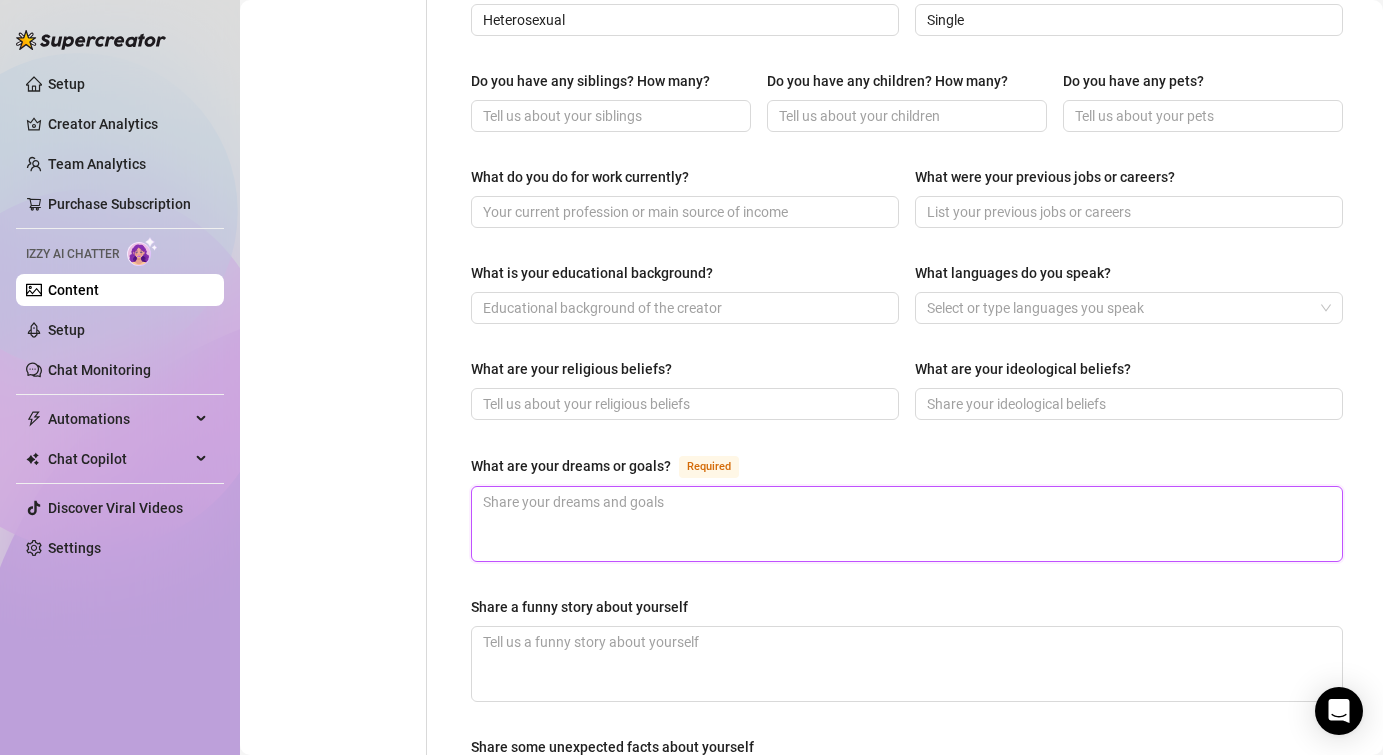 click on "What are your dreams or goals? Required" at bounding box center [907, 524] 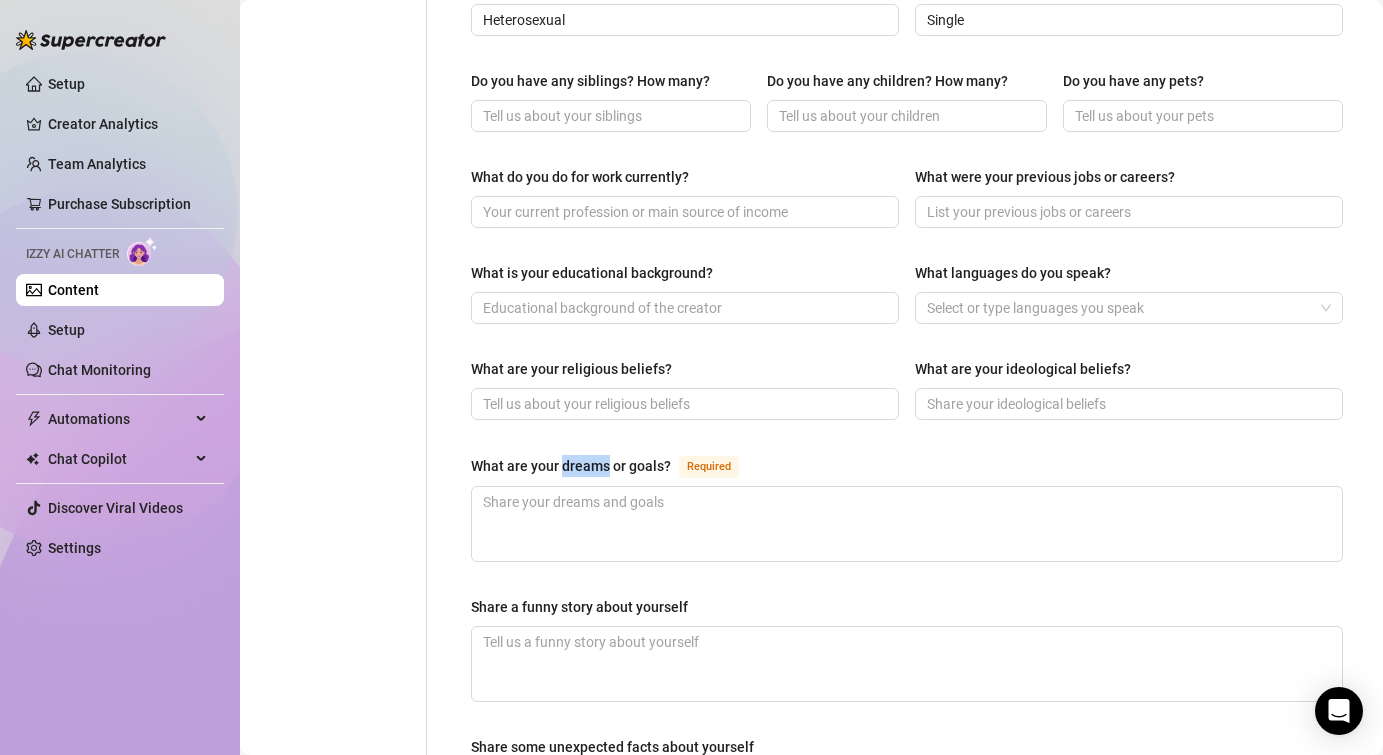 click on "What are your dreams or goals?" at bounding box center (571, 466) 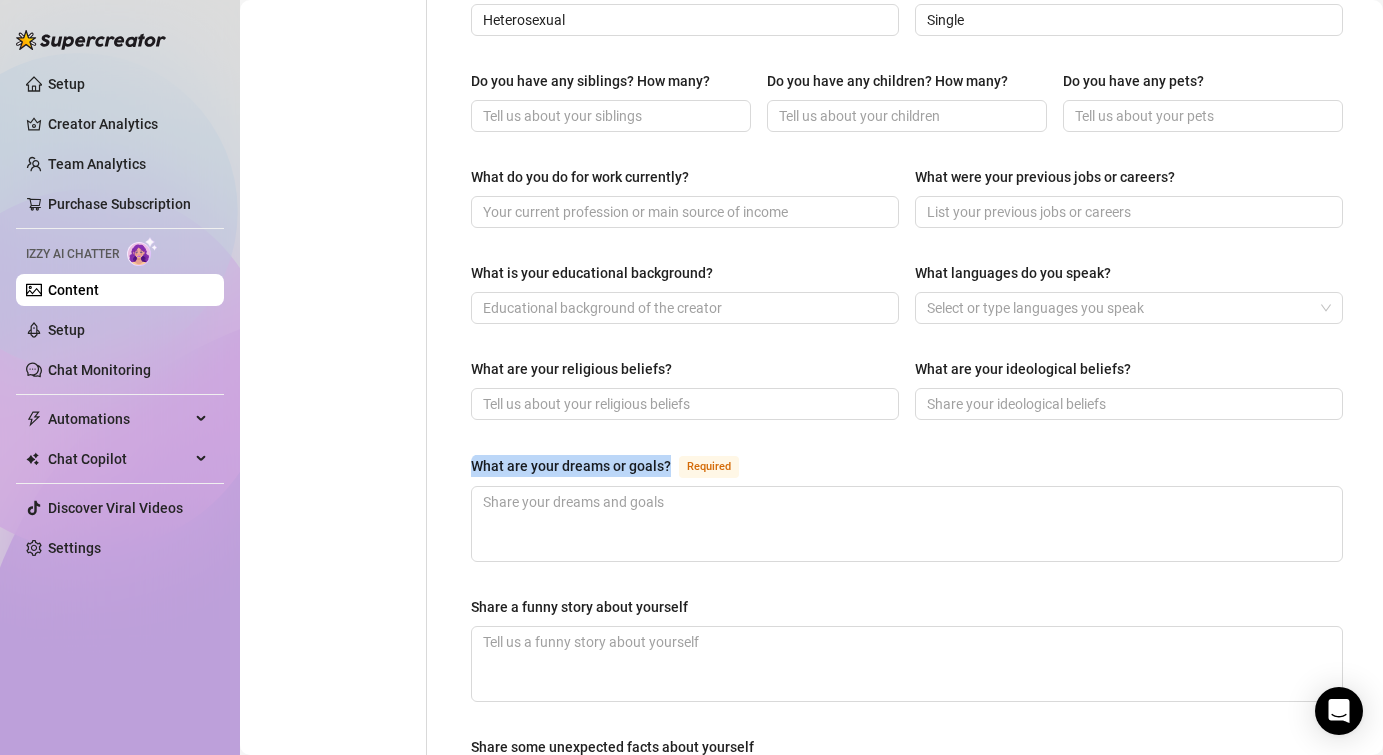 click on "What are your dreams or goals?" at bounding box center [571, 466] 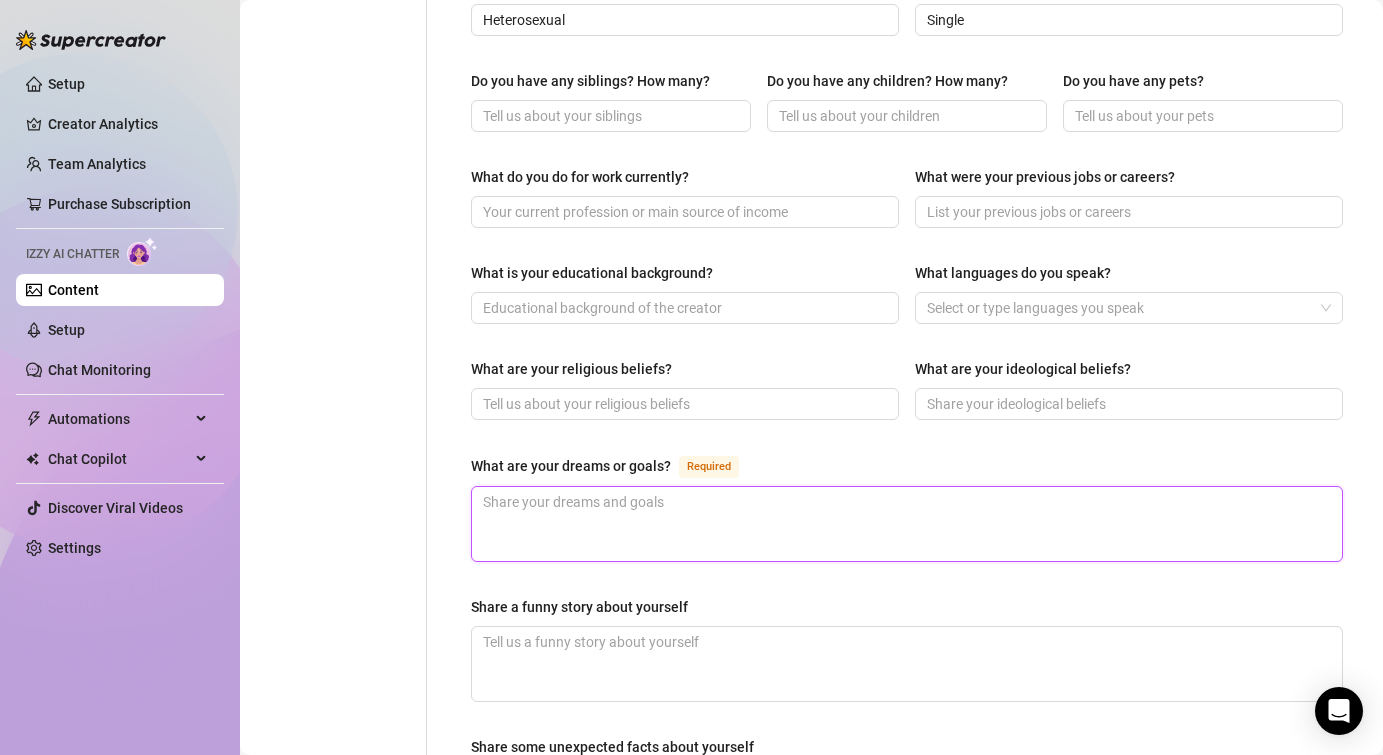 click on "What are your dreams or goals? Required" at bounding box center [907, 524] 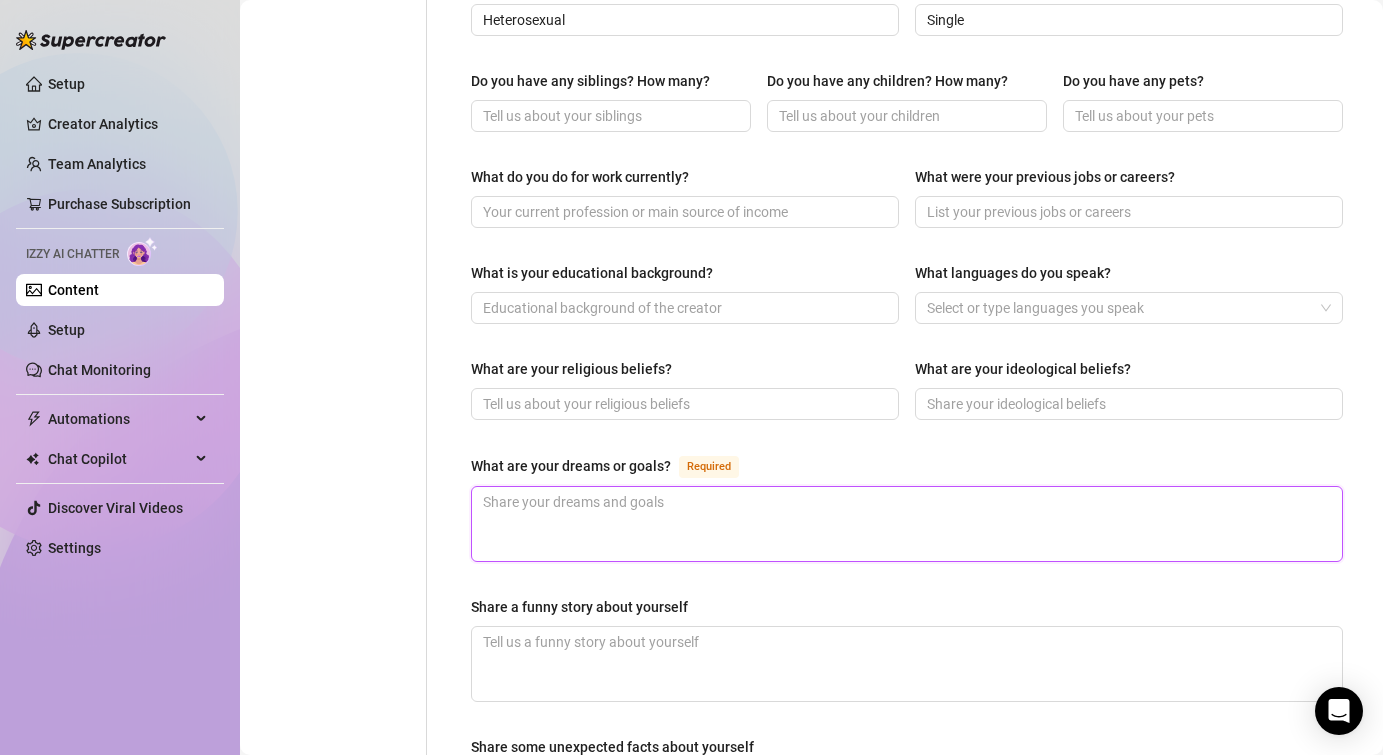 type 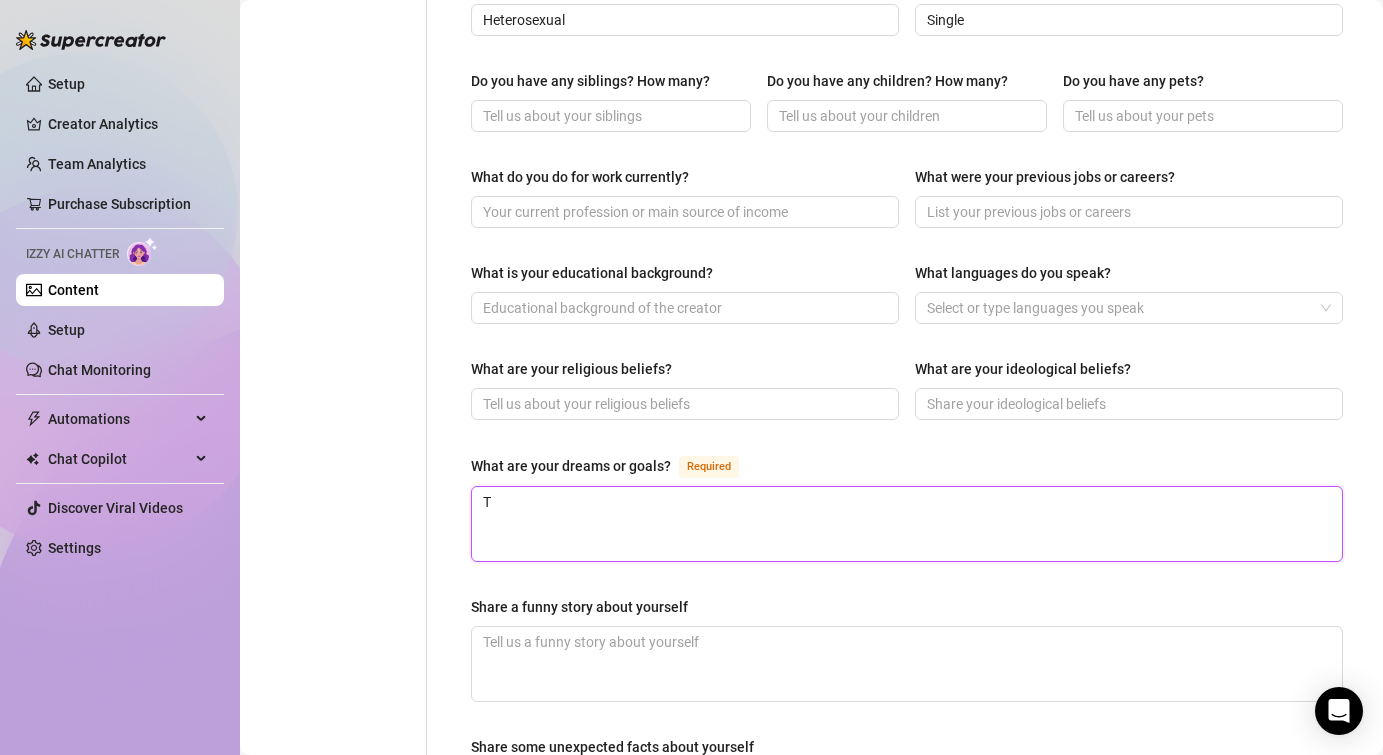type 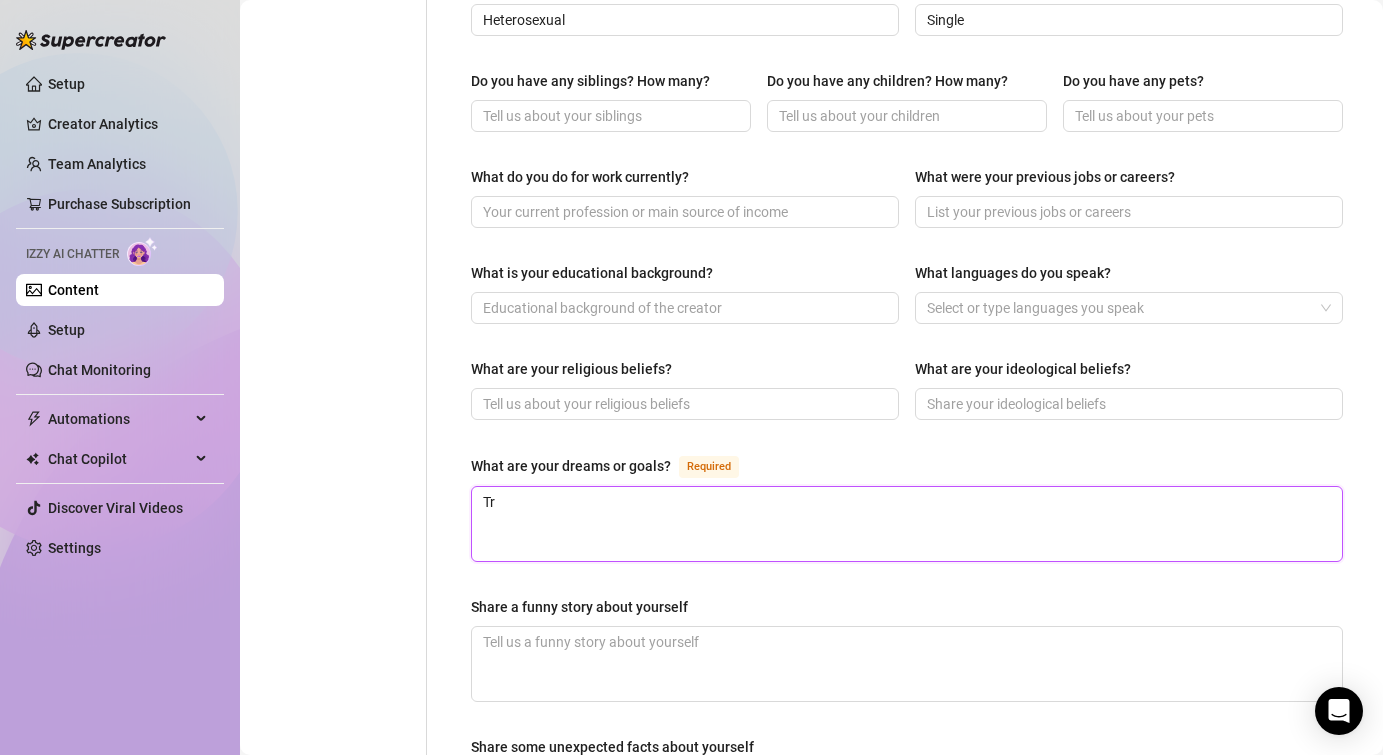 type 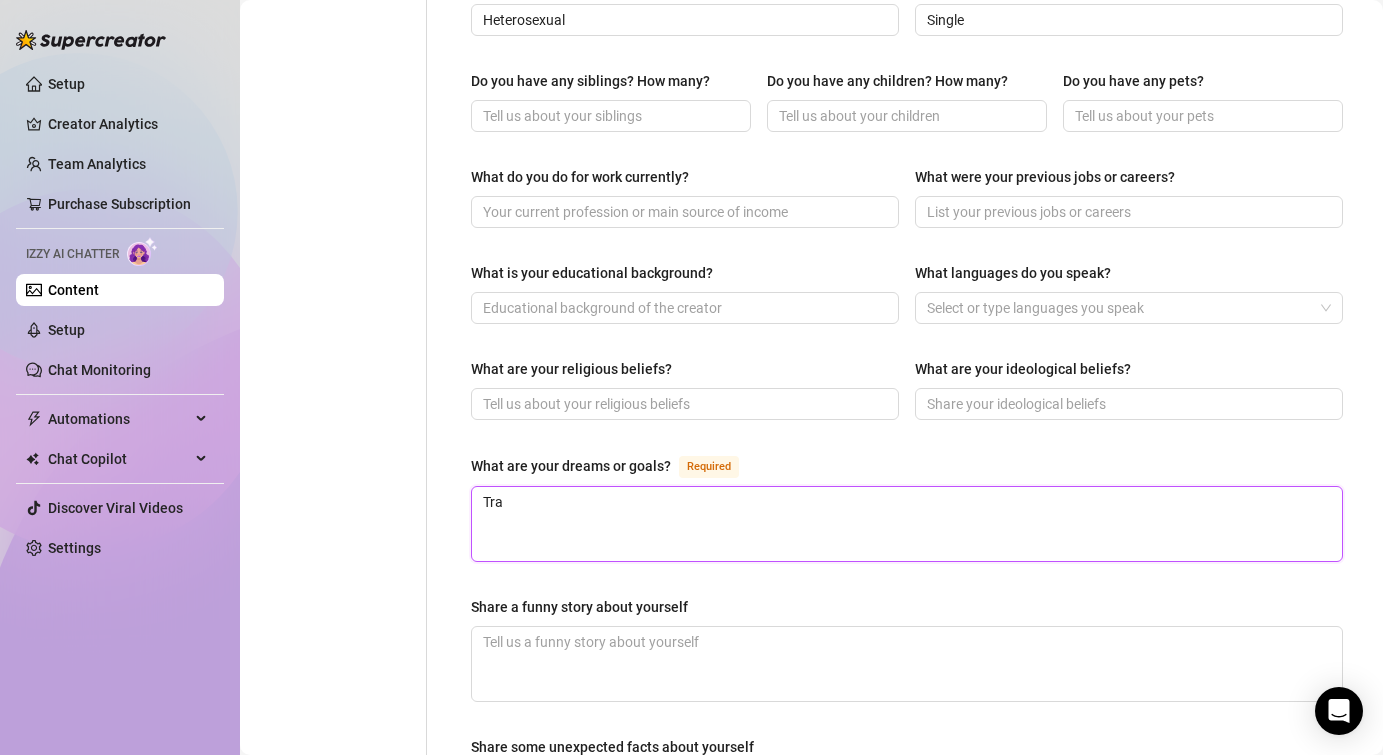 type 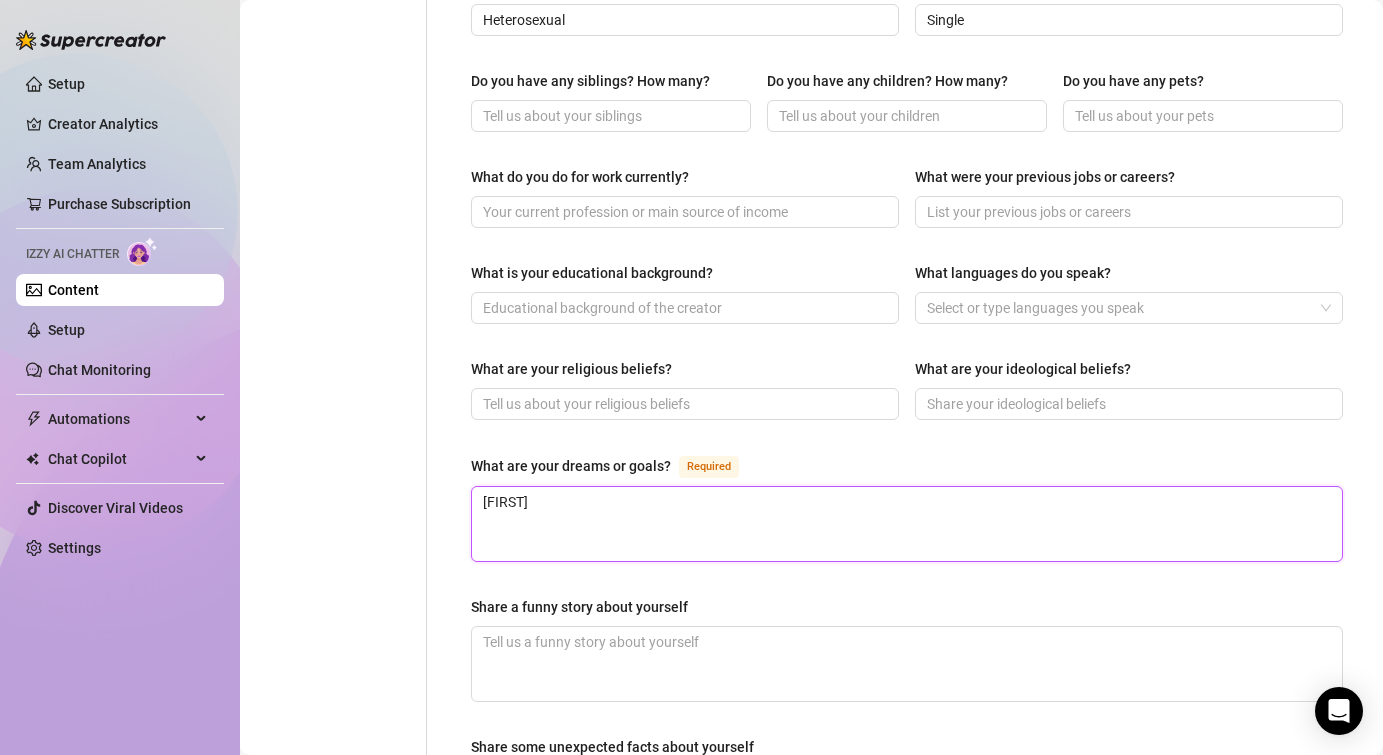 type 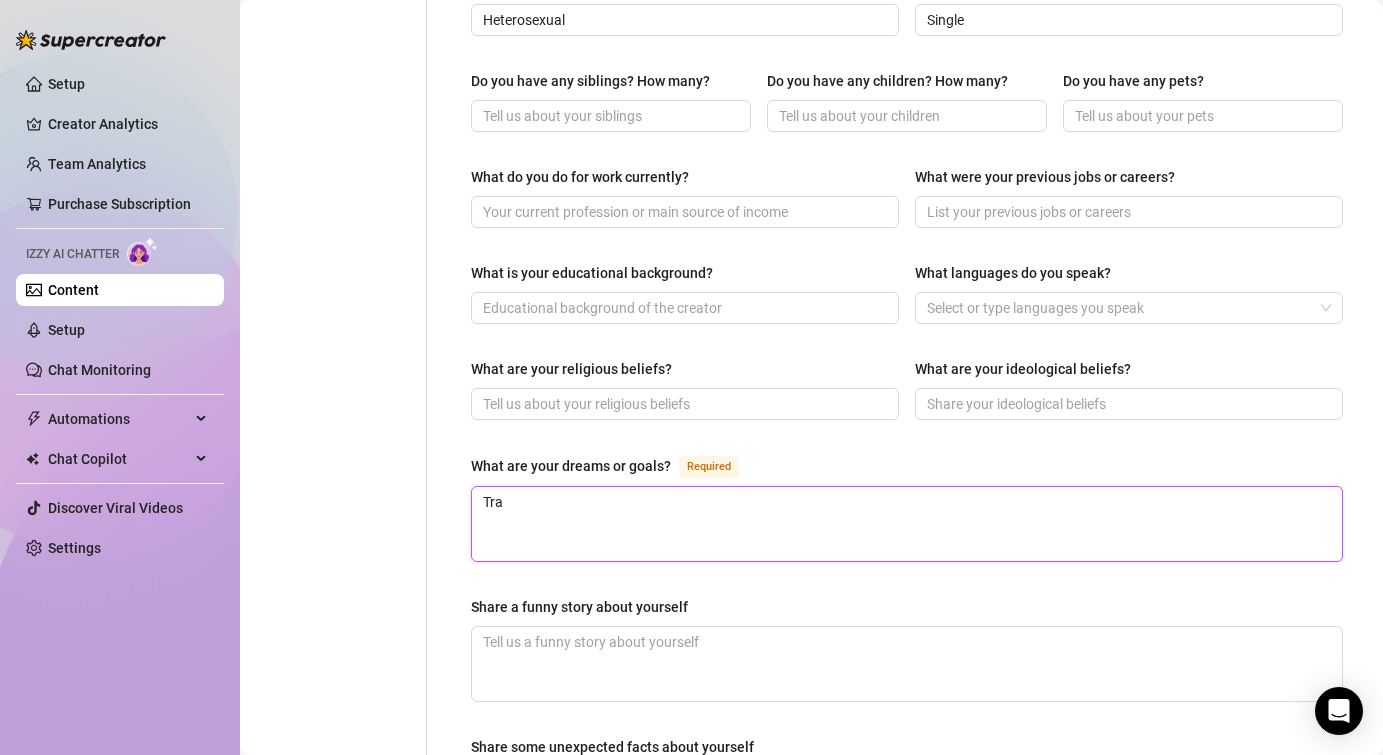 type 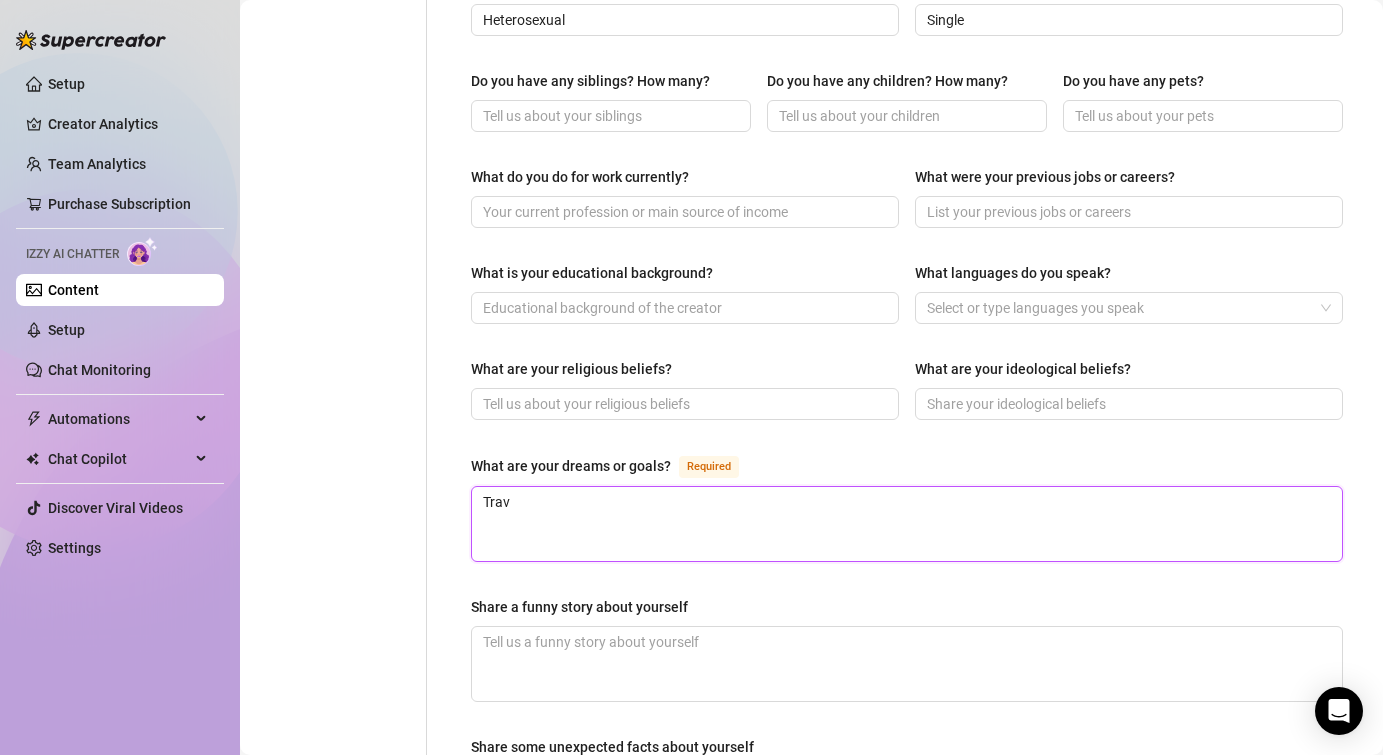 type 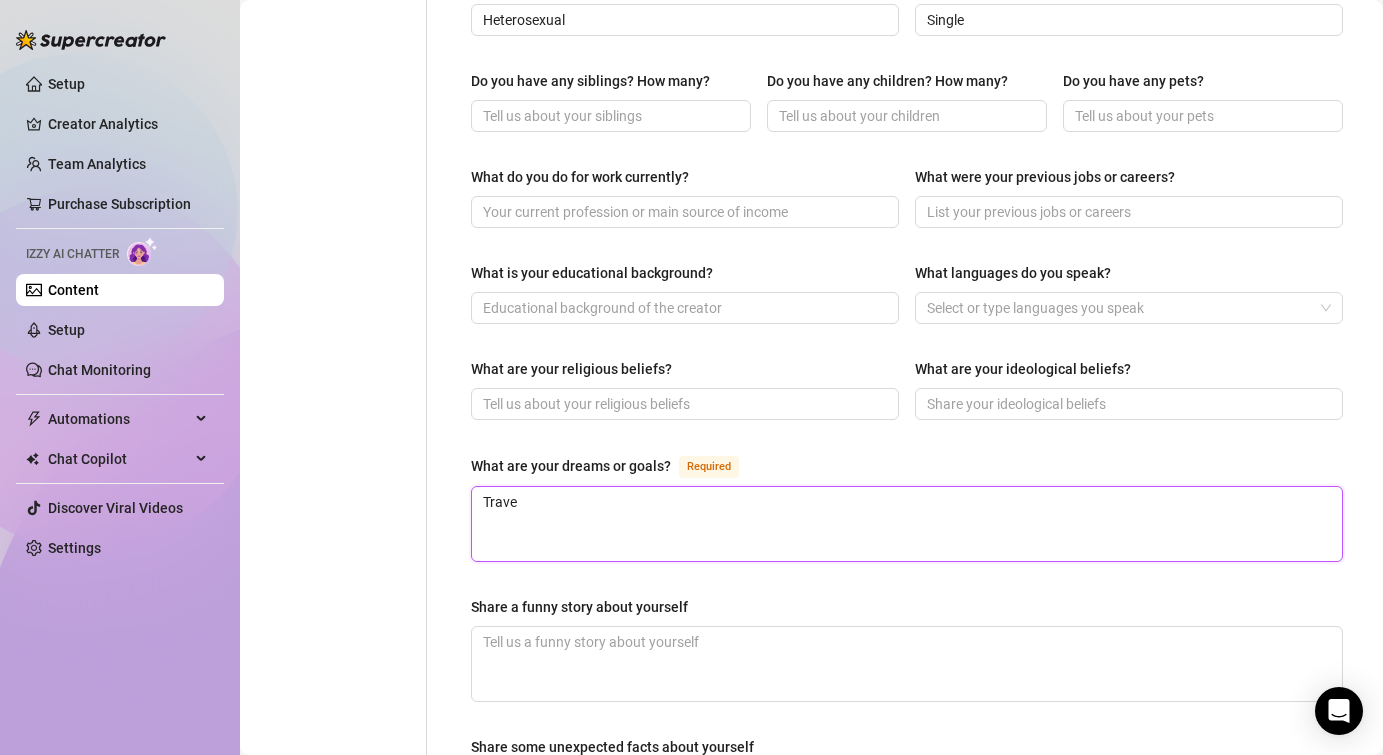 type on "Travel" 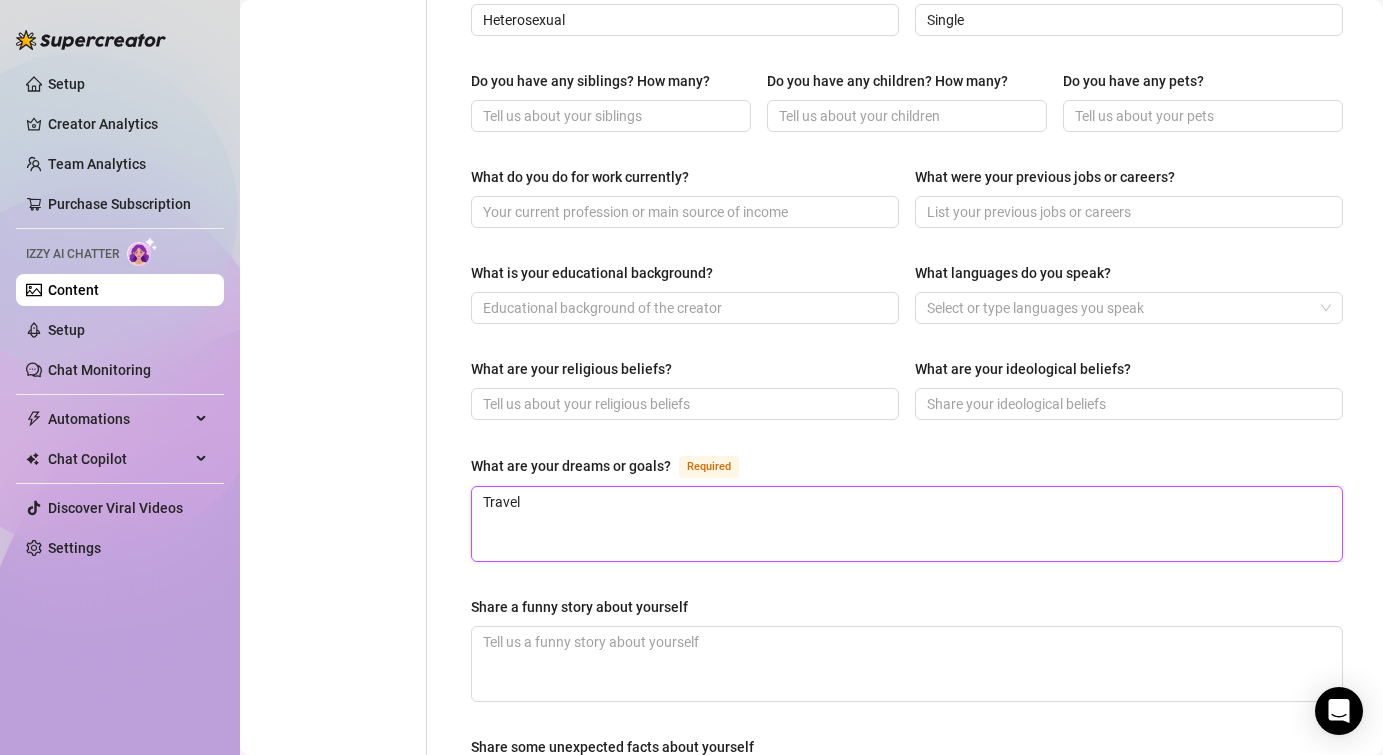 type 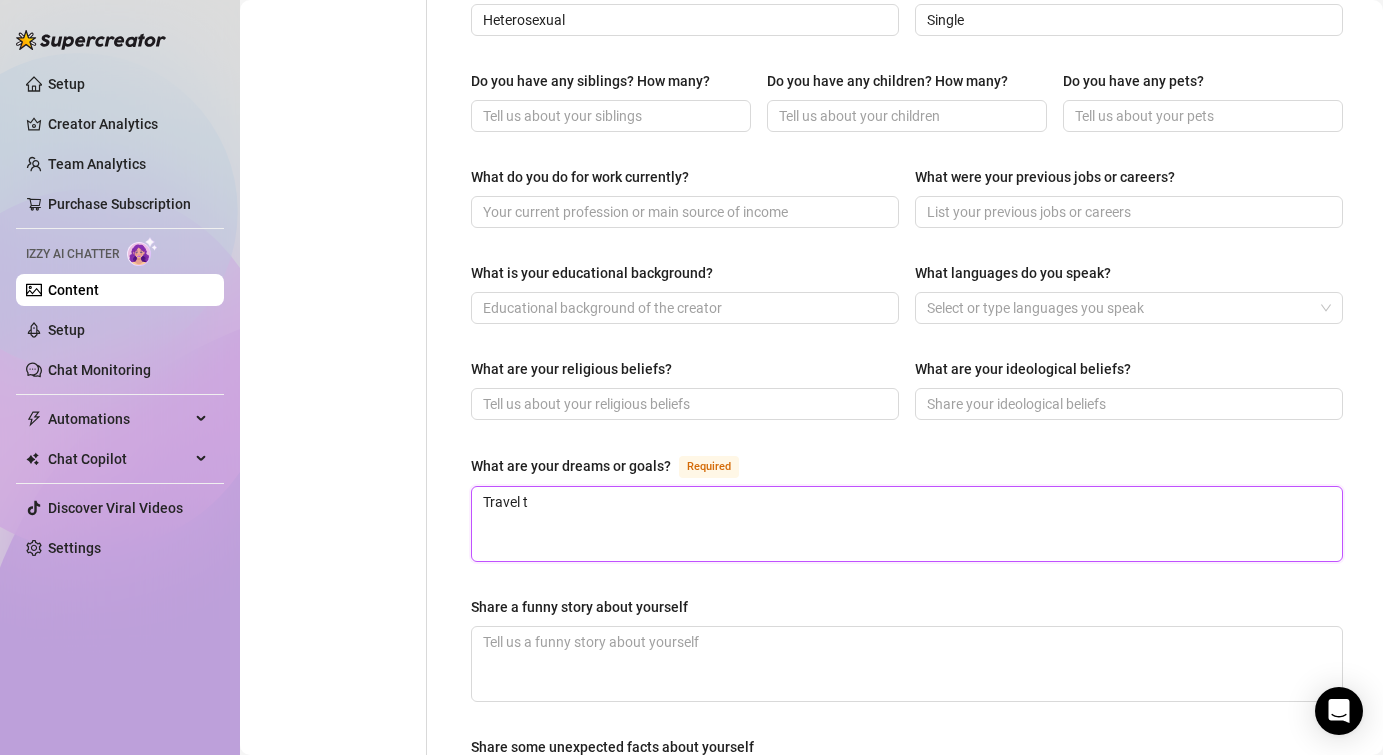 type 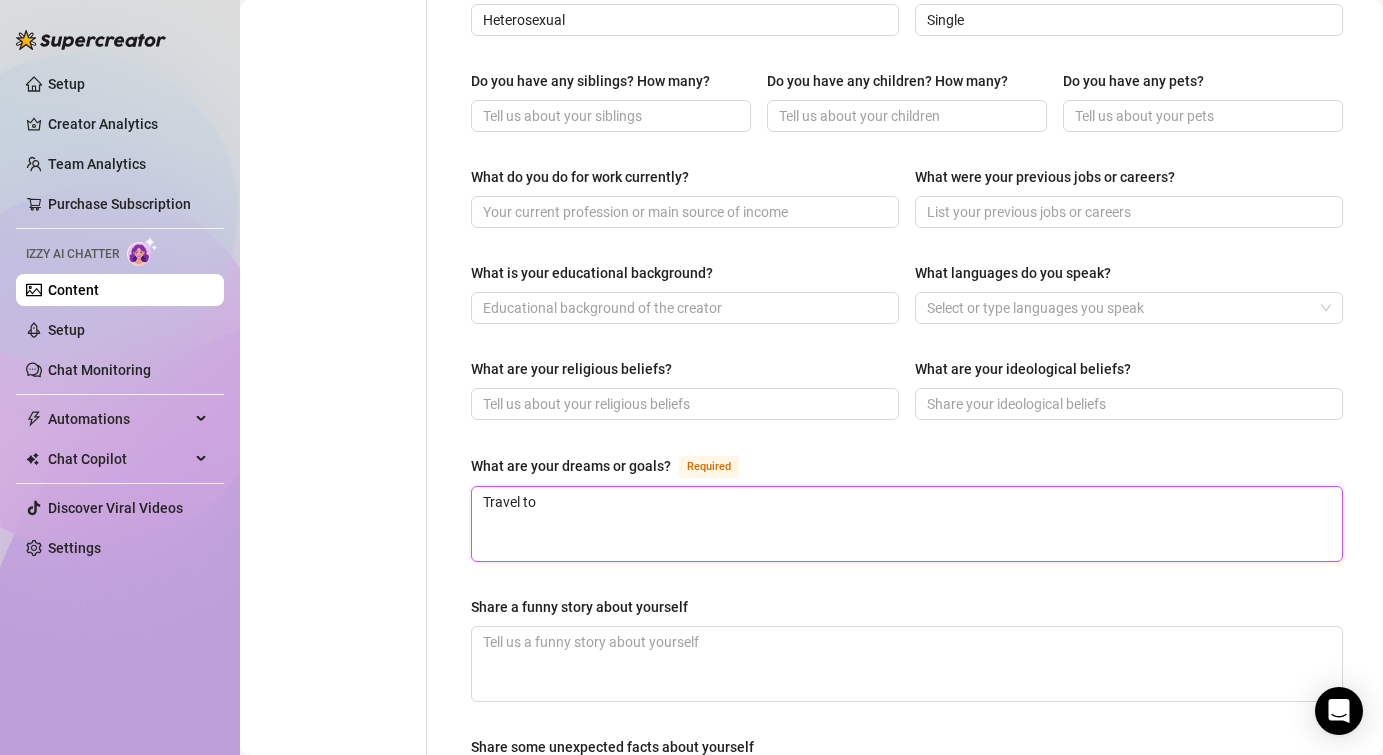 type 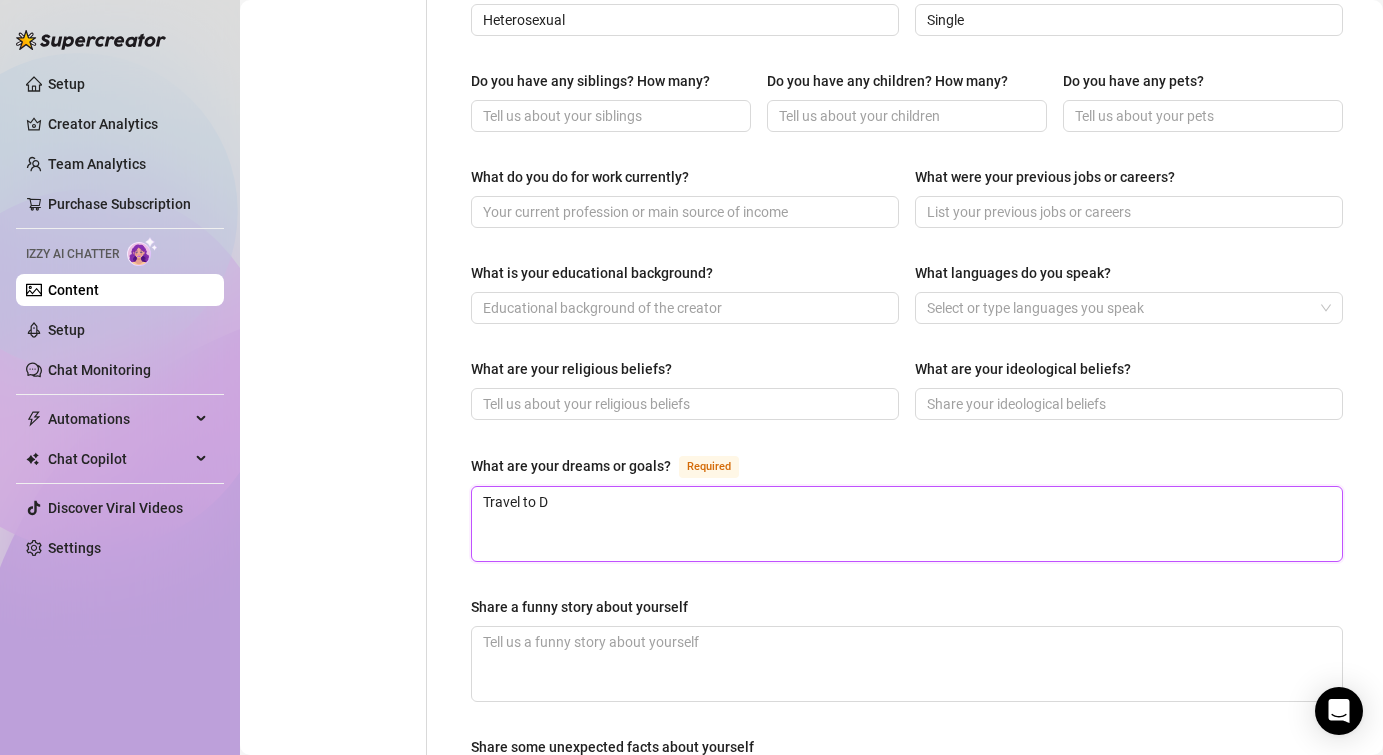 type 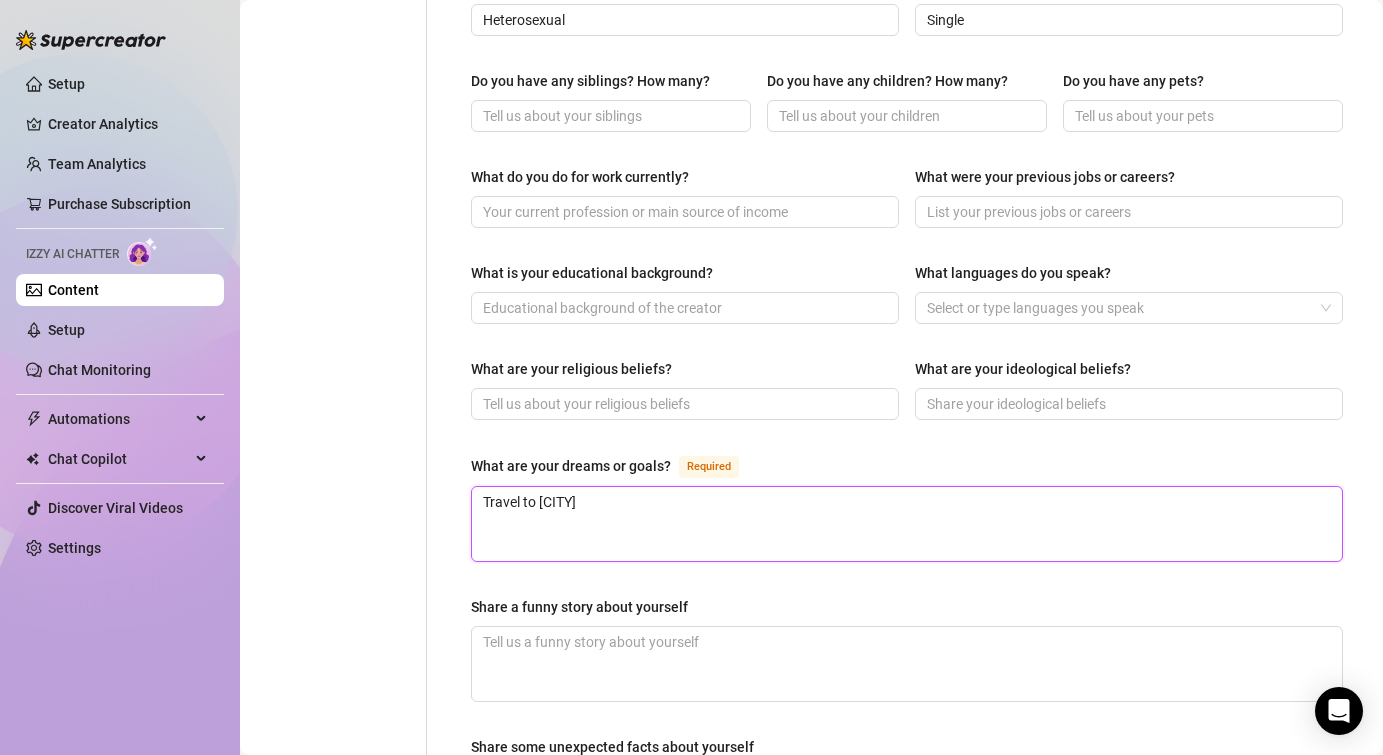 type 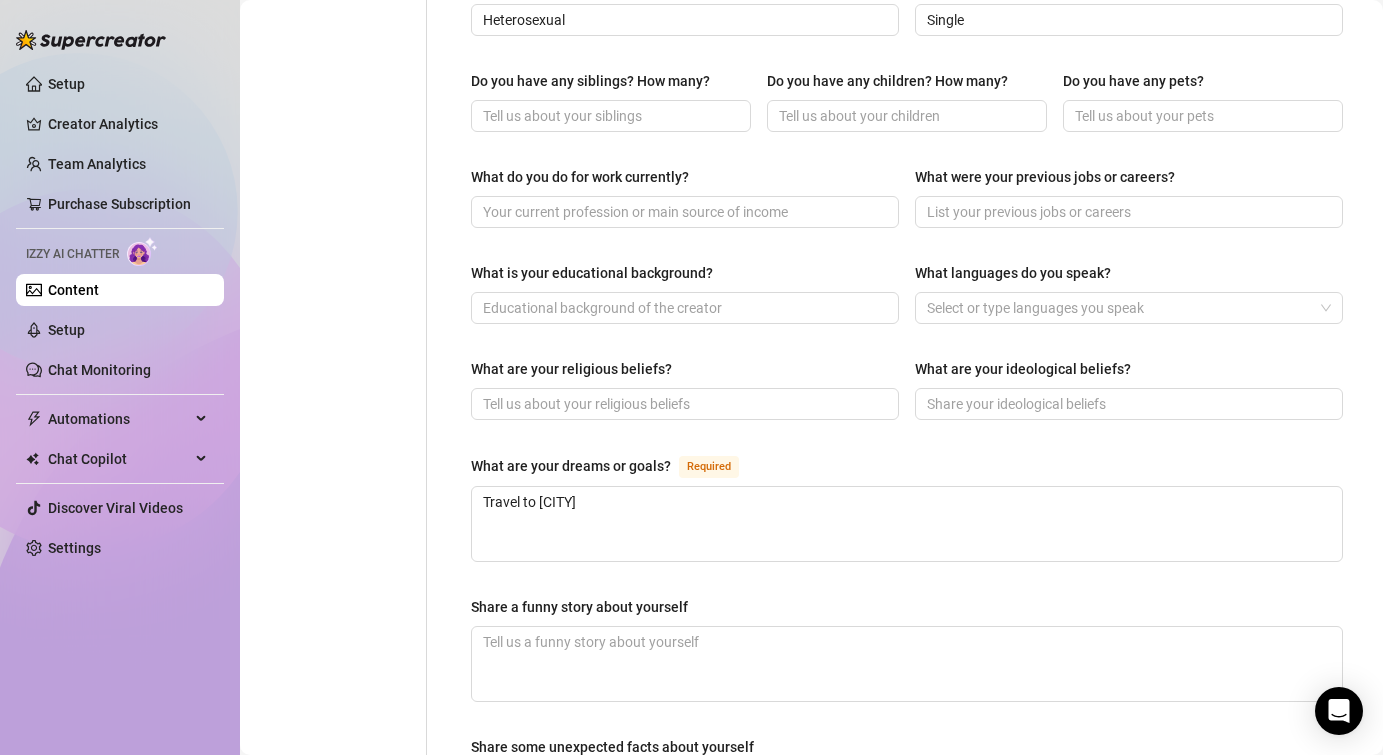 click on "What are your dreams or goals? Required" at bounding box center (907, 470) 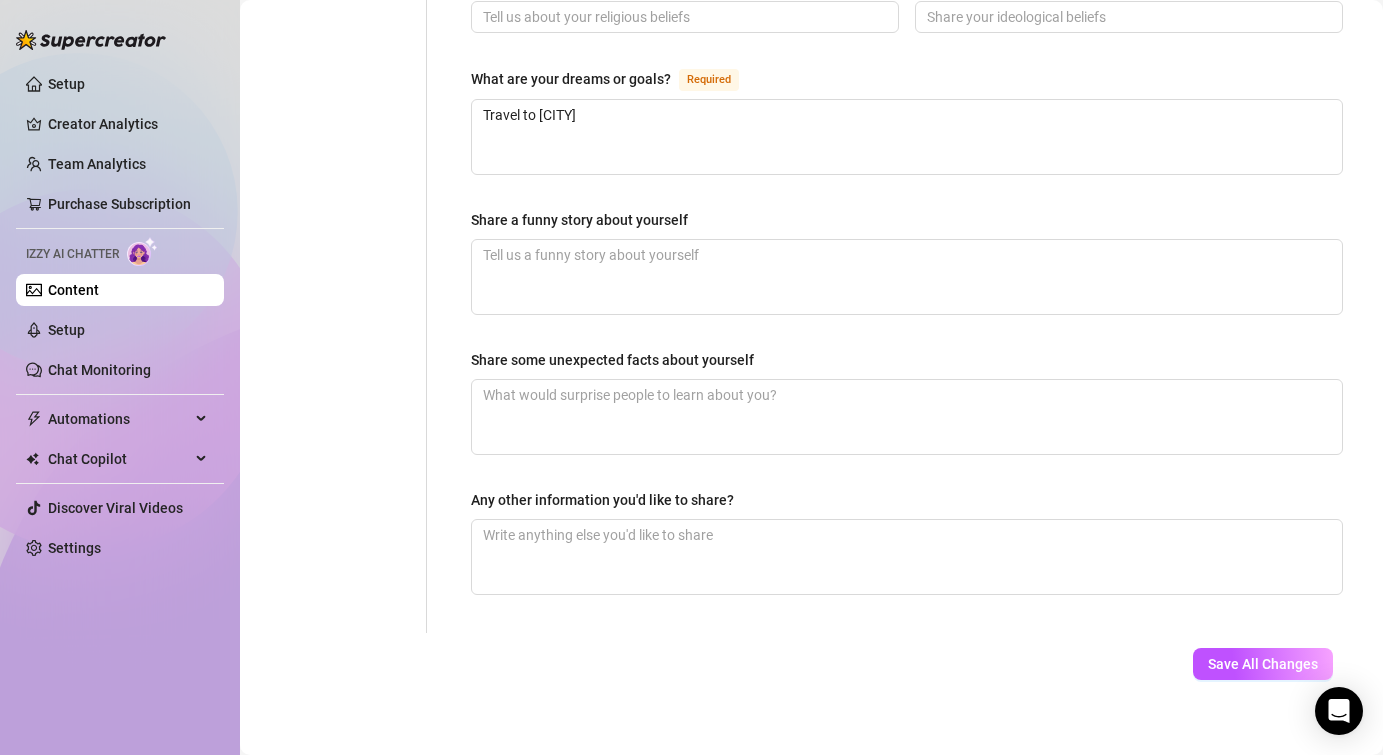 scroll, scrollTop: 1214, scrollLeft: 0, axis: vertical 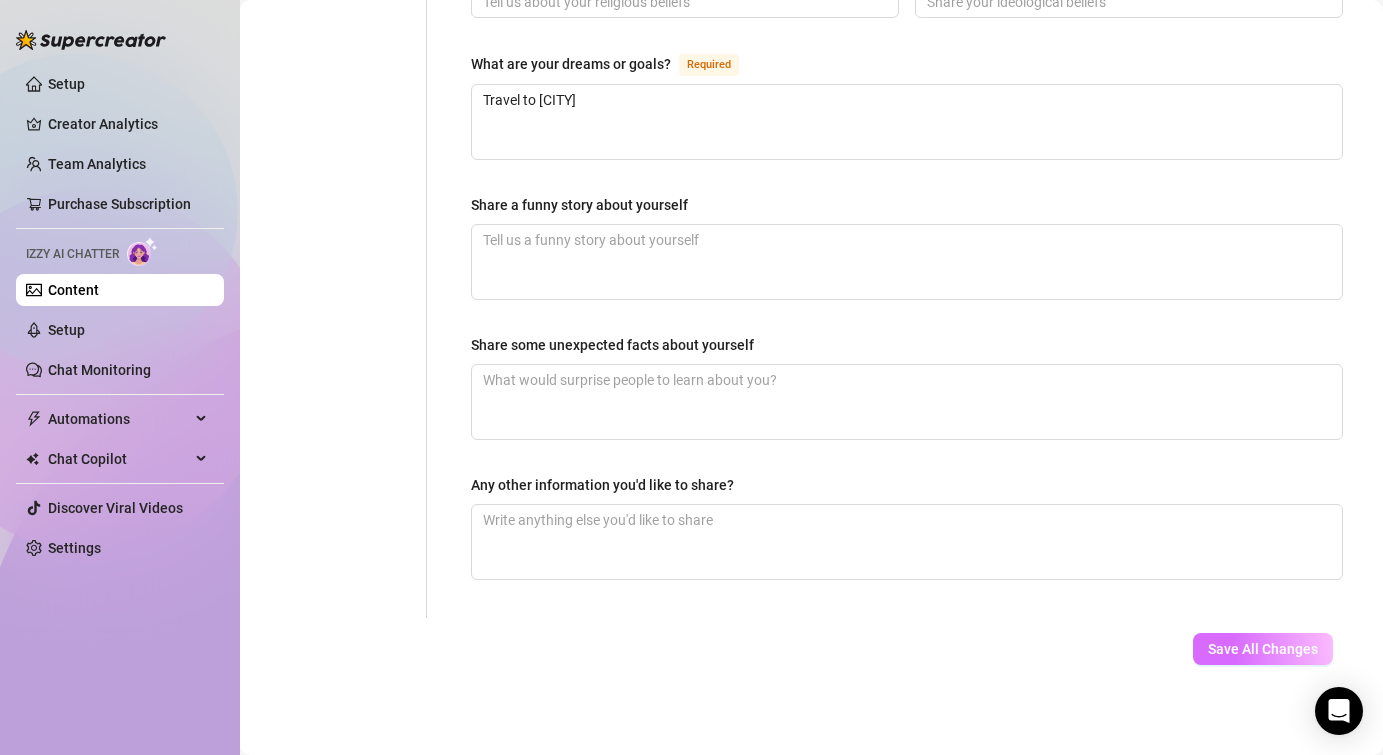 click on "Save All Changes" at bounding box center (1263, 649) 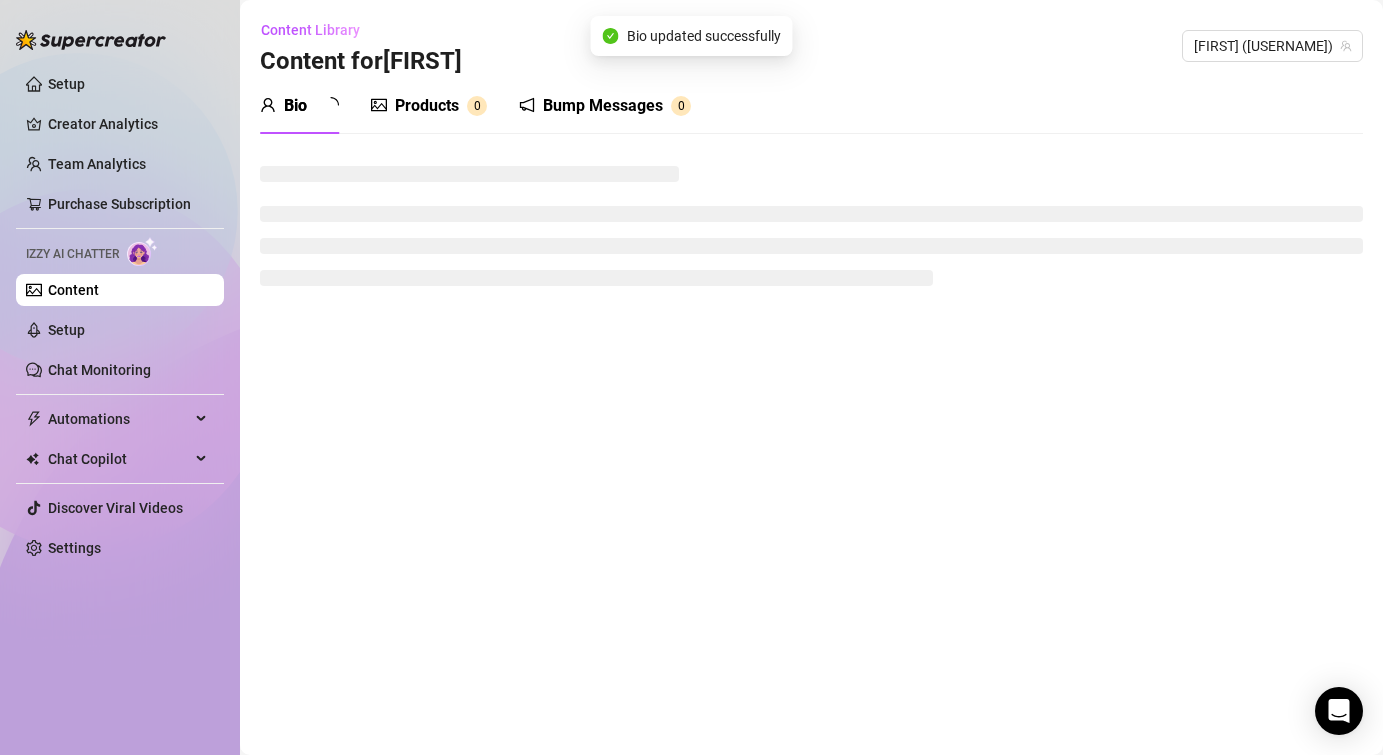 scroll, scrollTop: 0, scrollLeft: 0, axis: both 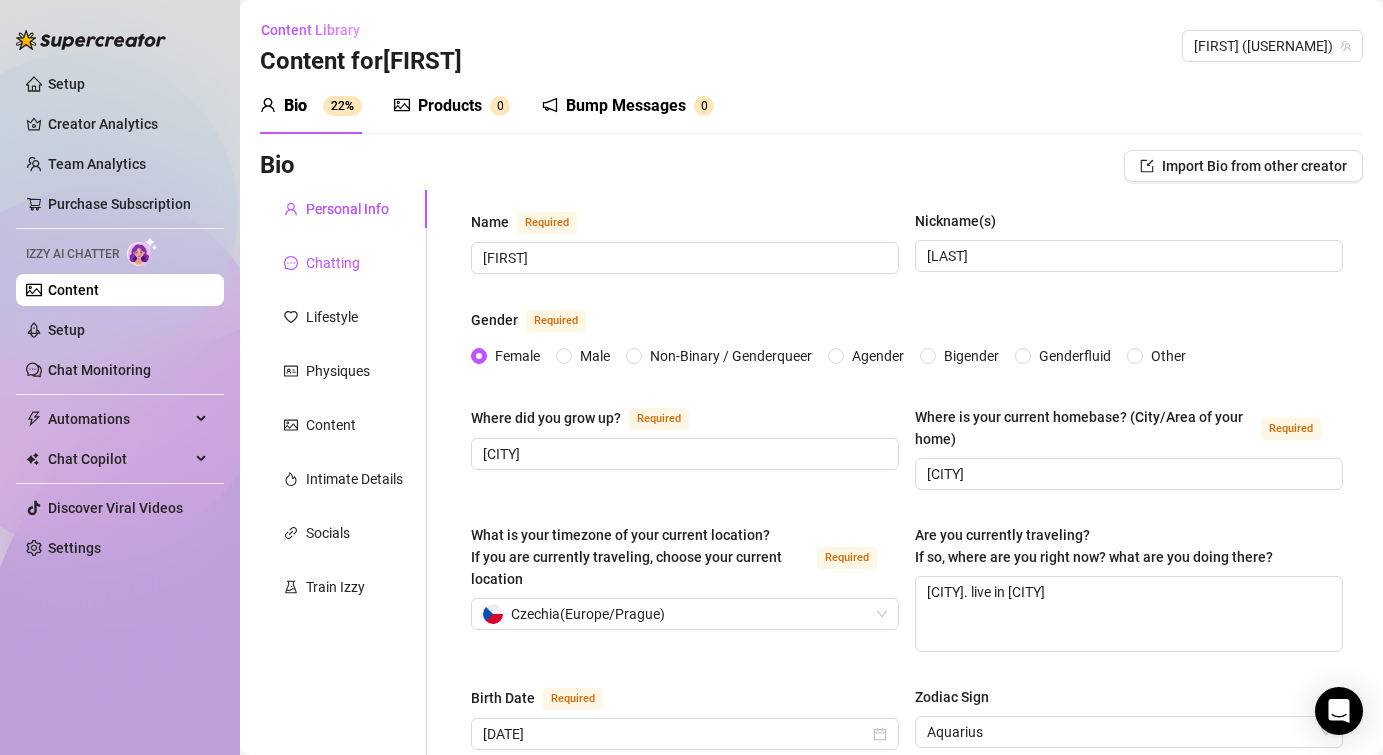 click on "Chatting" at bounding box center (333, 263) 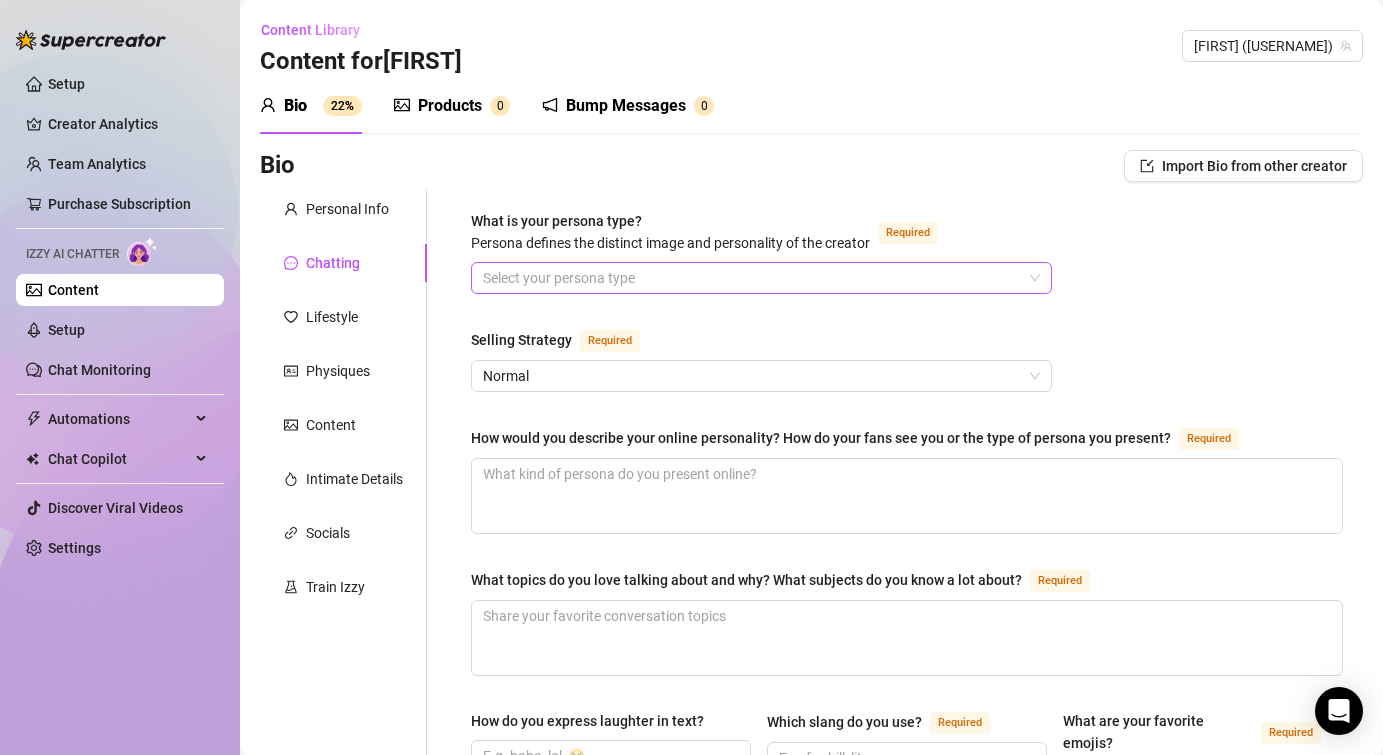 click on "What is your persona type? Persona defines the distinct image and personality of the creator Required" at bounding box center [752, 278] 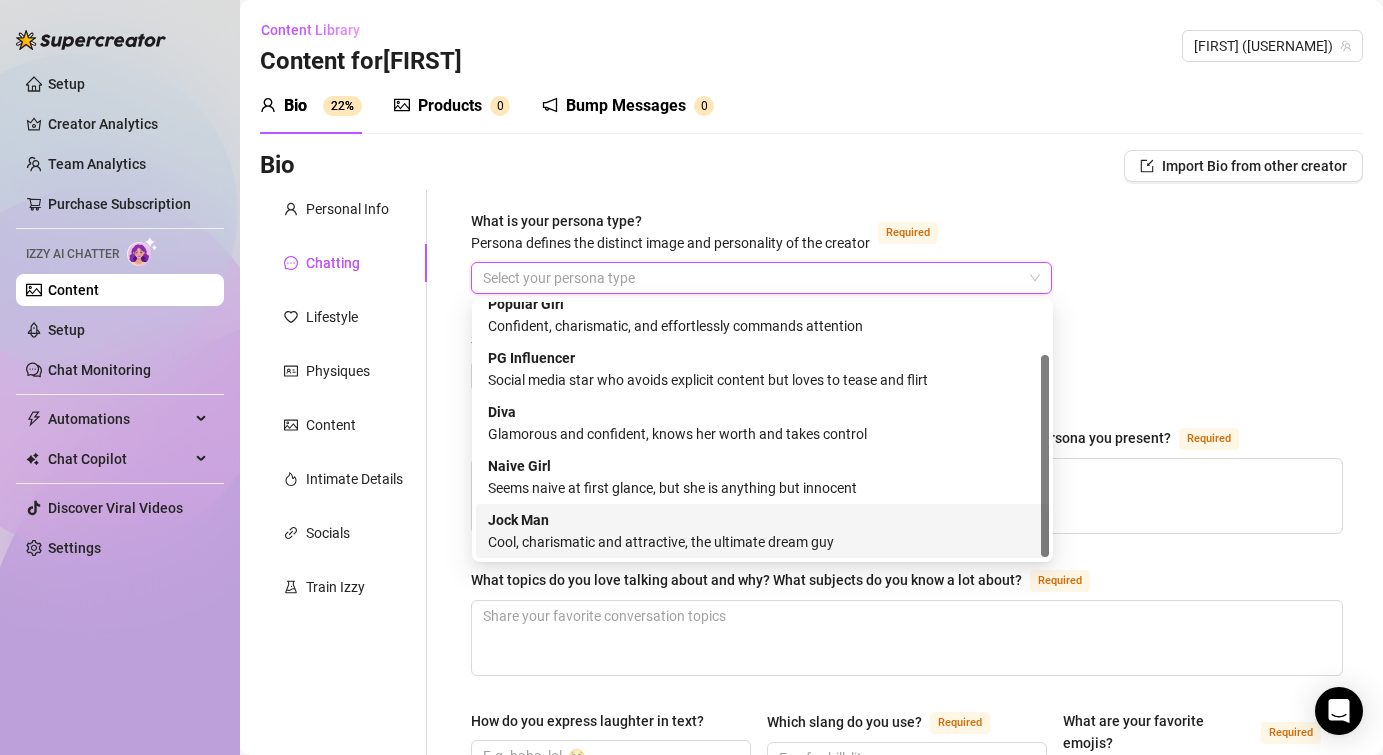 scroll, scrollTop: 0, scrollLeft: 0, axis: both 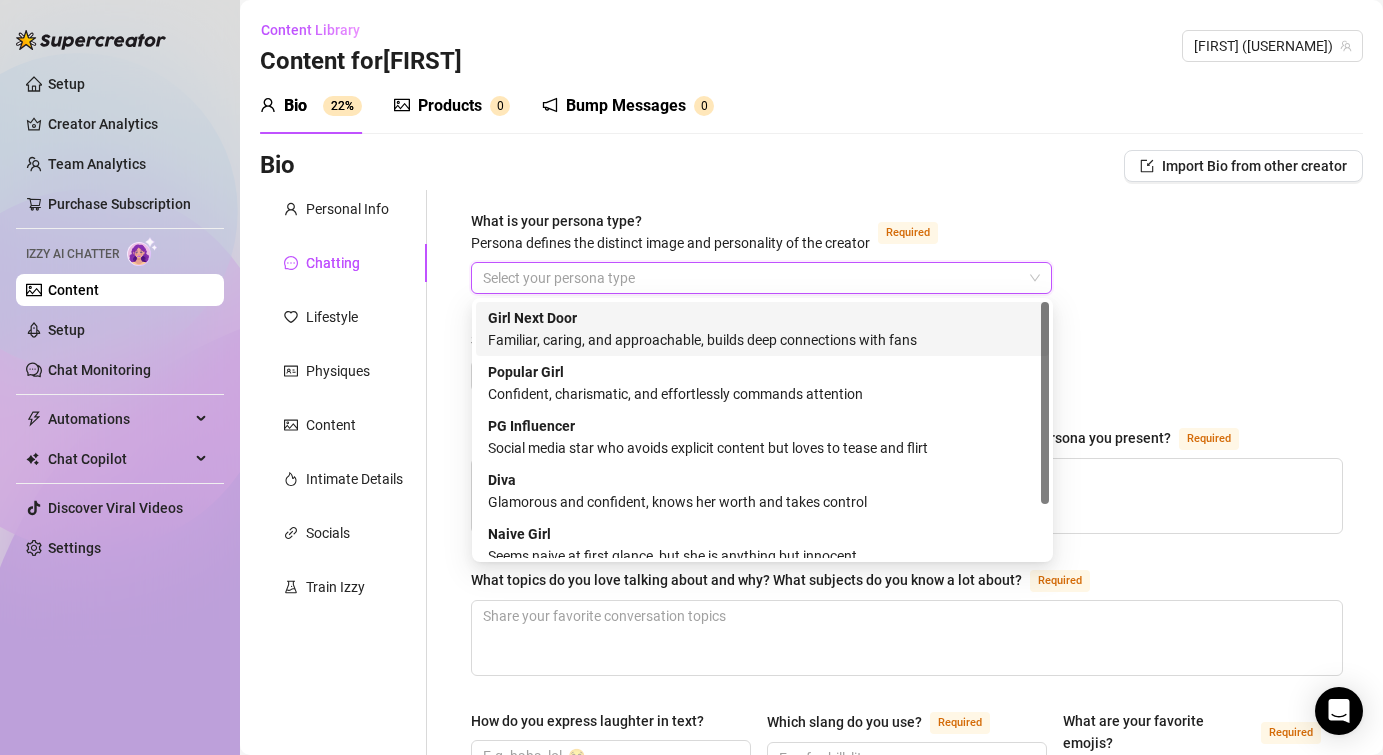 click on "What is your persona type? Persona defines the distinct image and personality of the creator Required Select your persona type Selling Strategy Required Normal How would you describe your online personality? How do your fans see you or the type of persona you present? Required What topics do you love talking about and why? What subjects do you know a lot about? Required How do you express laughter in text? Which slang do you use? Required What are your favorite emojis? Required Punctuation Style Minimal Casual Proper Capitalization Style Lowercase Proper Names Proper Writing Level Relaxed Mixed Proper Respond to fans in their native language, even if it’s not one you speak. If turned off, the AI will only reply in English.  Fill in the languages you speak under Personal tab if you want to change this. How do you want your fans to feel when chatting with you? What nicknames do you use for your fans? Required Are there any topics that should be avoided or handled with care?" at bounding box center [907, 947] 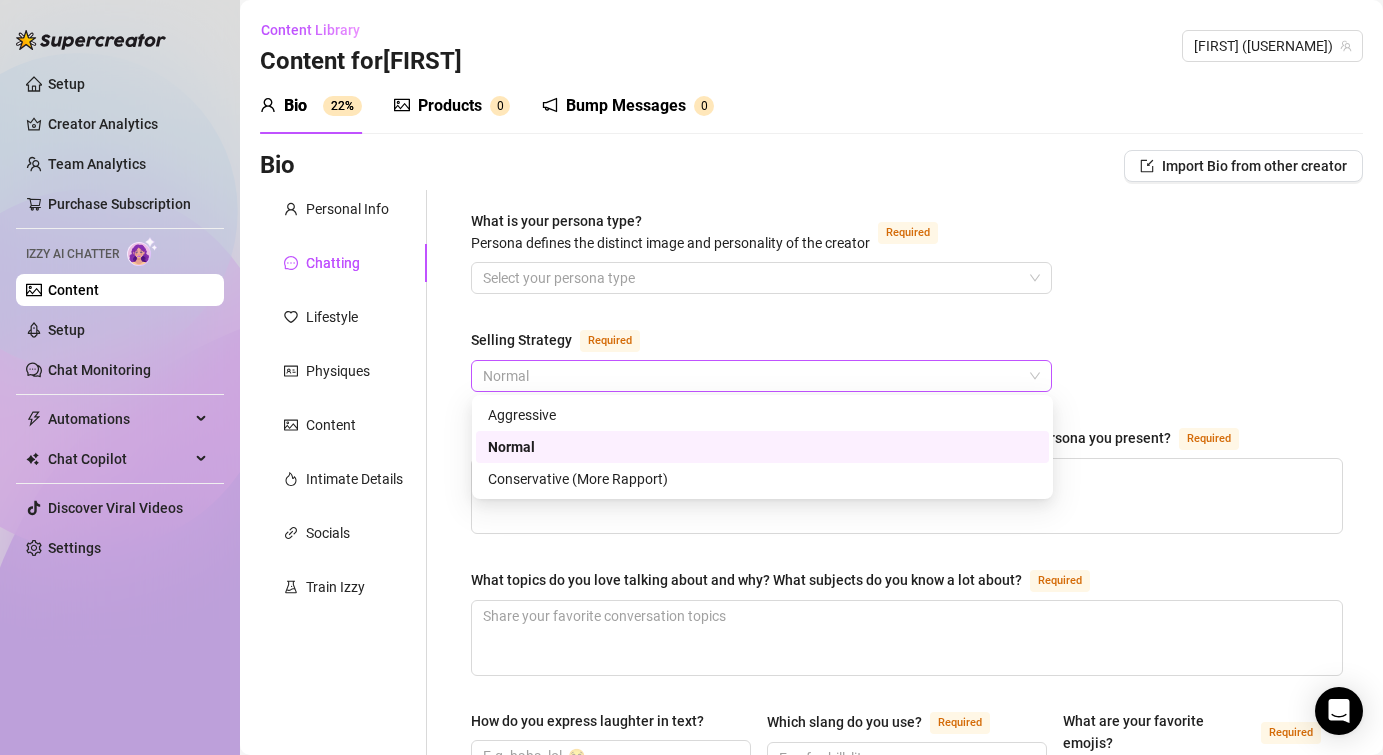 click on "Normal" at bounding box center [761, 376] 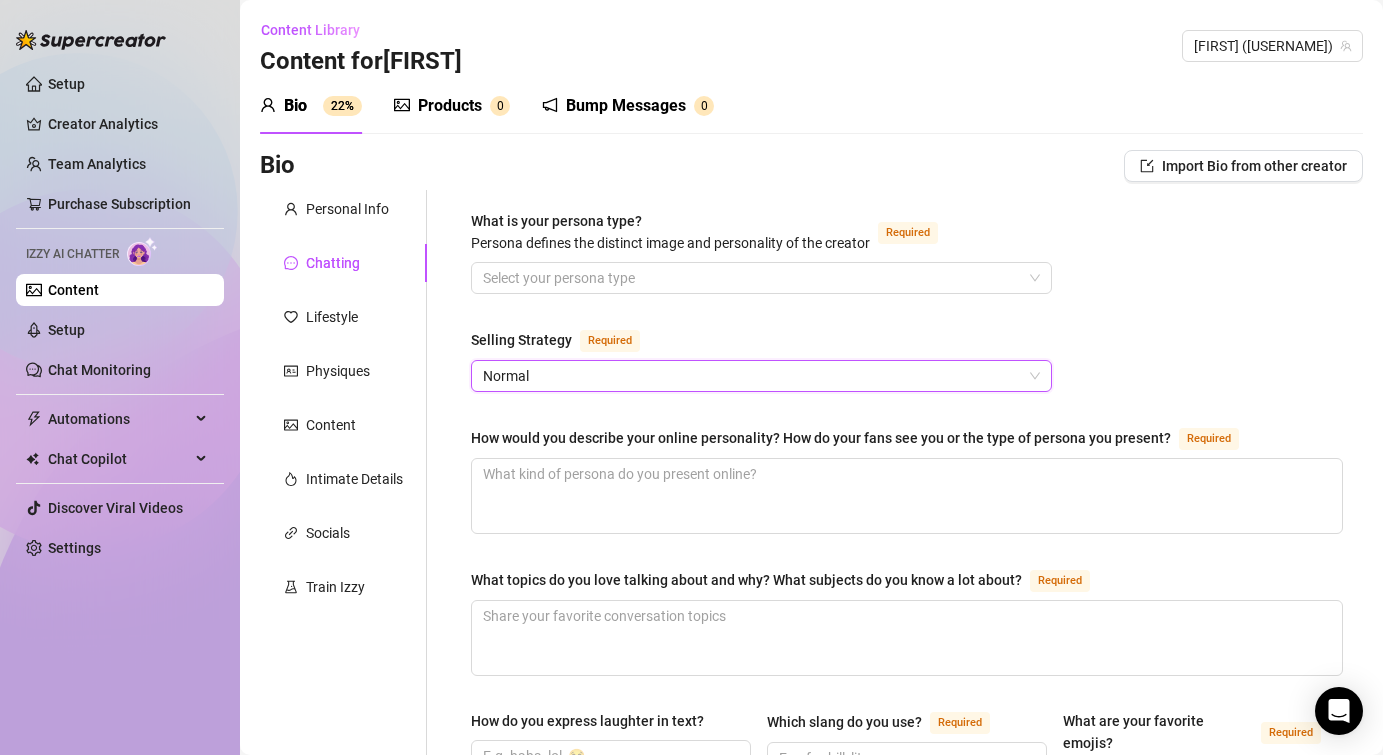 click on "Normal" at bounding box center (761, 376) 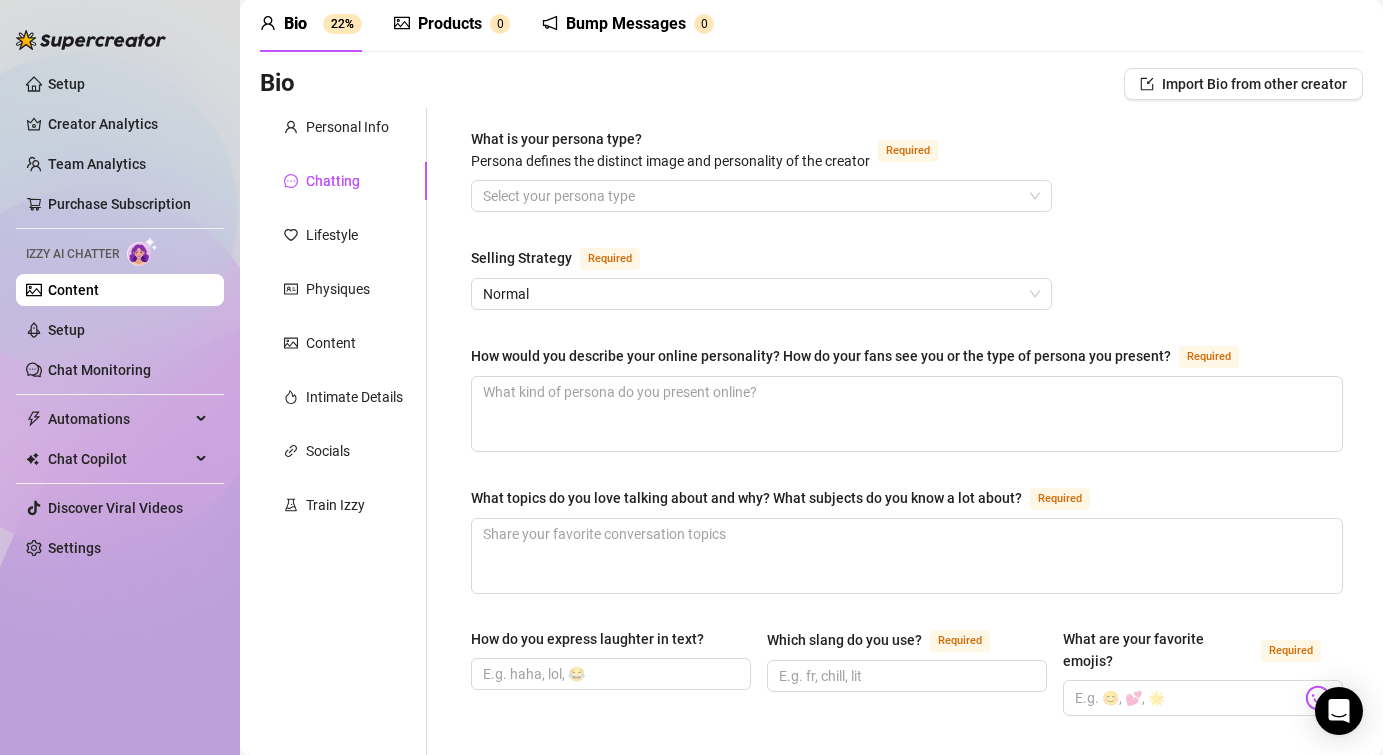 click on "How would you describe your online personality? How do your fans see you or the type of persona you present?" at bounding box center [821, 356] 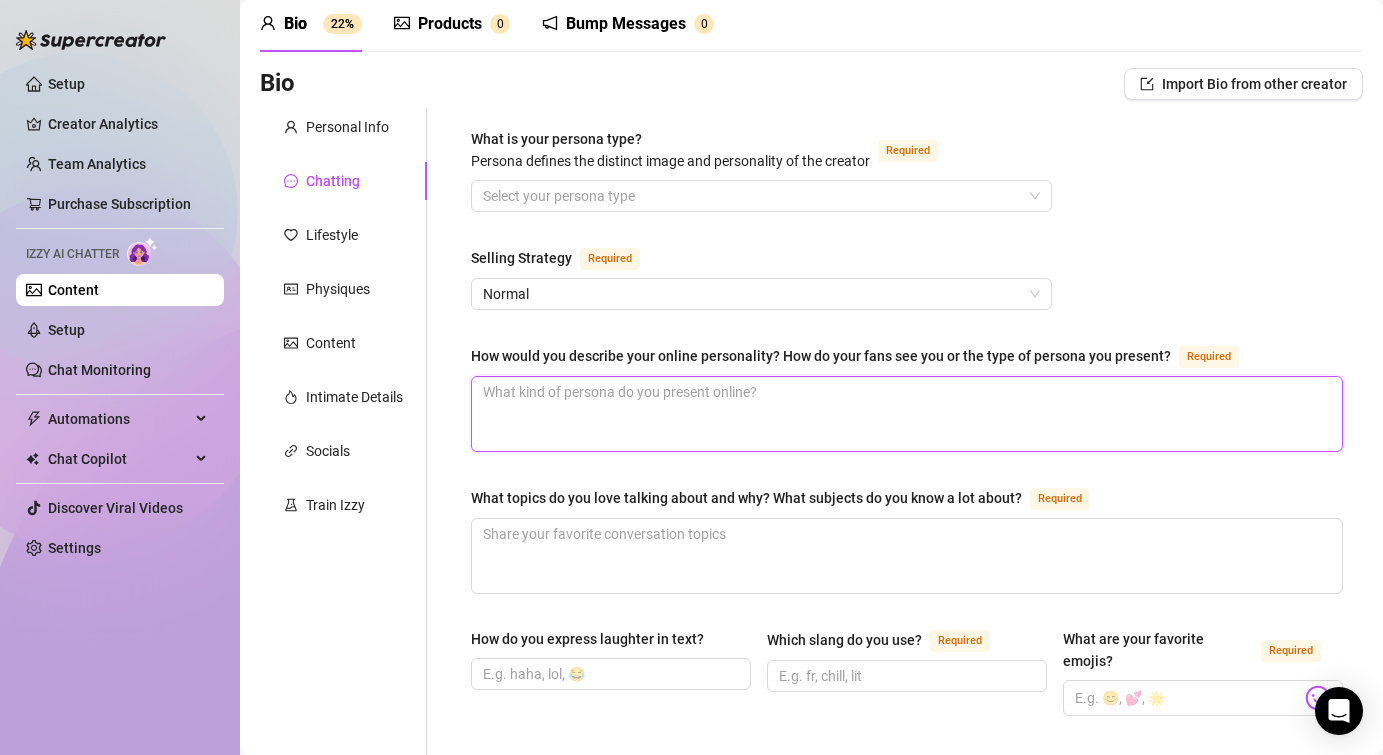 click on "How would you describe your online personality? How do your fans see you or the type of persona you present? Required" at bounding box center (907, 414) 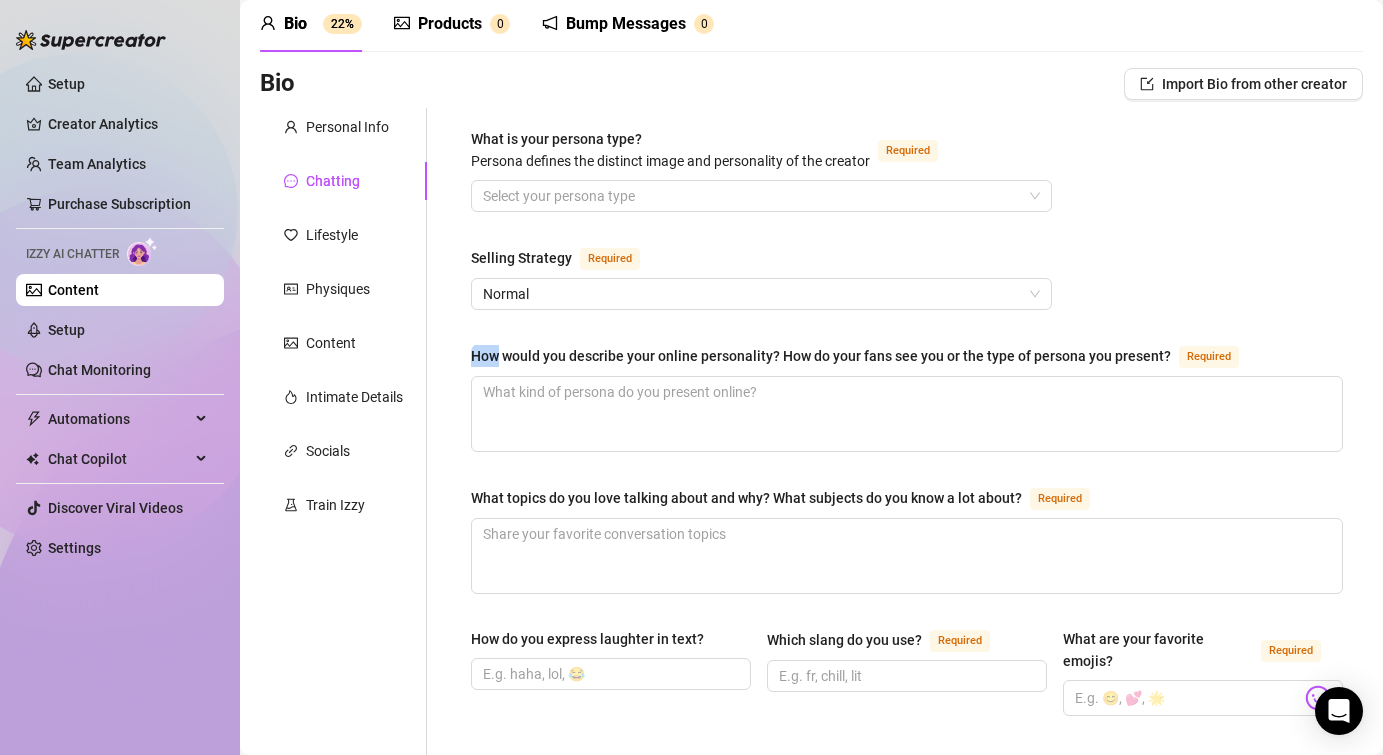 click on "How would you describe your online personality? How do your fans see you or the type of persona you present?" at bounding box center (821, 356) 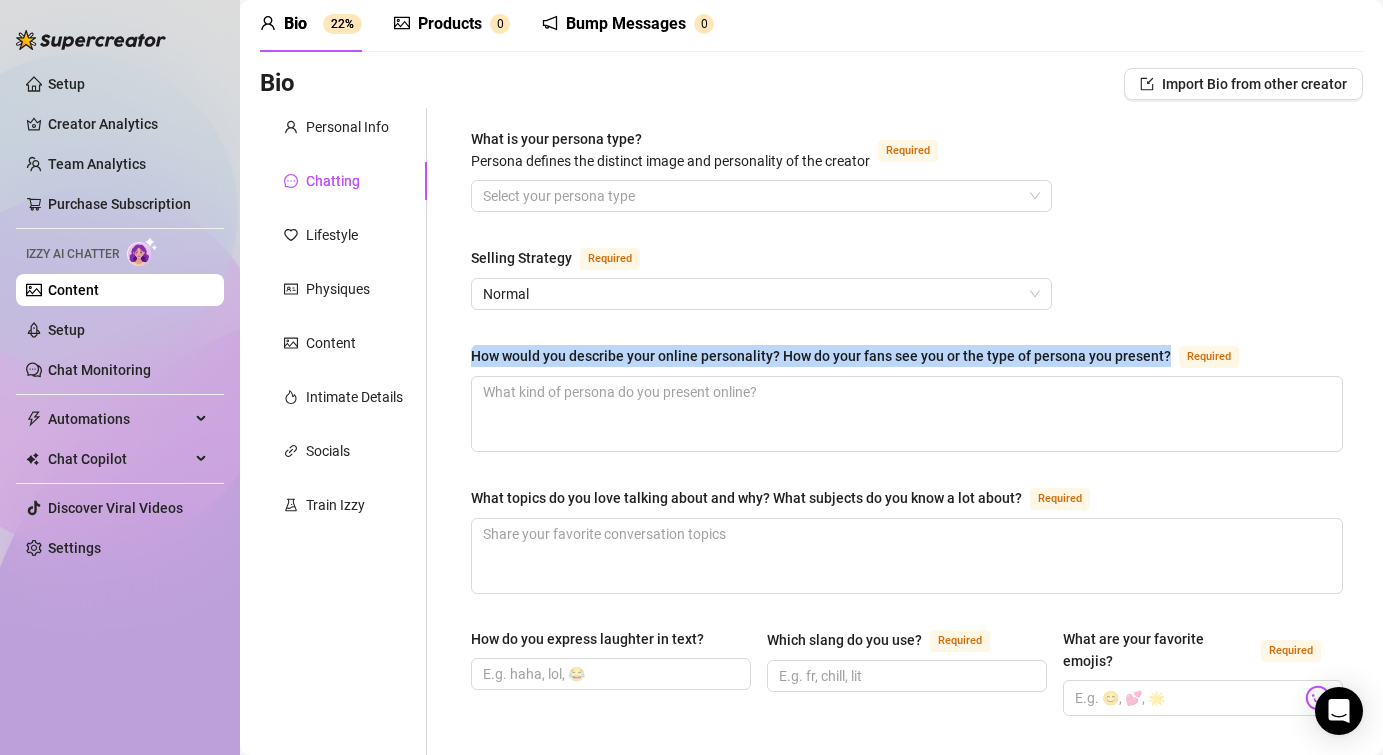 click on "How would you describe your online personality? How do your fans see you or the type of persona you present?" at bounding box center (821, 356) 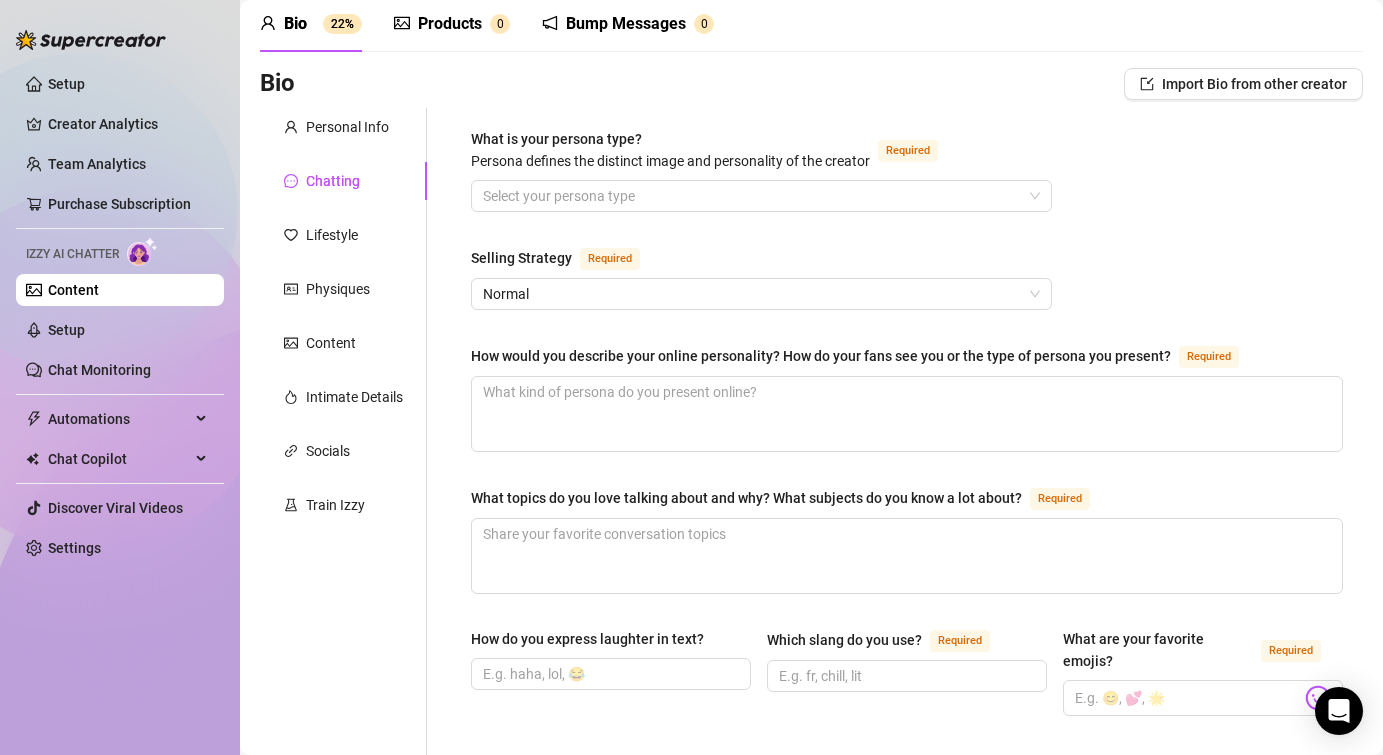 click on "What is your persona type? Persona defines the distinct image and personality of the creator Required Select your persona type Selling Strategy Required Normal How would you describe your online personality? How do your fans see you or the type of persona you present? Required What topics do you love talking about and why? What subjects do you know a lot about? Required How do you express laughter in text? Which slang do you use? Required What are your favorite emojis? Required Punctuation Style Minimal Casual Proper Capitalization Style Lowercase Proper Names Proper Writing Level Relaxed Mixed Proper Respond to fans in their native language, even if it’s not one you speak. If turned off, the AI will only reply in English.  Fill in the languages you speak under Personal tab if you want to change this. How do you want your fans to feel when chatting with you? What nicknames do you use for your fans? Required Are there any topics that should be avoided or handled with care?" at bounding box center [895, 865] 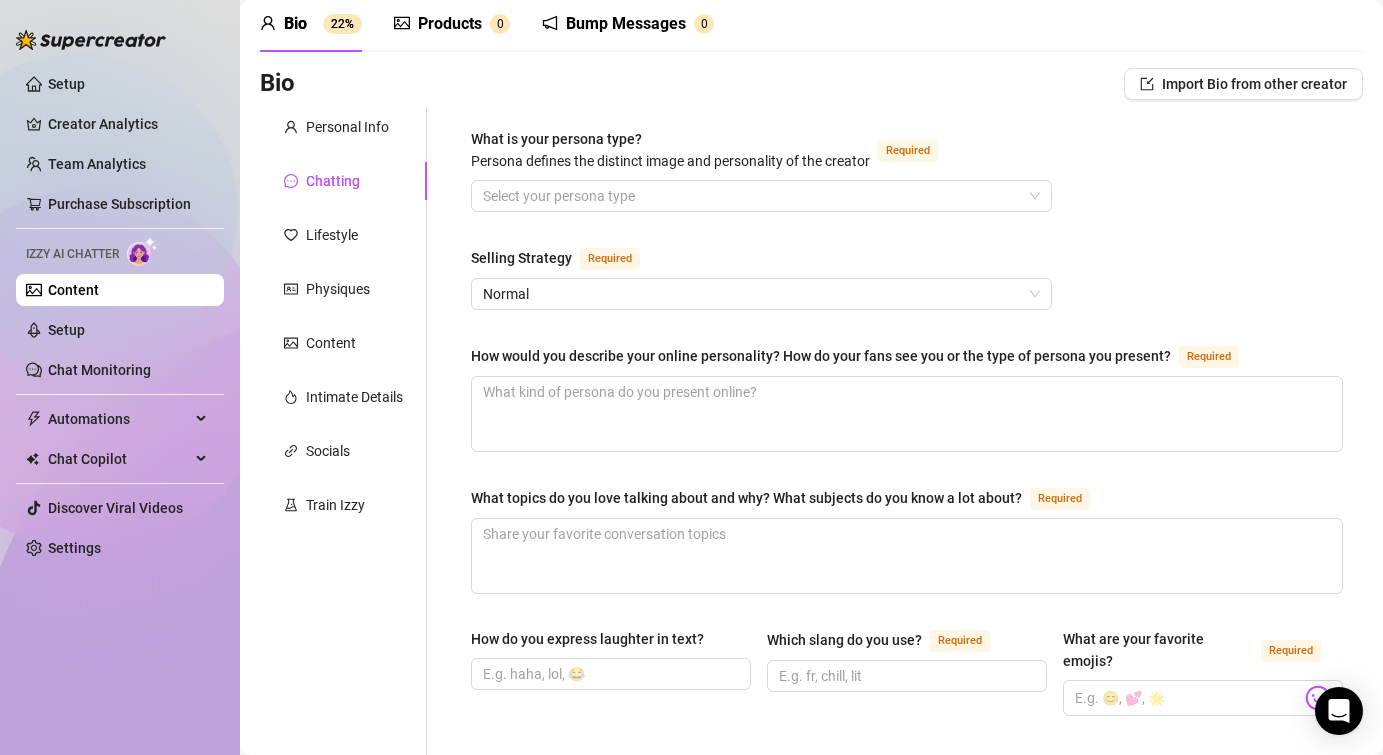 scroll, scrollTop: 0, scrollLeft: 0, axis: both 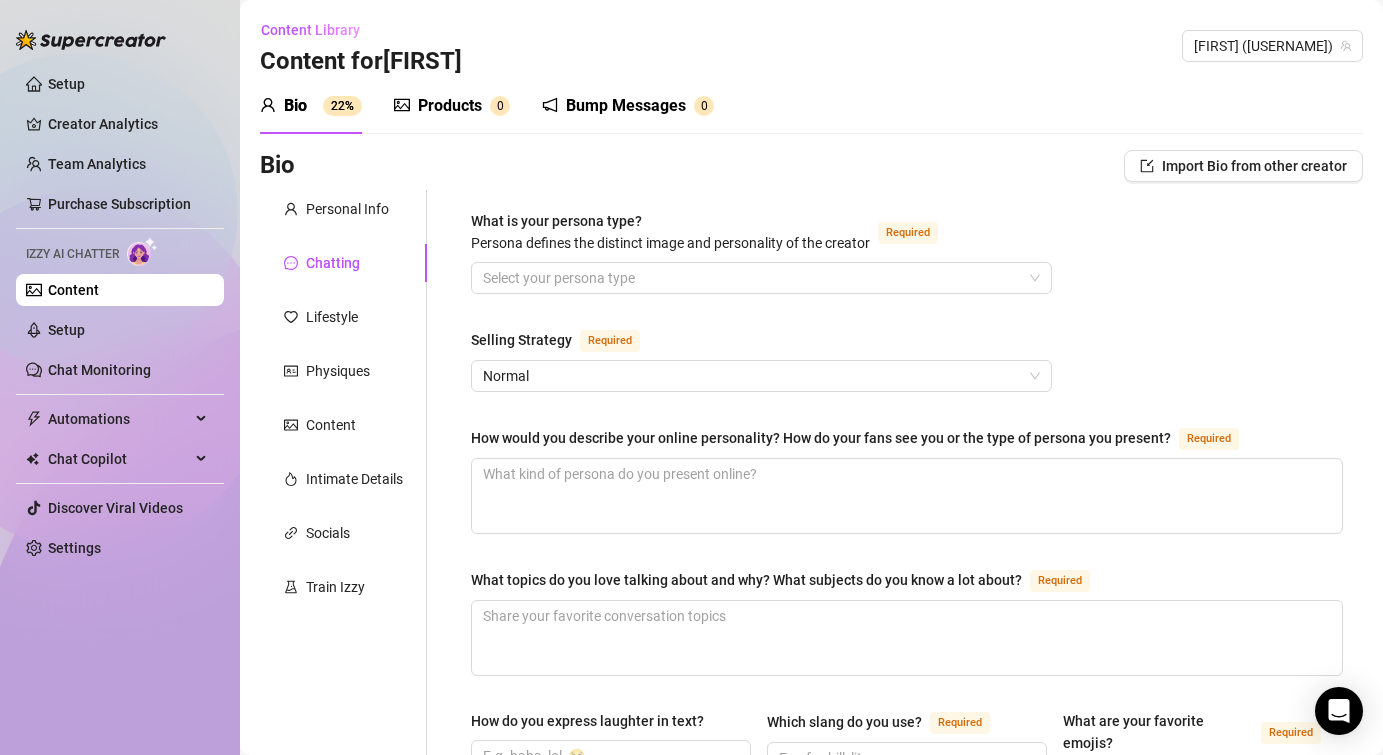 click at bounding box center [142, 251] 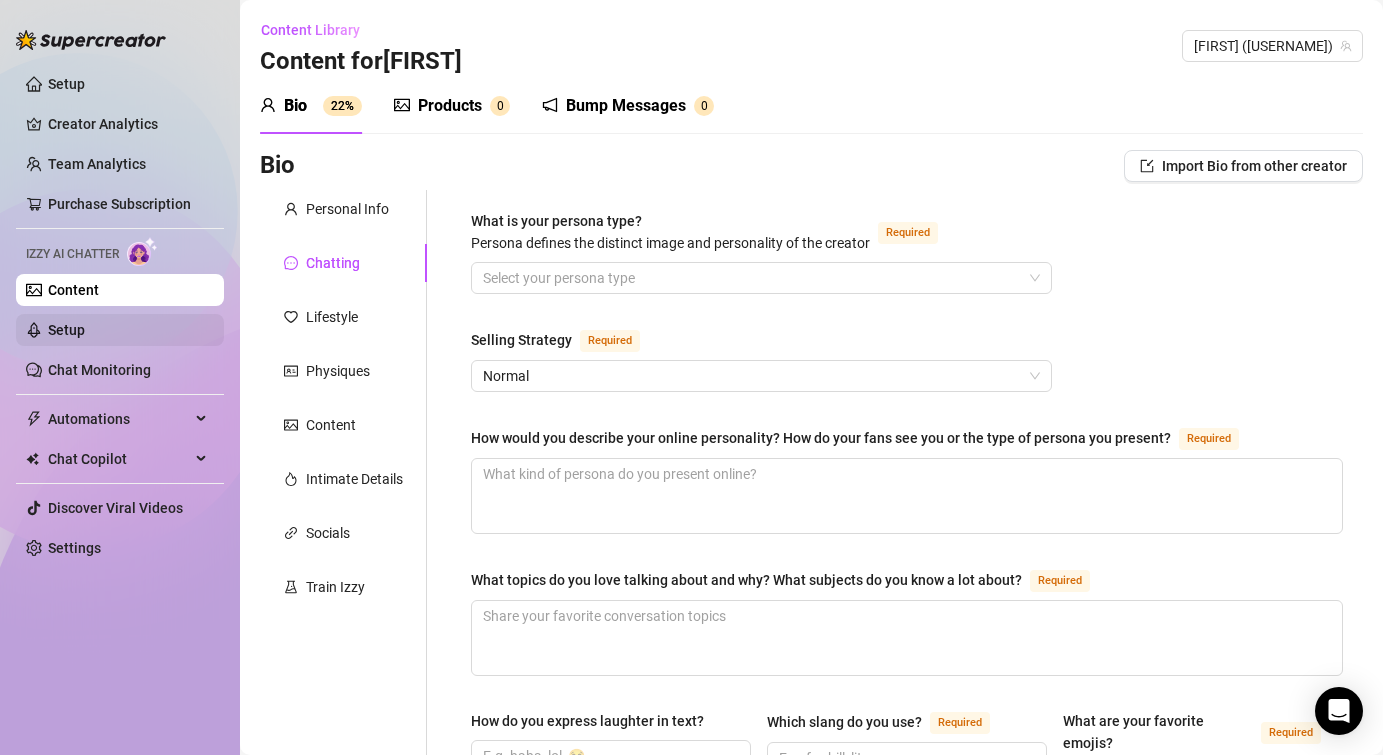 click on "Setup" at bounding box center [66, 330] 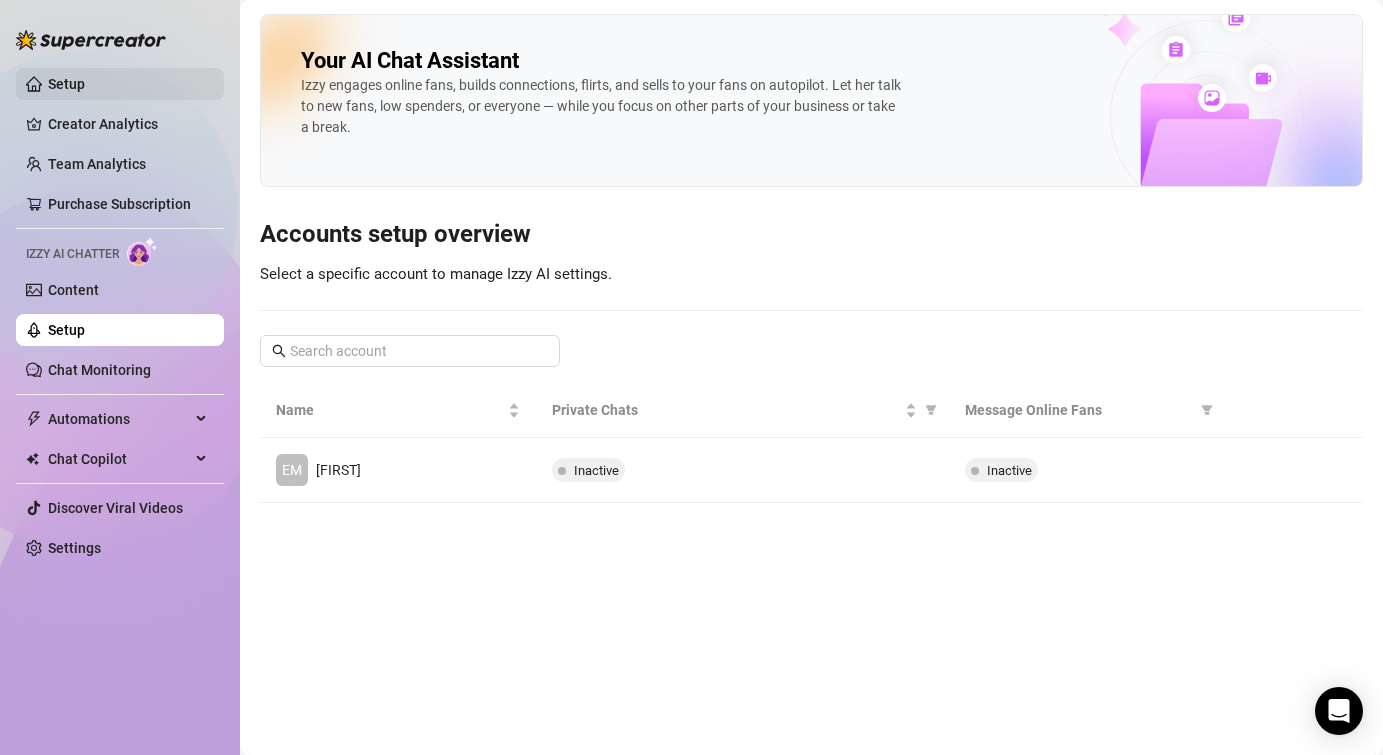 click on "Setup" at bounding box center (66, 84) 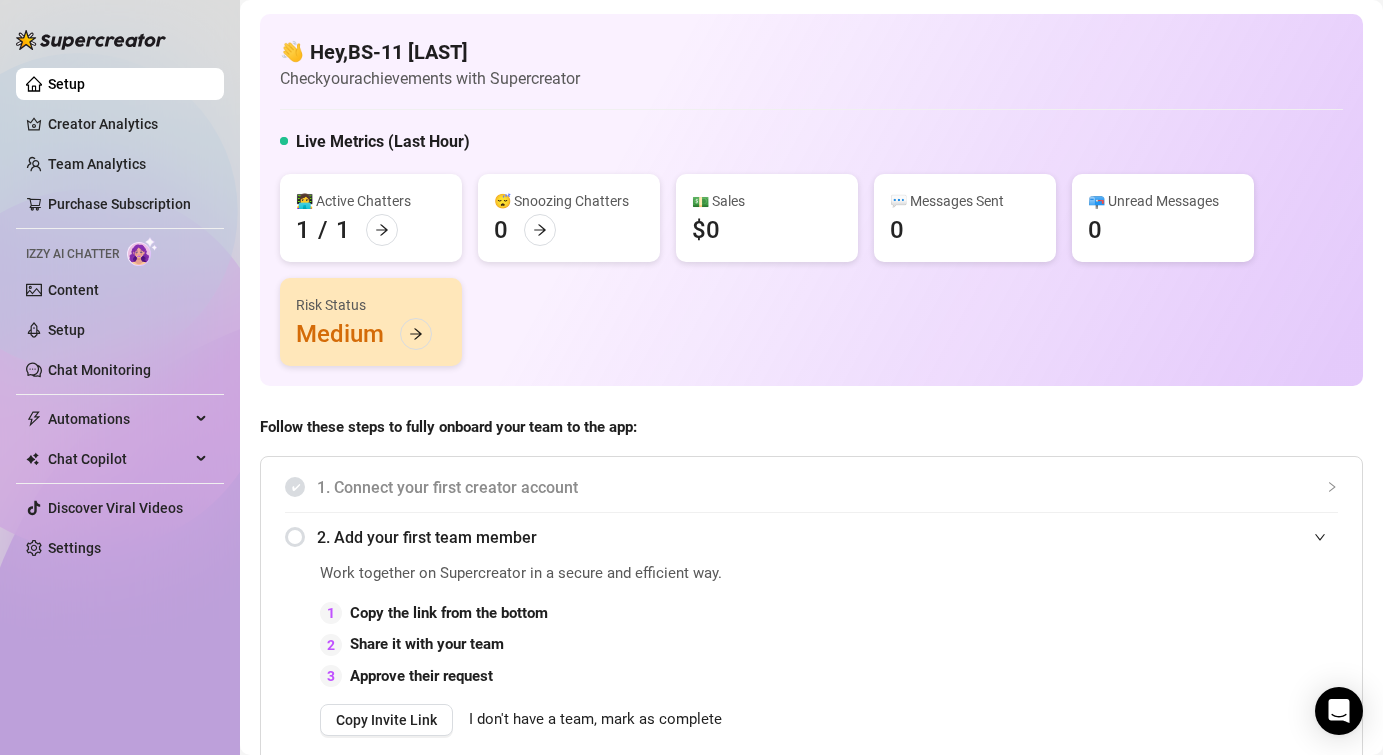 click on "Setup Creator Analytics   Team Analytics Purchase Subscription Izzy AI Chatter Content Setup Chat Monitoring Automations Chat Copilot Discover Viral Videos Settings" at bounding box center (120, 316) 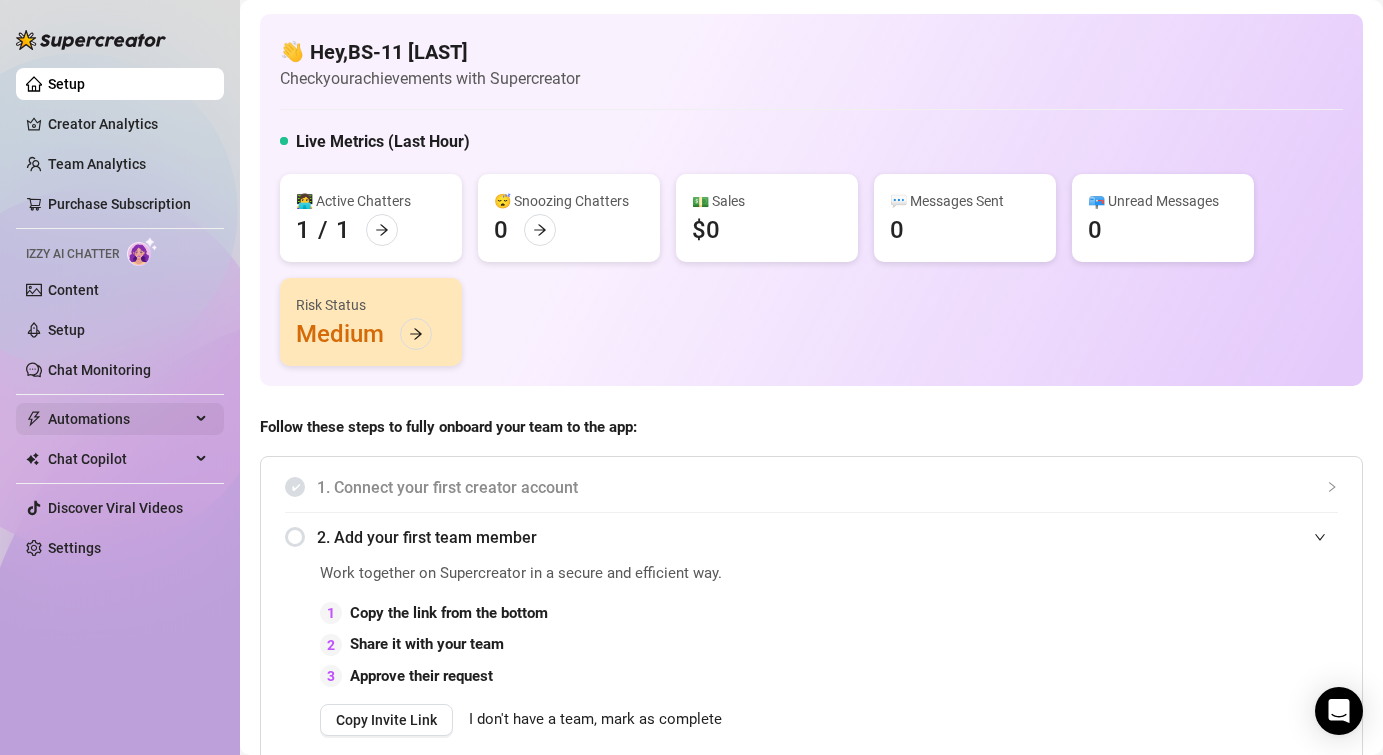 click on "Automations" at bounding box center (119, 419) 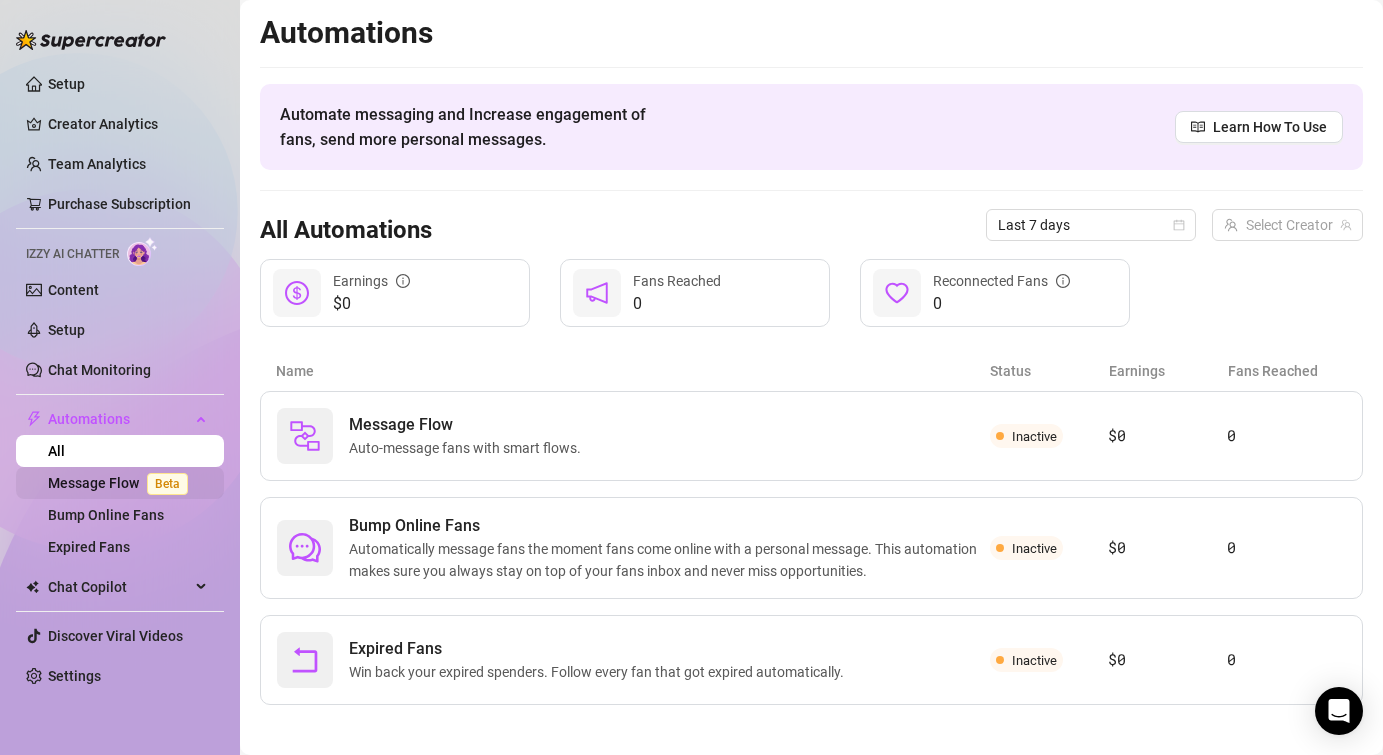 click on "Message Flow Beta" at bounding box center [122, 483] 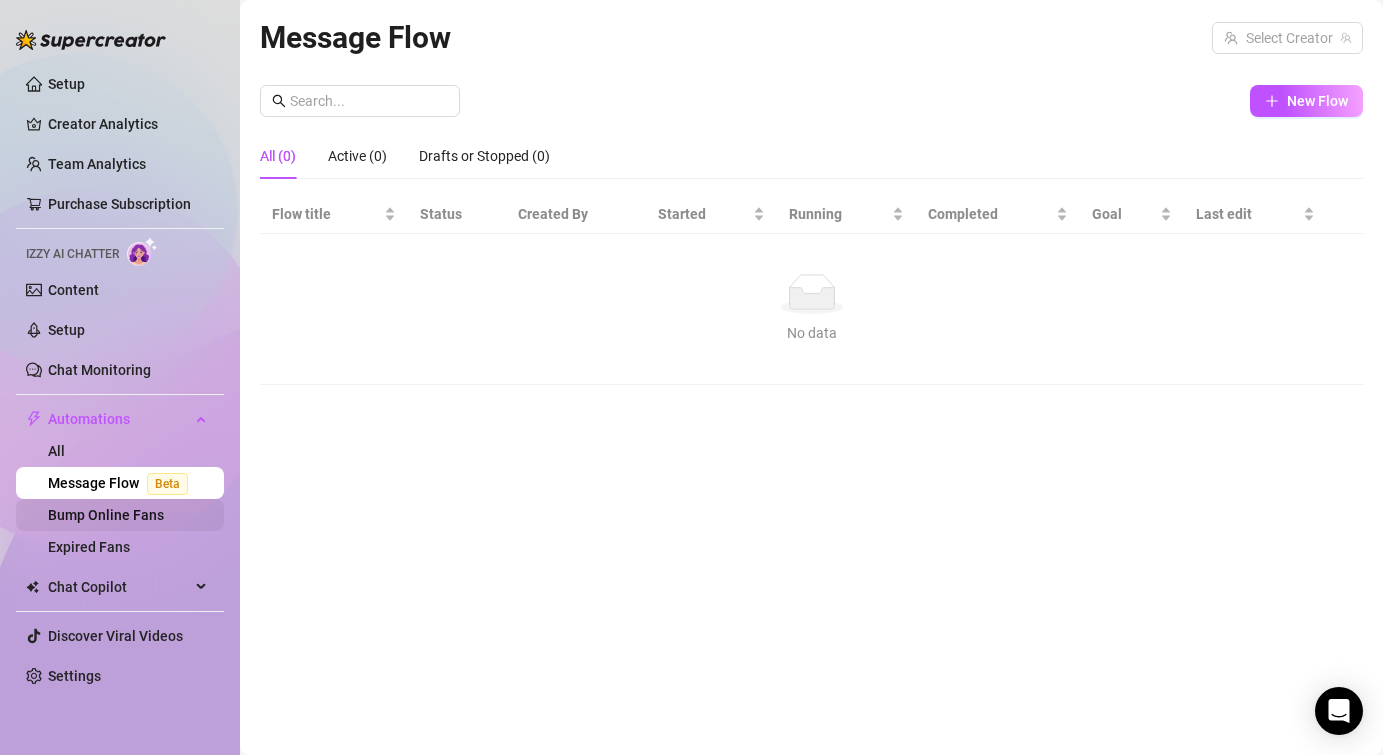 click on "Bump Online Fans" at bounding box center (106, 515) 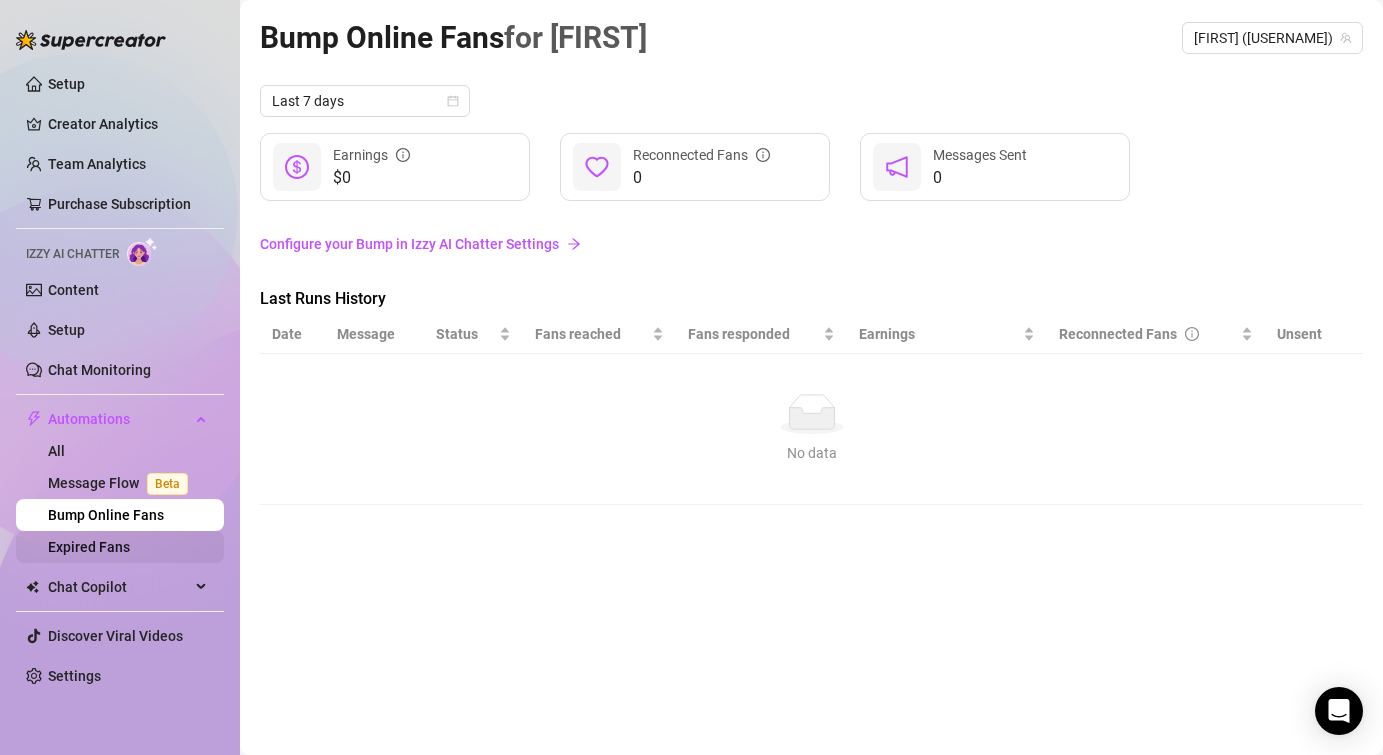 click on "Expired Fans" at bounding box center (89, 547) 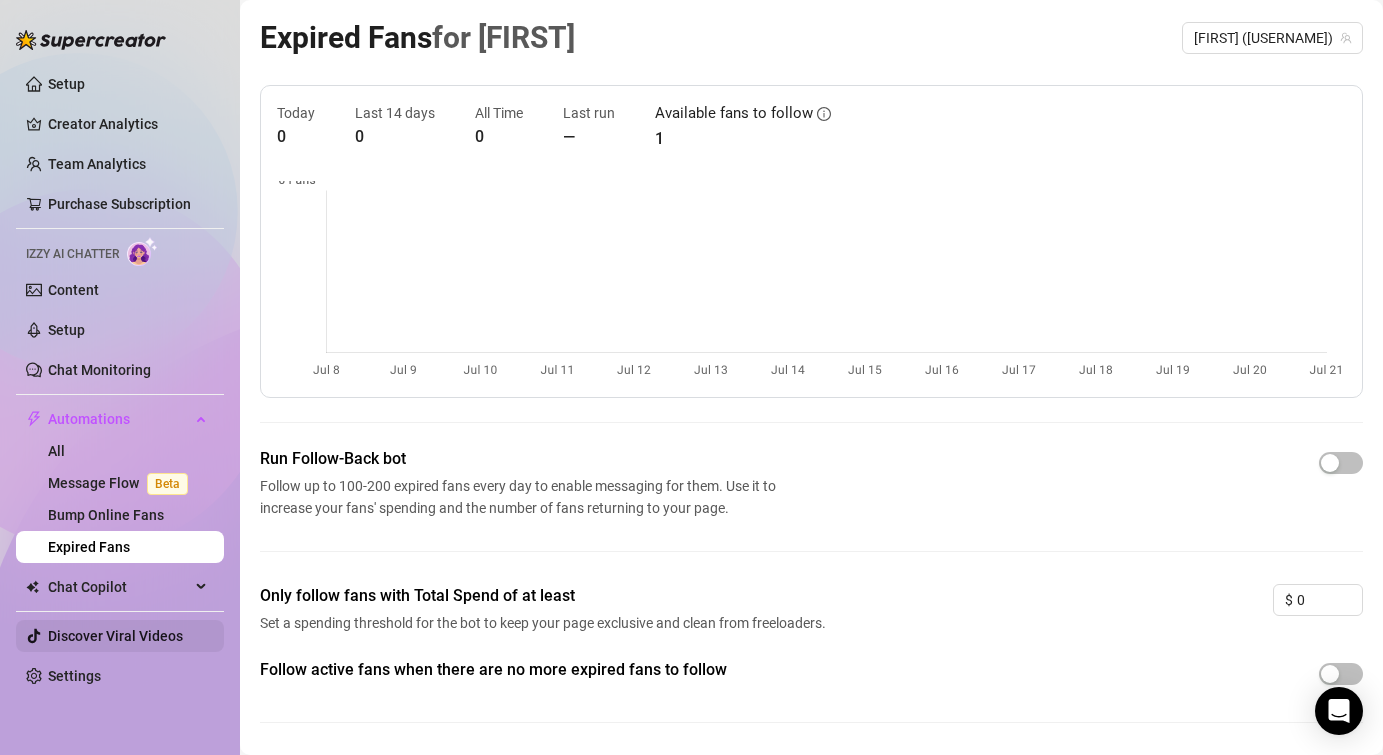 click on "Discover Viral Videos" at bounding box center [115, 636] 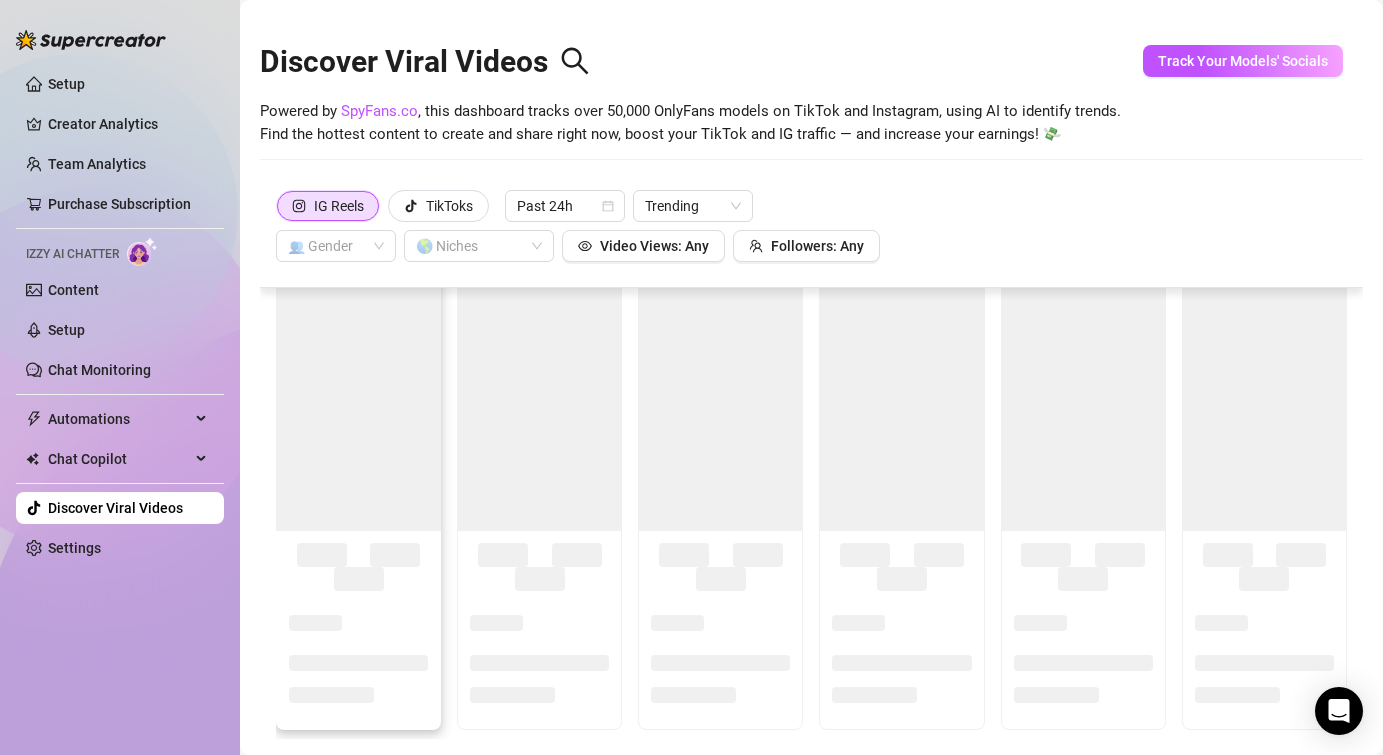 scroll, scrollTop: 0, scrollLeft: 0, axis: both 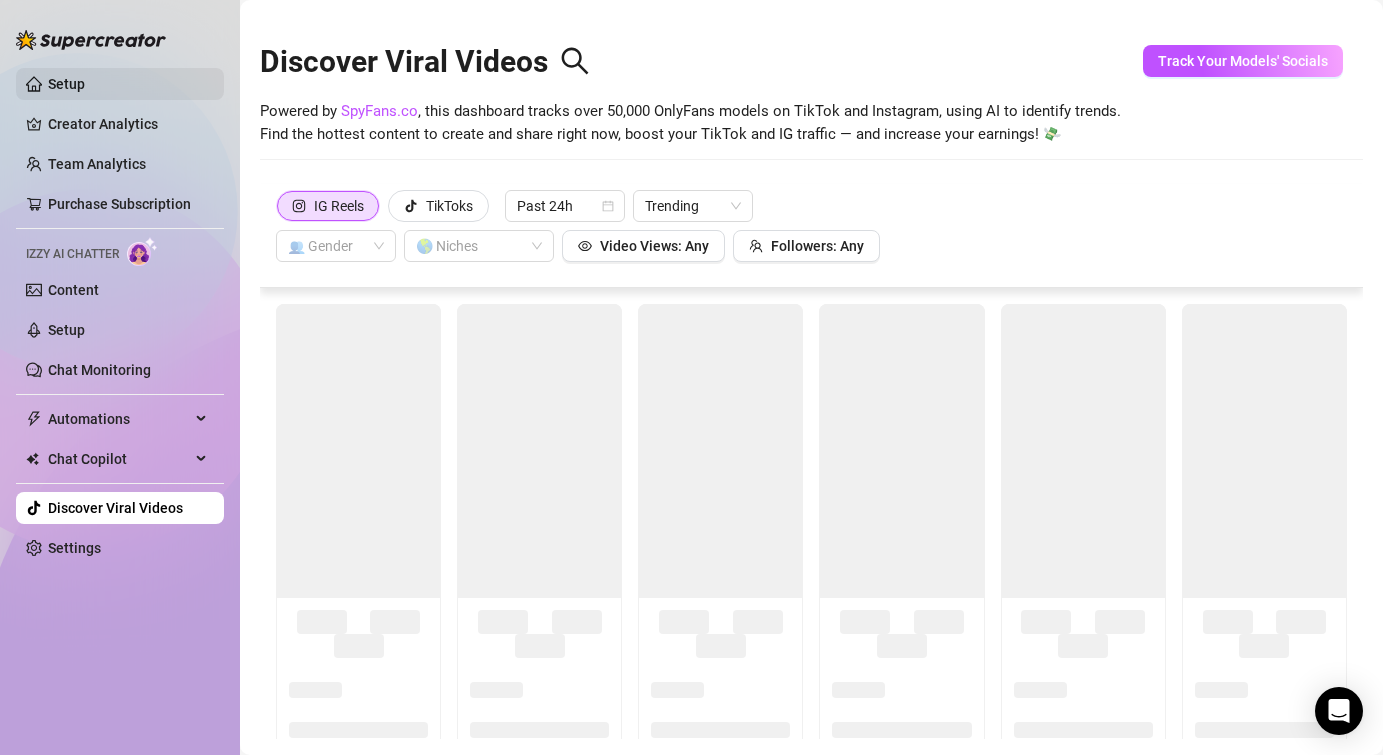 click on "Setup" at bounding box center [66, 84] 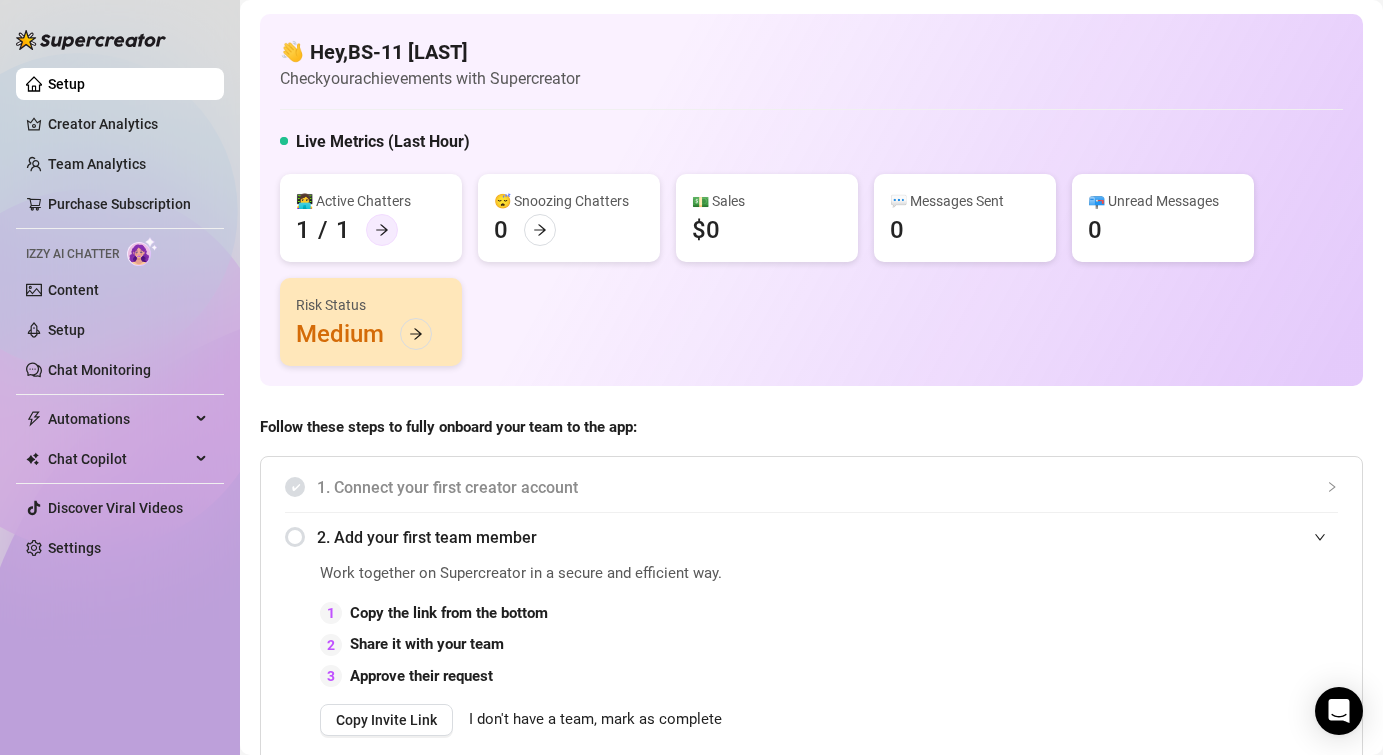 click at bounding box center [382, 230] 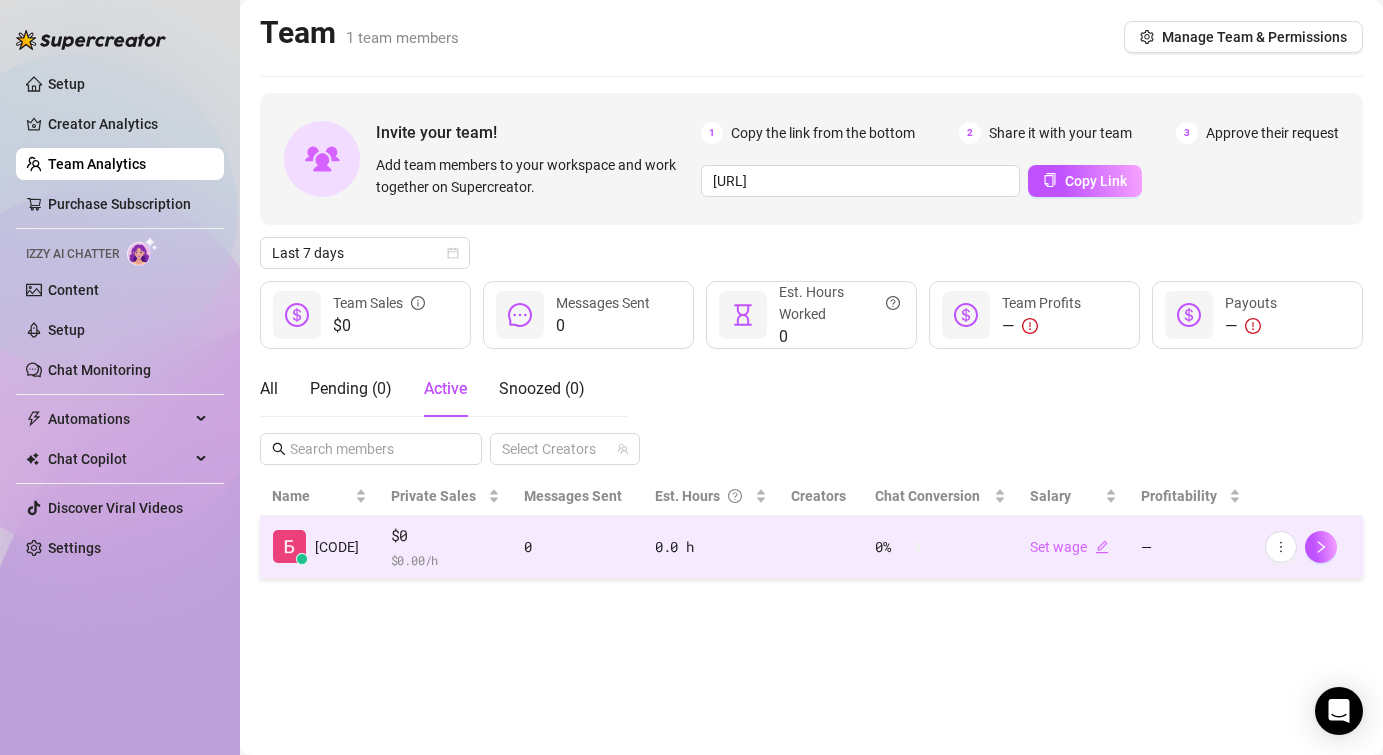 click on "$ 0.00 /h" at bounding box center [446, 560] 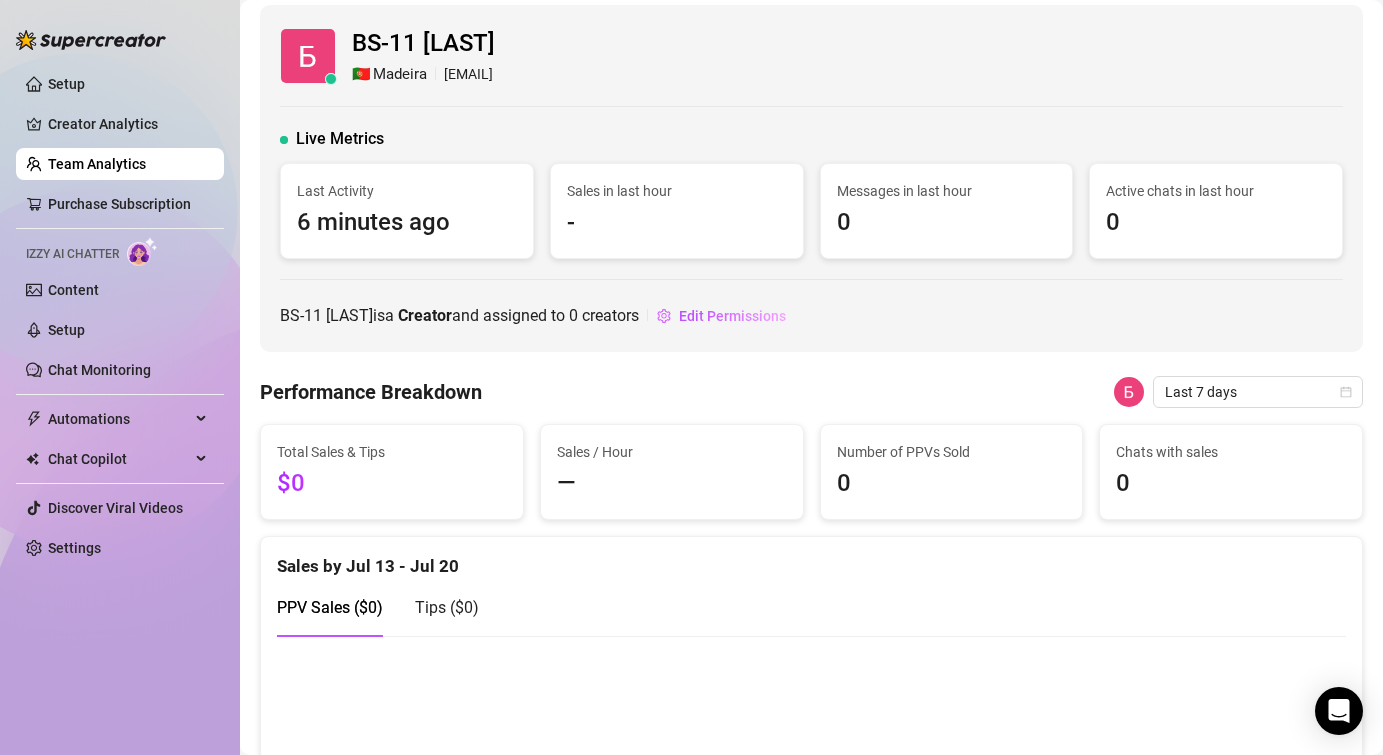 scroll, scrollTop: 0, scrollLeft: 0, axis: both 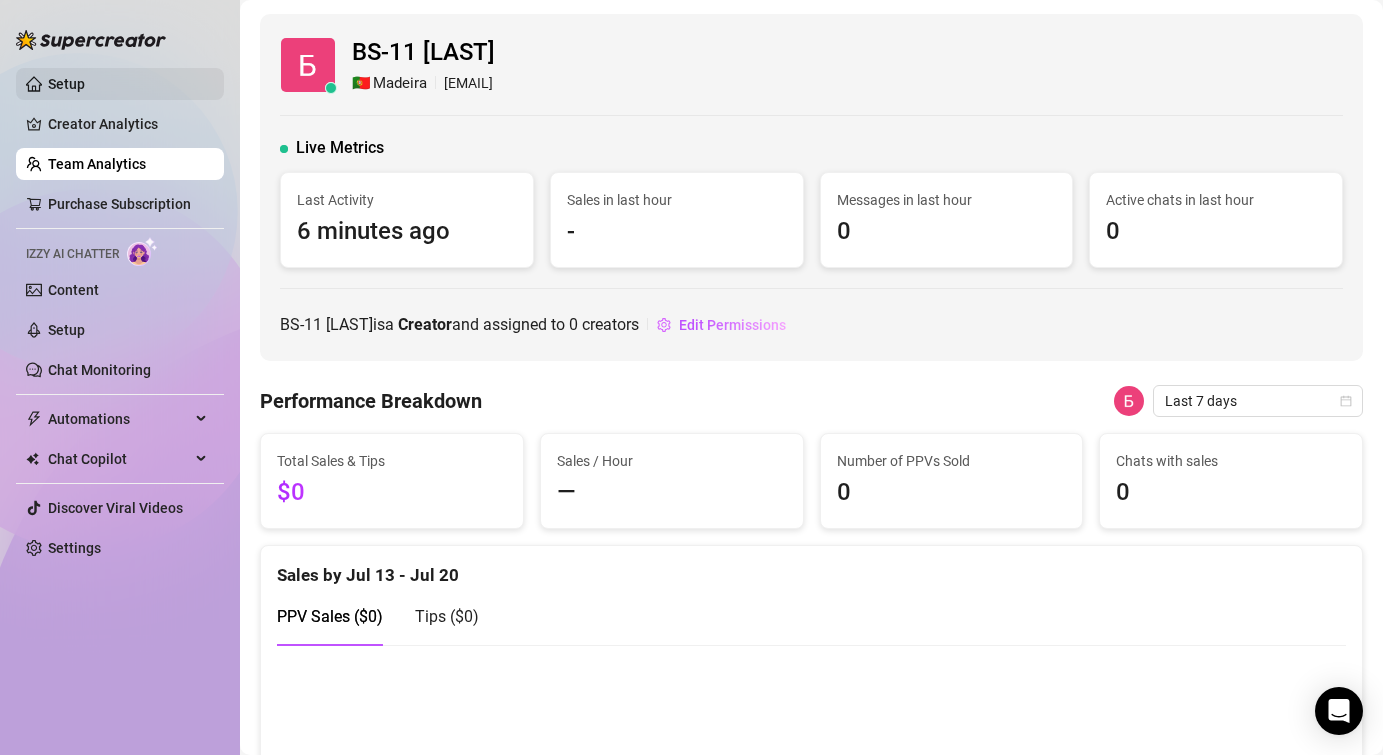 click on "Setup" at bounding box center (66, 84) 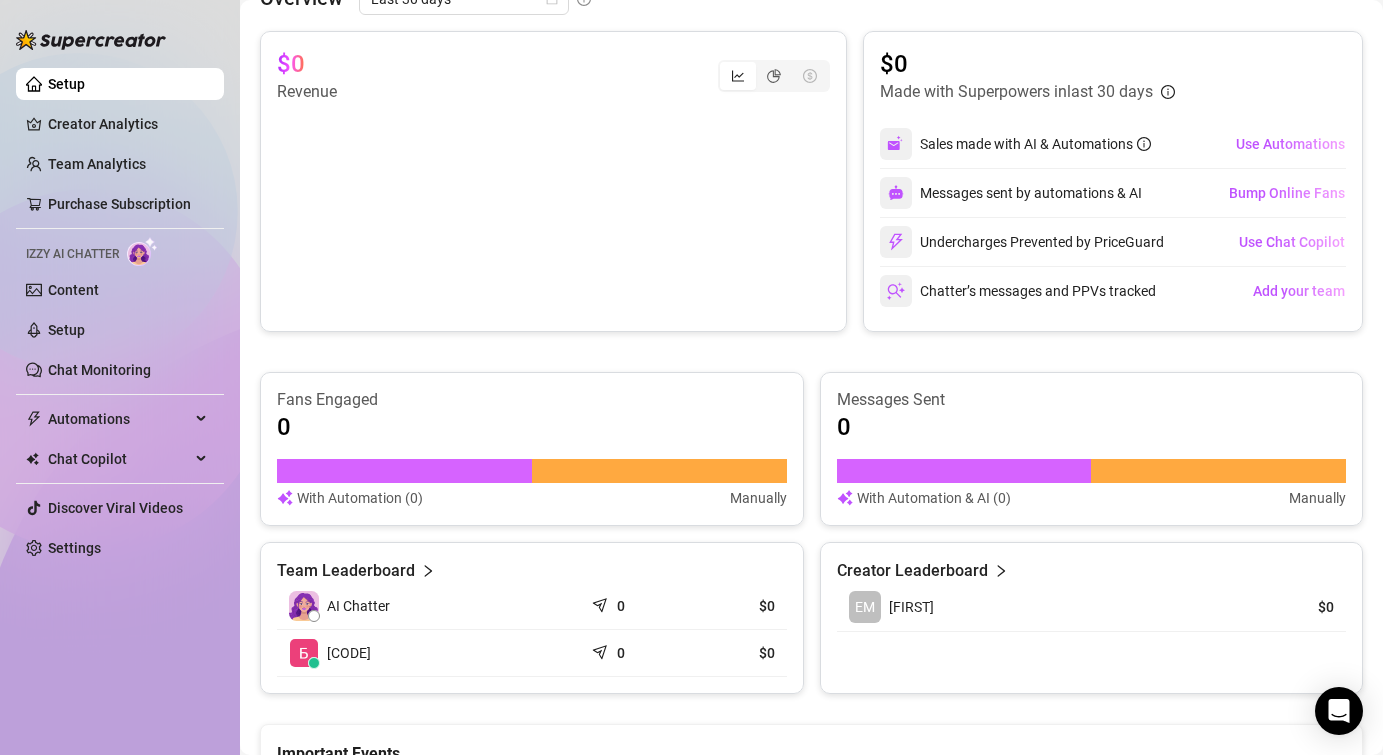 scroll, scrollTop: 1068, scrollLeft: 0, axis: vertical 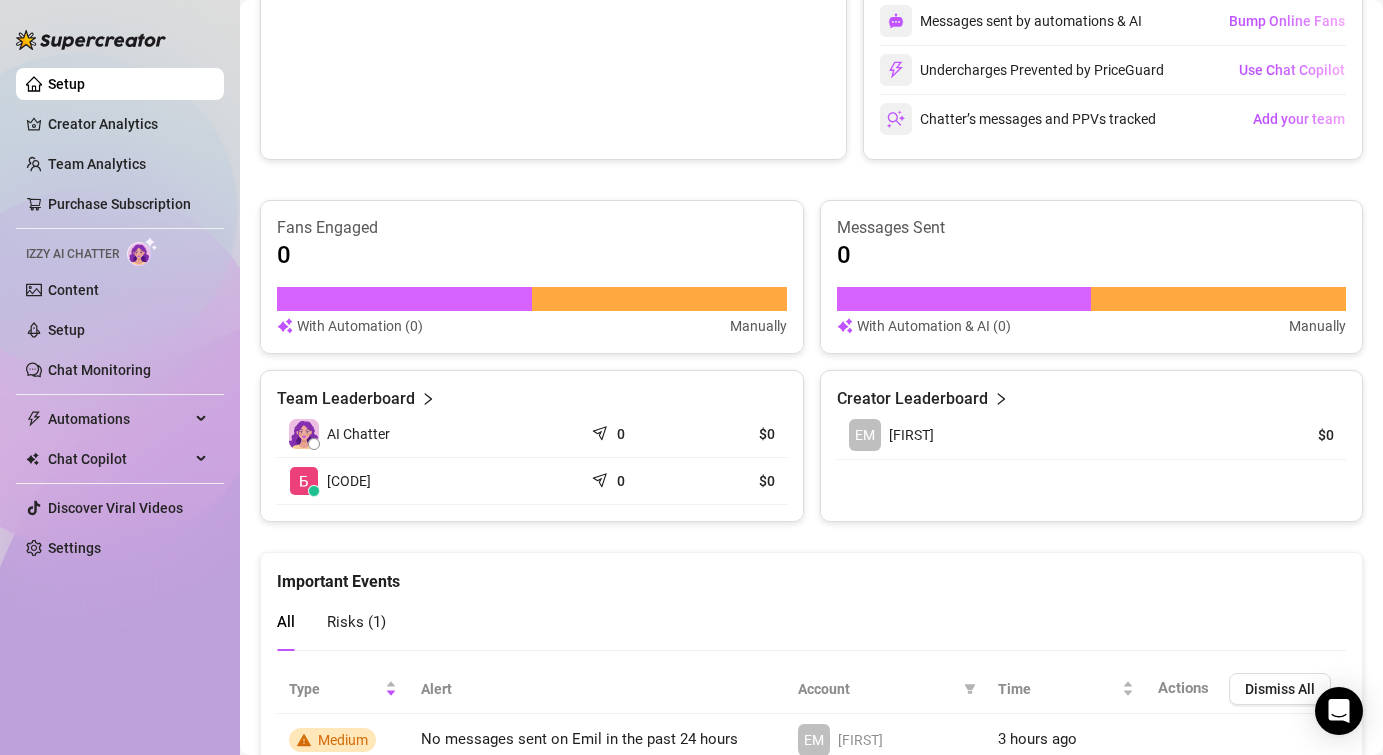 click on "AI Chatter" at bounding box center (358, 434) 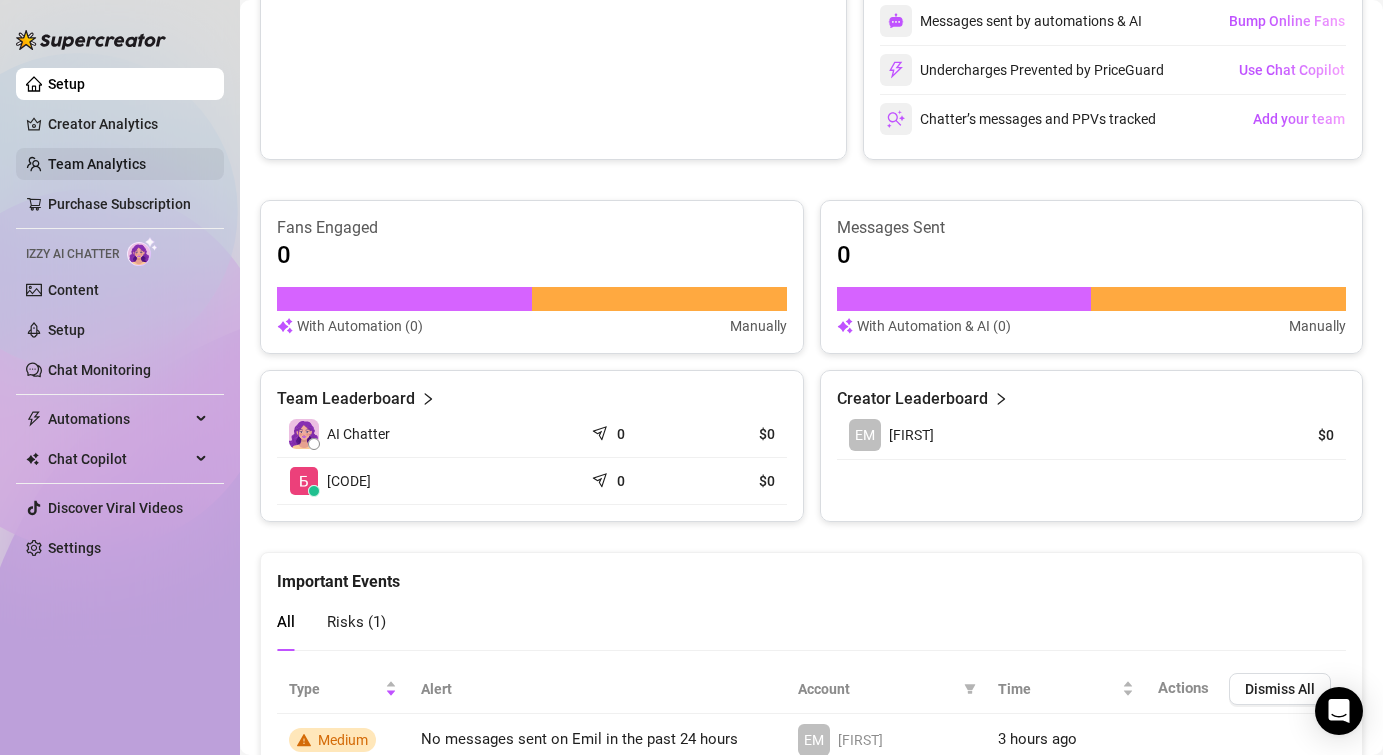 click on "Team Analytics" at bounding box center (97, 164) 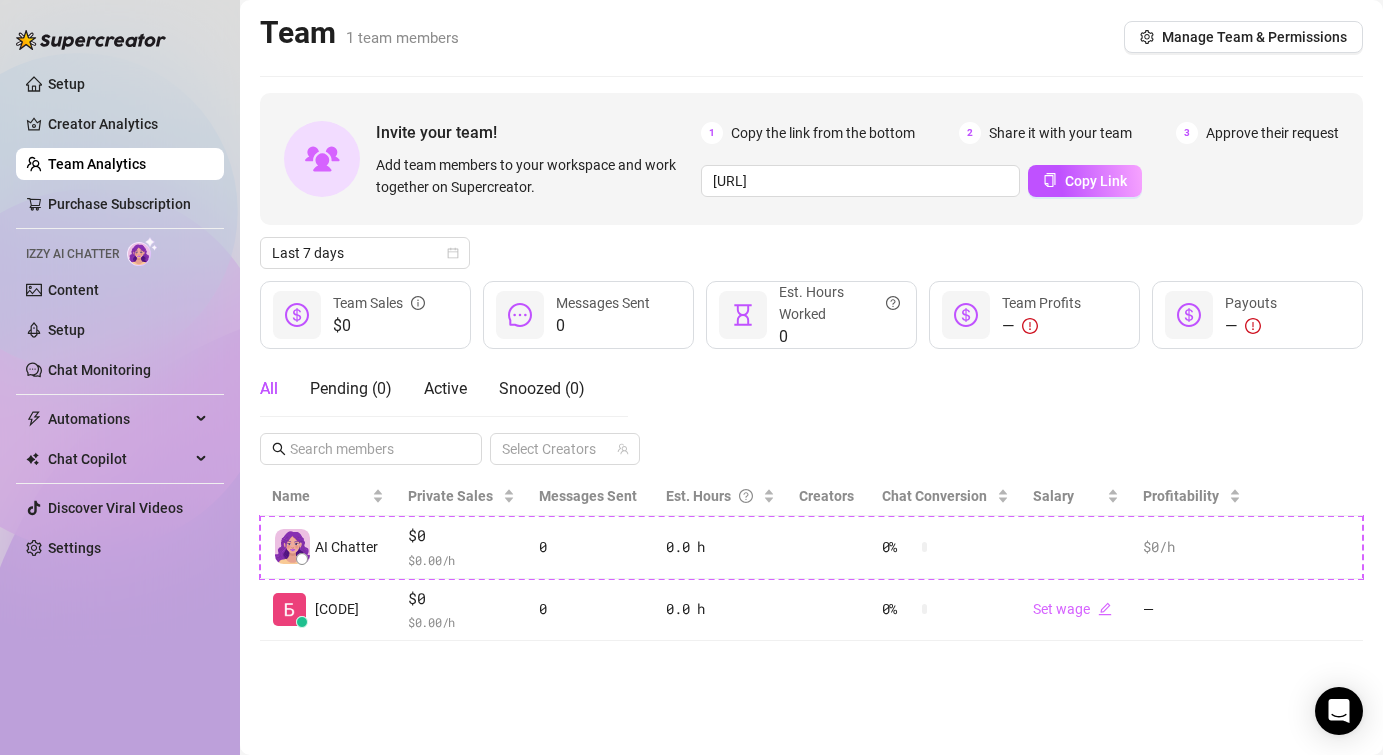 scroll, scrollTop: 0, scrollLeft: 0, axis: both 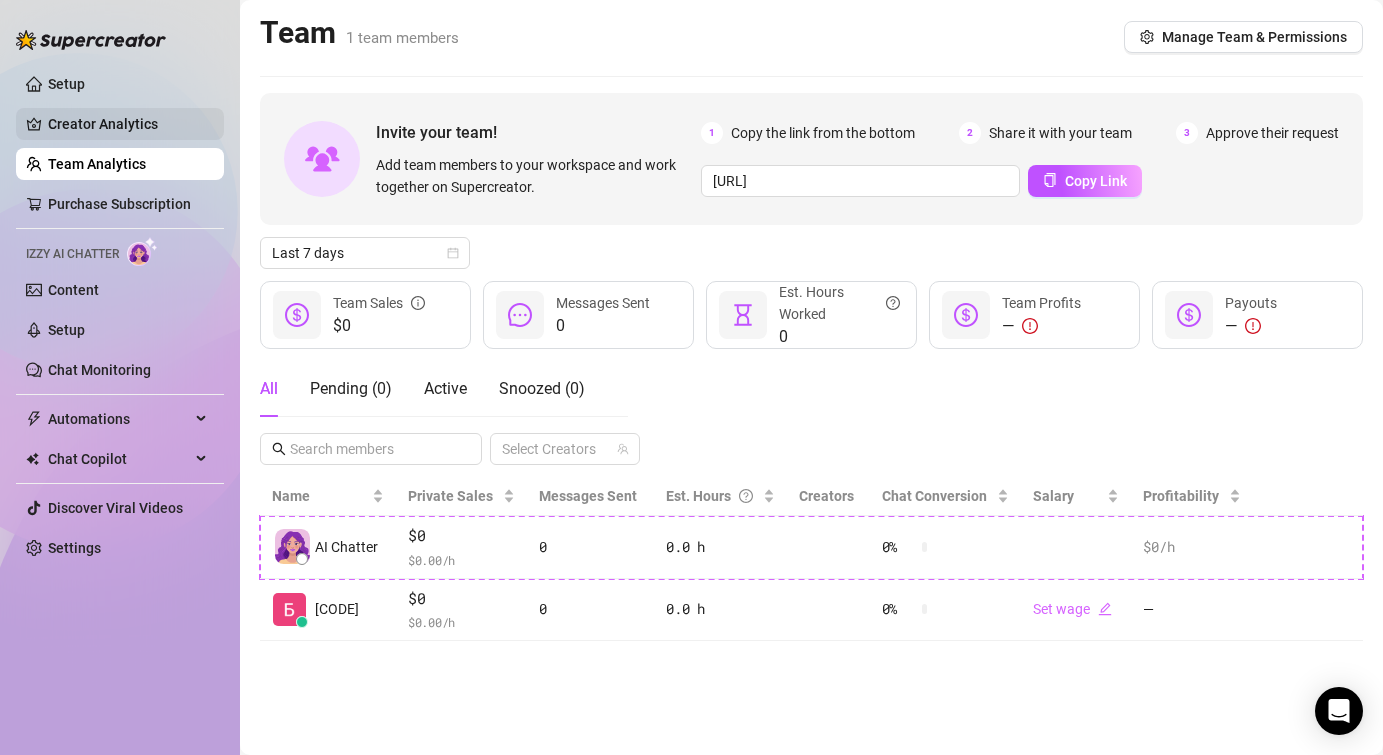 click on "Creator Analytics" at bounding box center [128, 124] 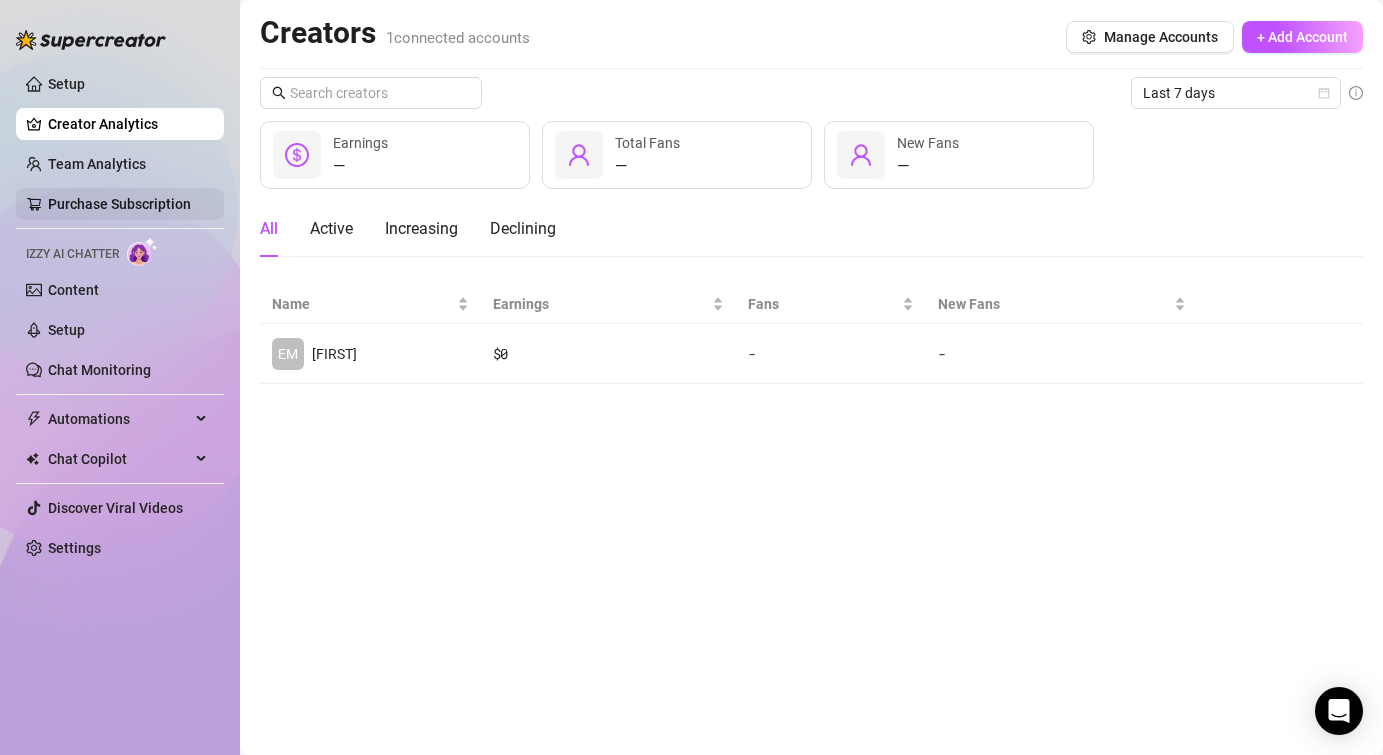 click on "Purchase Subscription" at bounding box center [119, 204] 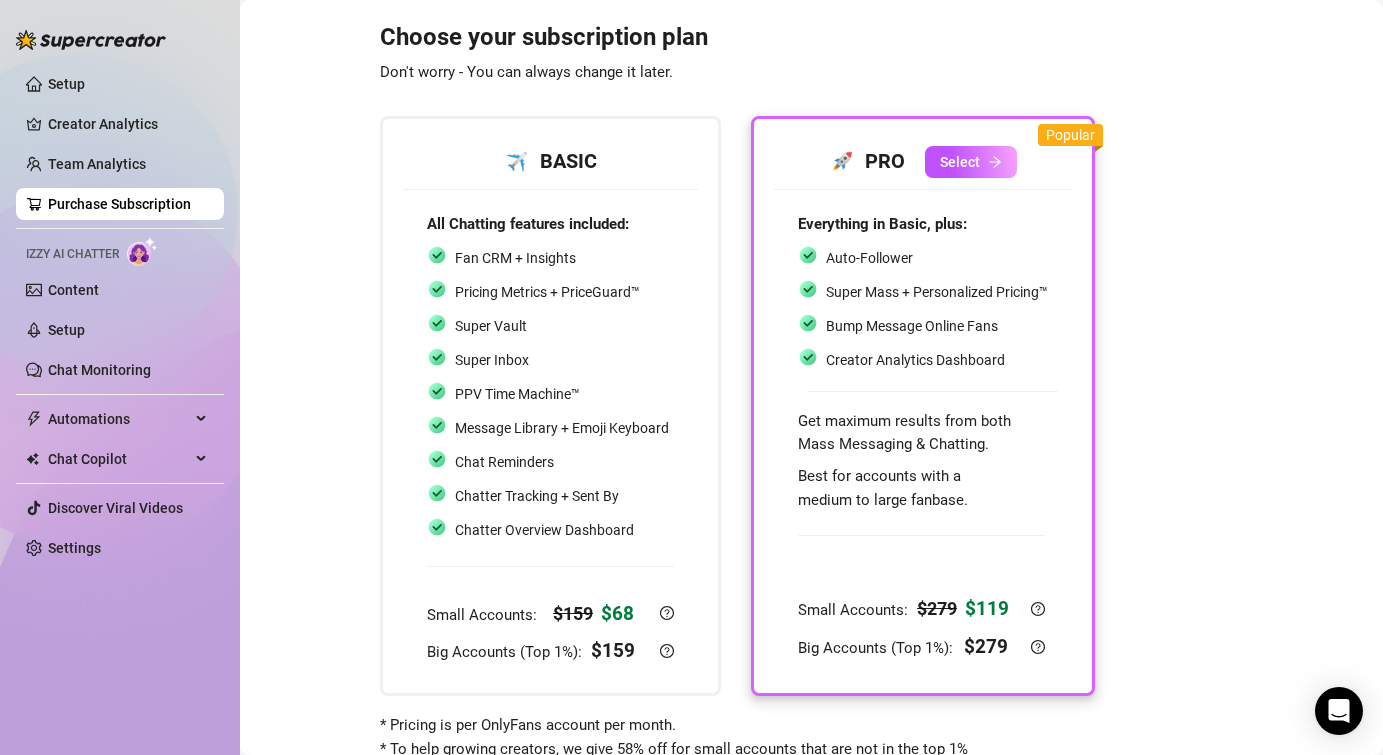 scroll, scrollTop: 0, scrollLeft: 0, axis: both 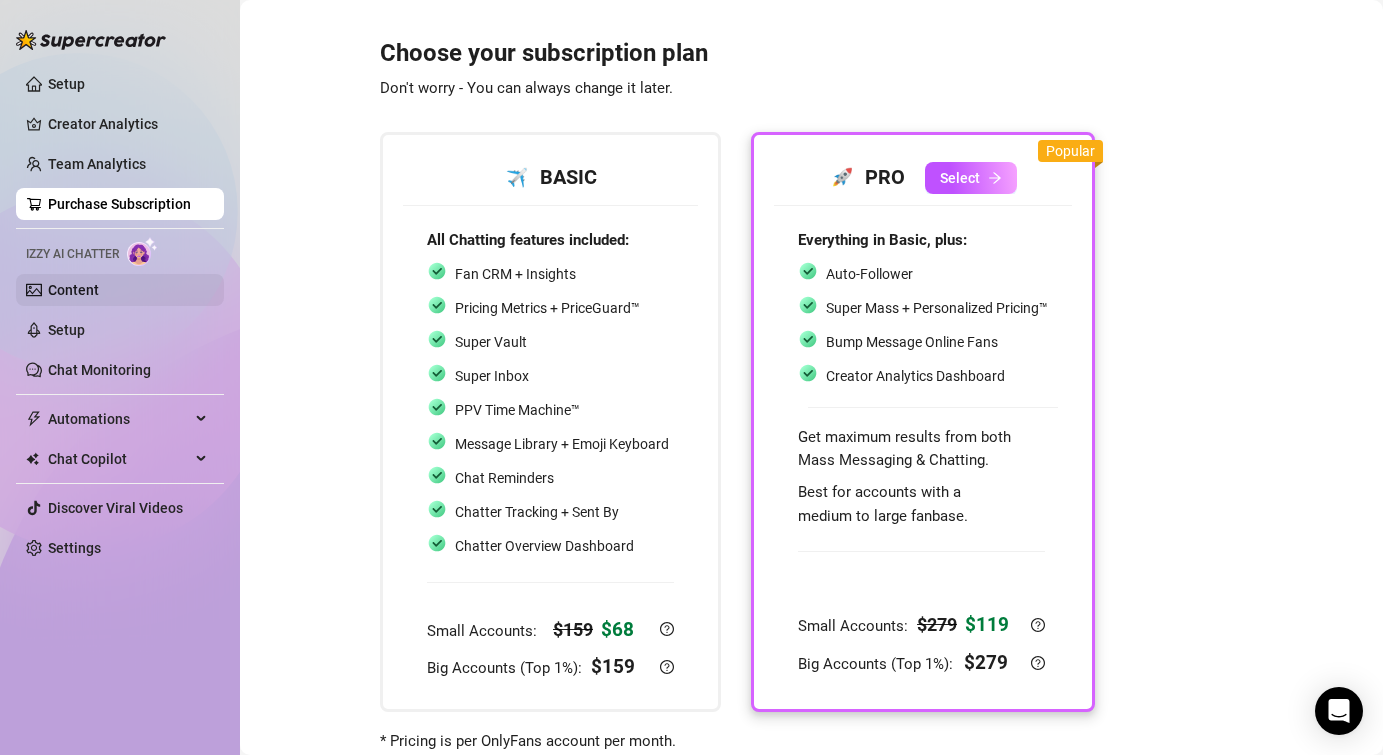 click on "Content" at bounding box center [73, 290] 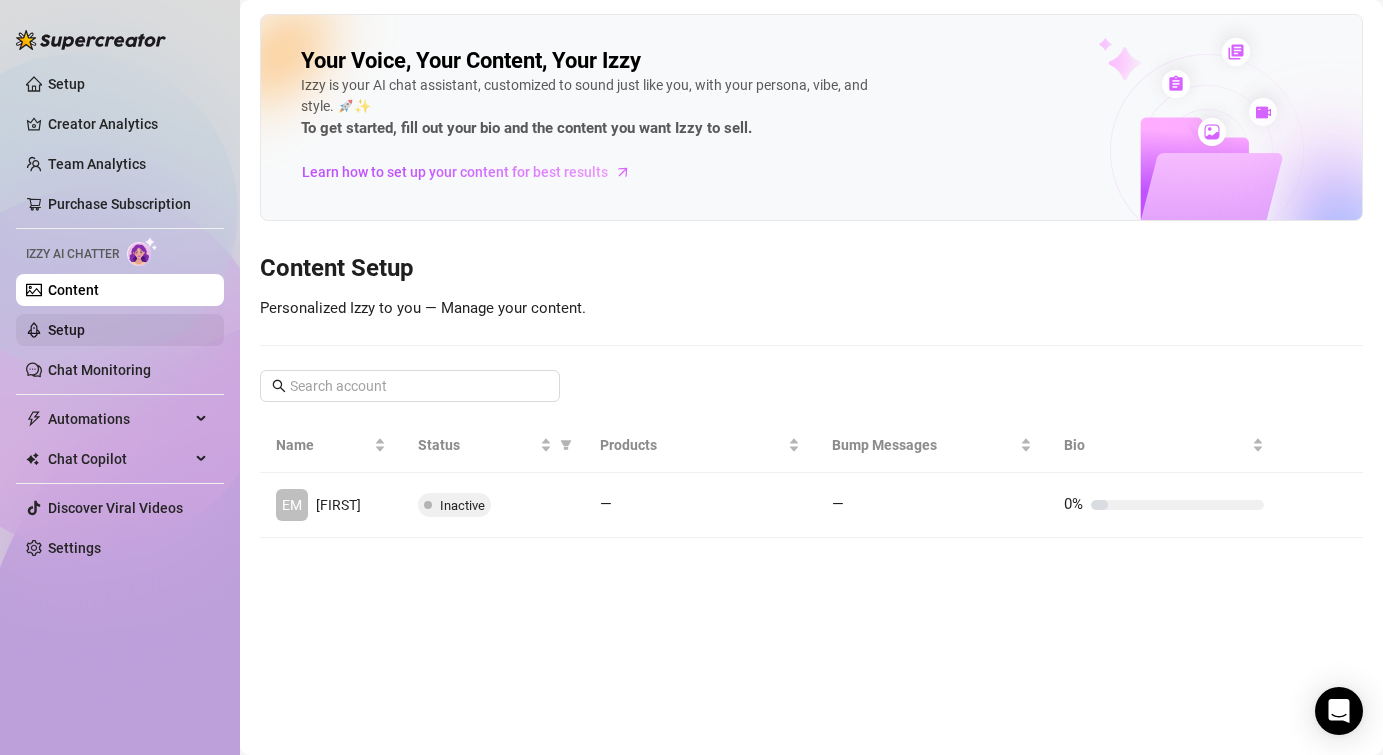 click on "Setup" at bounding box center (66, 330) 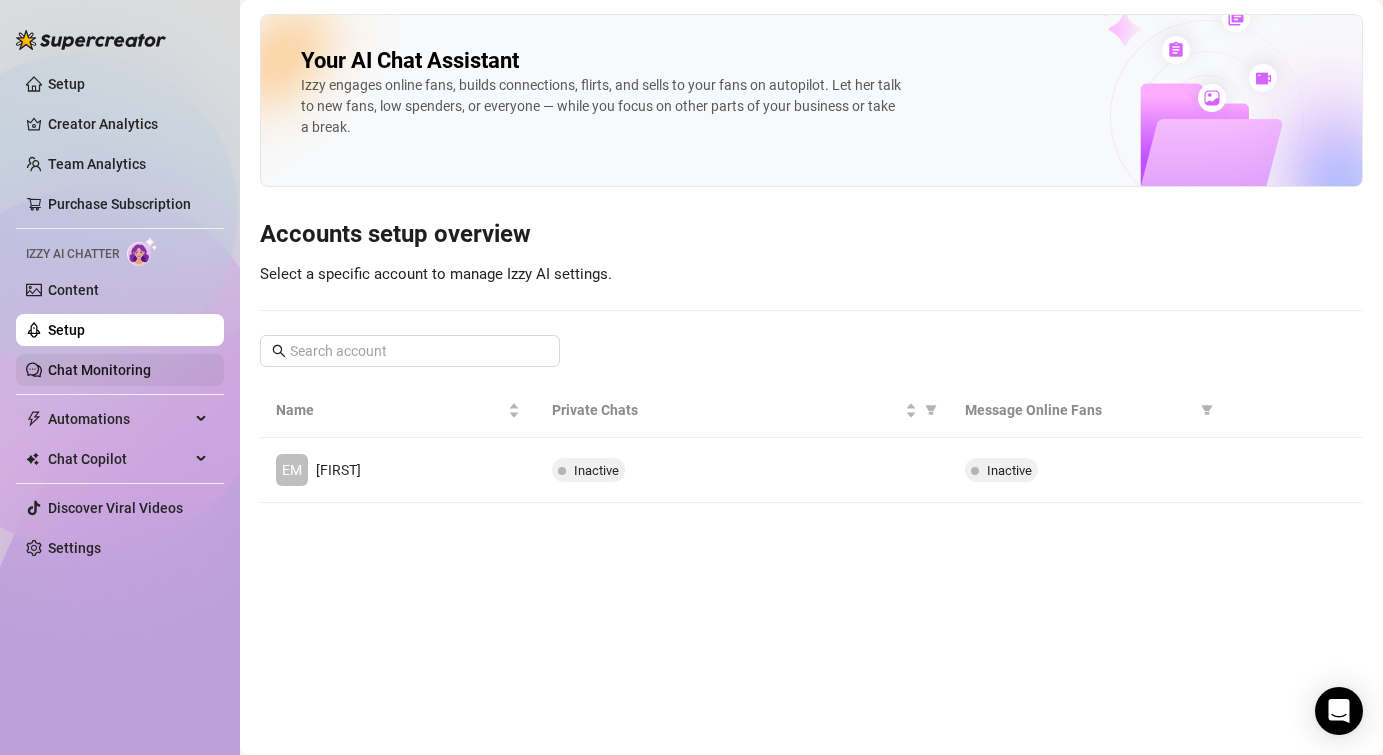 click on "Chat Monitoring" at bounding box center (99, 370) 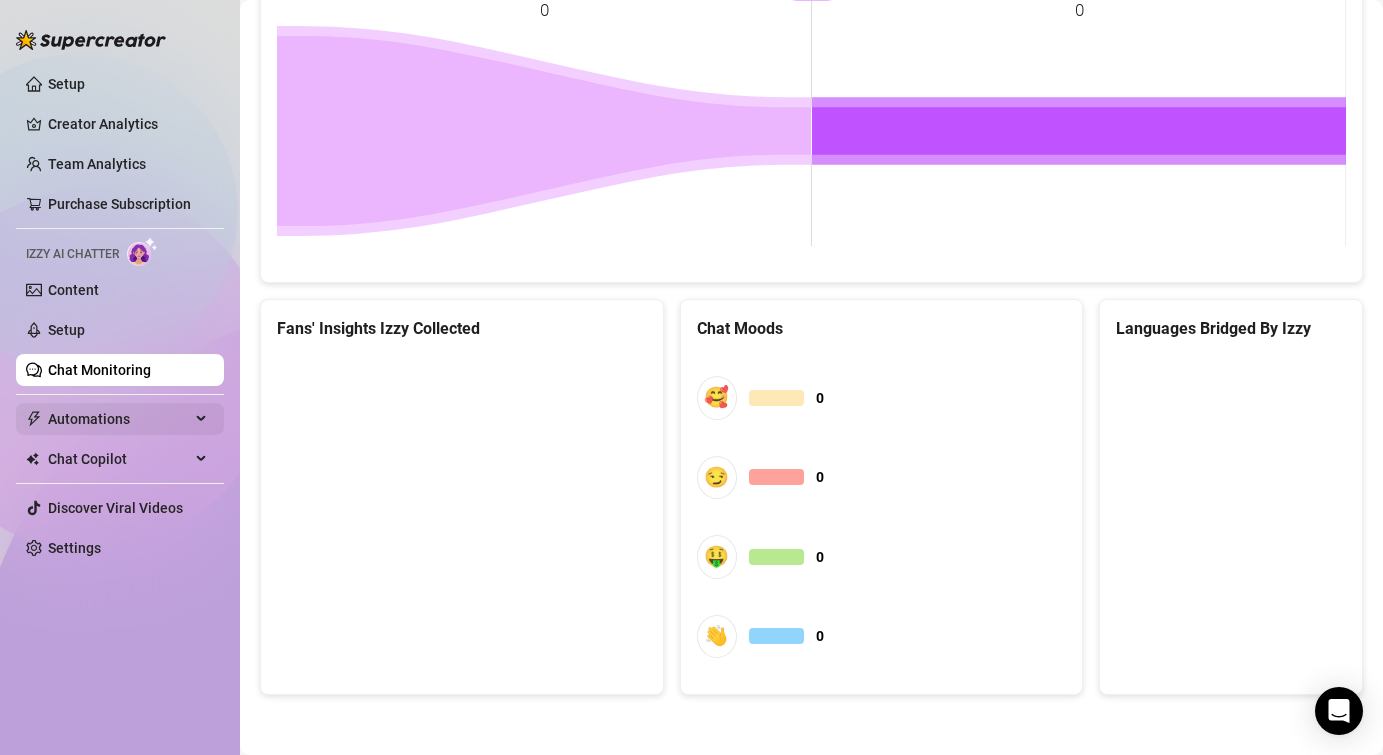 click on "Automations" at bounding box center (119, 419) 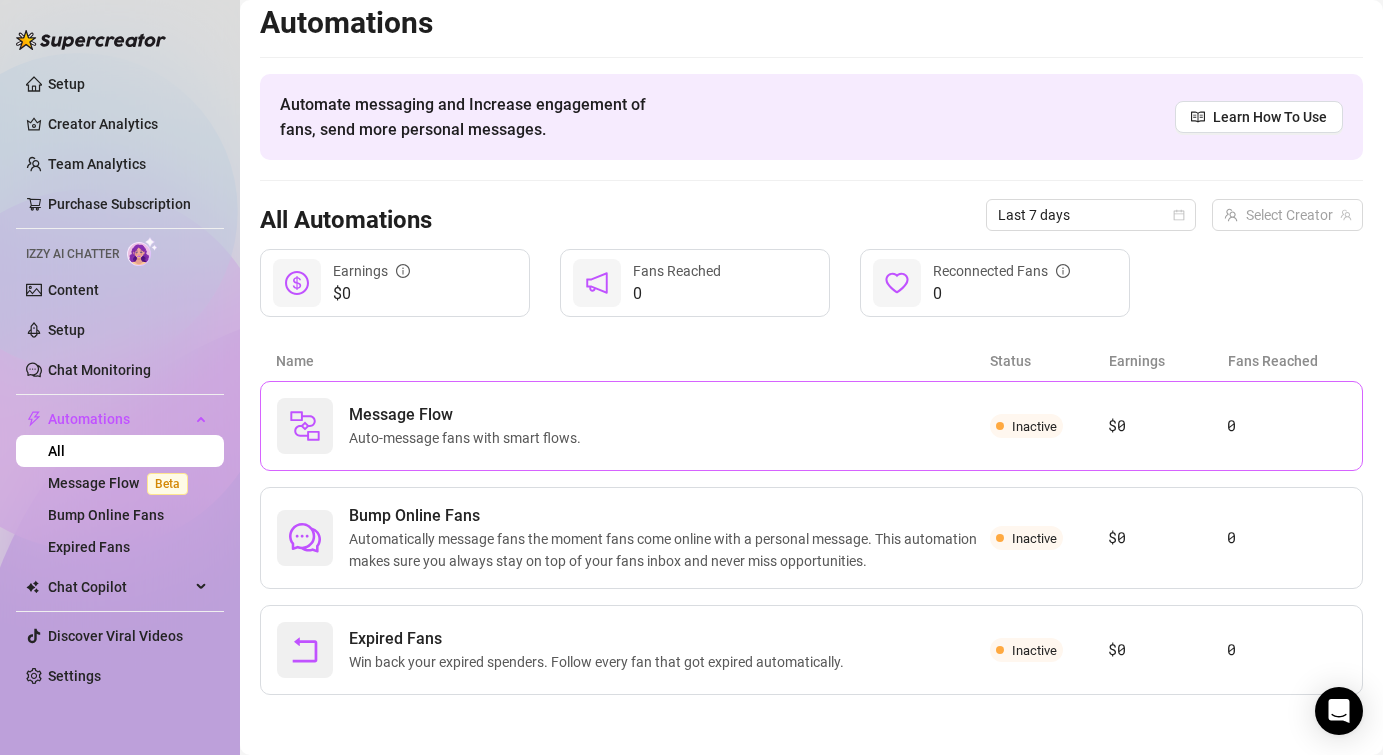 scroll, scrollTop: 0, scrollLeft: 0, axis: both 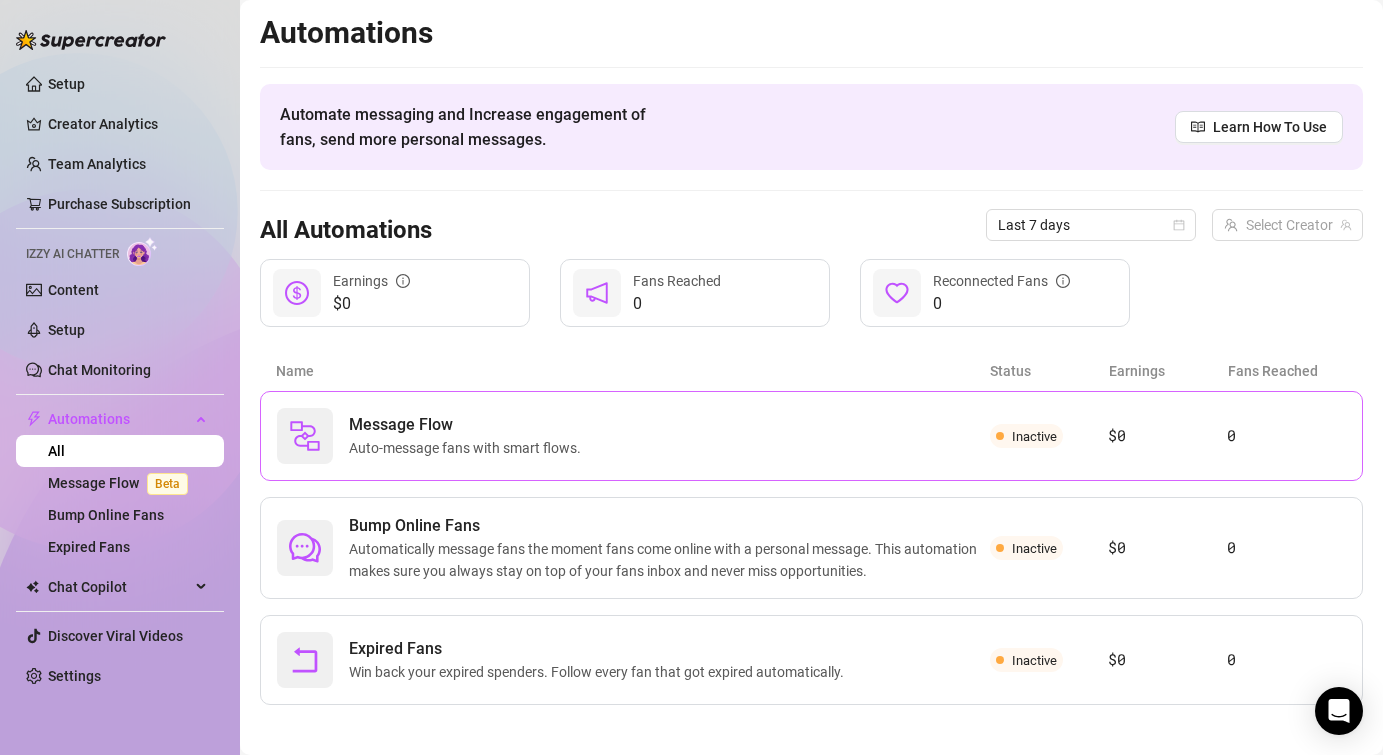 click on "Message Flow Auto-message fans with smart flows." at bounding box center [633, 436] 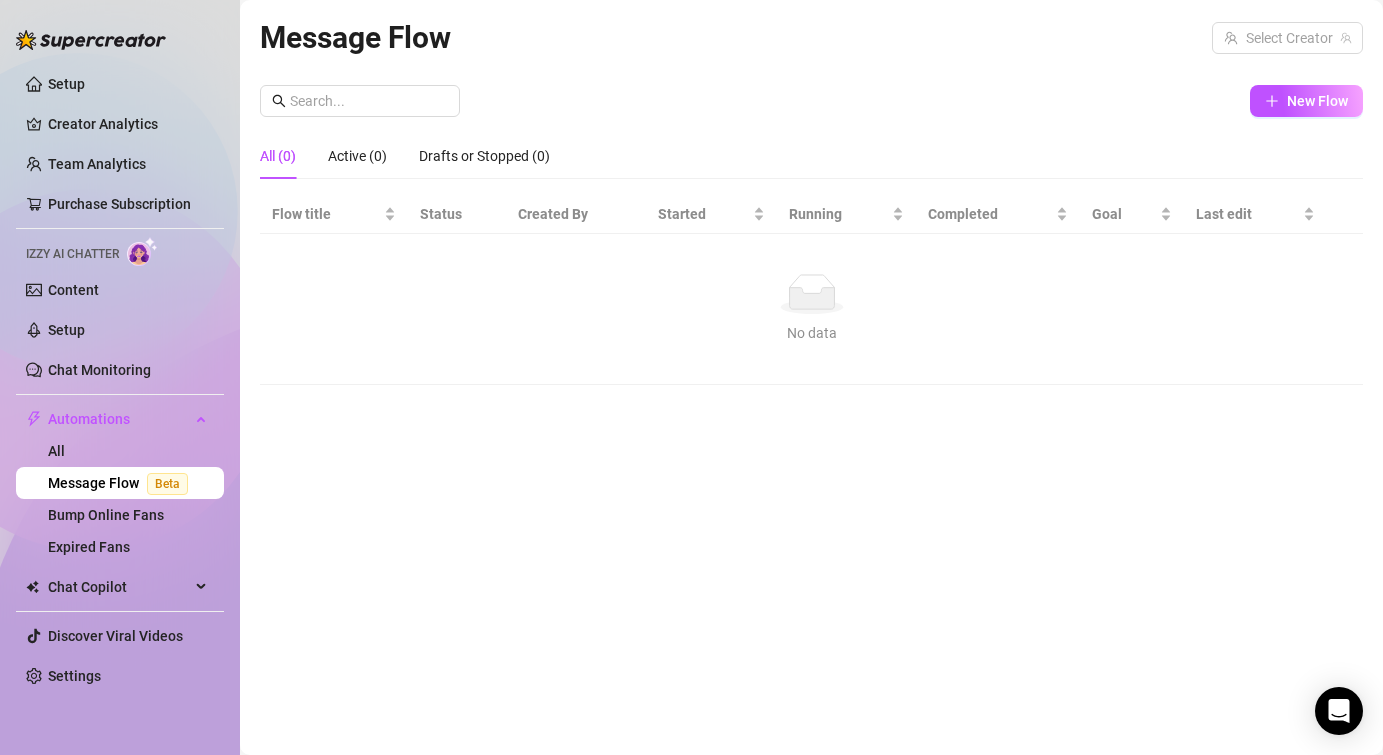 click at bounding box center [91, 30] 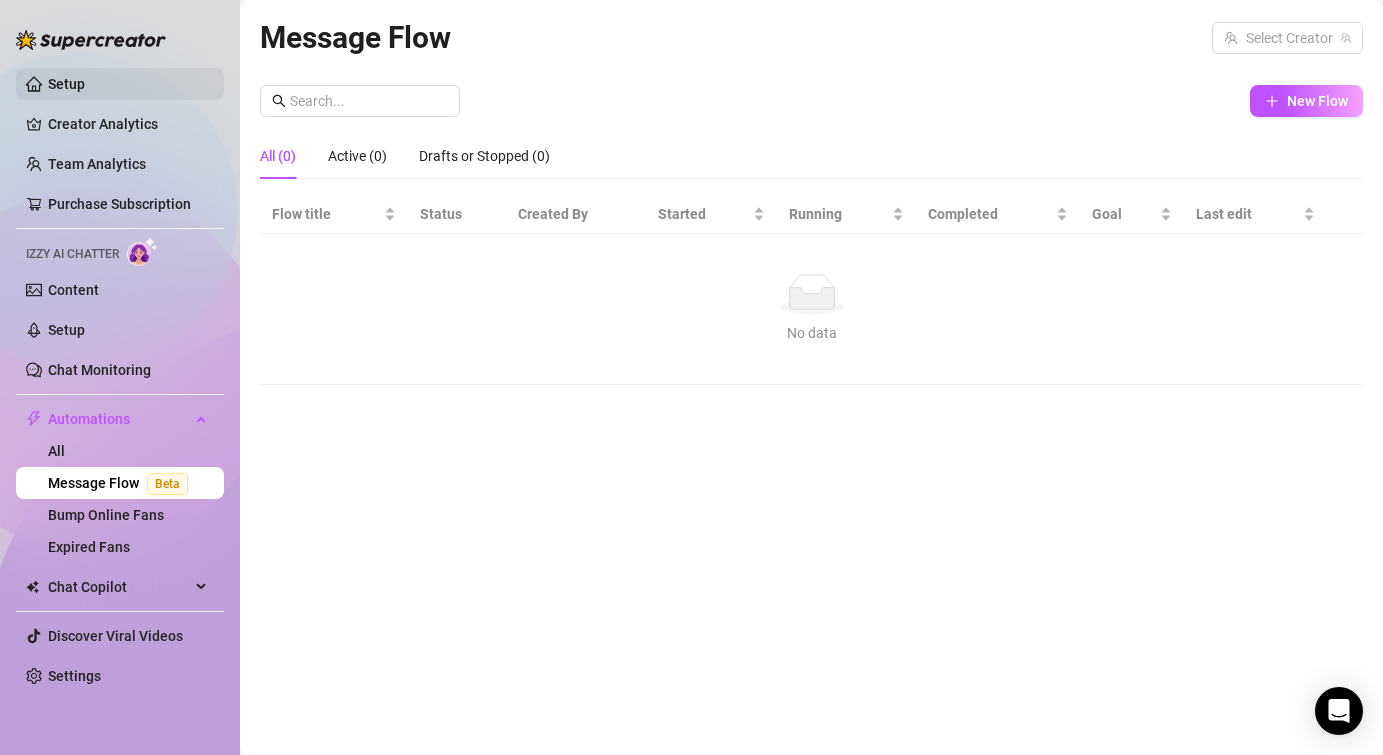click on "Setup" at bounding box center [66, 84] 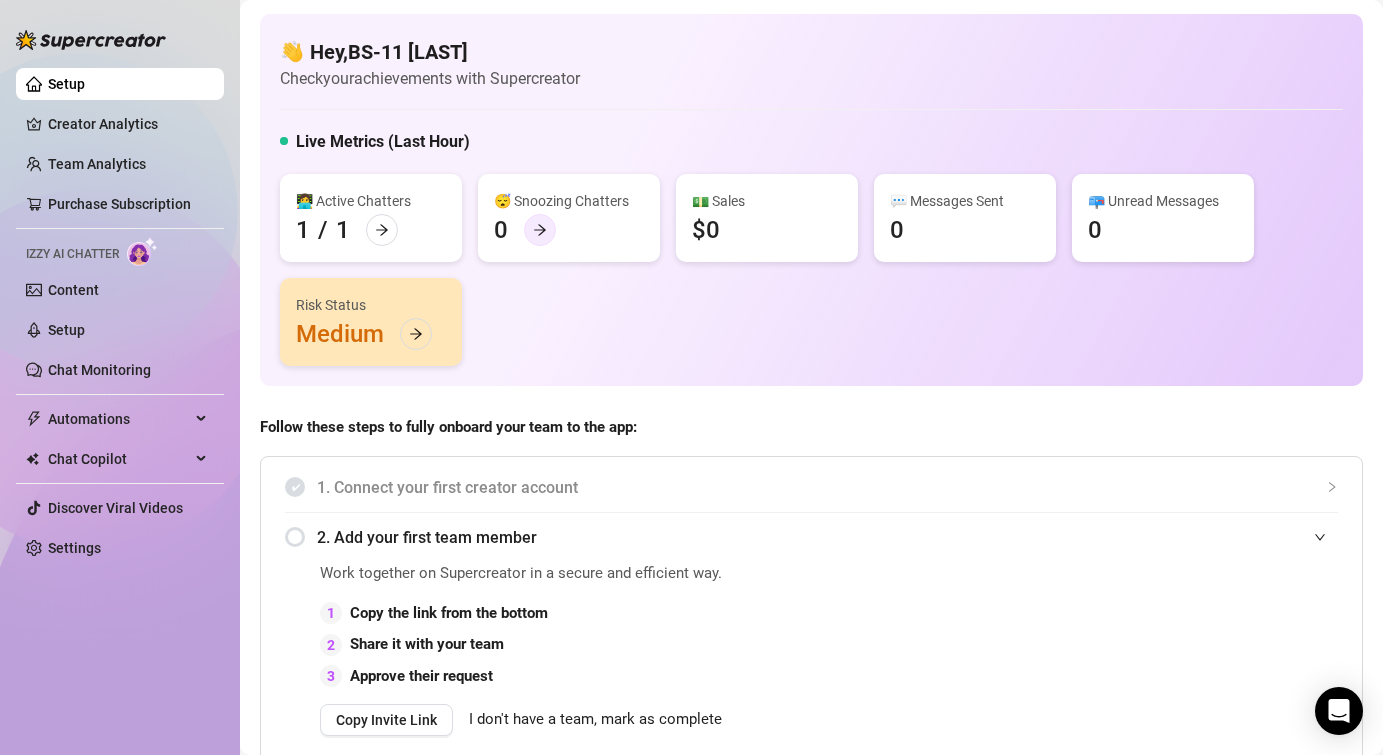 click 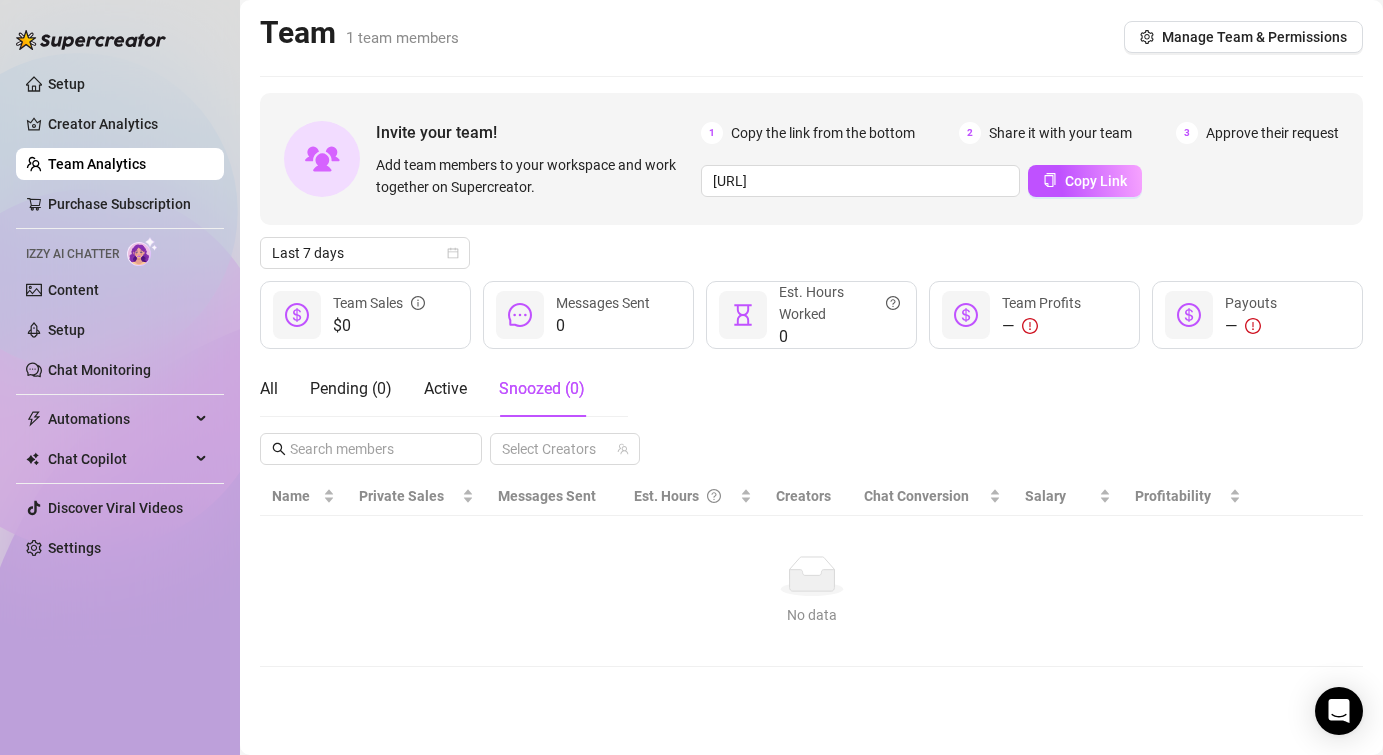 click on "0" at bounding box center [603, 326] 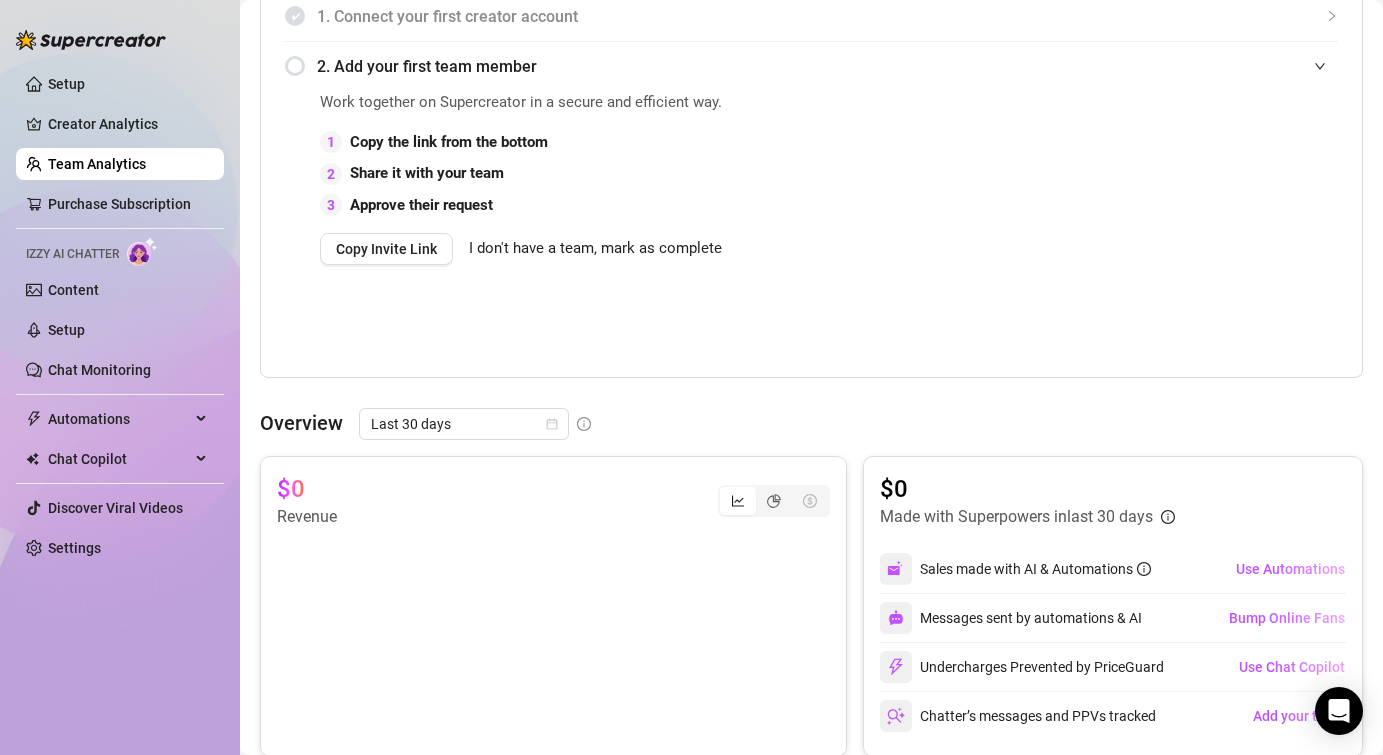 scroll, scrollTop: 424, scrollLeft: 0, axis: vertical 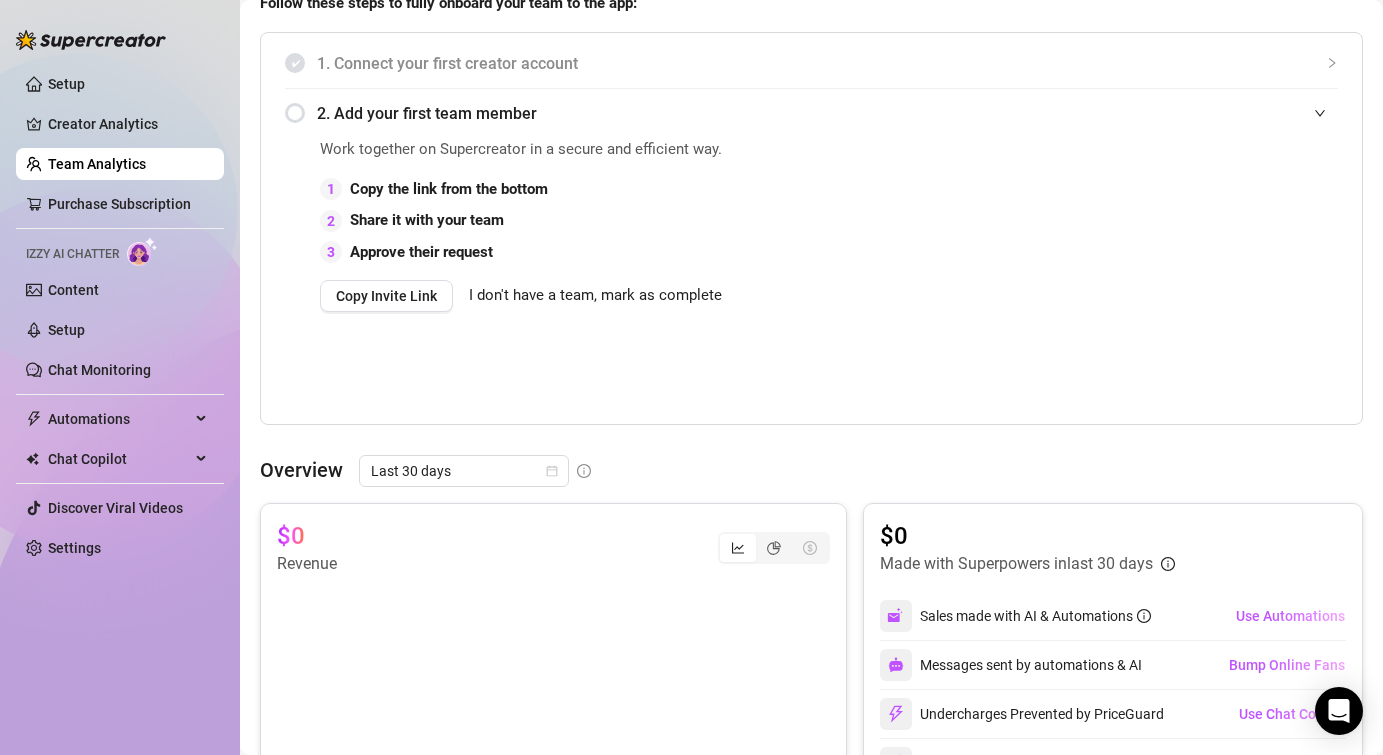click on "I don't have a team, mark as complete" at bounding box center [595, 296] 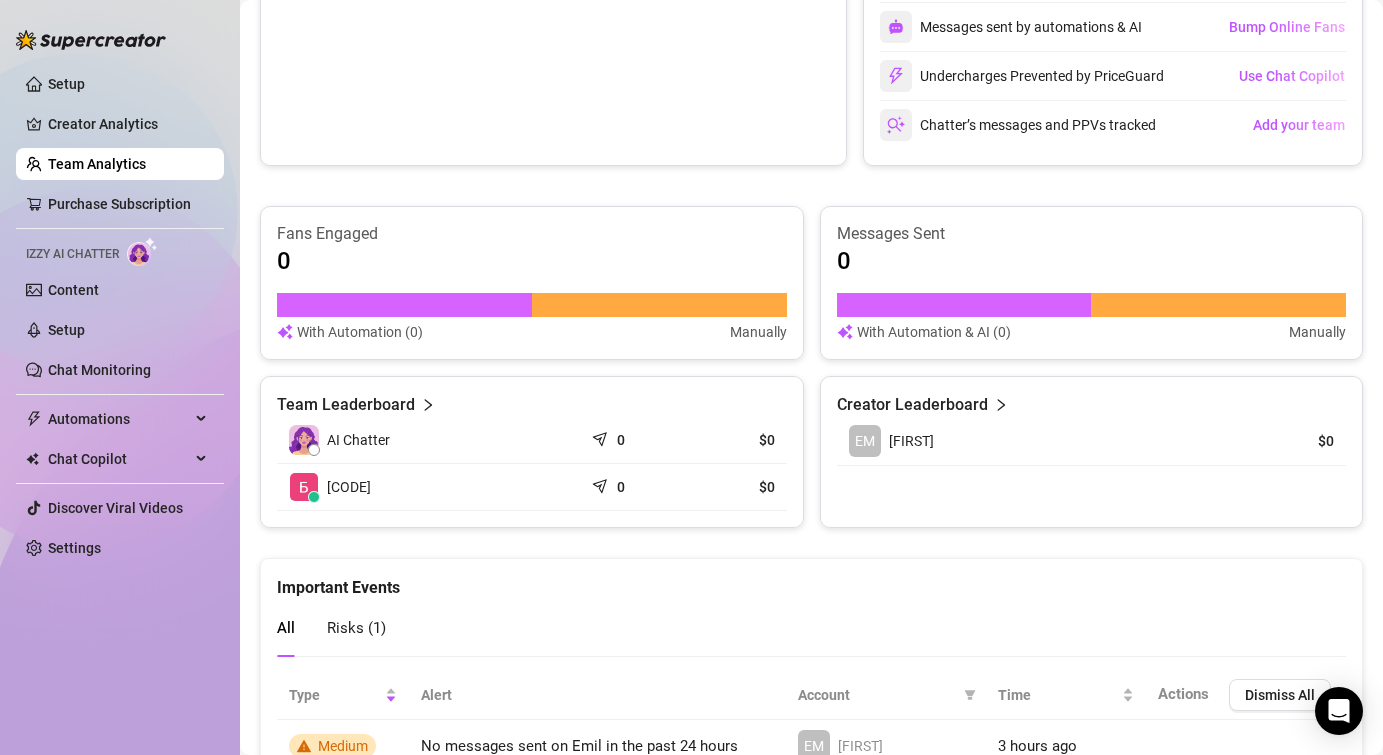 scroll, scrollTop: 0, scrollLeft: 0, axis: both 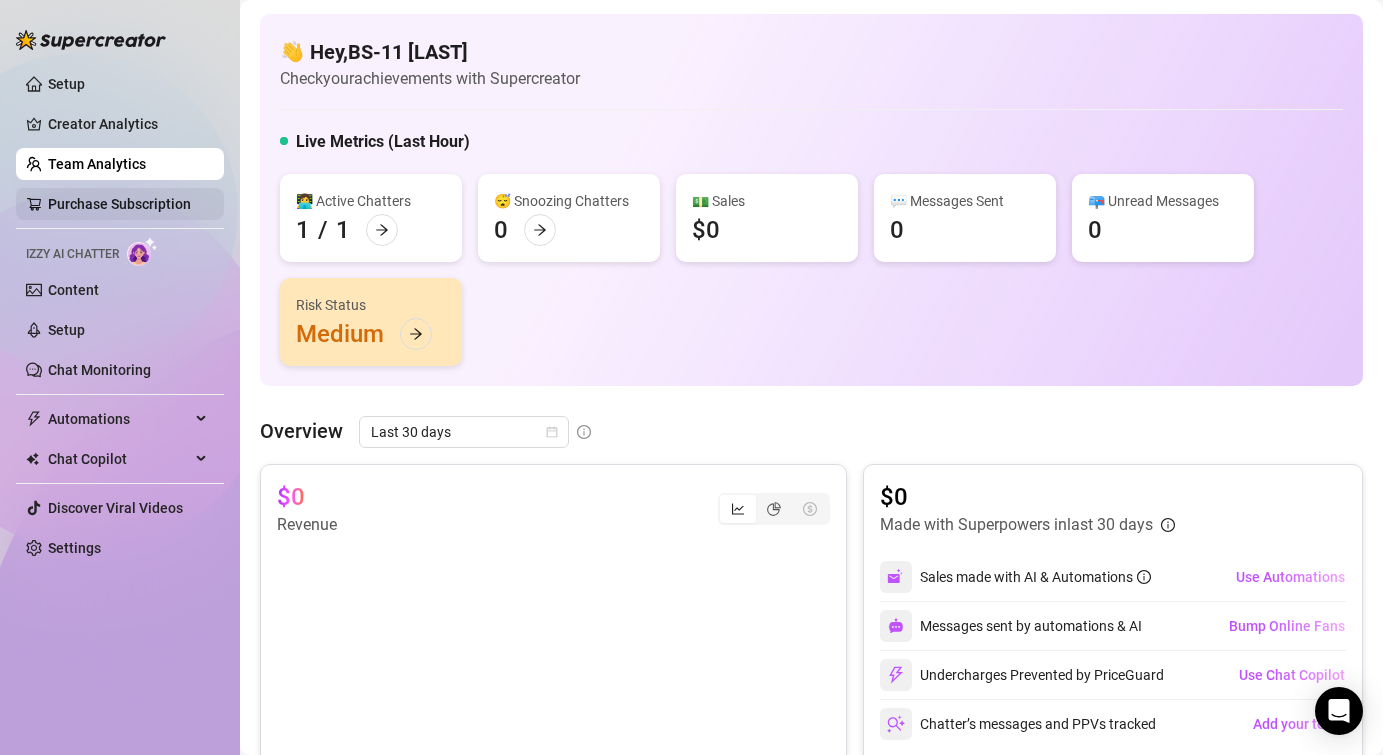 click on "Purchase Subscription" at bounding box center (119, 204) 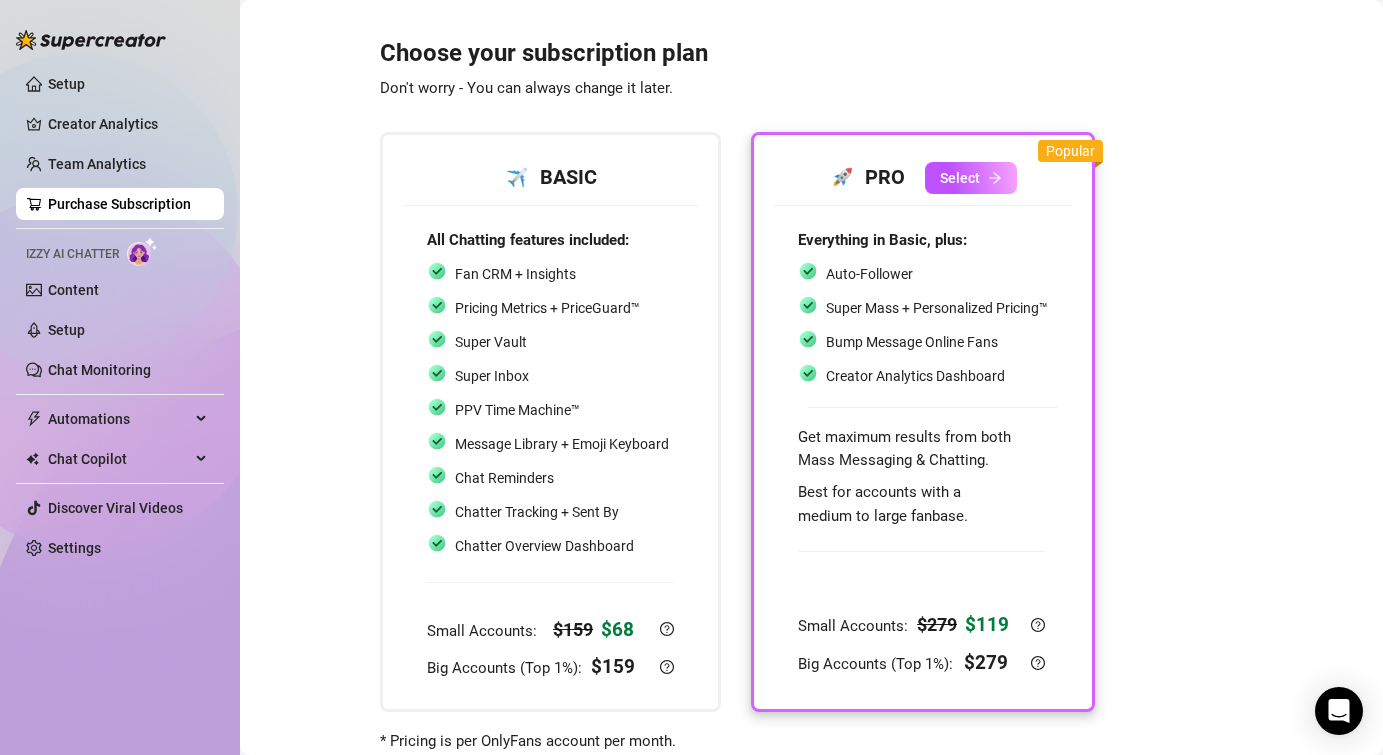 click on "Setup Creator Analytics   Team Analytics Purchase Subscription Izzy AI Chatter Content Setup Chat Monitoring Automations All Message Flow Beta Bump Online Fans Expired Fans Chat Copilot Discover Viral Videos Settings" at bounding box center [120, 316] 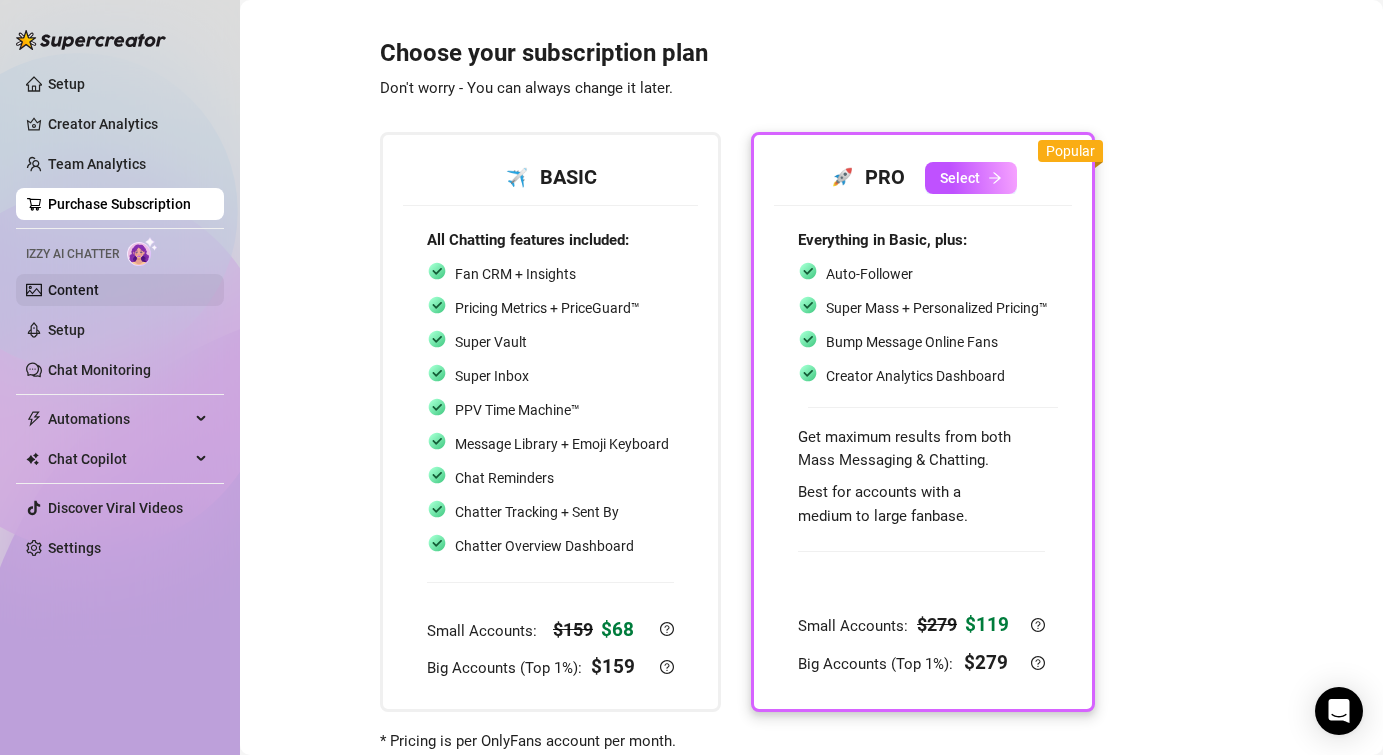 click on "Content" at bounding box center (73, 290) 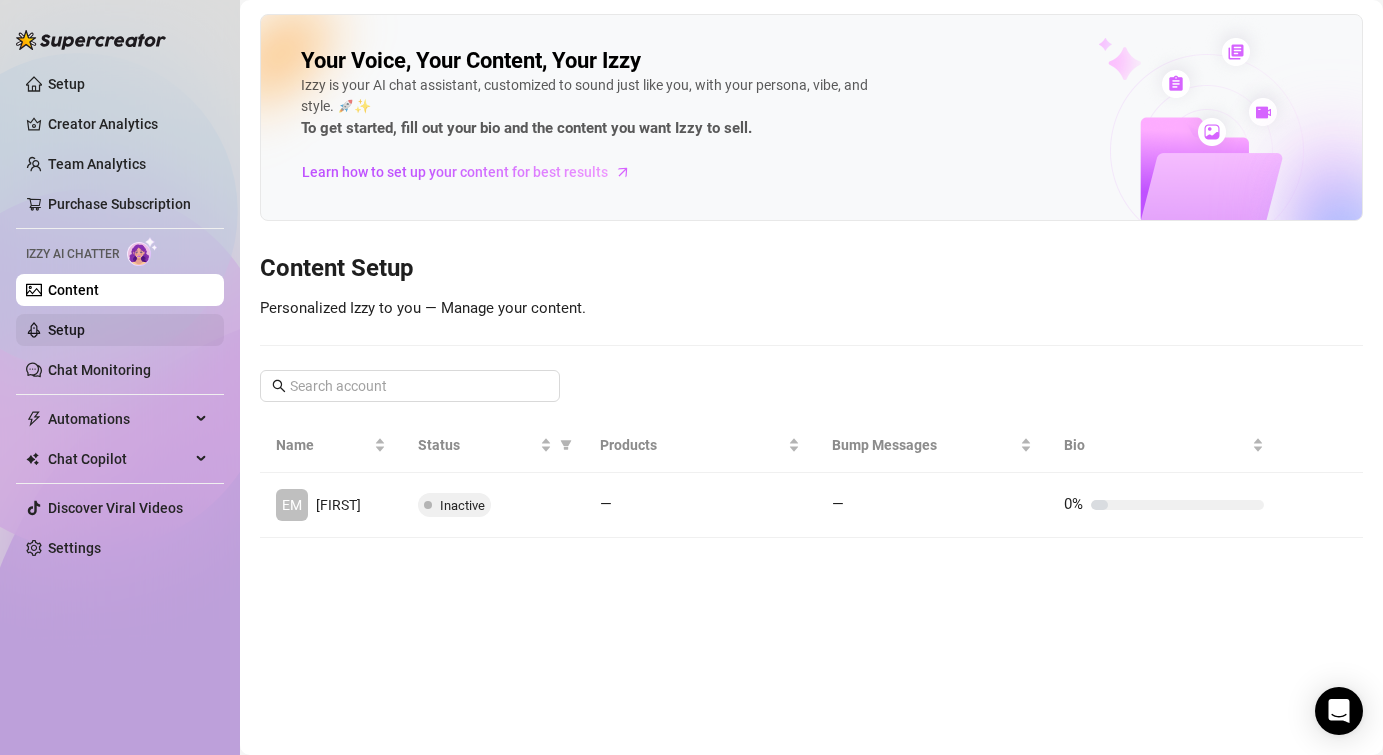 click on "Setup" at bounding box center (66, 330) 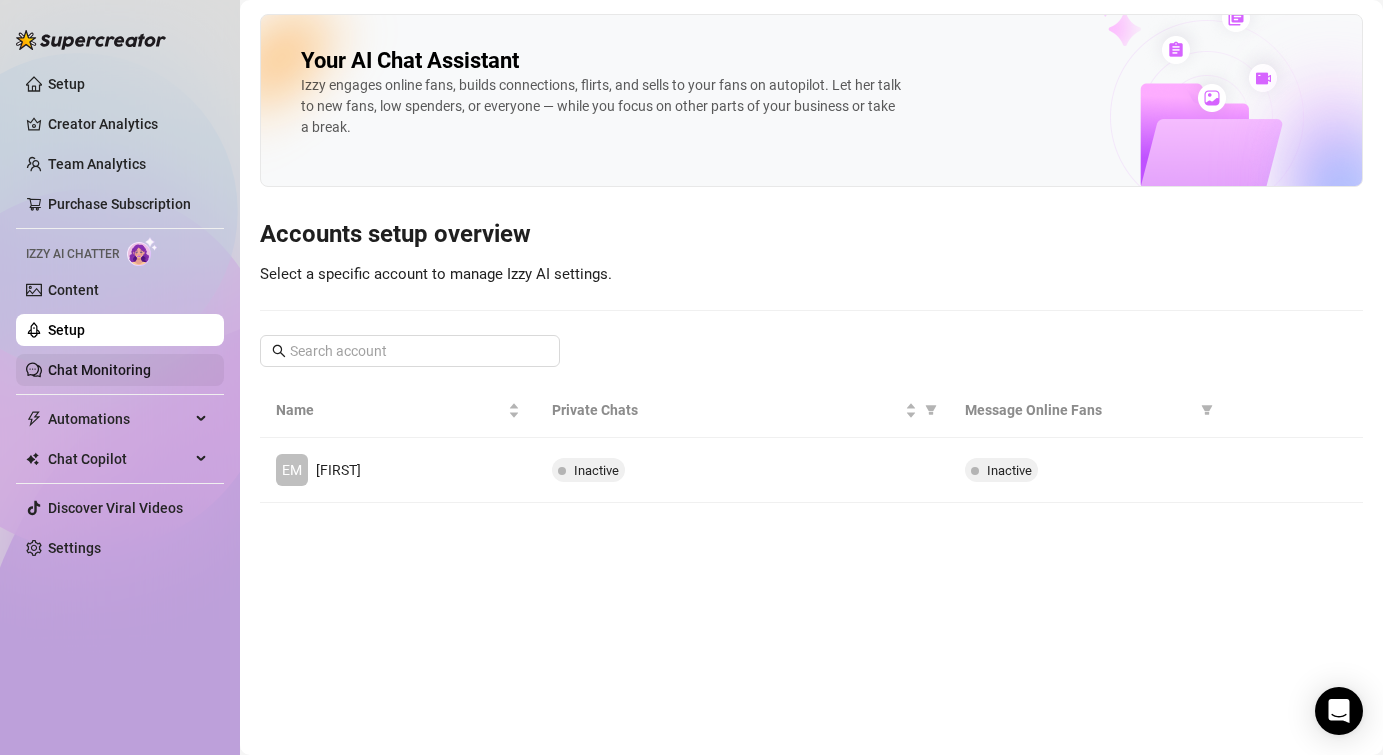 click on "Chat Monitoring" at bounding box center (99, 370) 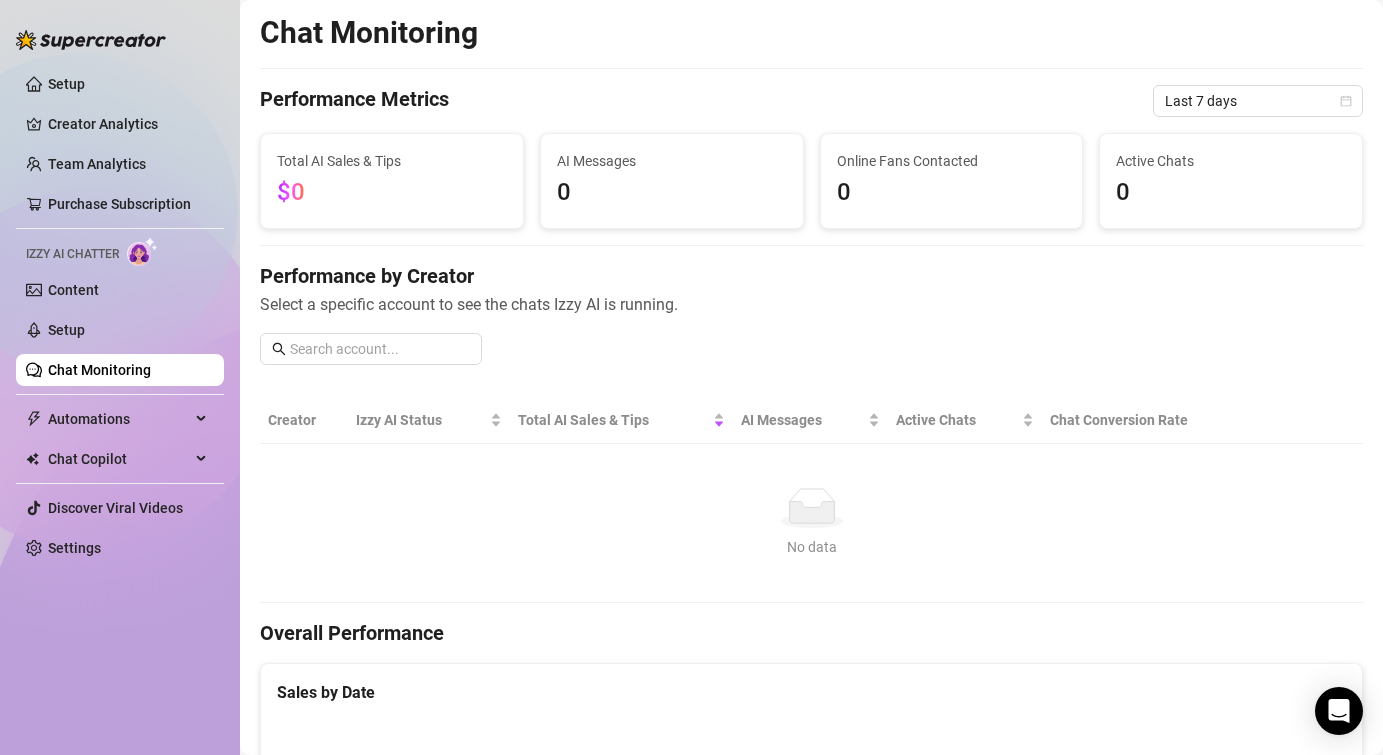 click on "Setup Creator Analytics   Team Analytics Purchase Subscription Izzy AI Chatter Content Setup Chat Monitoring Automations All Message Flow Beta Bump Online Fans Expired Fans Chat Copilot Discover Viral Videos Settings" at bounding box center (120, 316) 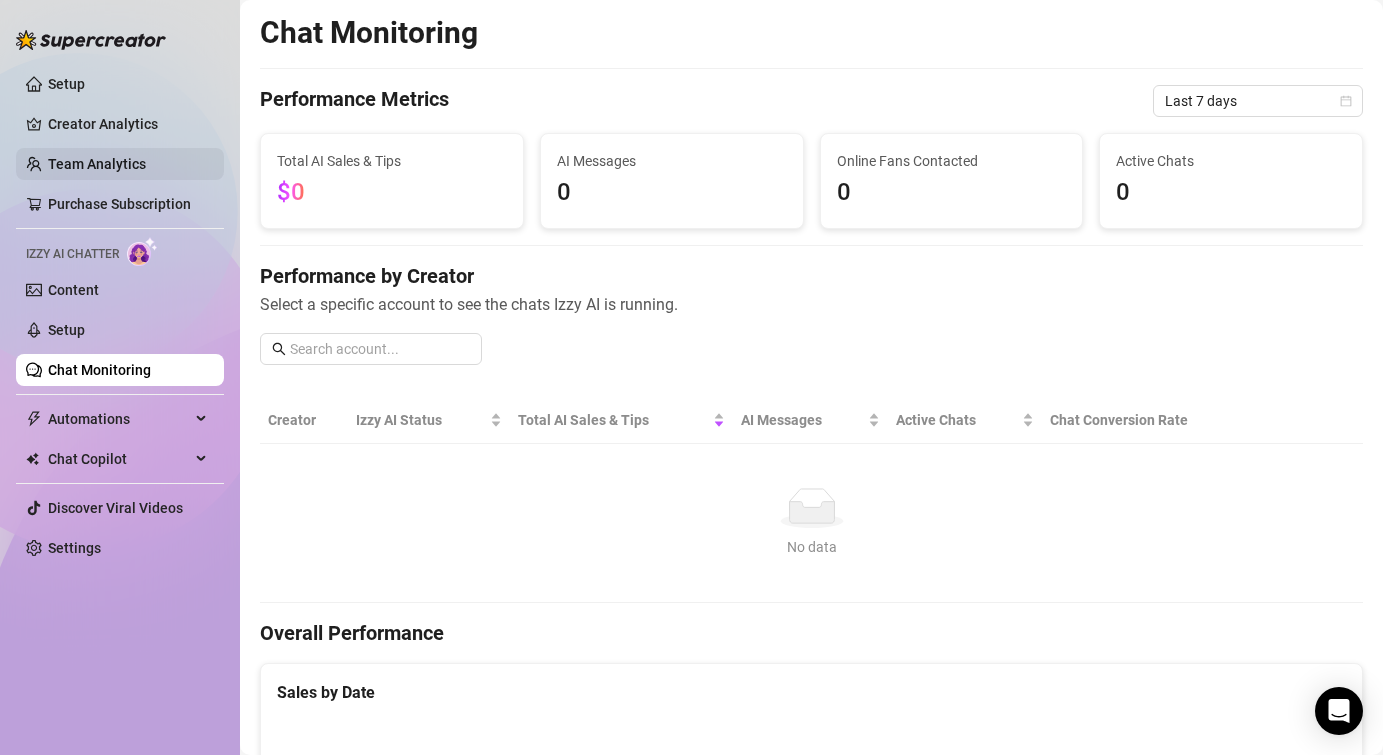 click on "Team Analytics" at bounding box center (97, 164) 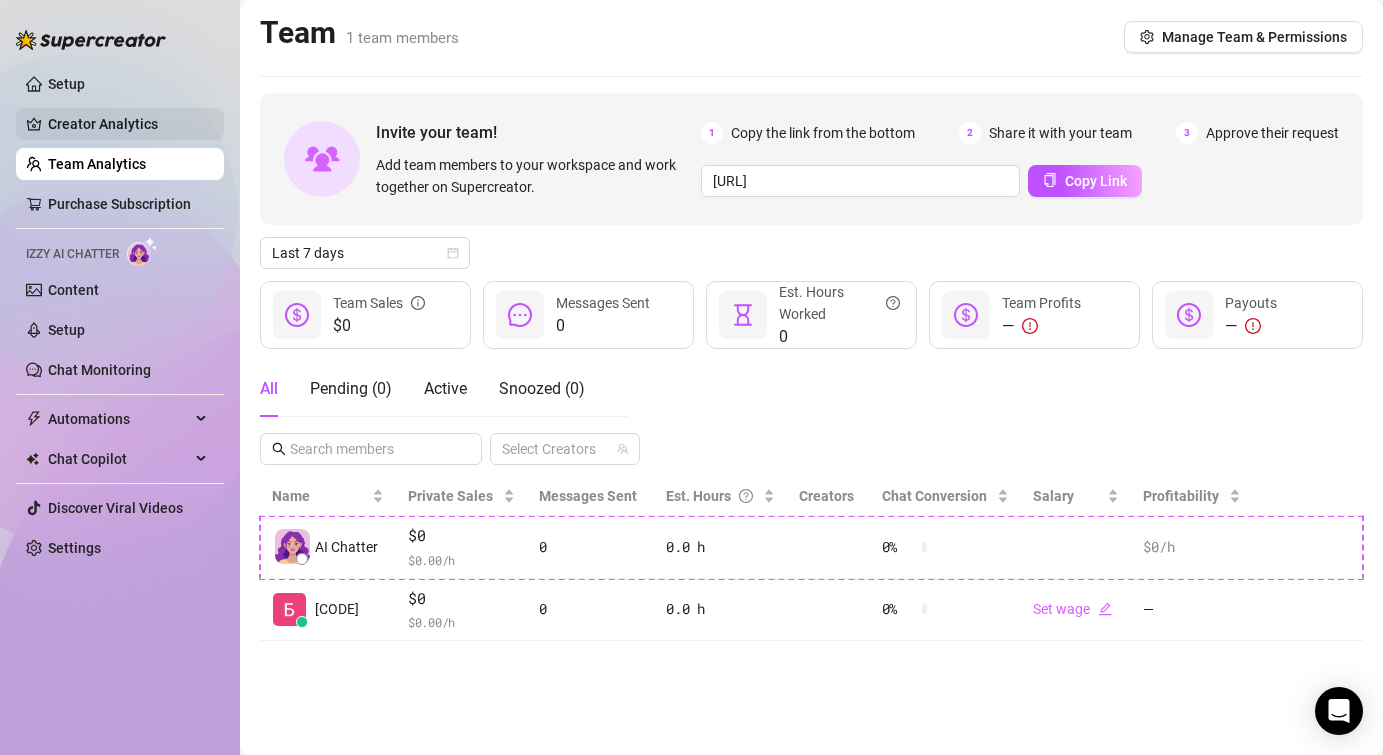 click on "Creator Analytics" at bounding box center [128, 124] 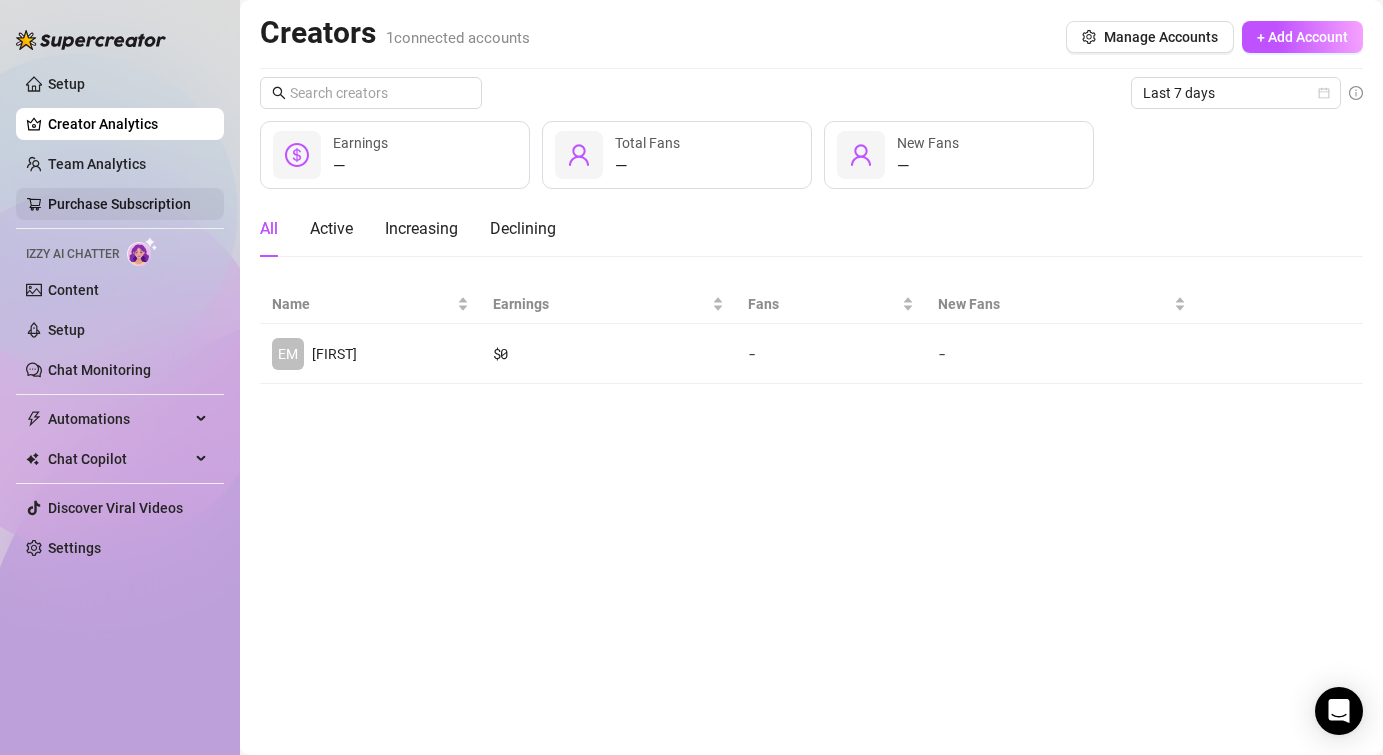 click on "Purchase Subscription" at bounding box center (119, 204) 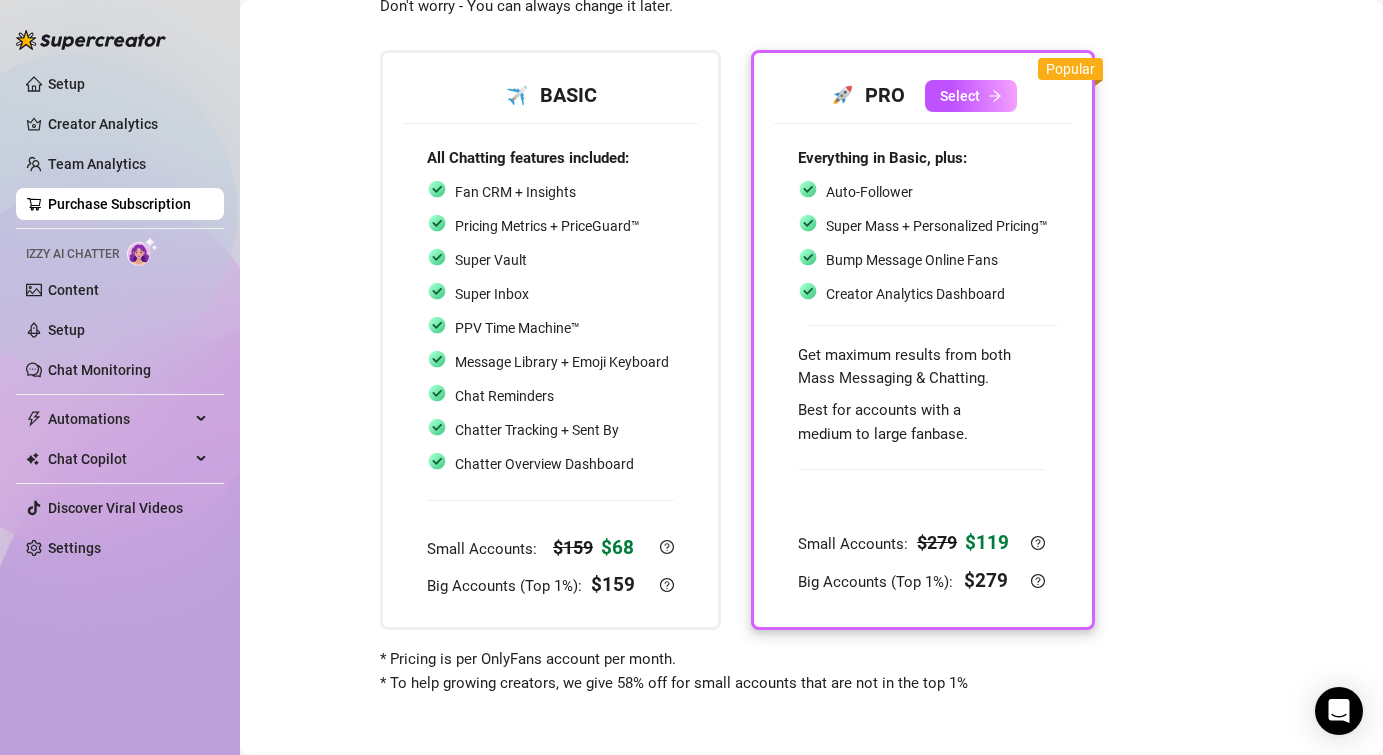 scroll, scrollTop: 0, scrollLeft: 0, axis: both 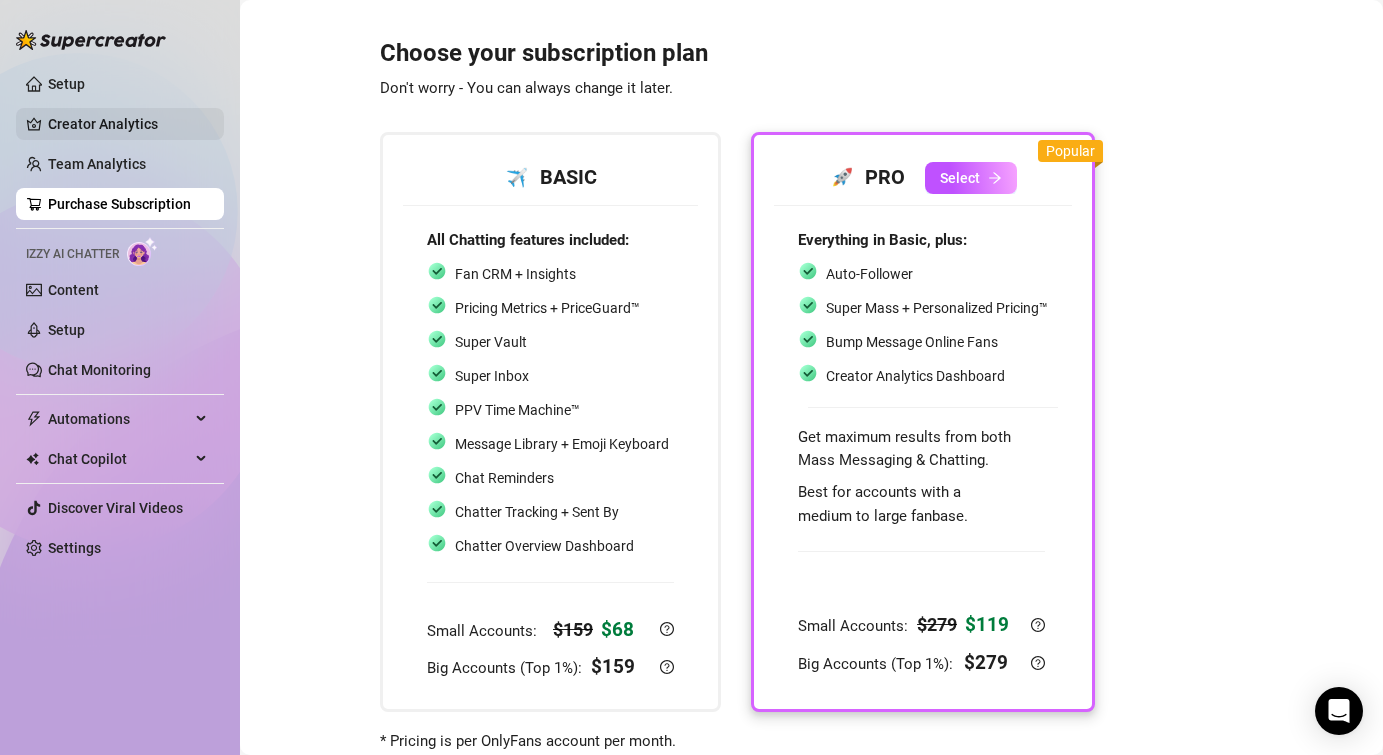 click on "Creator Analytics" at bounding box center (128, 124) 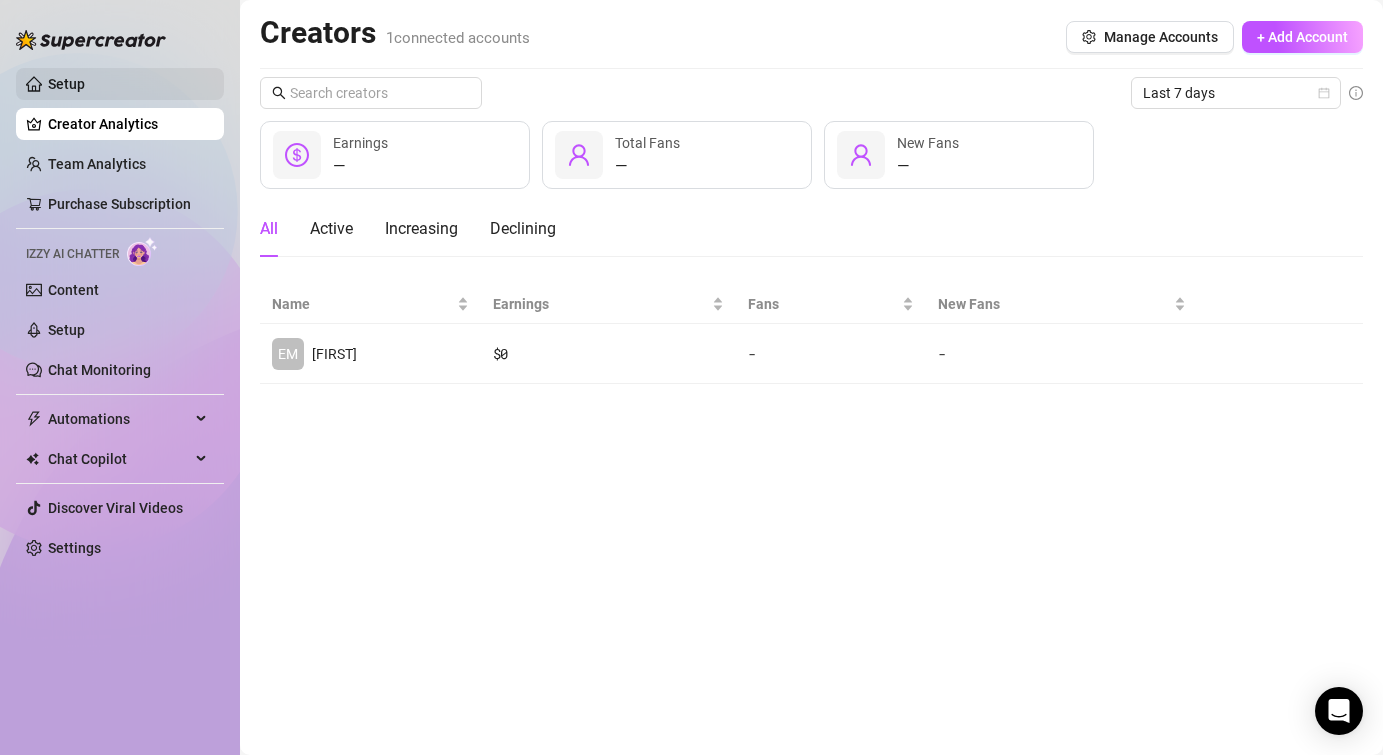 click on "Setup" at bounding box center [66, 84] 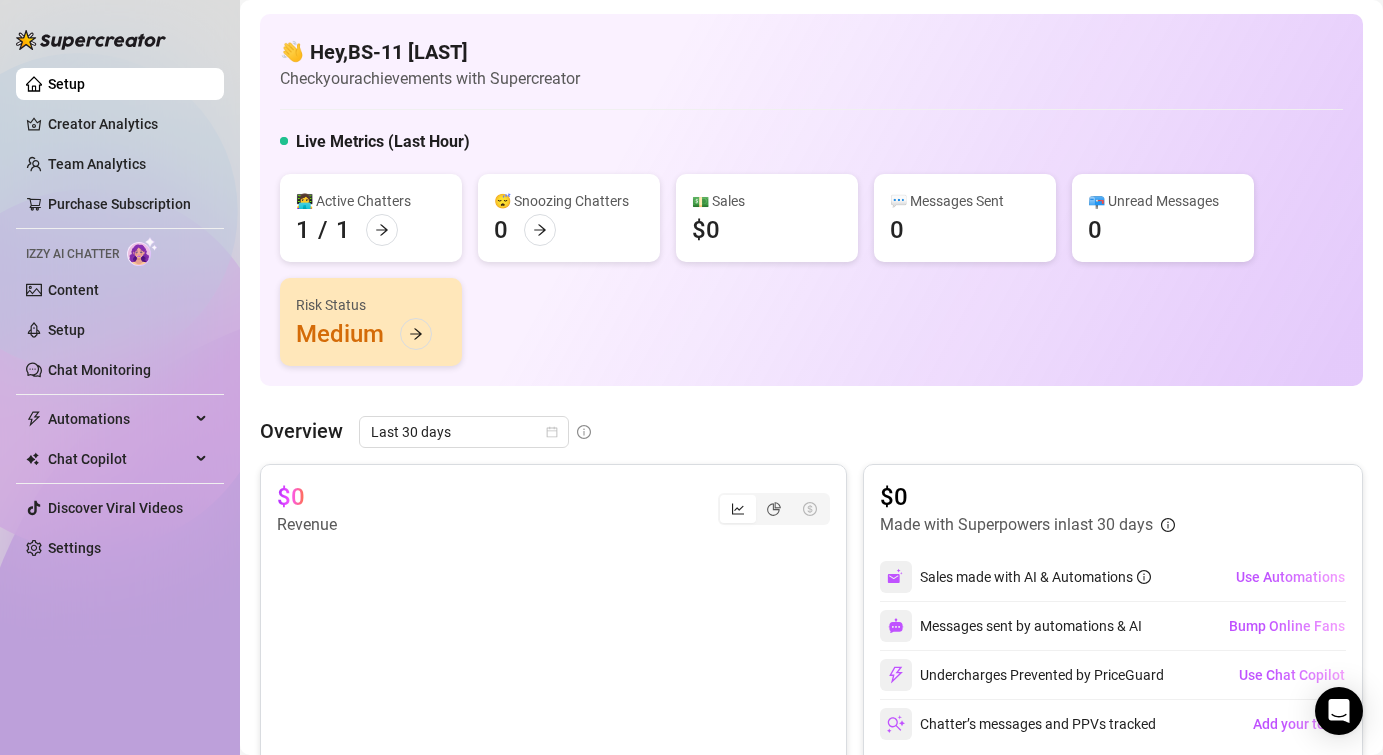 click on "💬 Messages Sent 0" at bounding box center (965, 218) 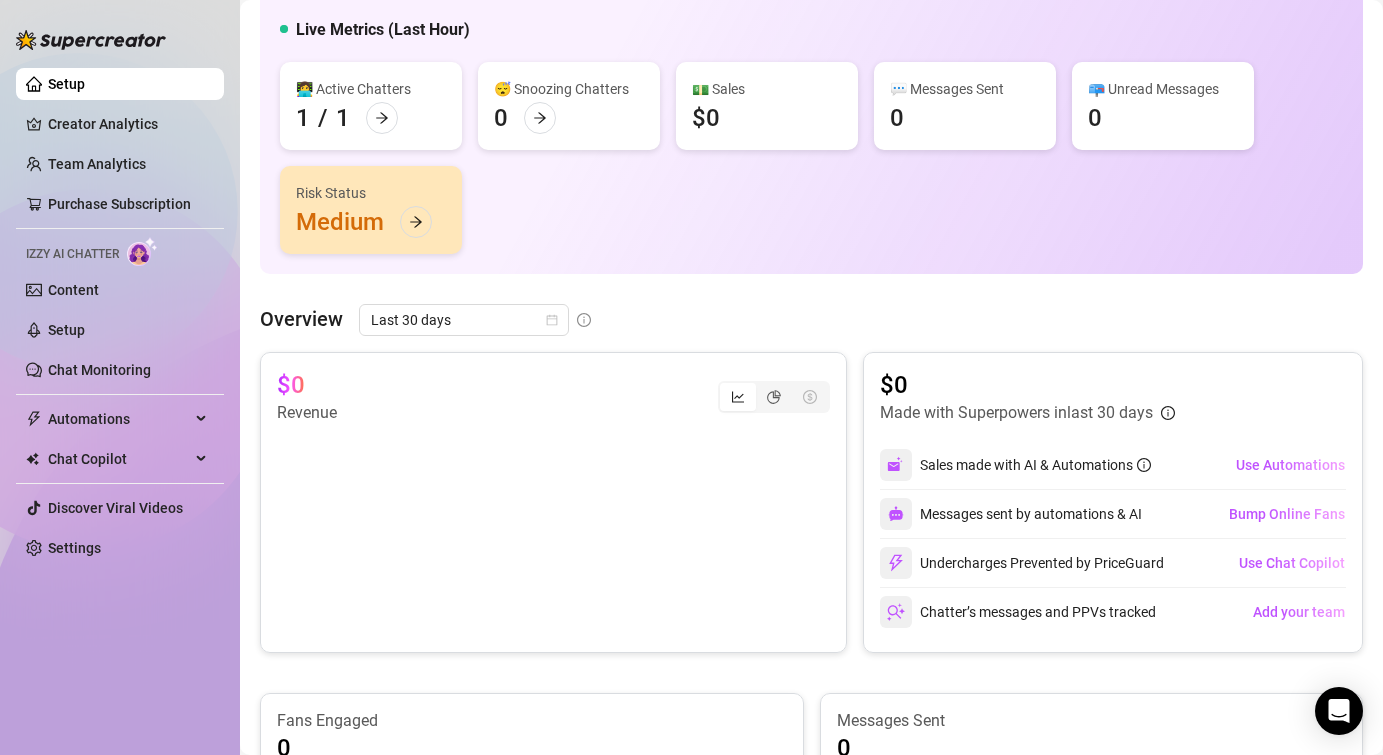 scroll, scrollTop: 114, scrollLeft: 0, axis: vertical 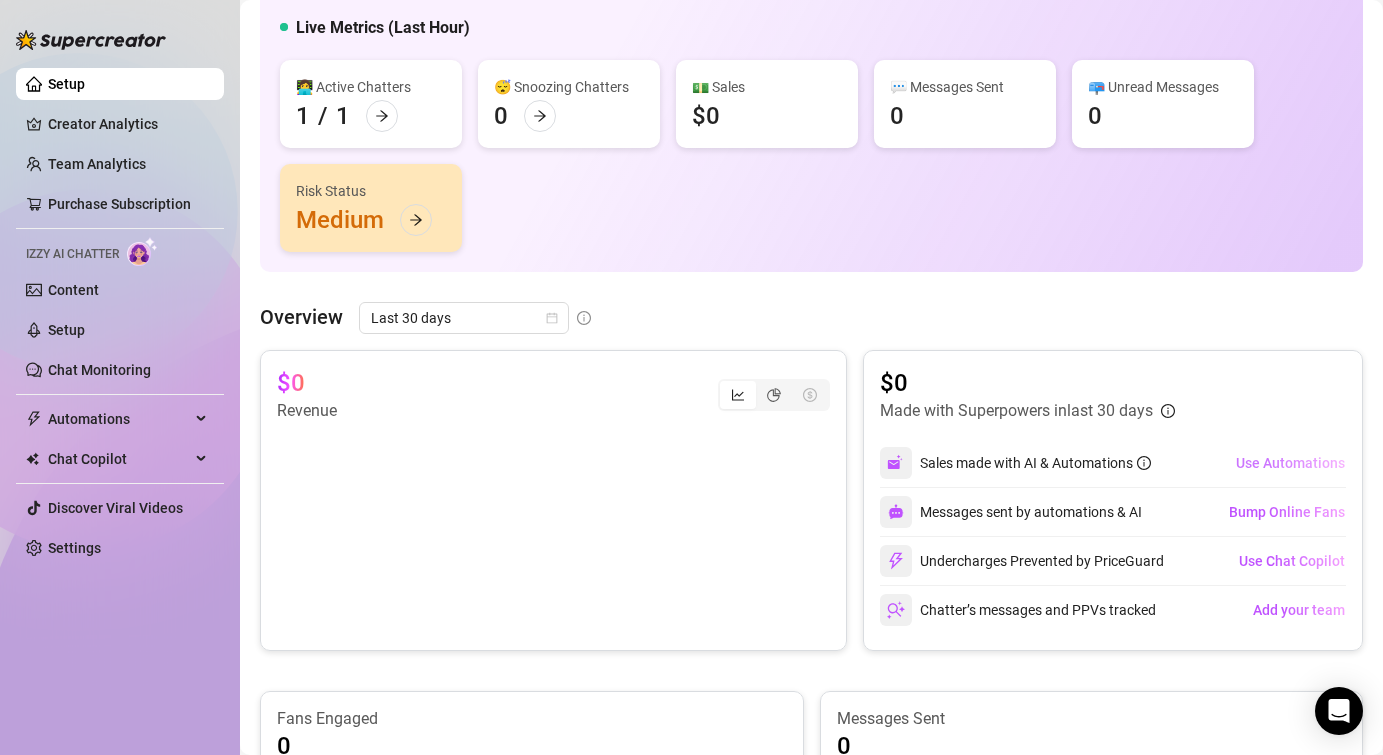 click on "Use Automations" at bounding box center [1290, 463] 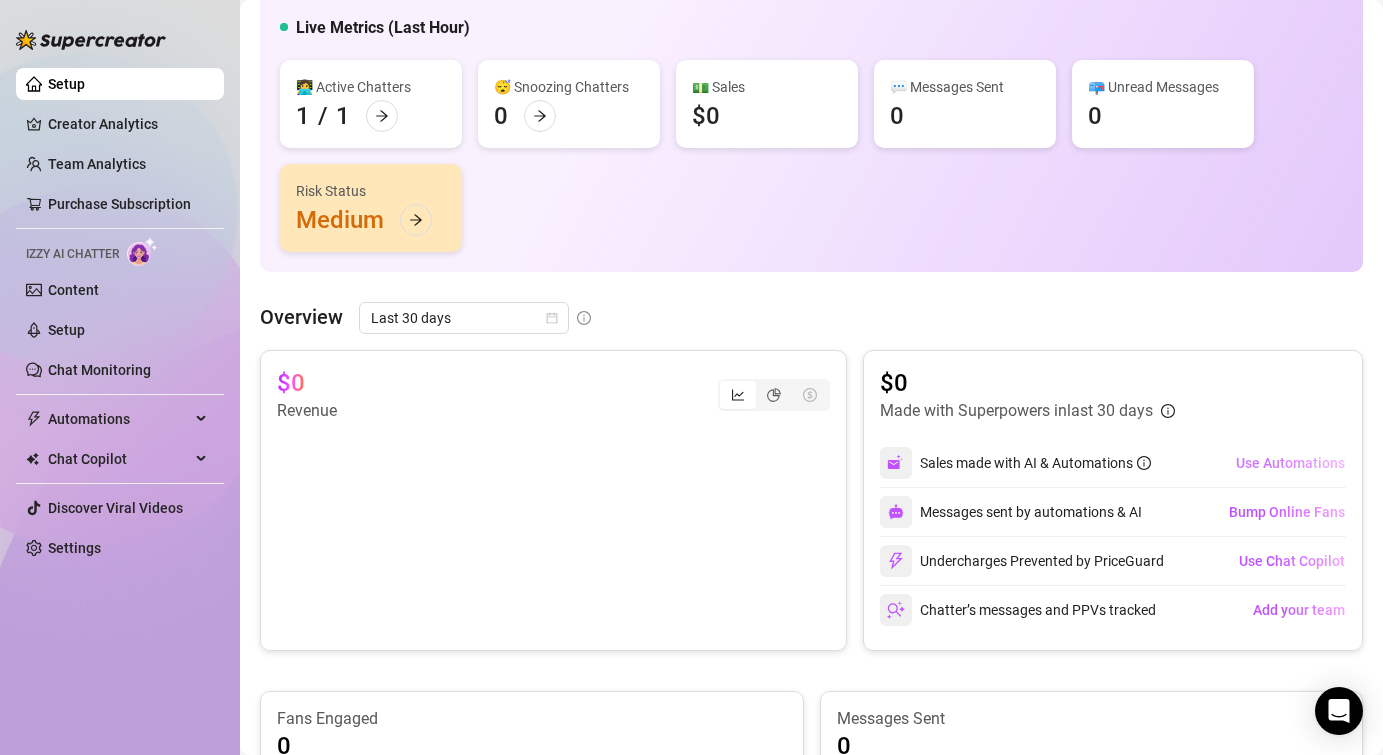 scroll, scrollTop: 10, scrollLeft: 0, axis: vertical 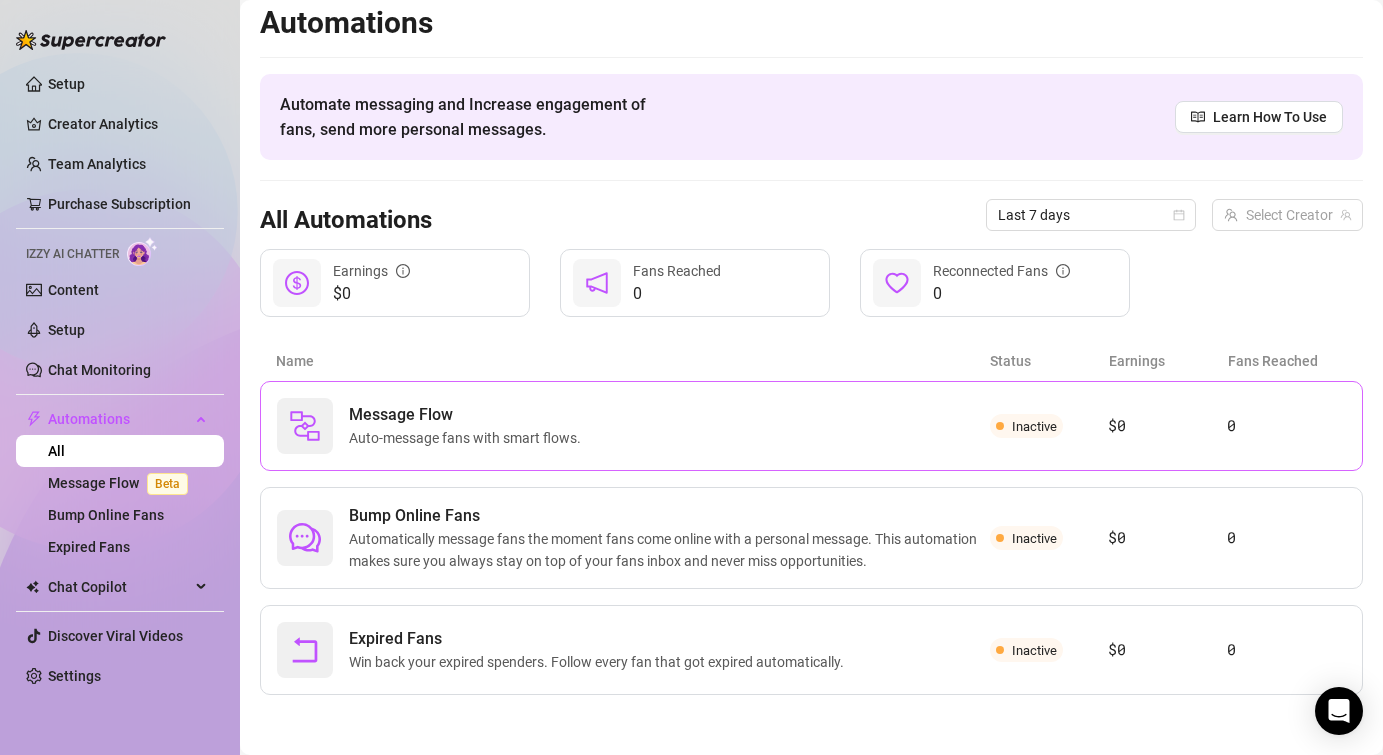 click on "Message Flow Auto-message fans with smart flows." at bounding box center [633, 426] 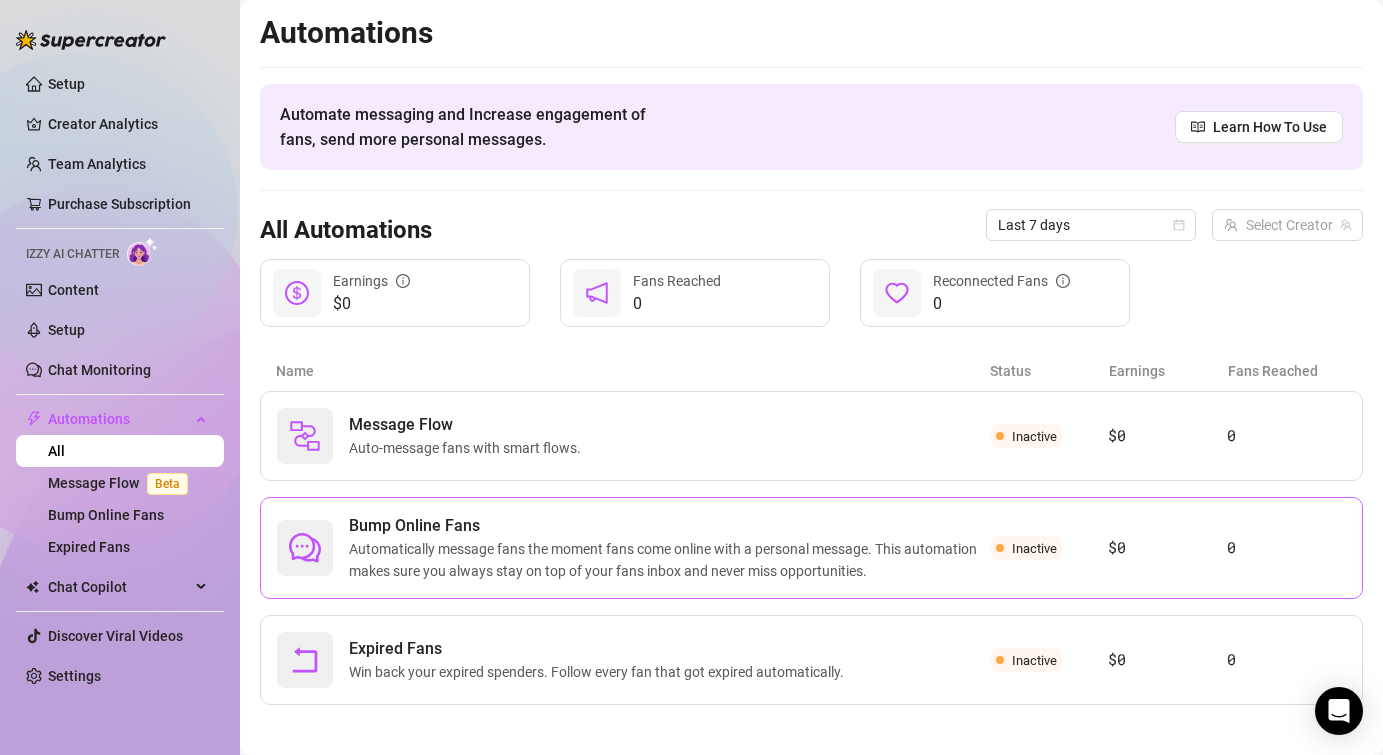 click on "Automatically message fans the moment fans come online with a personal message. This automation makes sure you always stay on top of your fans inbox and never miss opportunities." at bounding box center [669, 560] 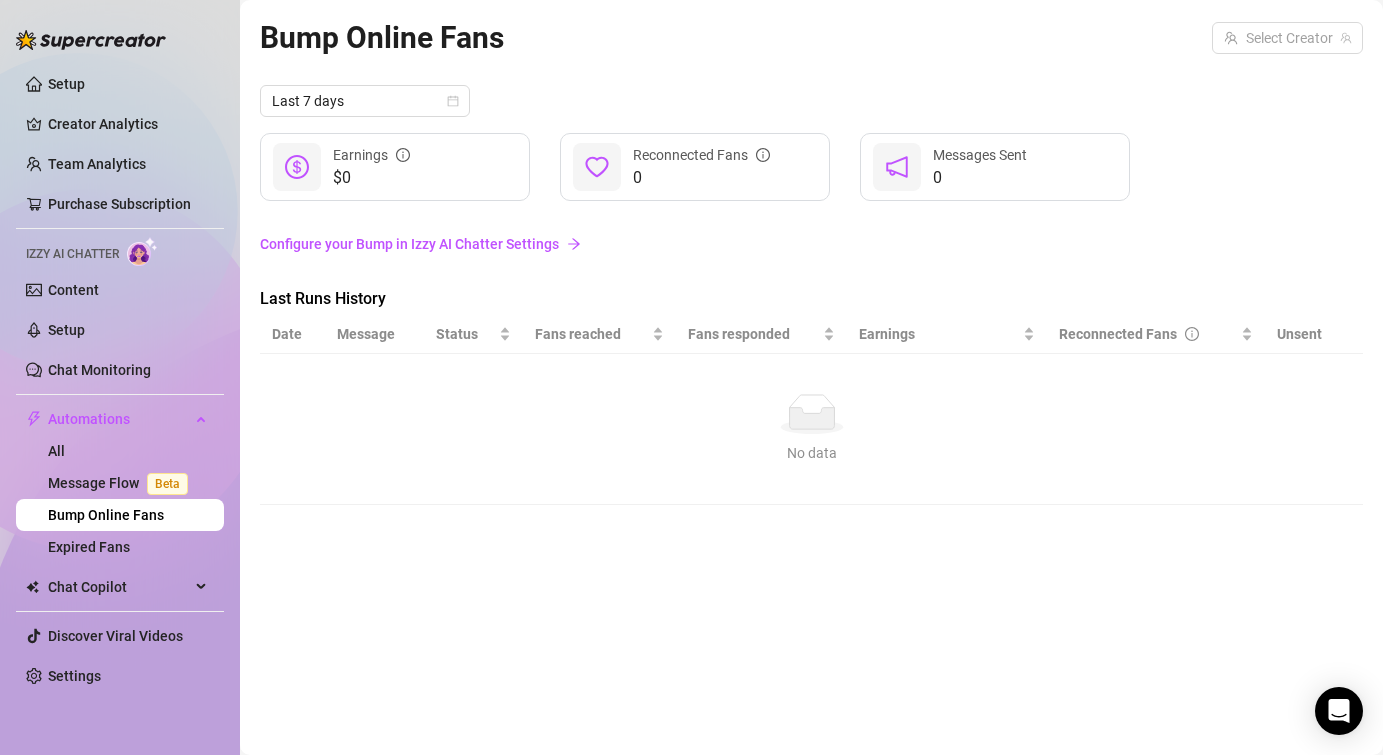 click on "Configure your Bump in Izzy AI Chatter Settings" at bounding box center [811, 244] 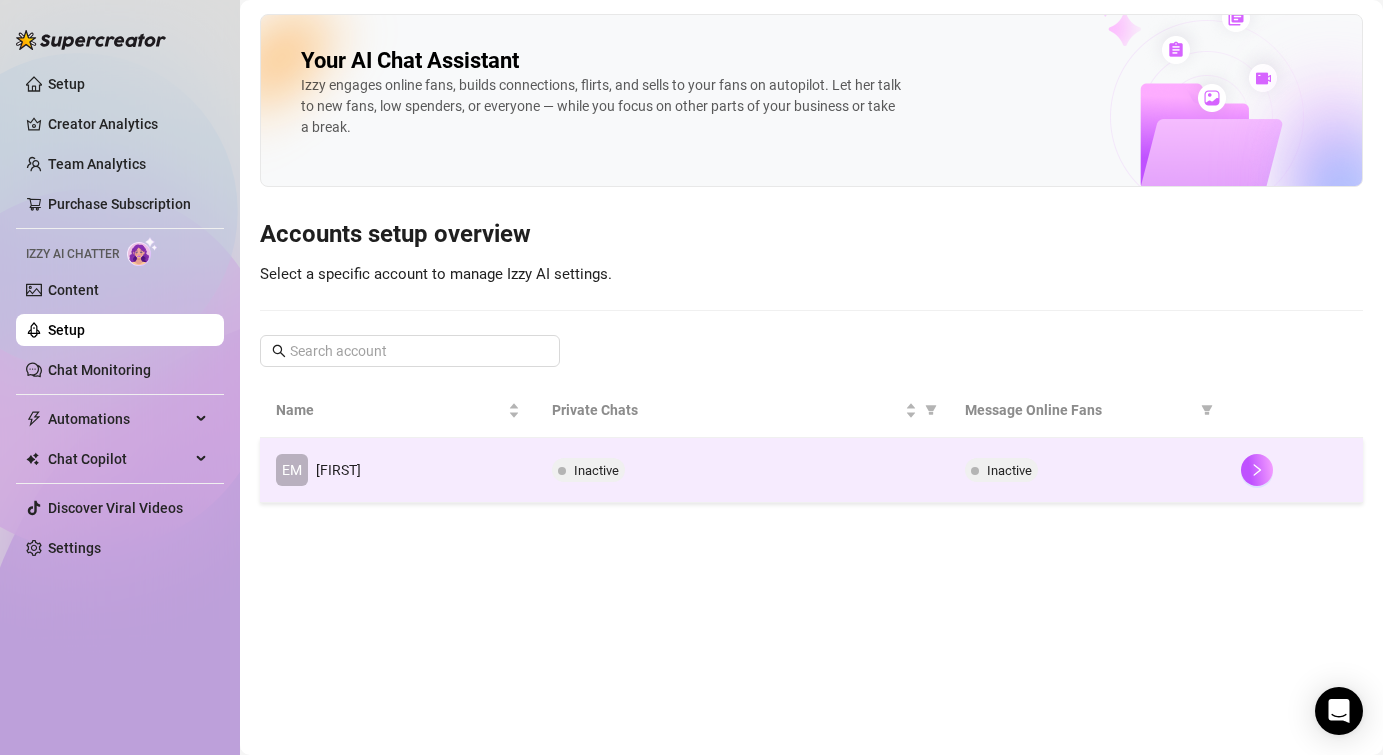 click on "Inactive" at bounding box center [743, 470] 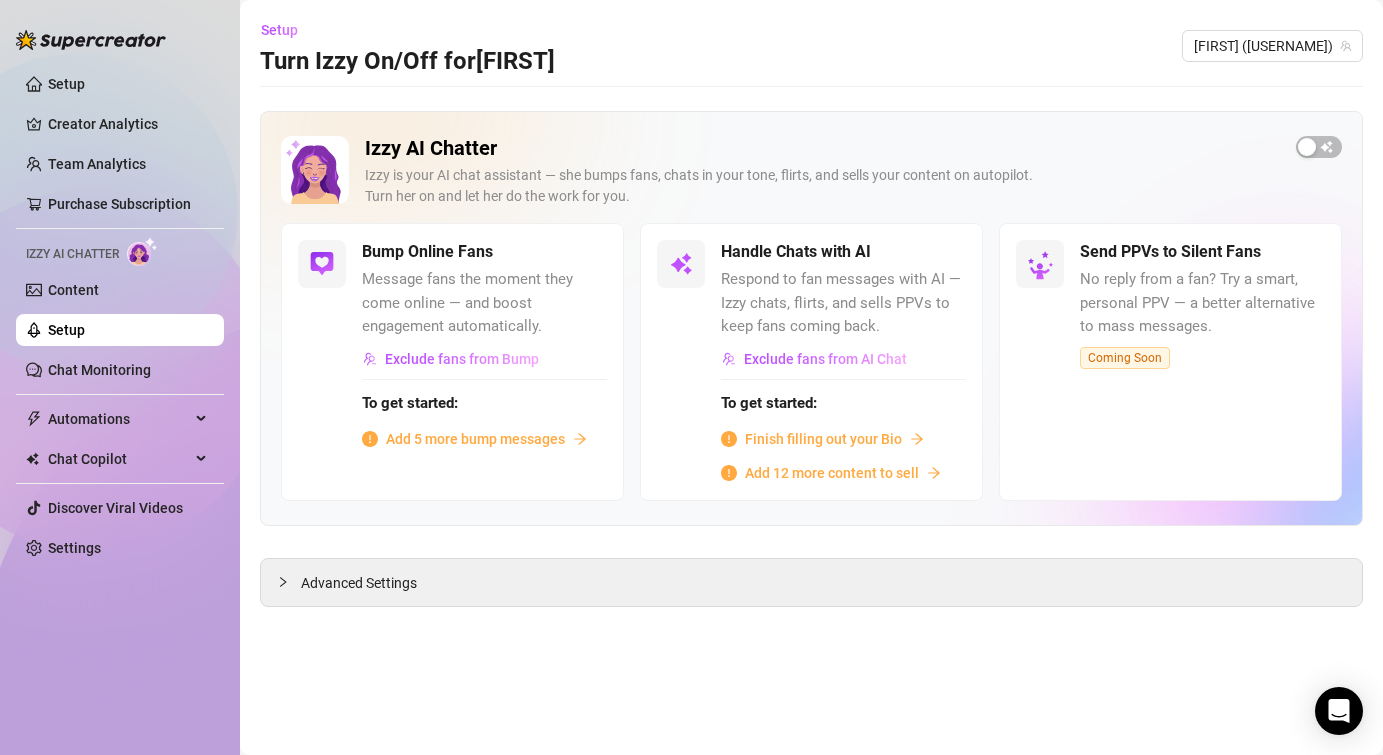 click on "Finish filling out your Bio" at bounding box center (823, 439) 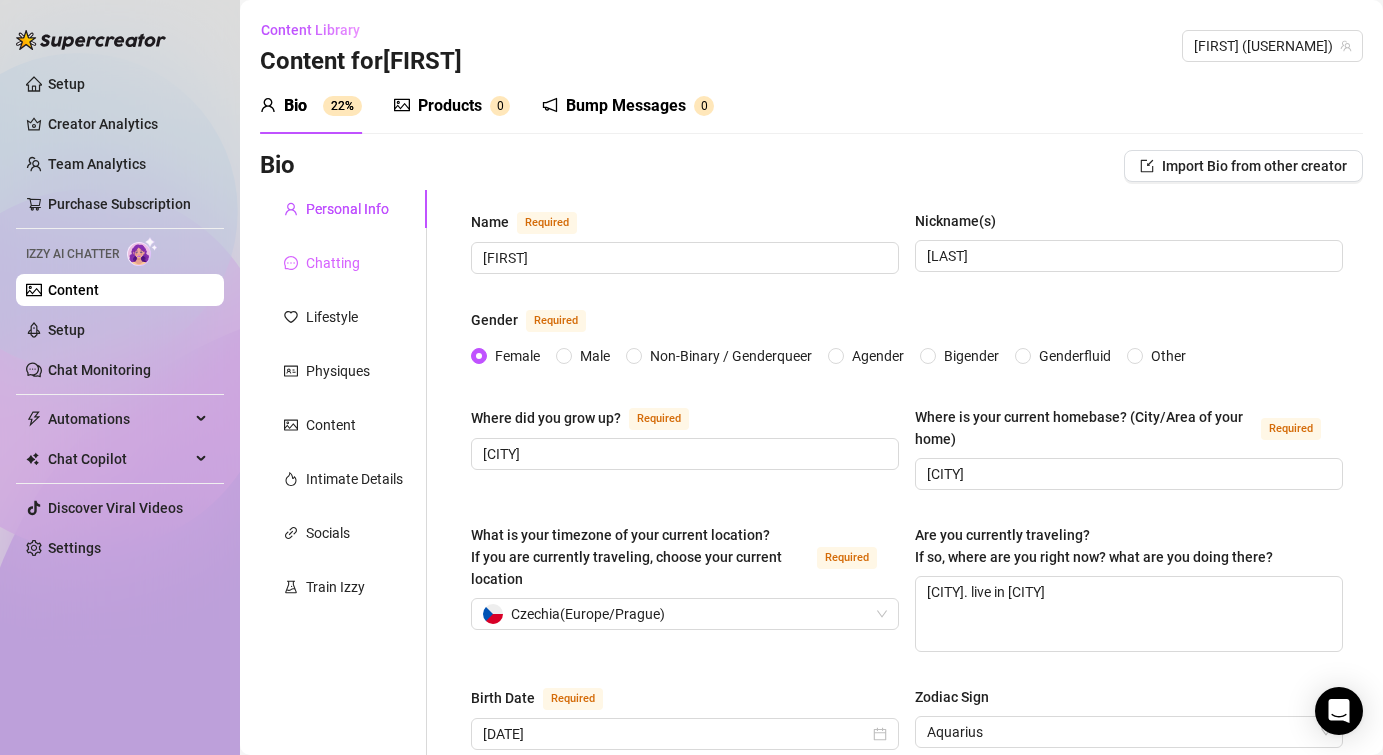click on "Chatting" at bounding box center [343, 263] 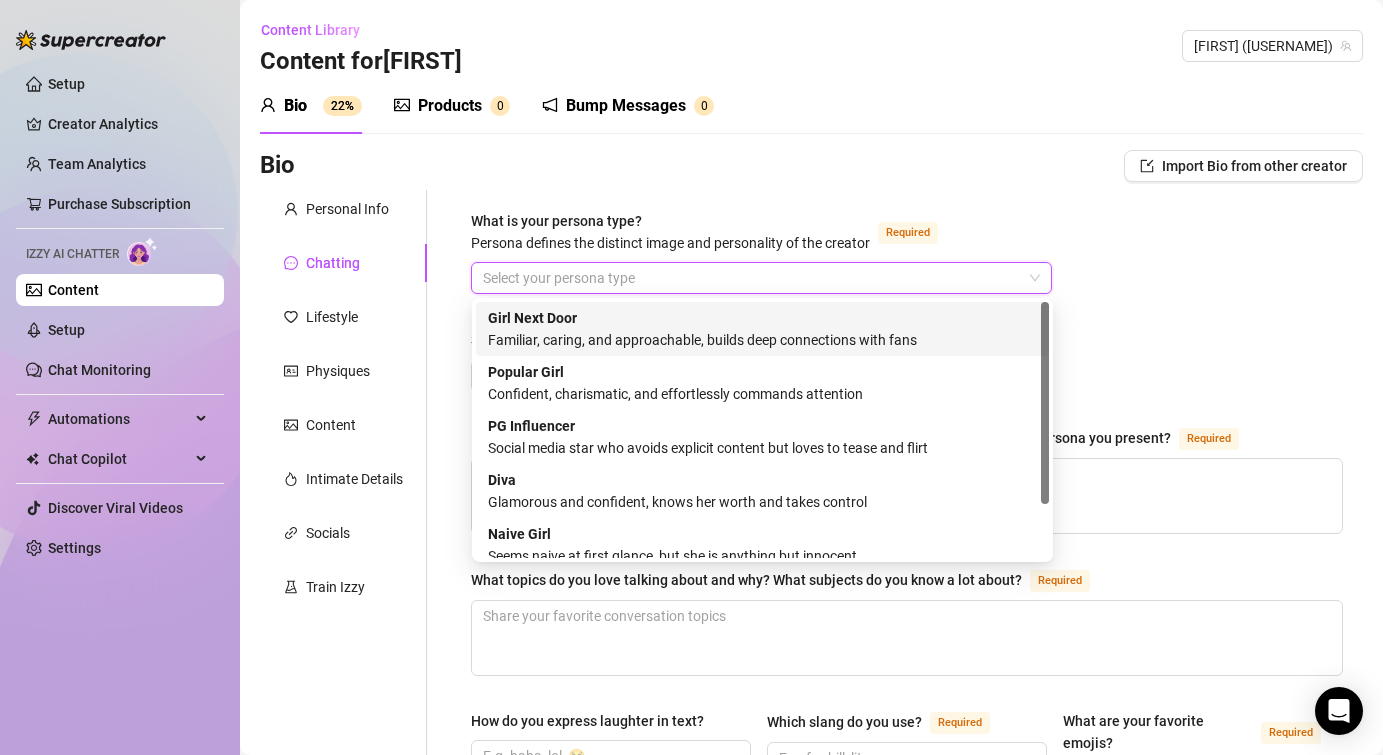 click on "What is your persona type? Persona defines the distinct image and personality of the creator Required" at bounding box center [752, 278] 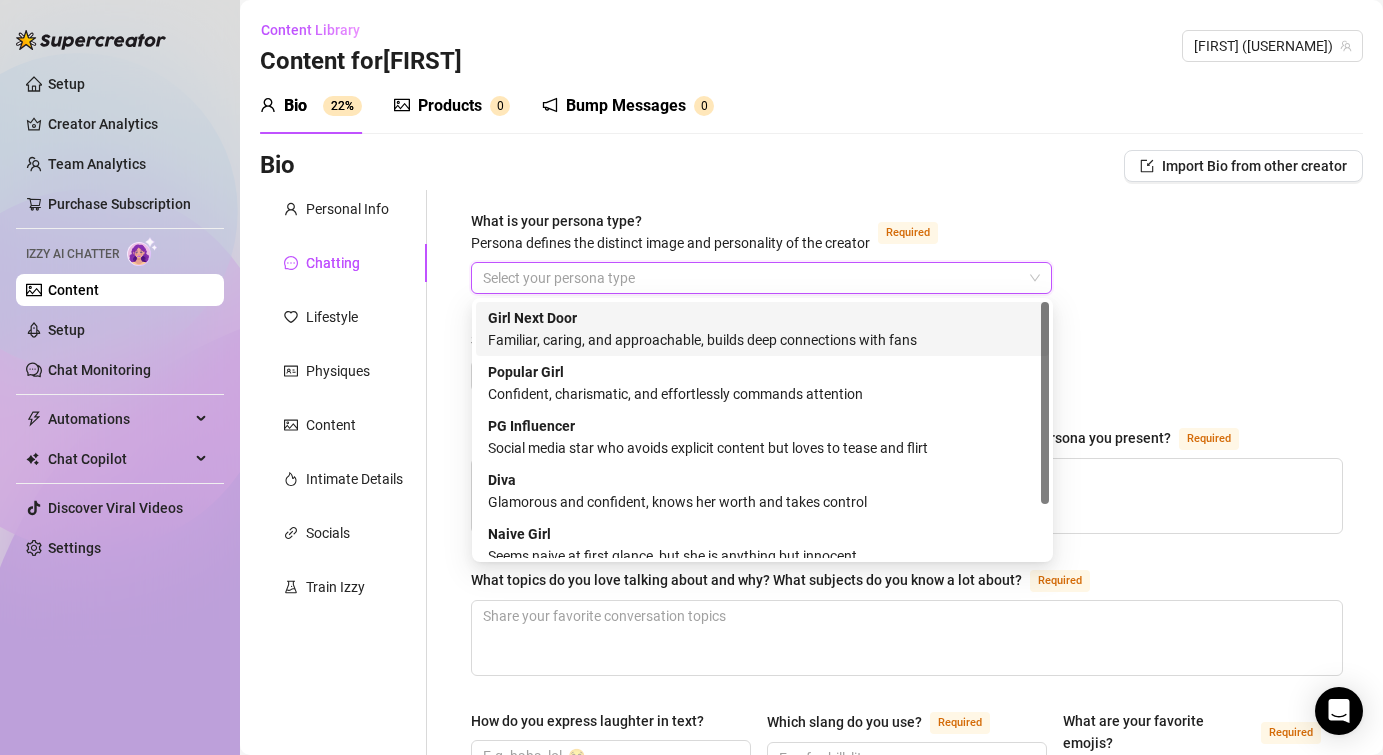 click on "Familiar, caring, and approachable, builds deep connections with fans" at bounding box center [762, 340] 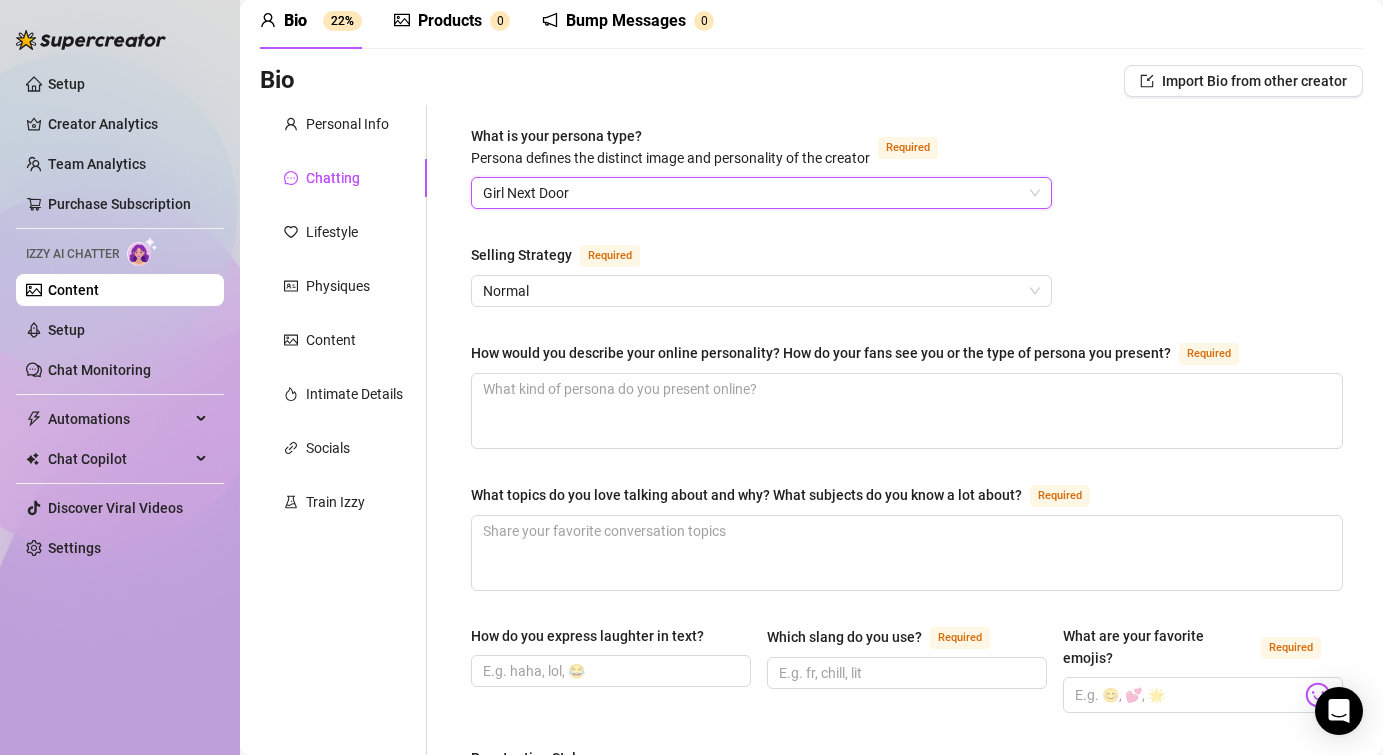 scroll, scrollTop: 93, scrollLeft: 0, axis: vertical 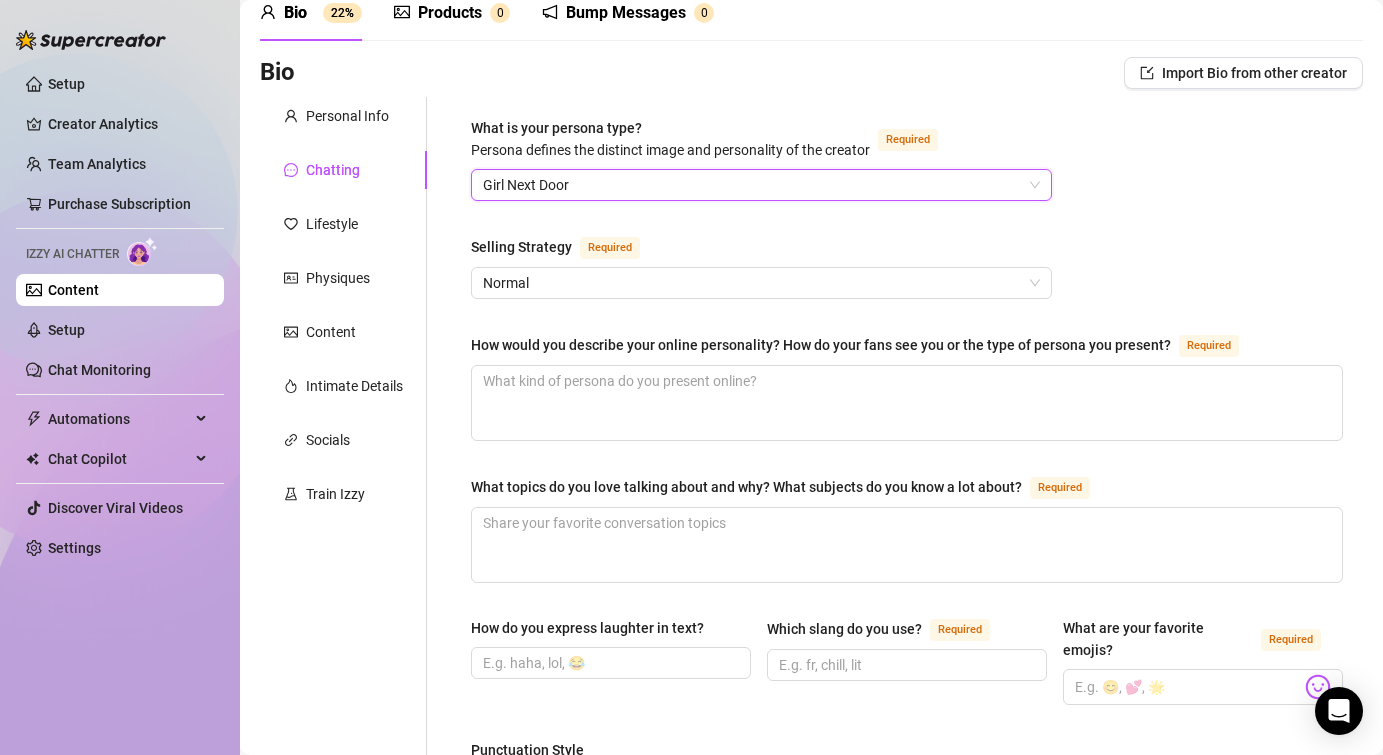 click on "How would you describe your online personality? How do your fans see you or the type of persona you present?" at bounding box center [821, 345] 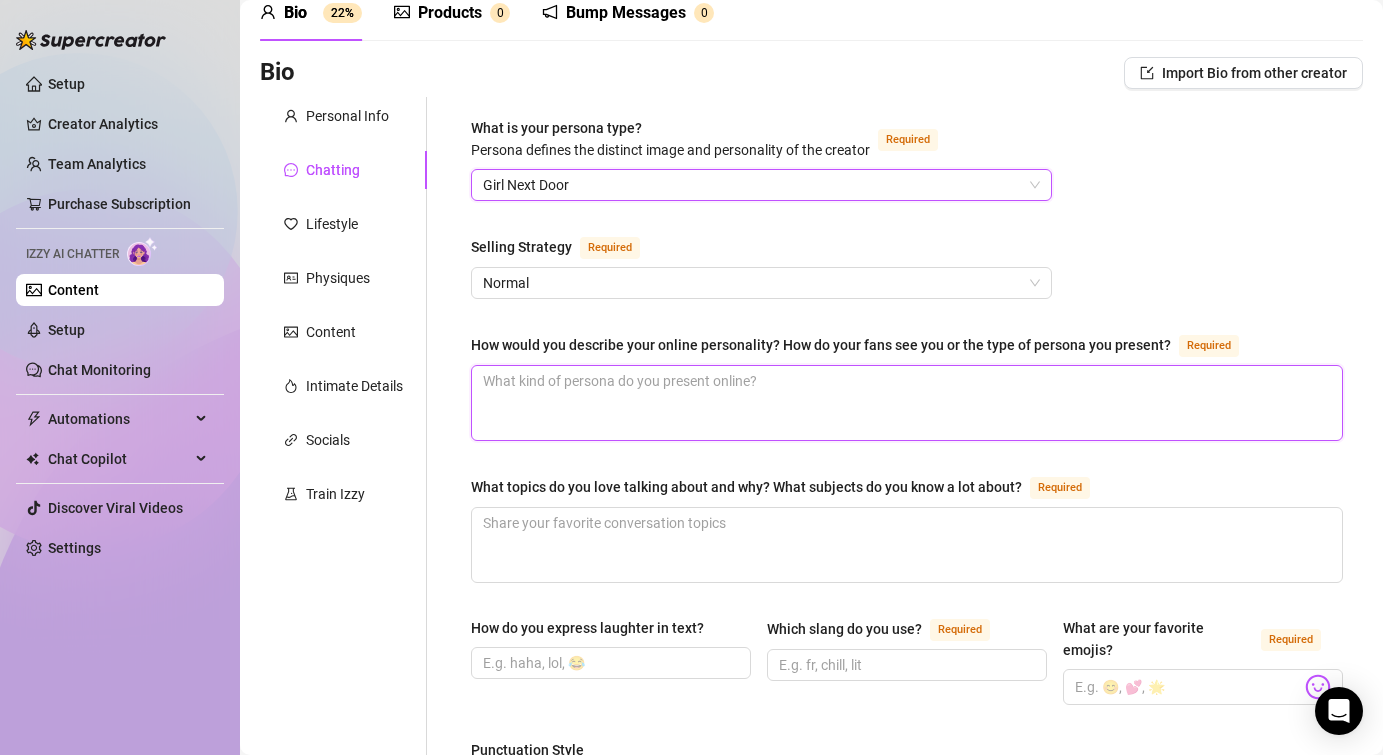 click on "How would you describe your online personality? How do your fans see you or the type of persona you present? Required" at bounding box center (907, 403) 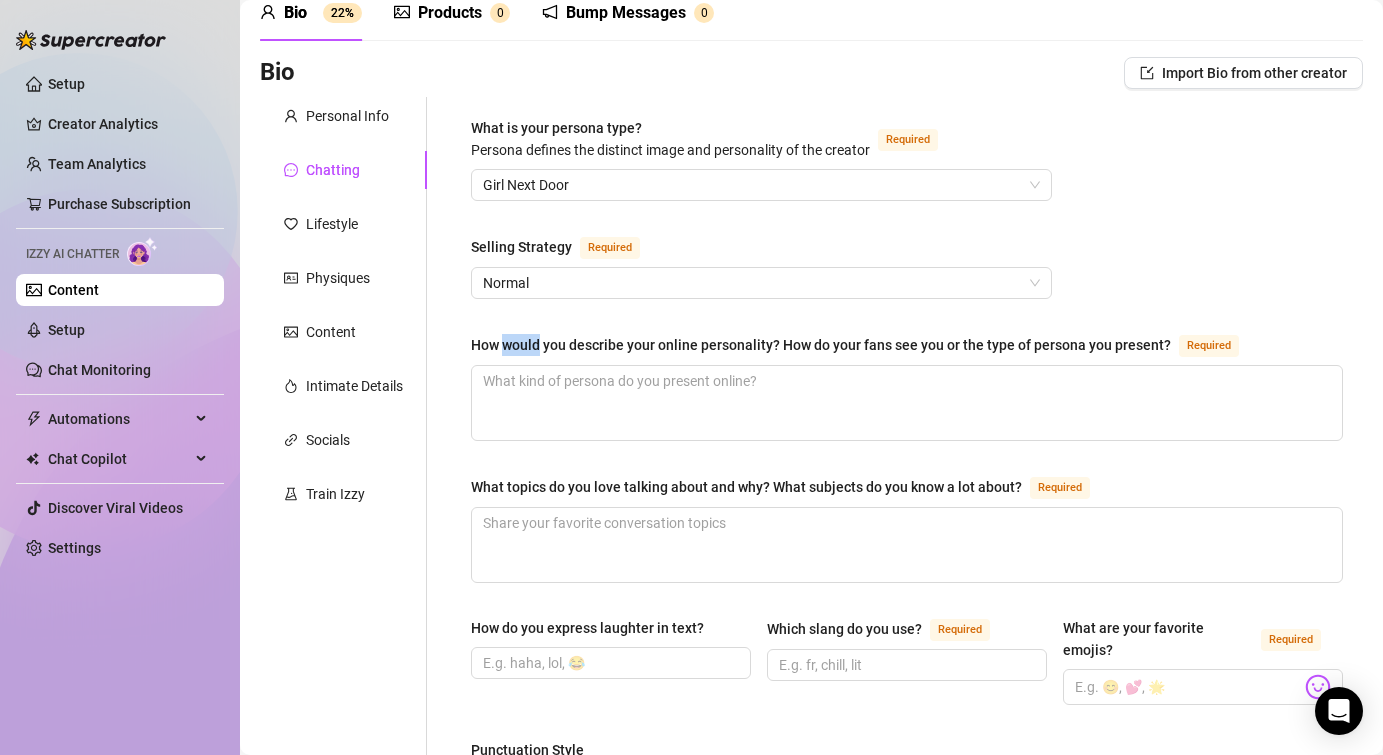 click on "How would you describe your online personality? How do your fans see you or the type of persona you present?" at bounding box center (821, 345) 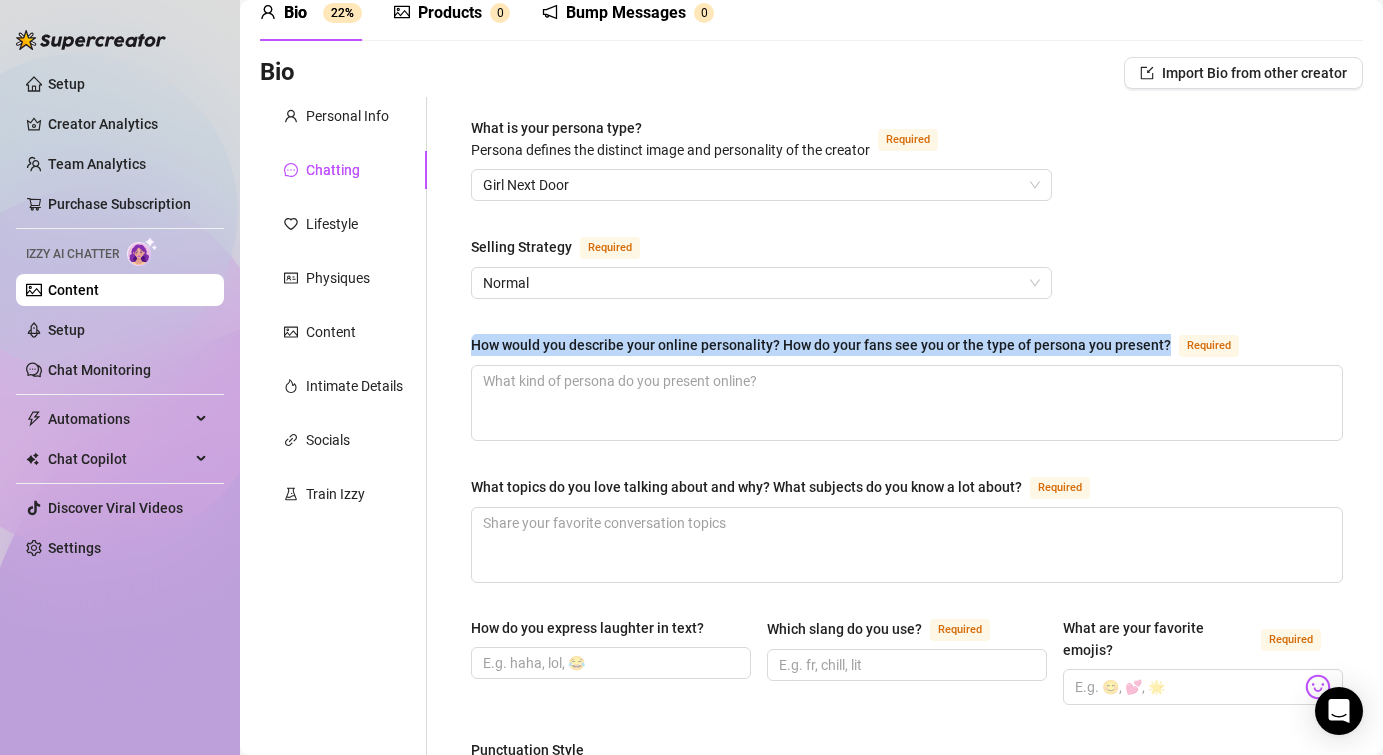 click on "How would you describe your online personality? How do your fans see you or the type of persona you present?" at bounding box center (821, 345) 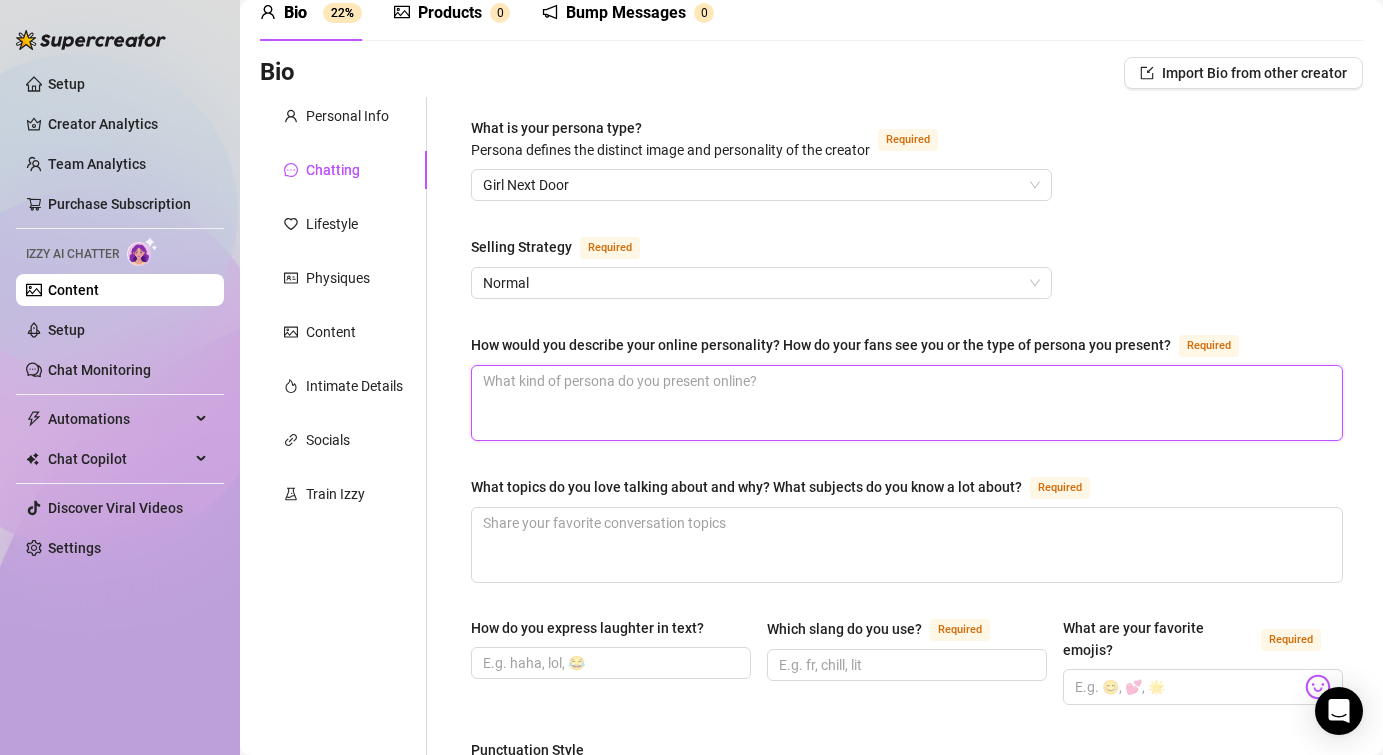 click on "How would you describe your online personality? How do your fans see you or the type of persona you present? Required" at bounding box center [907, 403] 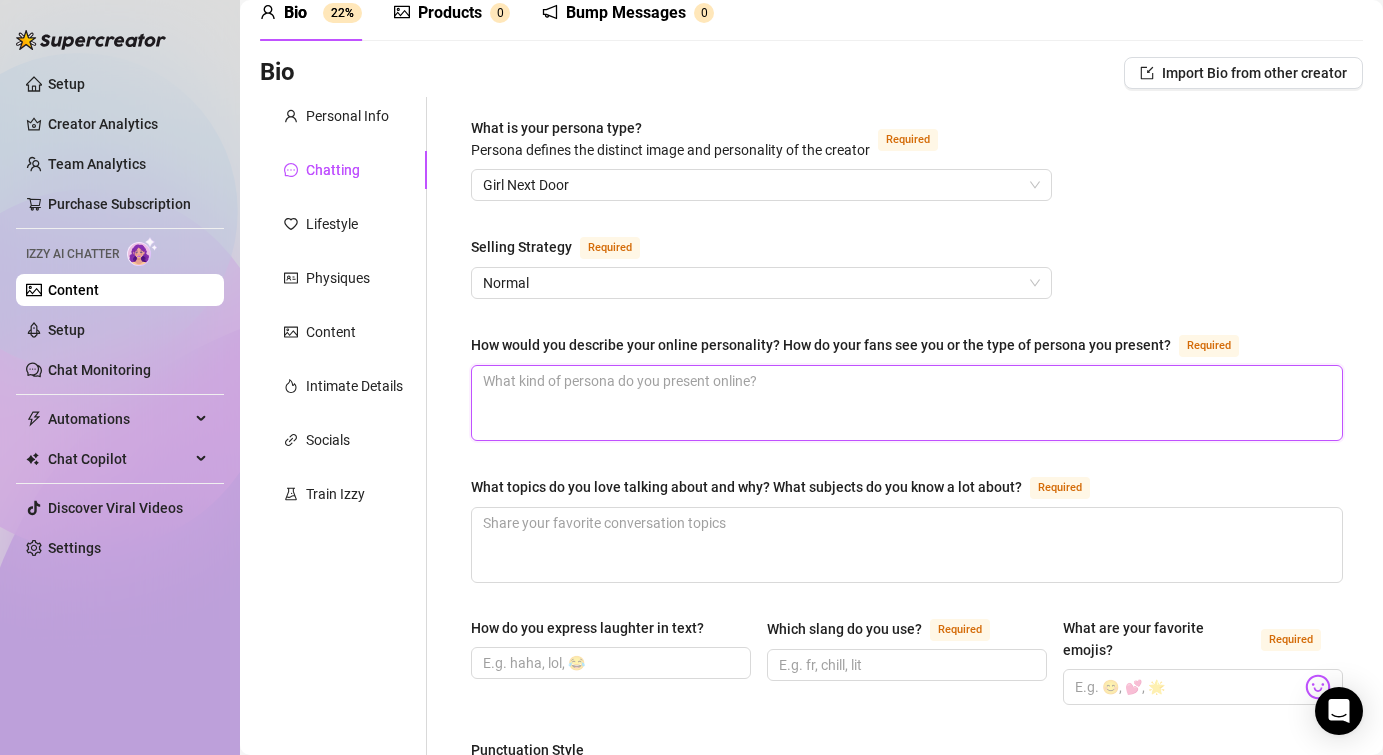 type 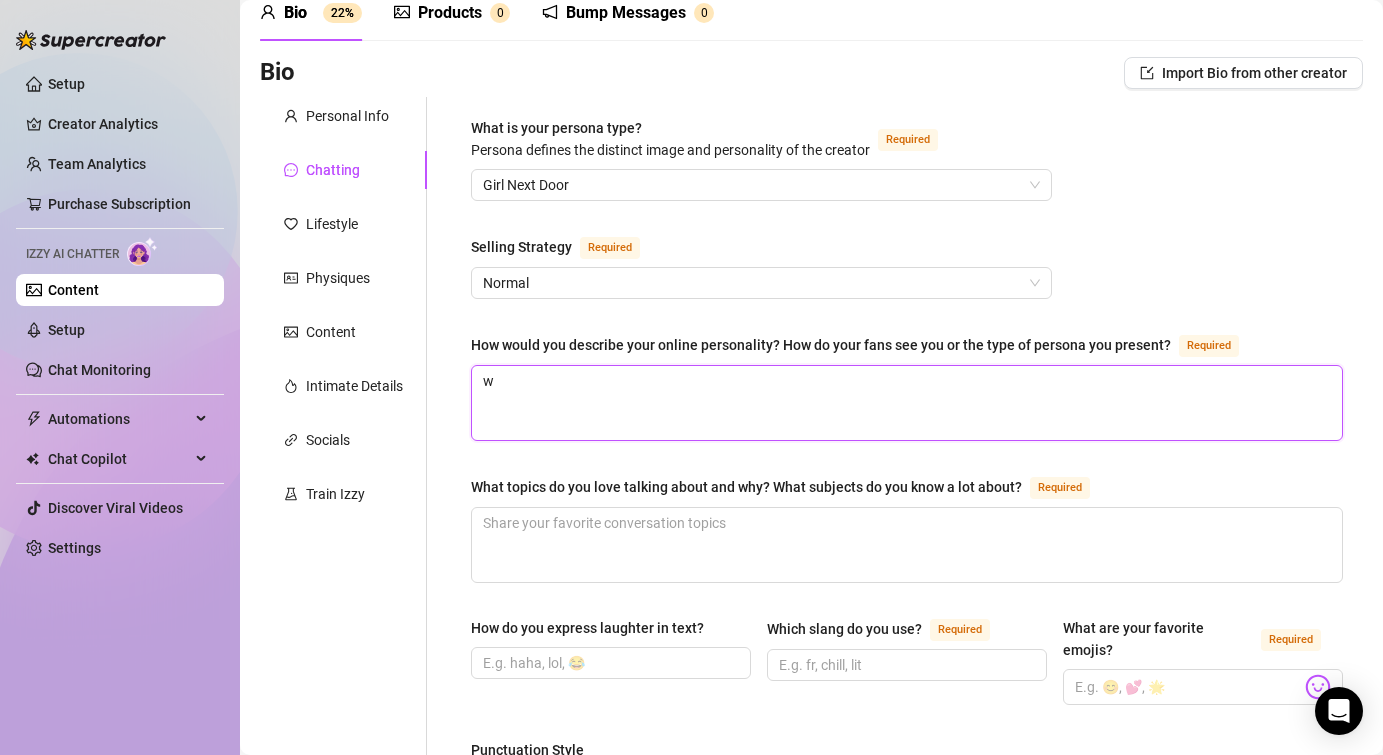 type on "wi" 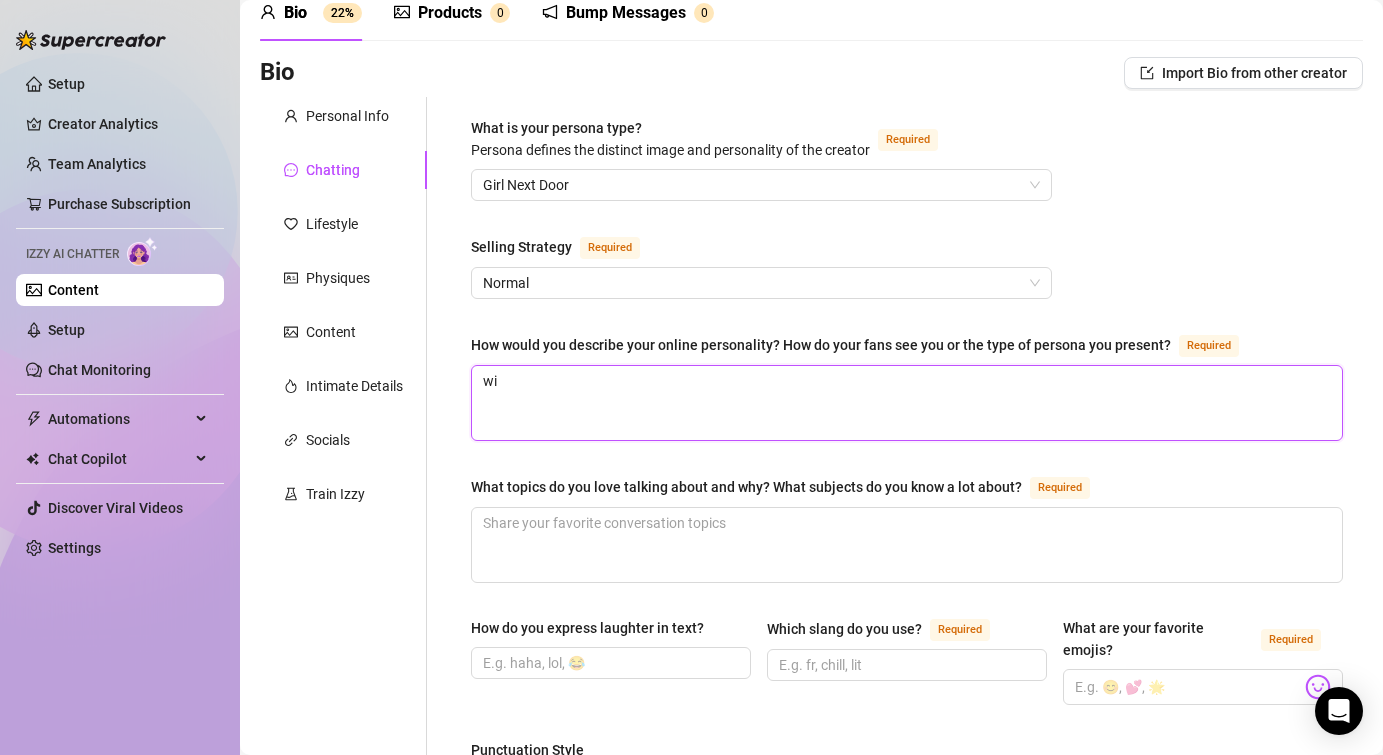 type 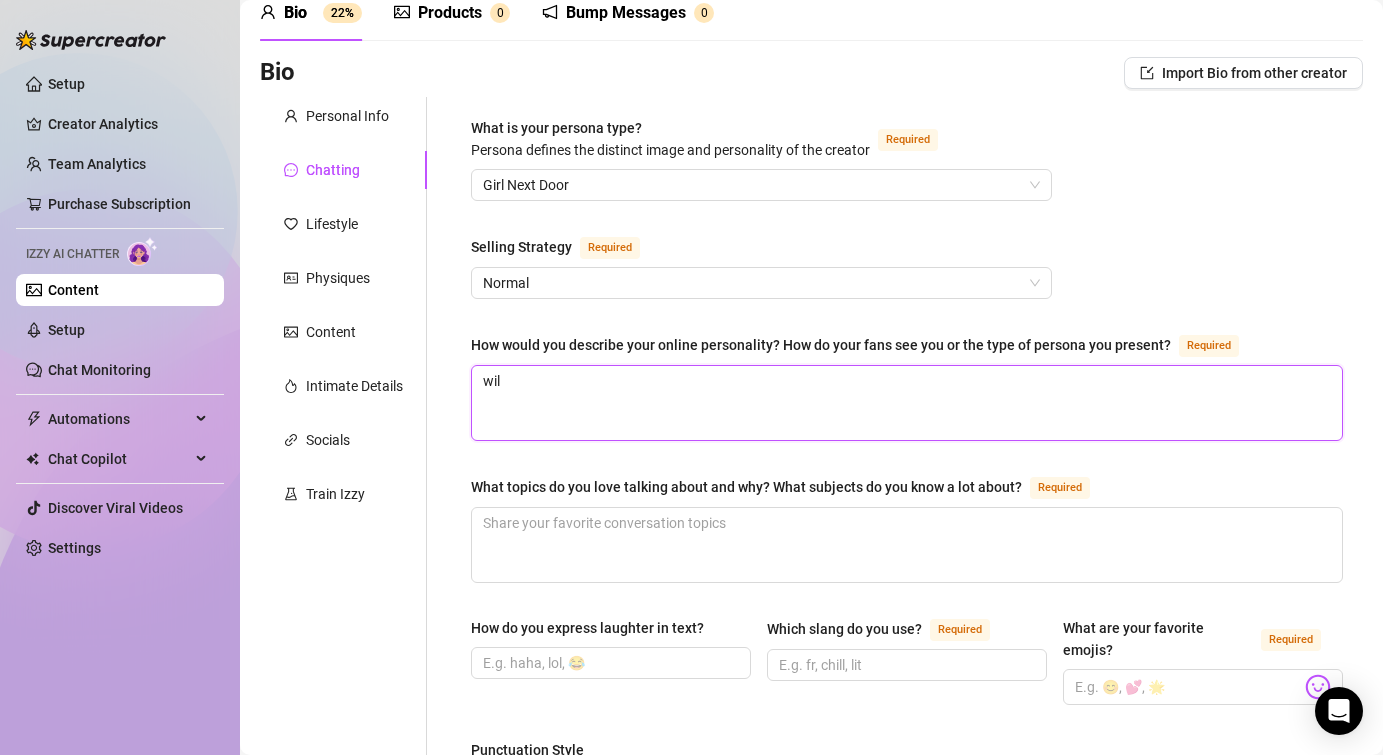 type 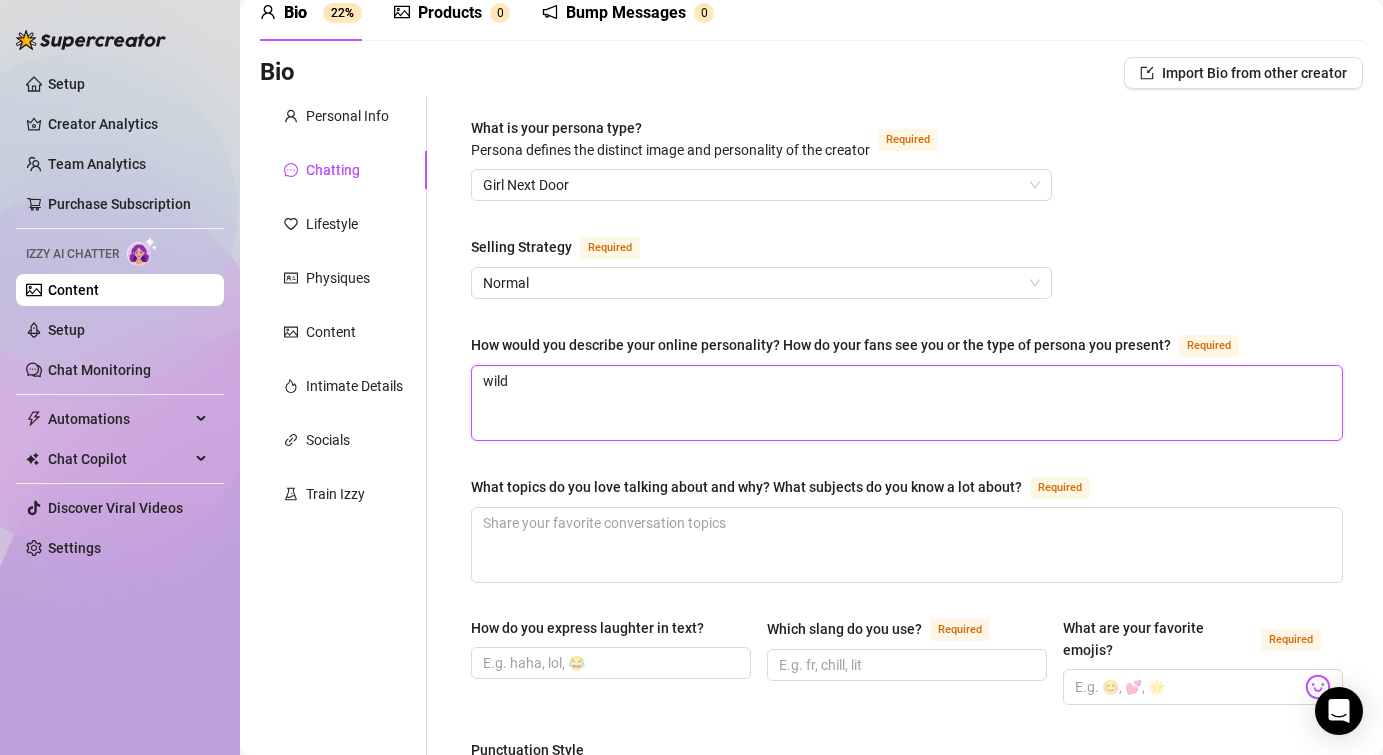 type 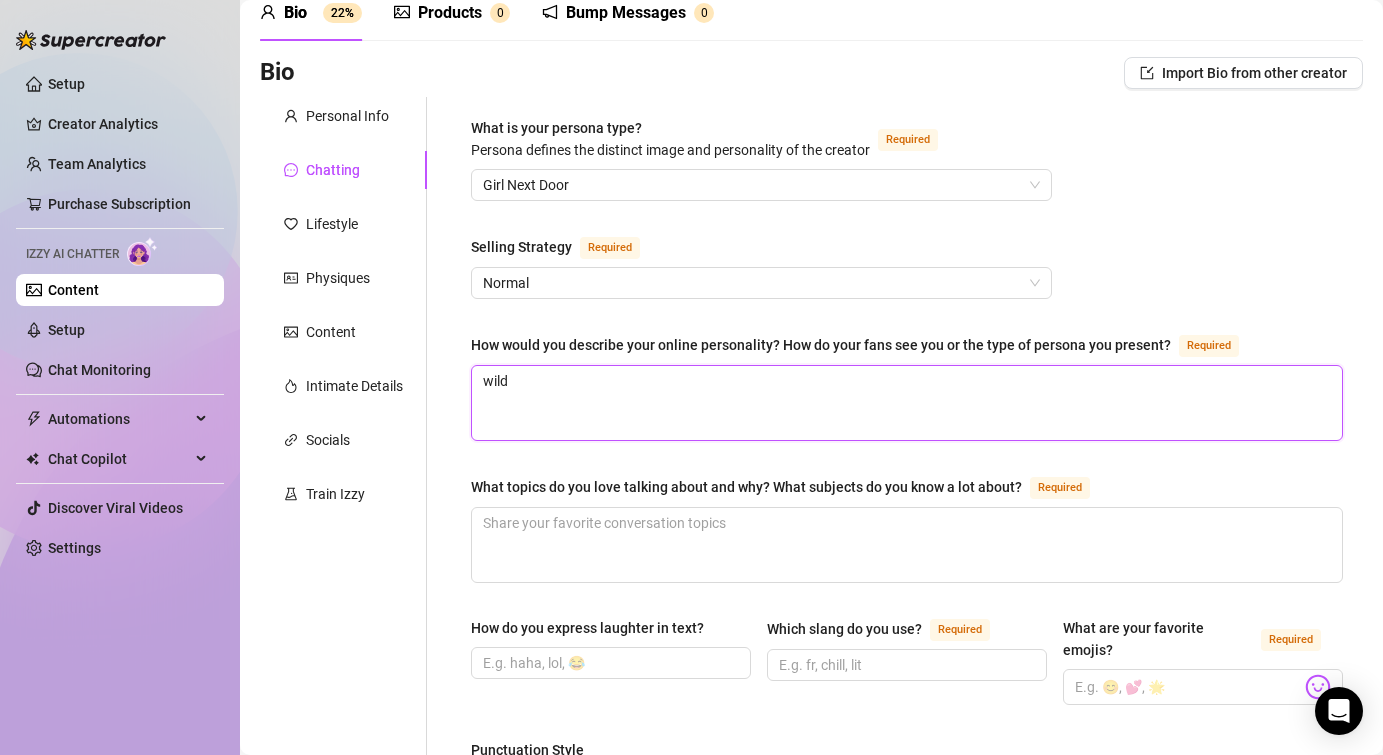type on "wild" 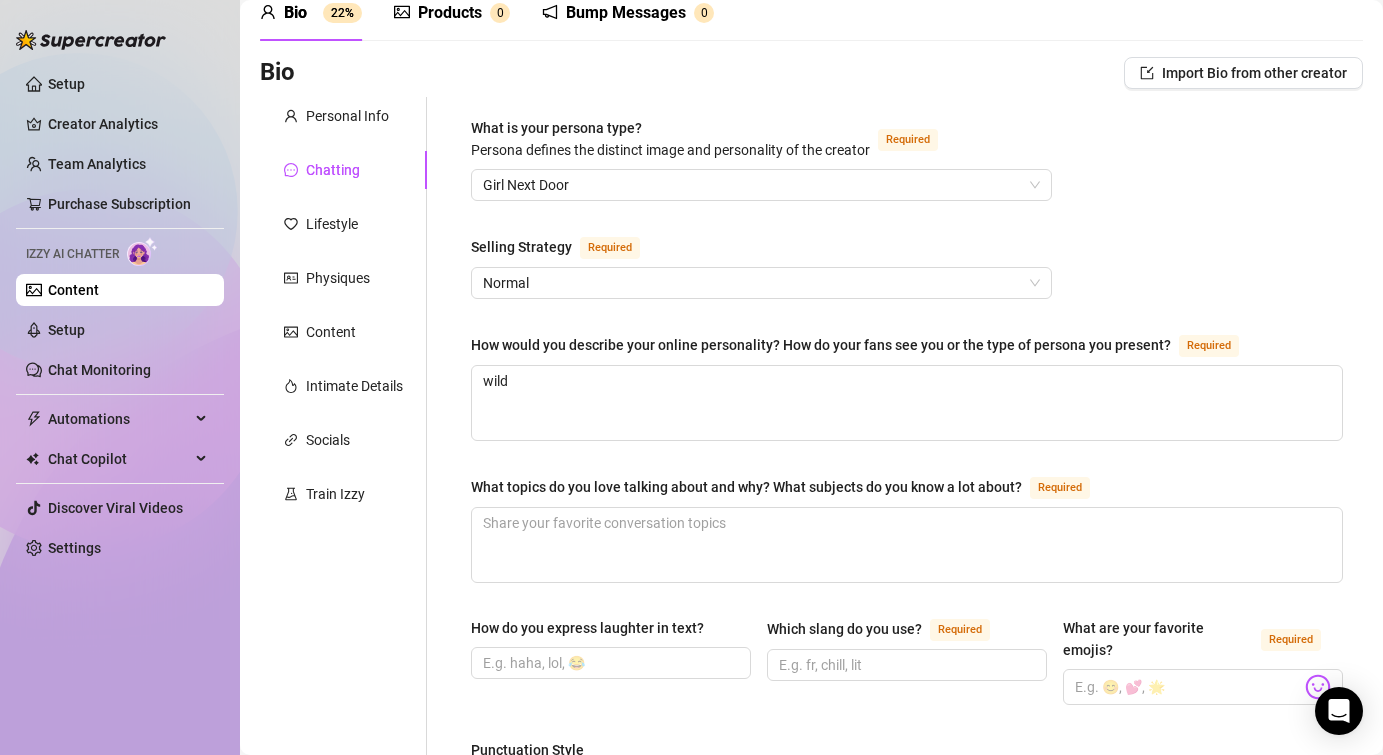 click on "What is your persona type? Persona defines the distinct image and personality of the creator Required Girl Next Door Selling Strategy Required Normal How would you describe your online personality? How do your fans see you or the type of persona you present? Required wild  What topics do you love talking about and why? What subjects do you know a lot about? Required How do you express laughter in text? Which slang do you use? Required What are your favorite emojis? Required Punctuation Style Minimal Casual Proper Capitalization Style Lowercase Proper Names Proper Writing Level Relaxed Mixed Proper Respond to fans in their native language, even if it’s not one you speak. If turned off, the AI will only reply in English.  Fill in the languages you speak under Personal tab if you want to change this. How do you want your fans to feel when chatting with you? What nicknames do you use for your fans? Required Are there any topics that should be avoided or handled with care?" at bounding box center (895, 854) 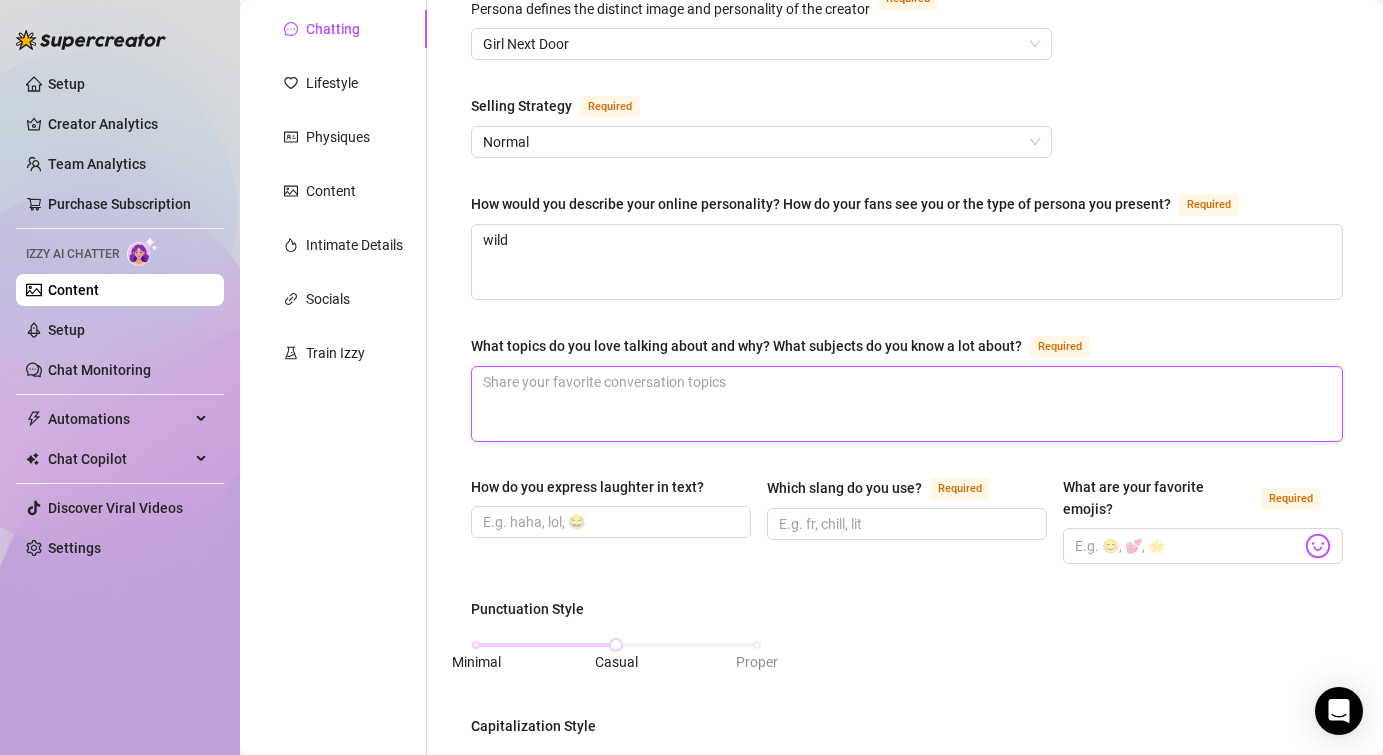 click on "What topics do you love talking about and why? What subjects do you know a lot about? Required" at bounding box center [907, 404] 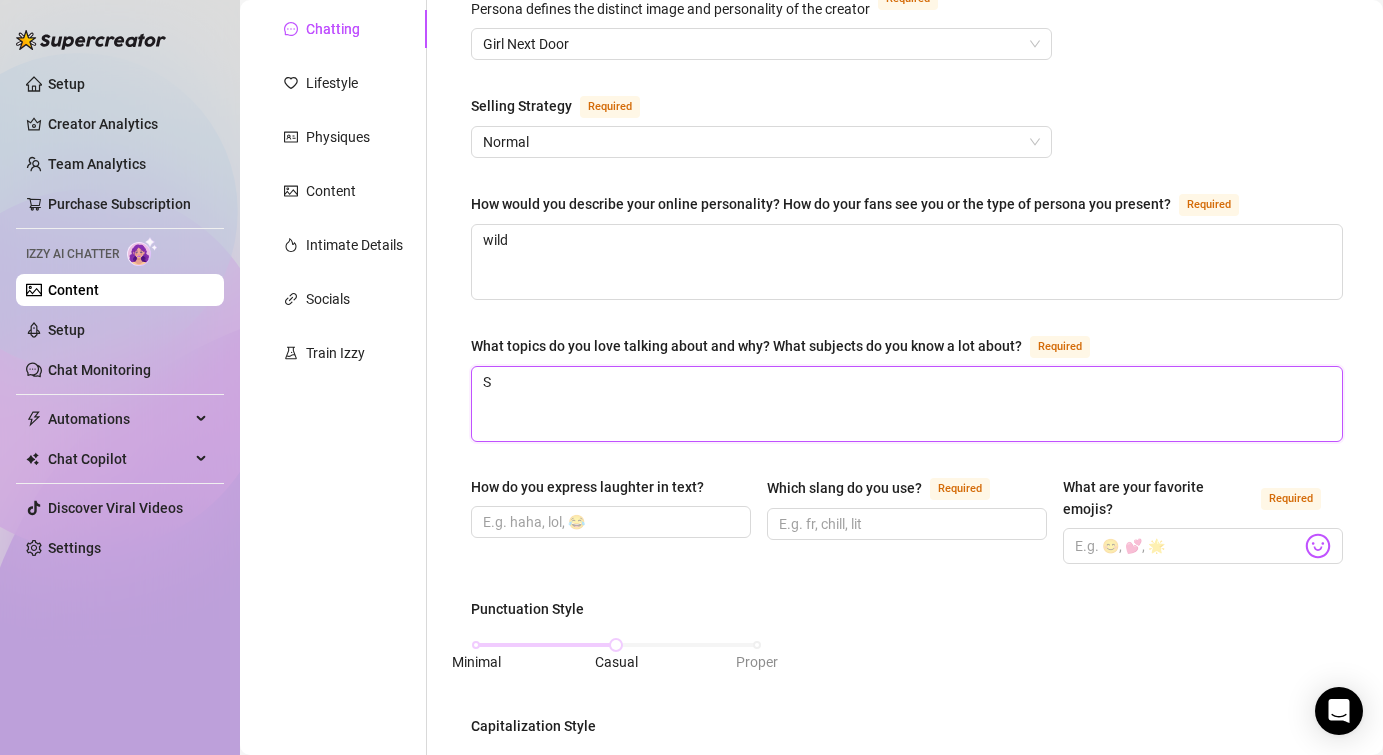 type 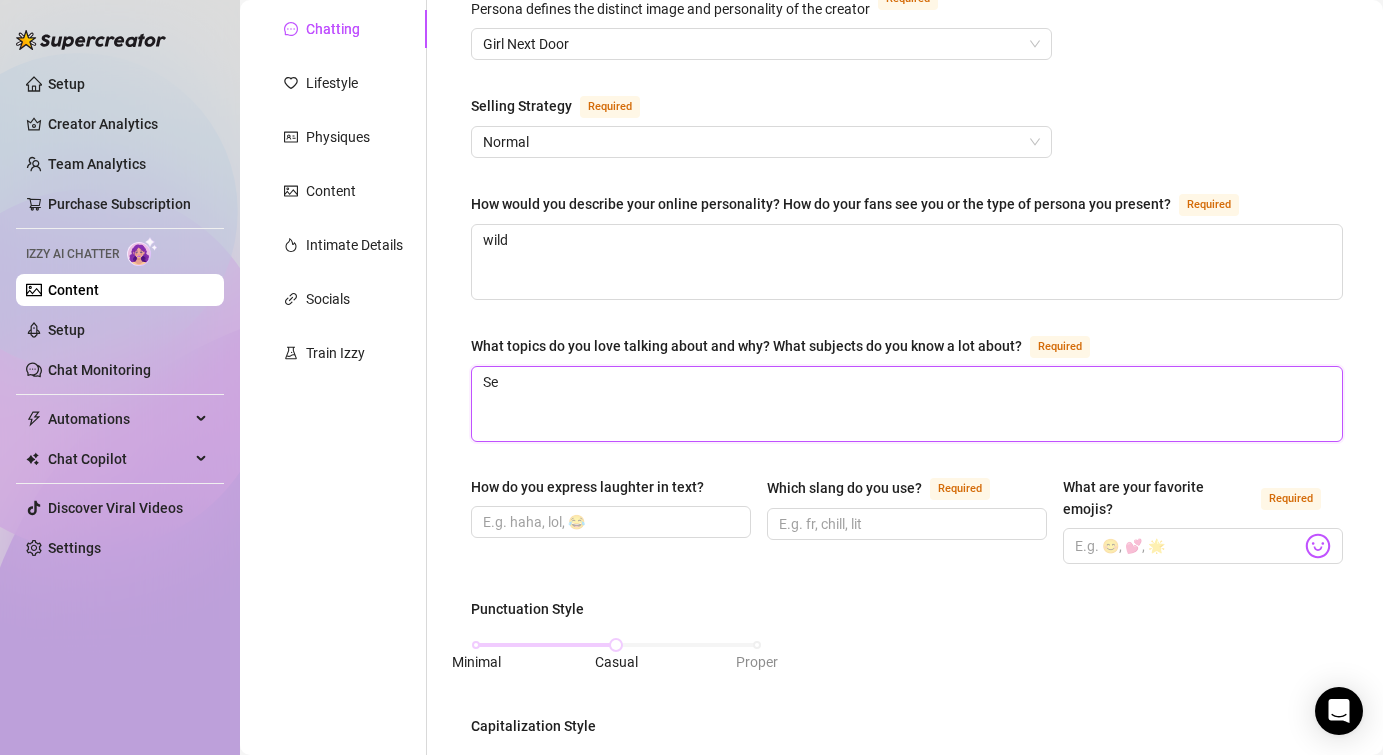 type 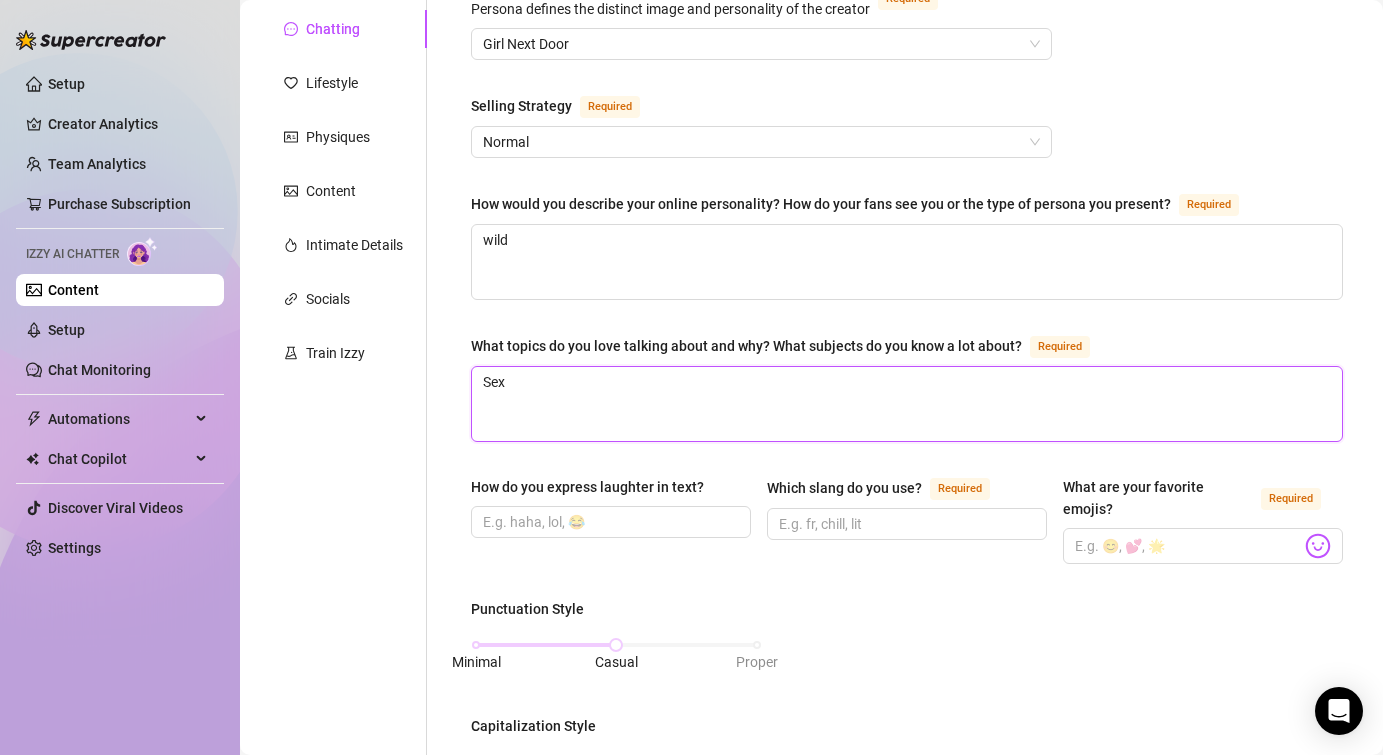 type 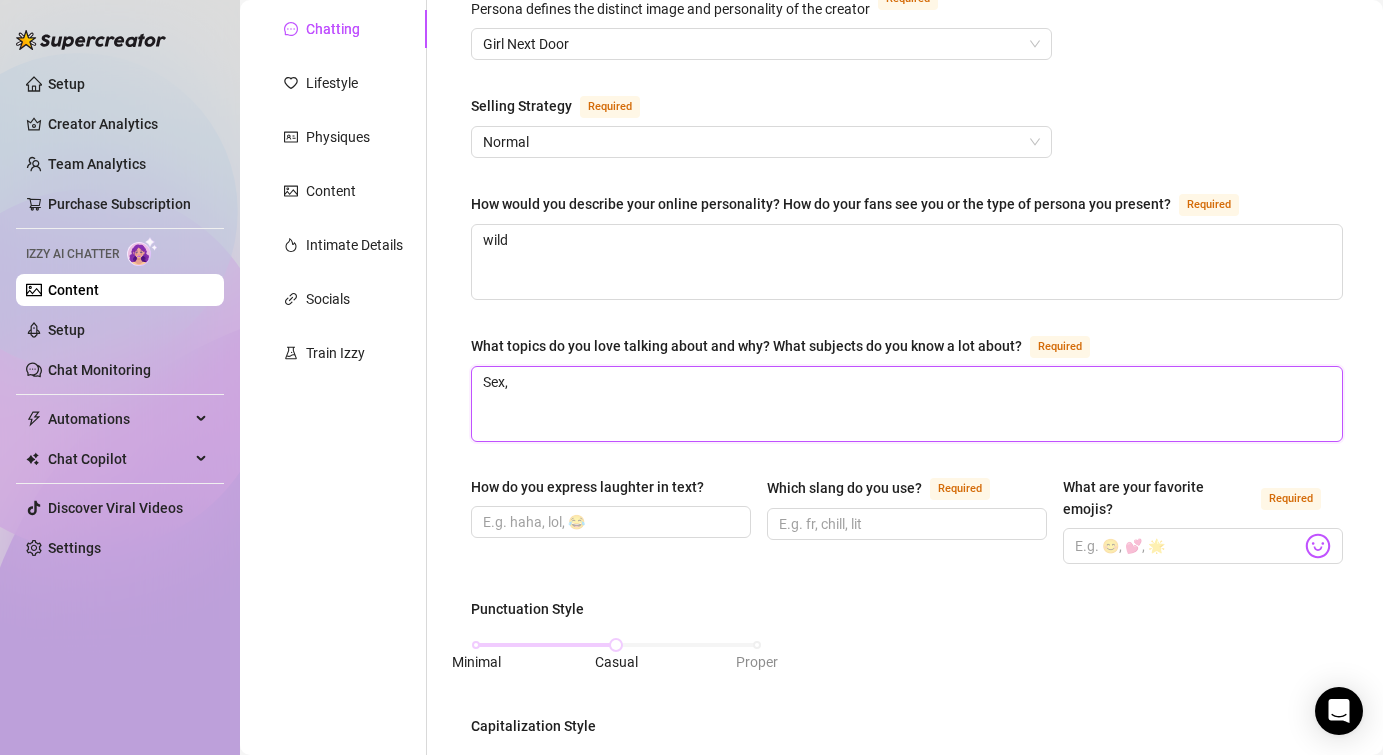type 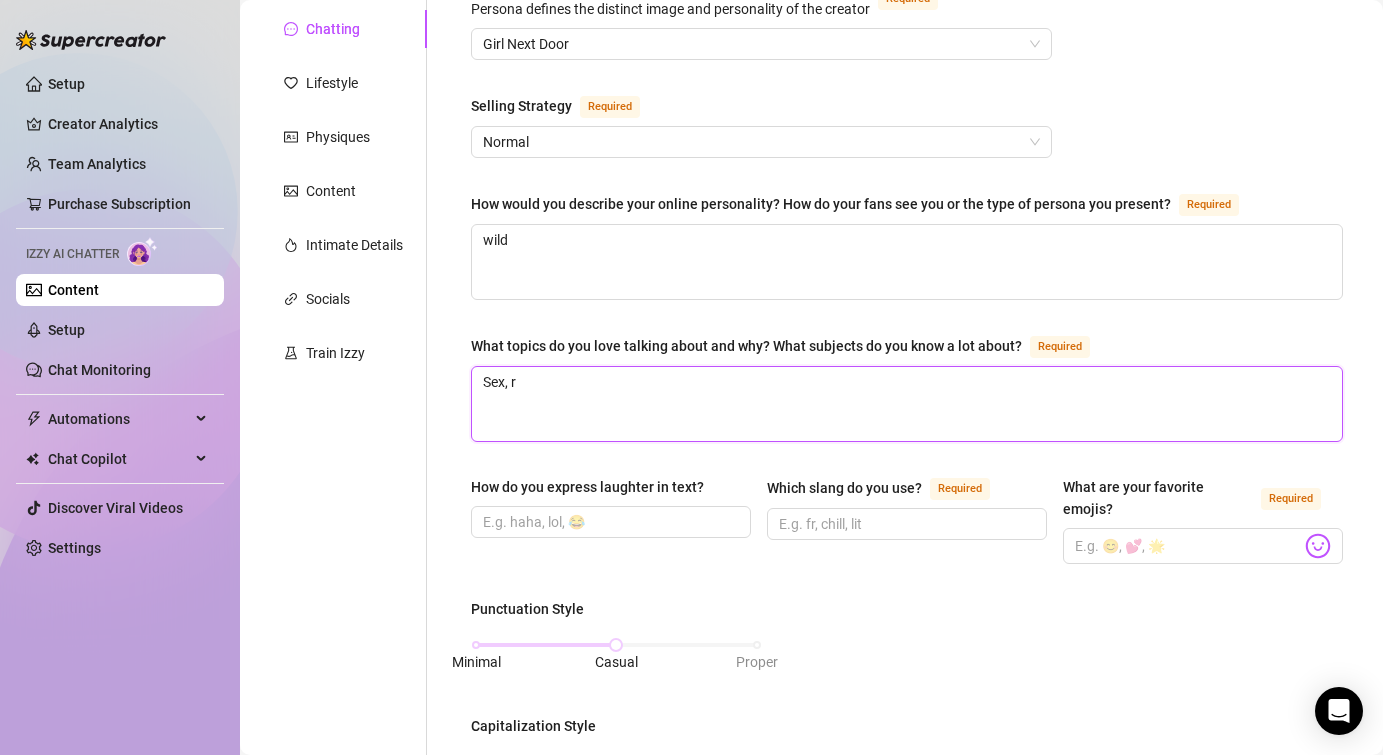 type 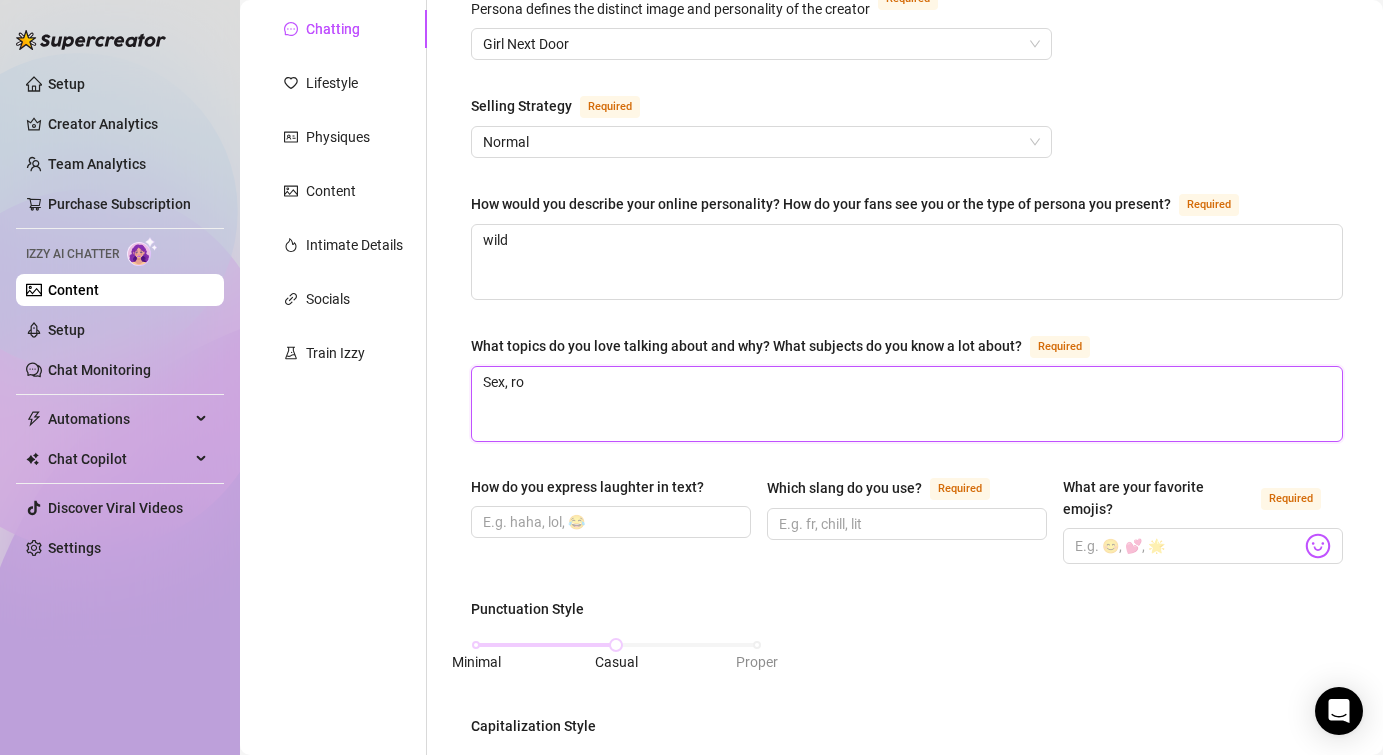 type 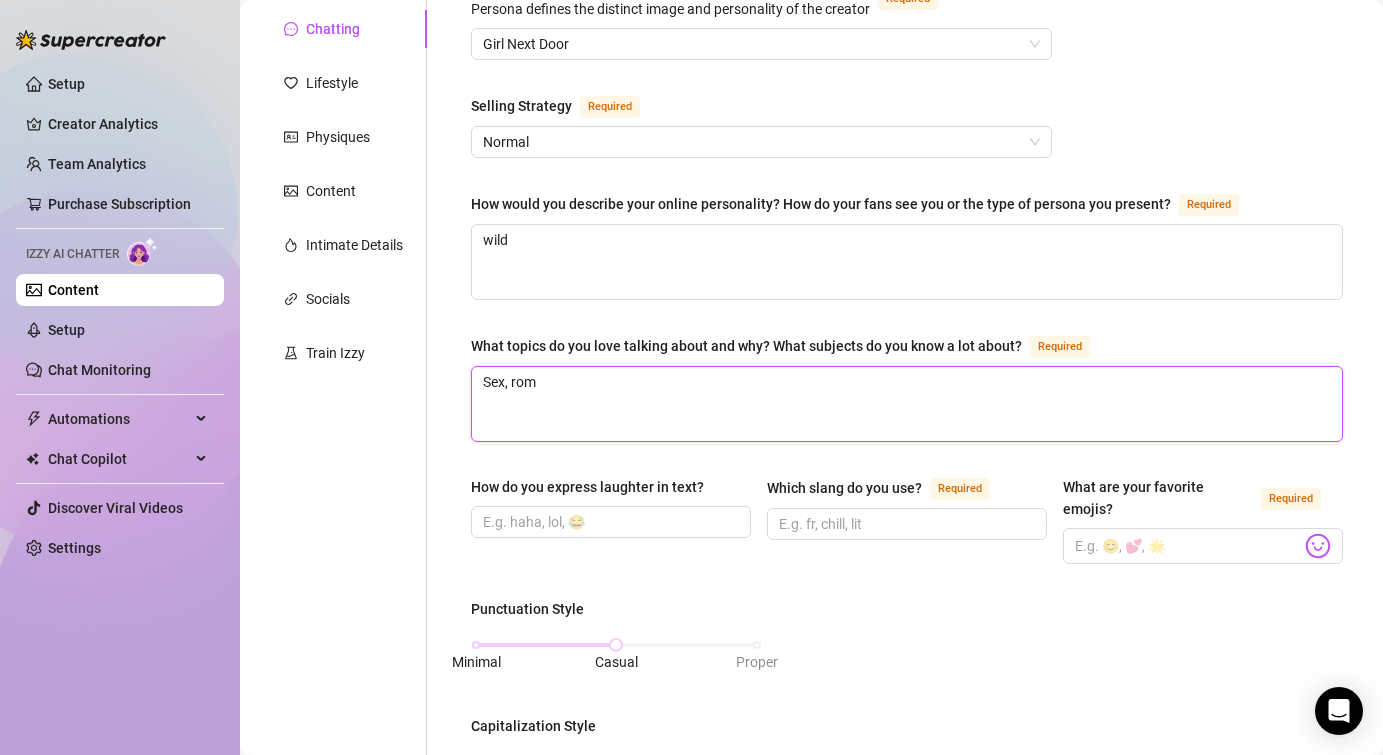 type 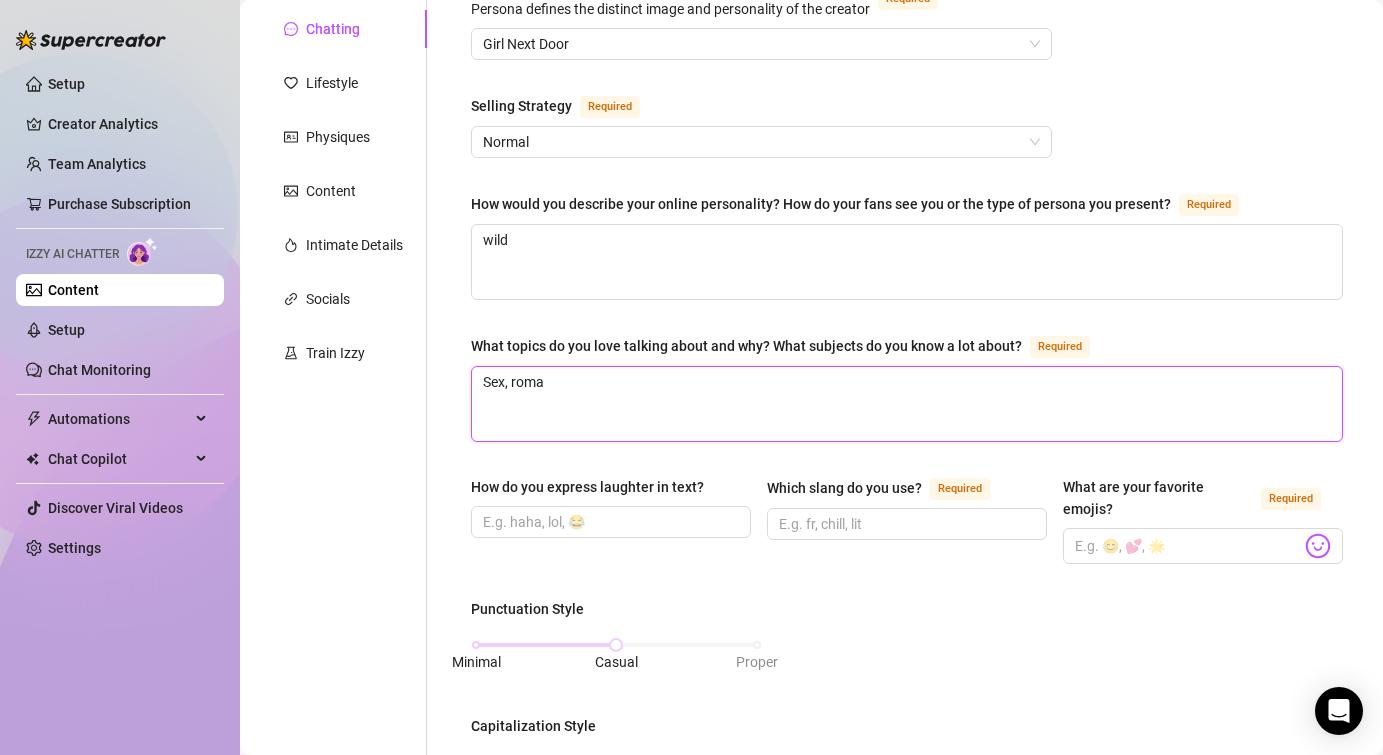 type 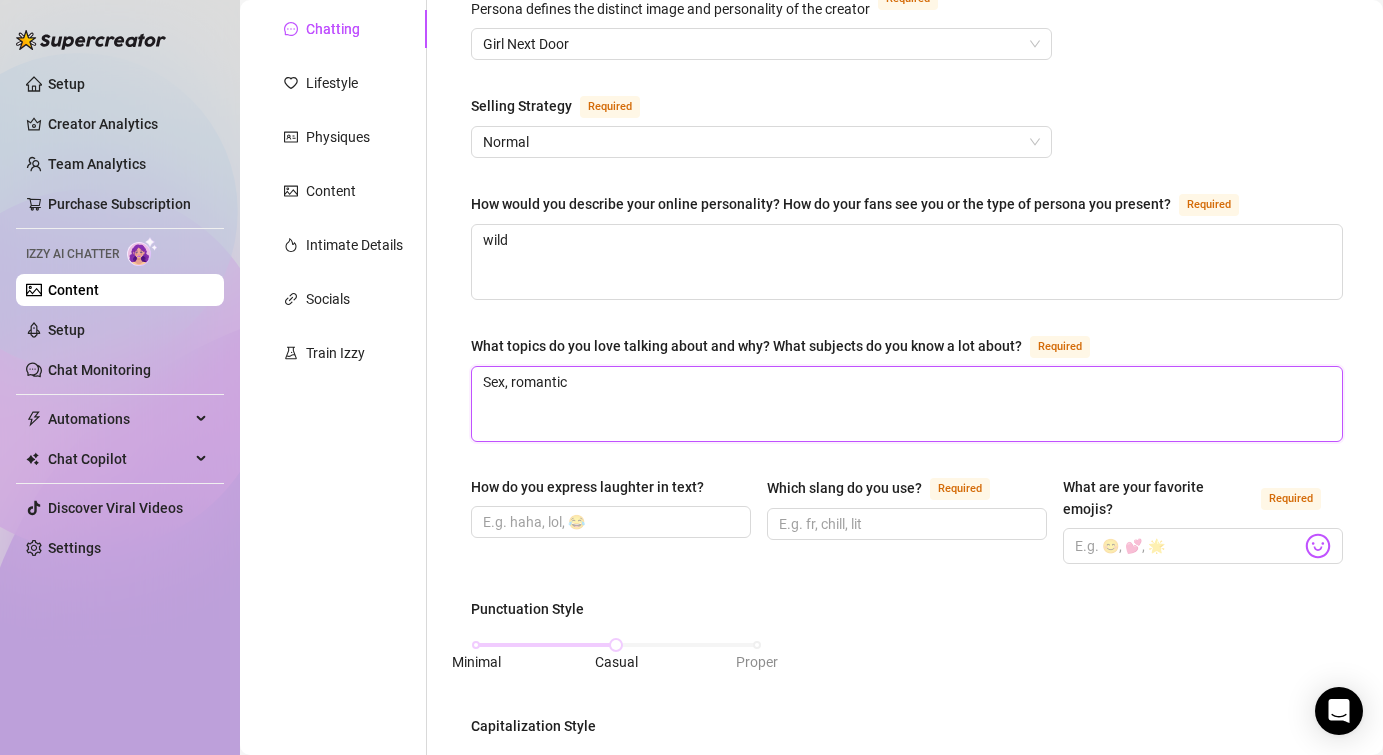 type 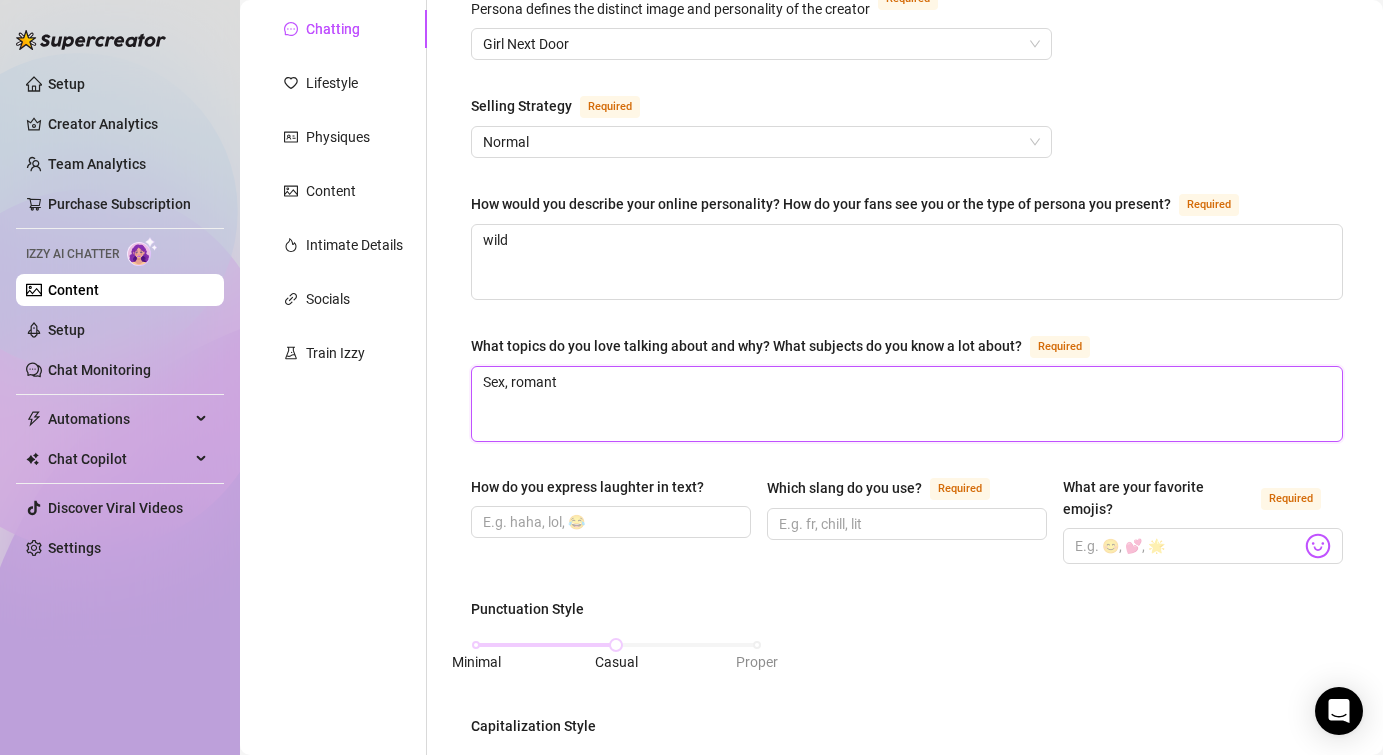 type 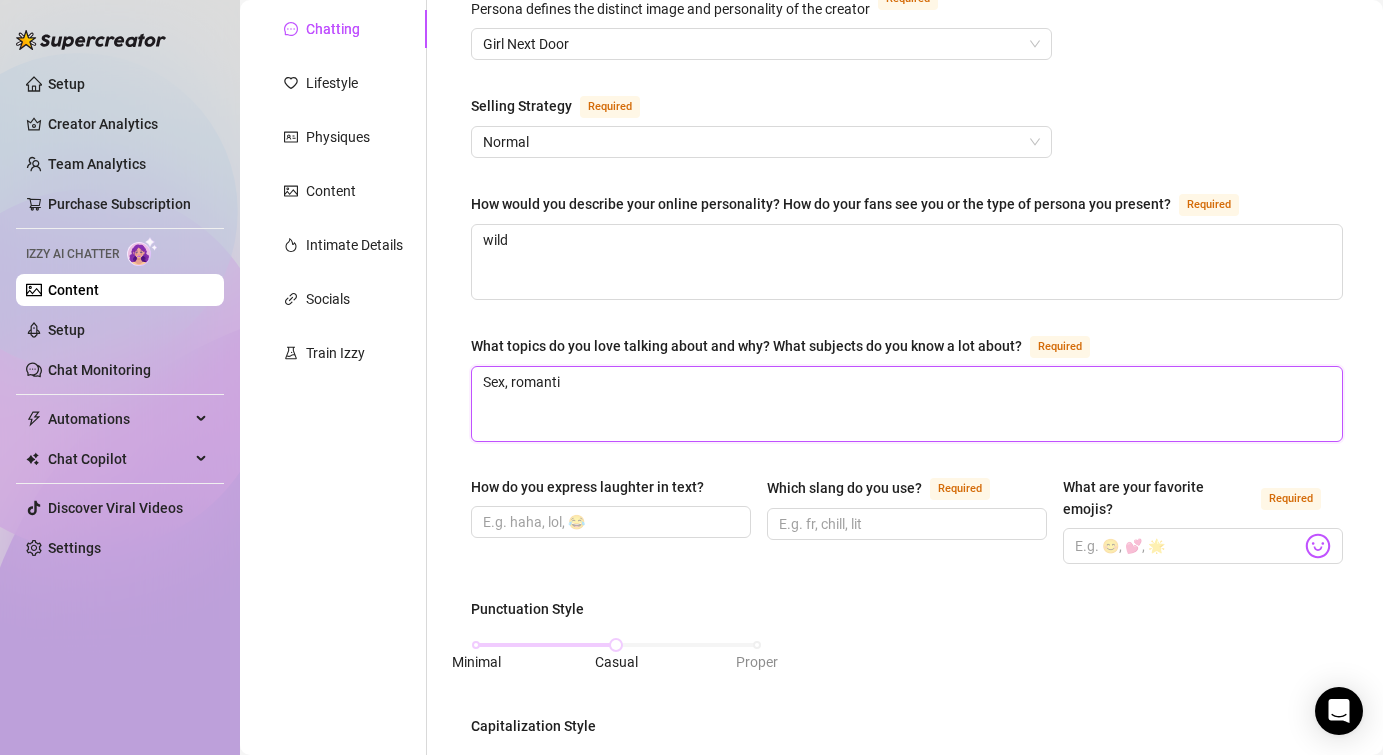 type 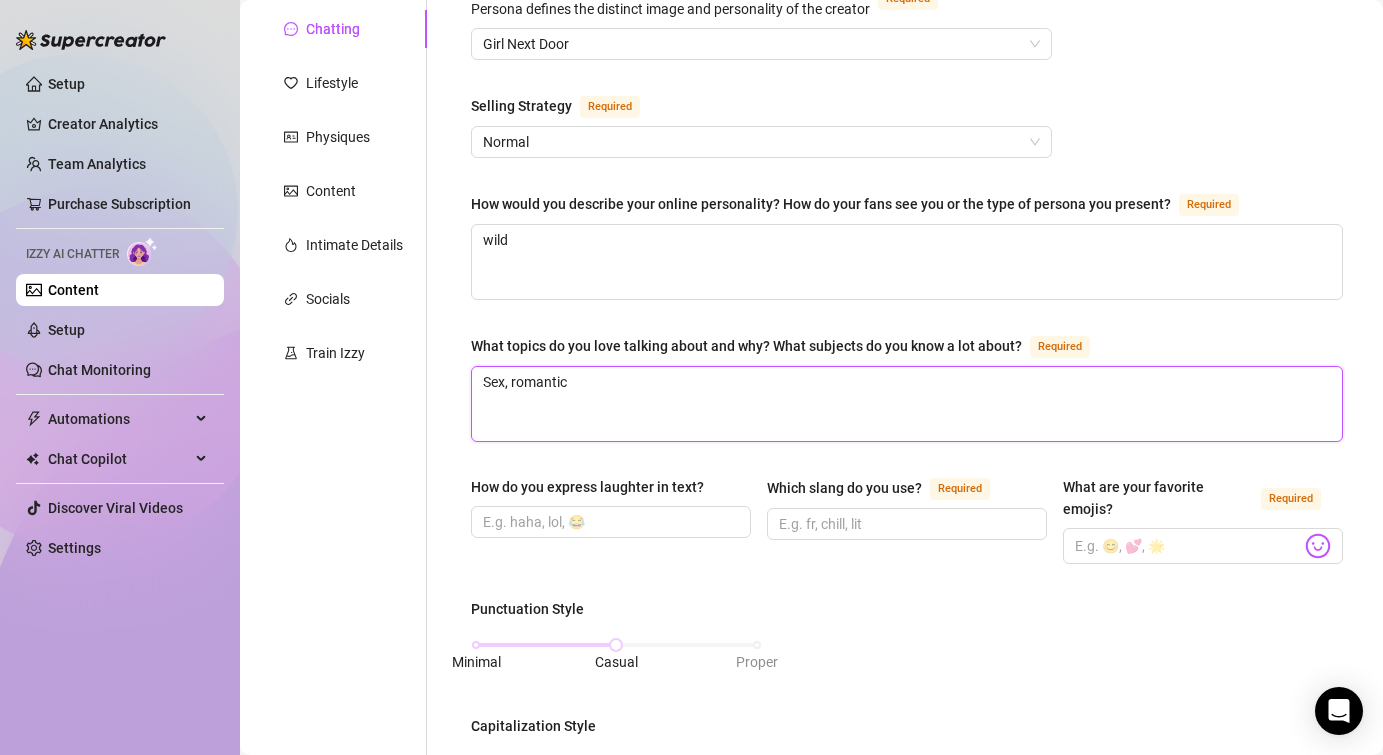type on "Sex, romantic" 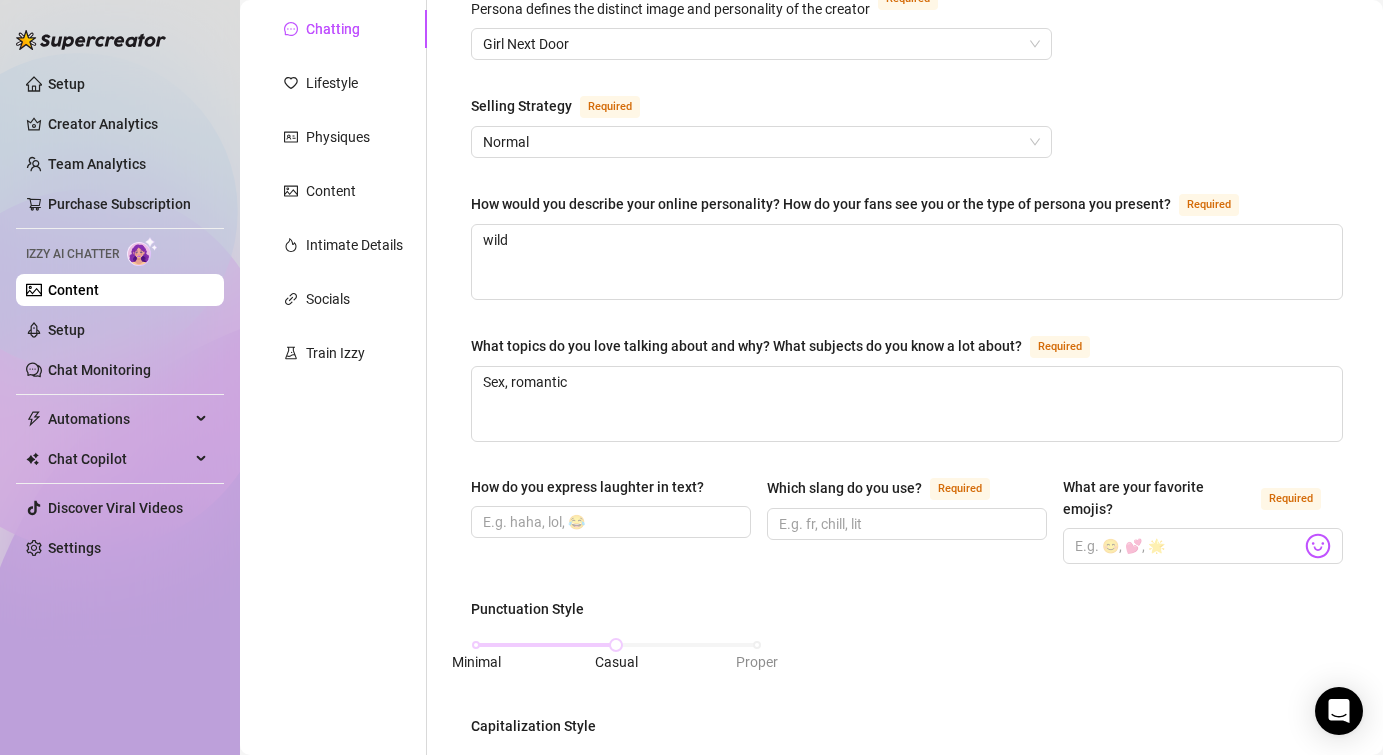 click on "What is your persona type? Persona defines the distinct image and personality of the creator Required Girl Next Door Selling Strategy Required Normal How would you describe your online personality? How do your fans see you or the type of persona you present? Required wild  What topics do you love talking about and why? What subjects do you know a lot about? Required Sex, romantic How do you express laughter in text? Which slang do you use? Required What are your favorite emojis? Required Punctuation Style Minimal Casual Proper Capitalization Style Lowercase Proper Names Proper Writing Level Relaxed Mixed Proper Respond to fans in their native language, even if it’s not one you speak. If turned off, the AI will only reply in English.  Fill in the languages you speak under Personal tab if you want to change this. How do you want your fans to feel when chatting with you? What nicknames do you use for your fans? Required Are there any topics that should be avoided or handled with care?" at bounding box center (907, 713) 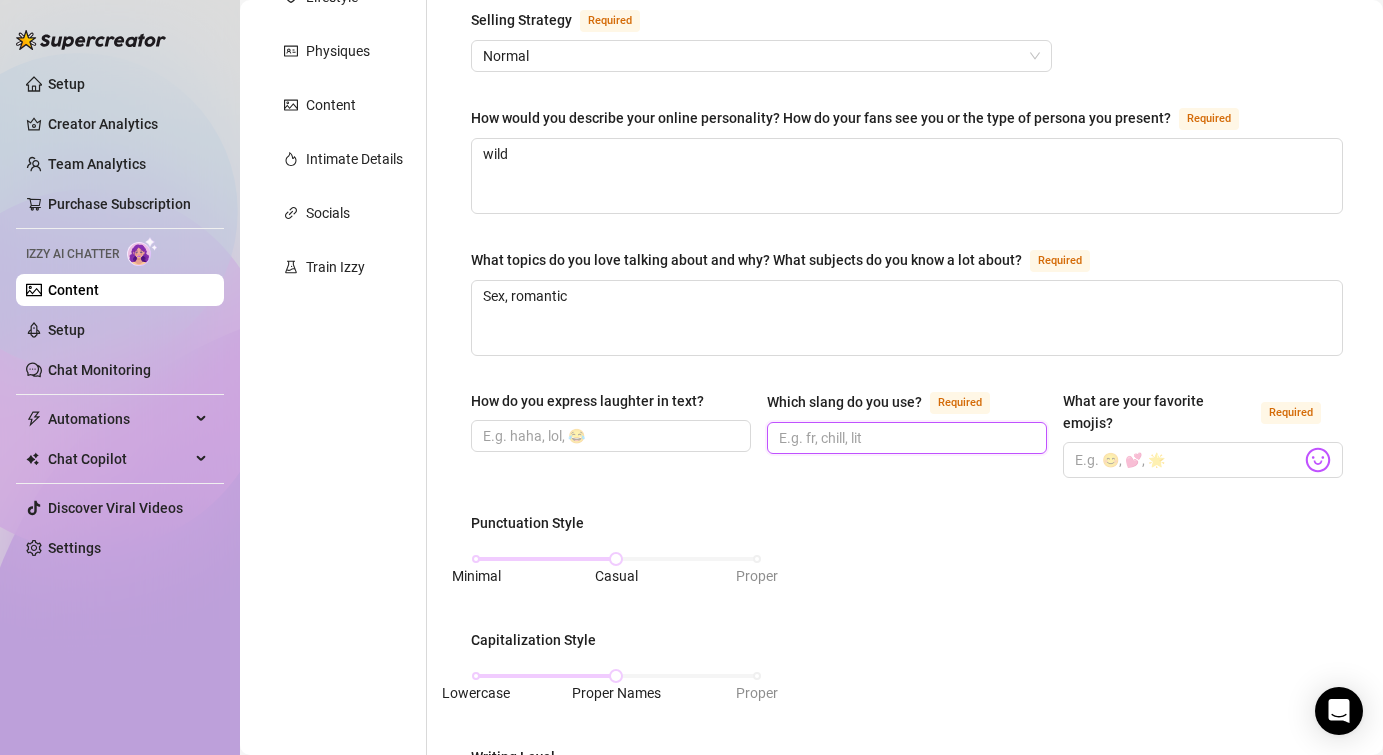 click on "Which slang do you use? Required" at bounding box center [905, 438] 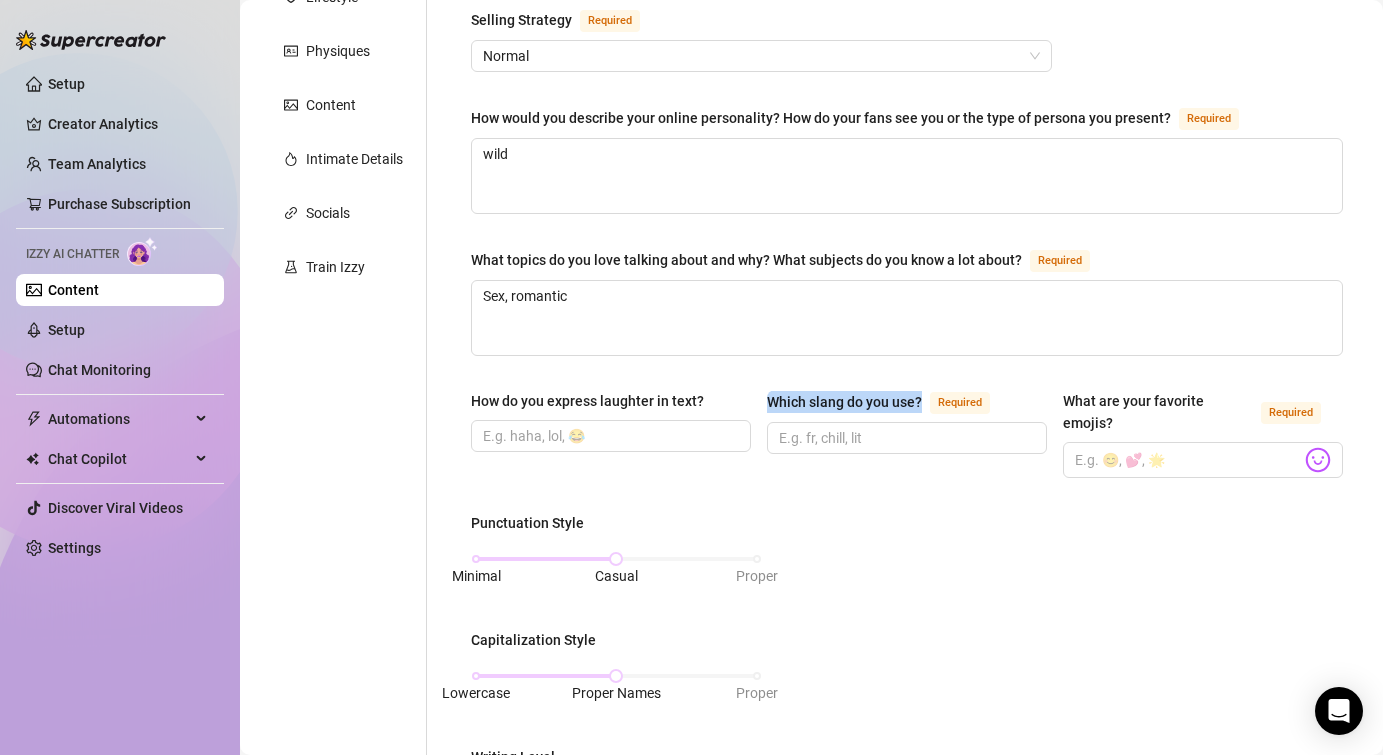 drag, startPoint x: 927, startPoint y: 396, endPoint x: 781, endPoint y: 400, distance: 146.05478 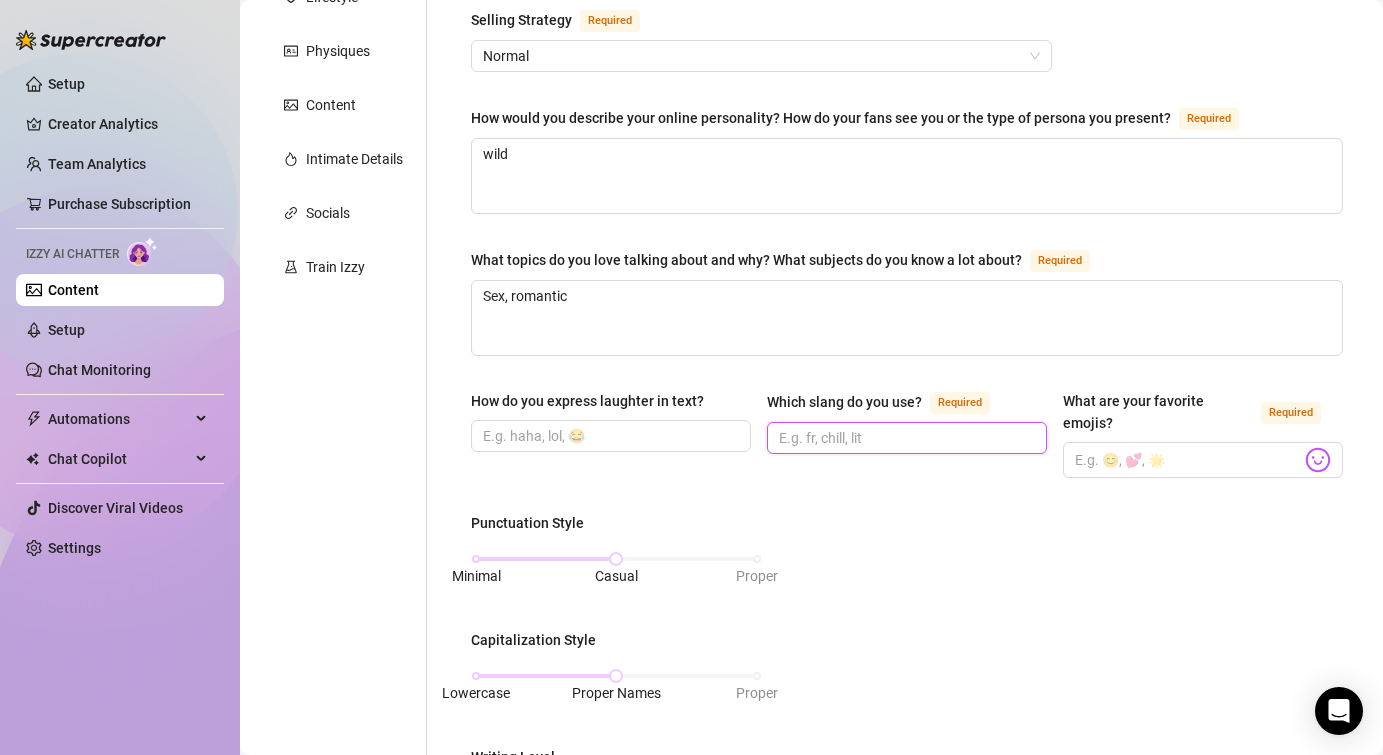 click on "Which slang do you use? Required" at bounding box center [905, 438] 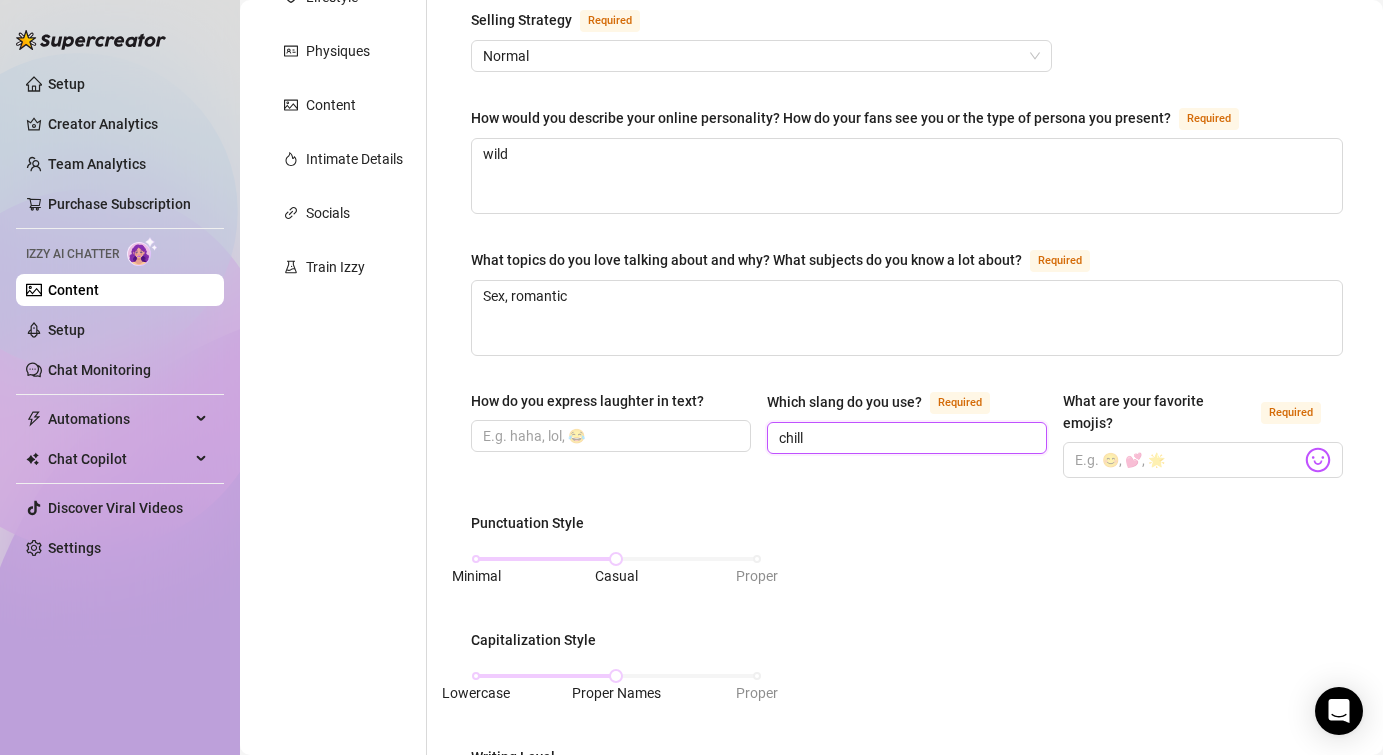 type on "chill" 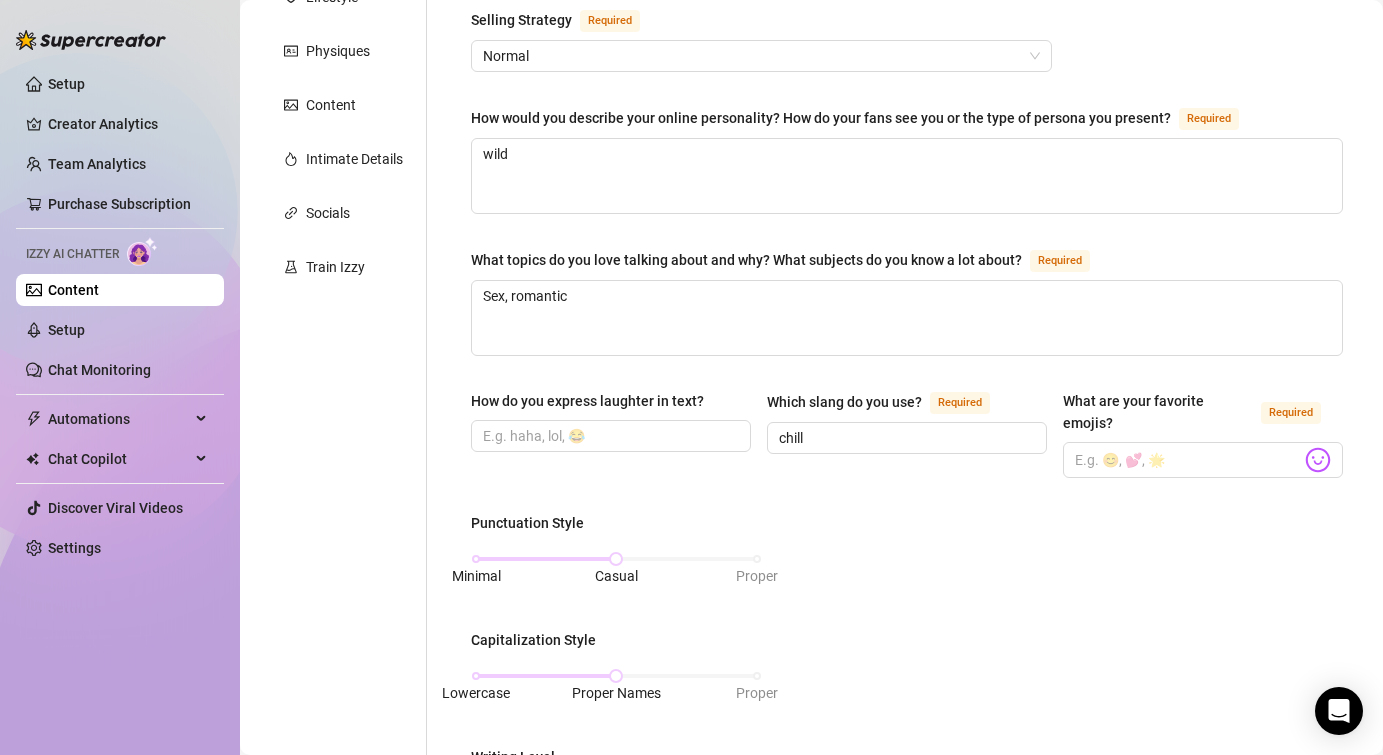 click on "How do you express laughter in text? Which slang do you use? Required chill What are your favorite emojis? Required" at bounding box center [907, 443] 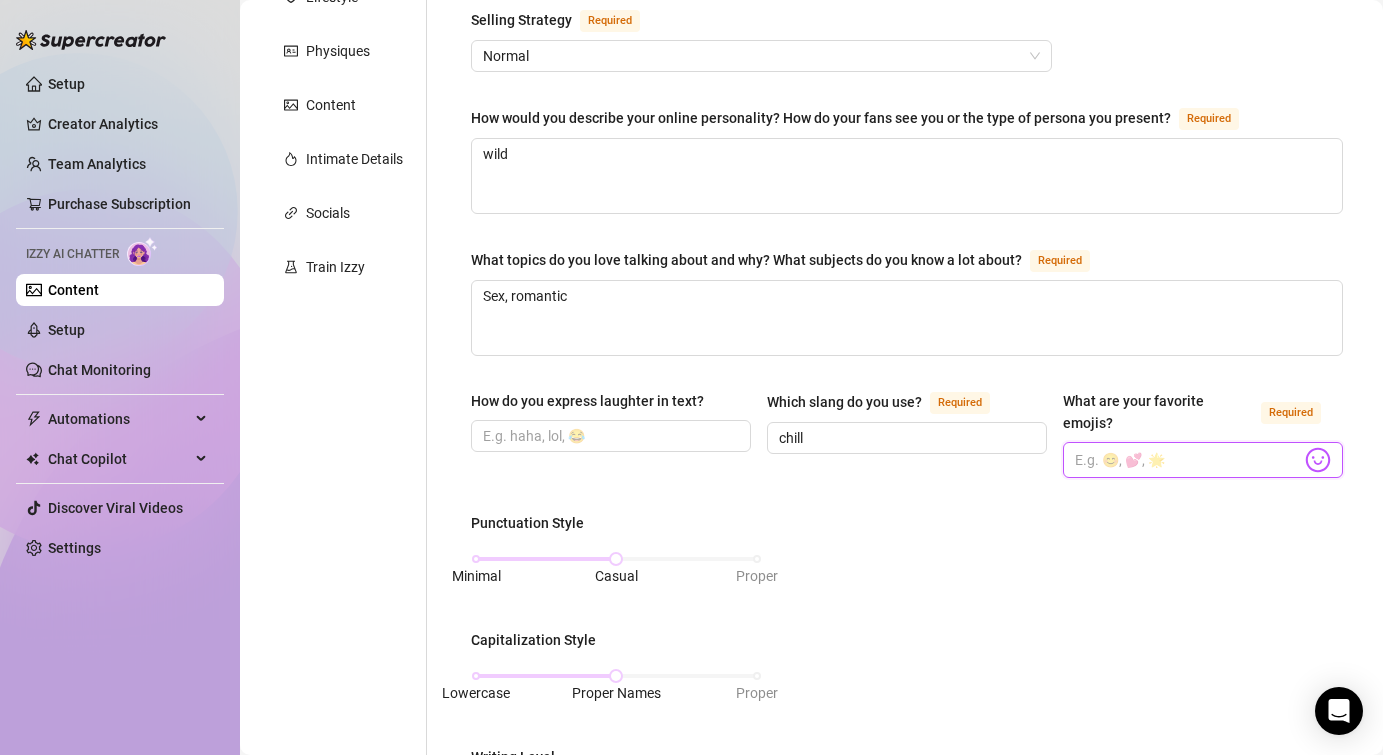 click on "What are your favorite emojis? Required" at bounding box center [1188, 460] 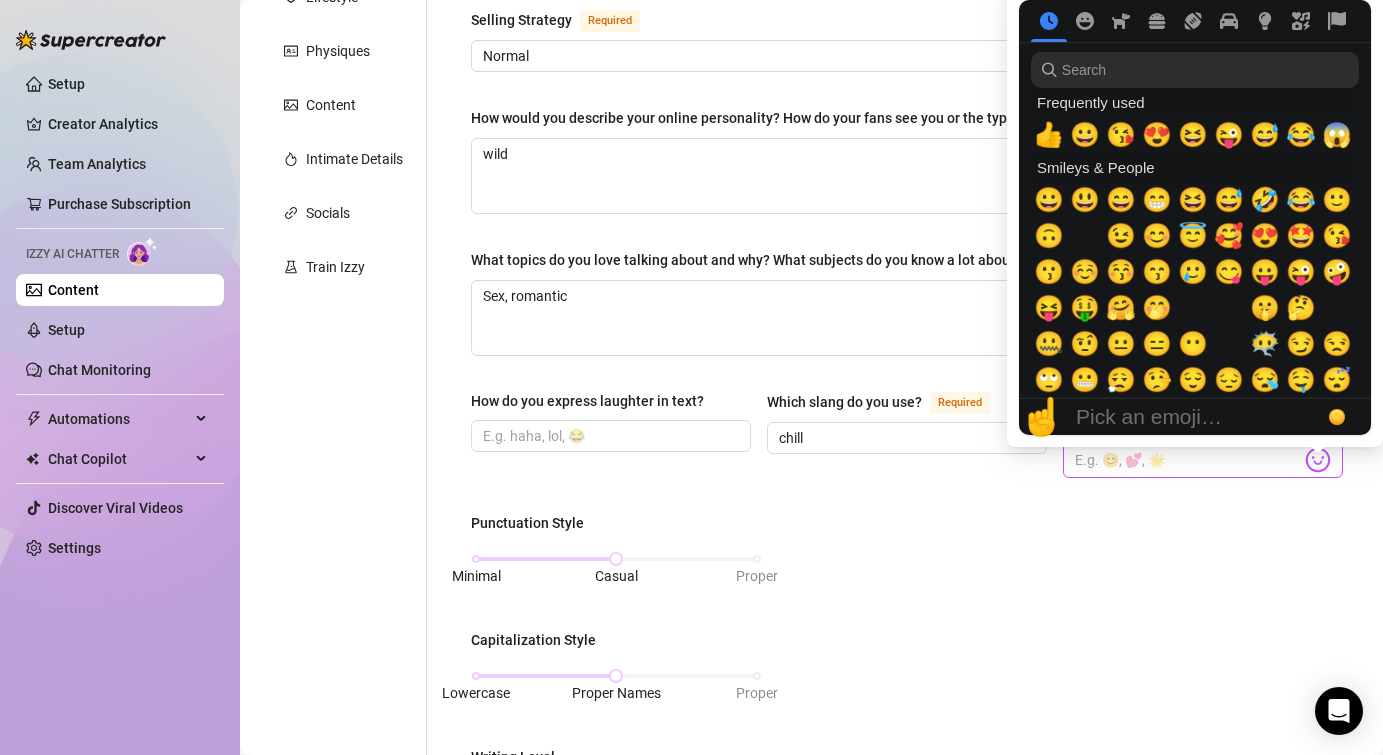 click on "☝️ Pick an emoji…" at bounding box center (1195, 417) 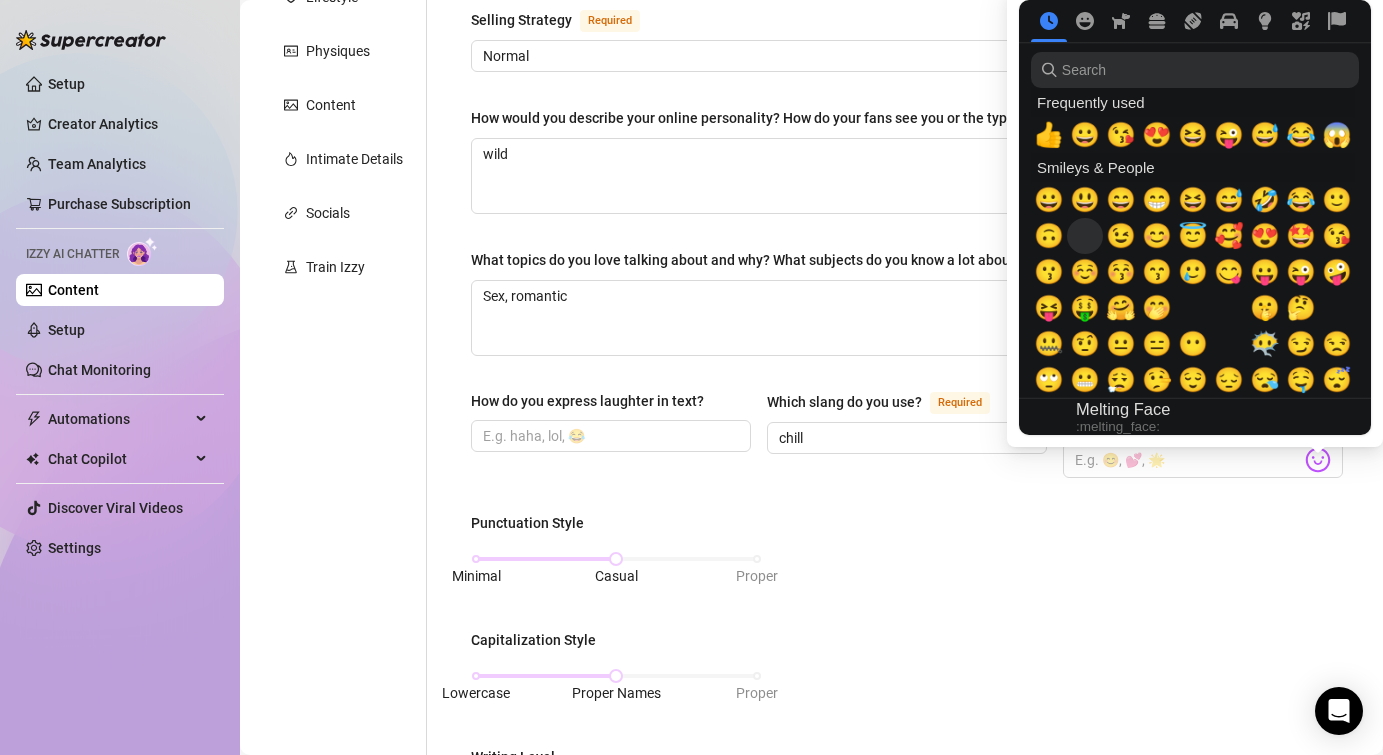 click on "🫠" at bounding box center (1085, 236) 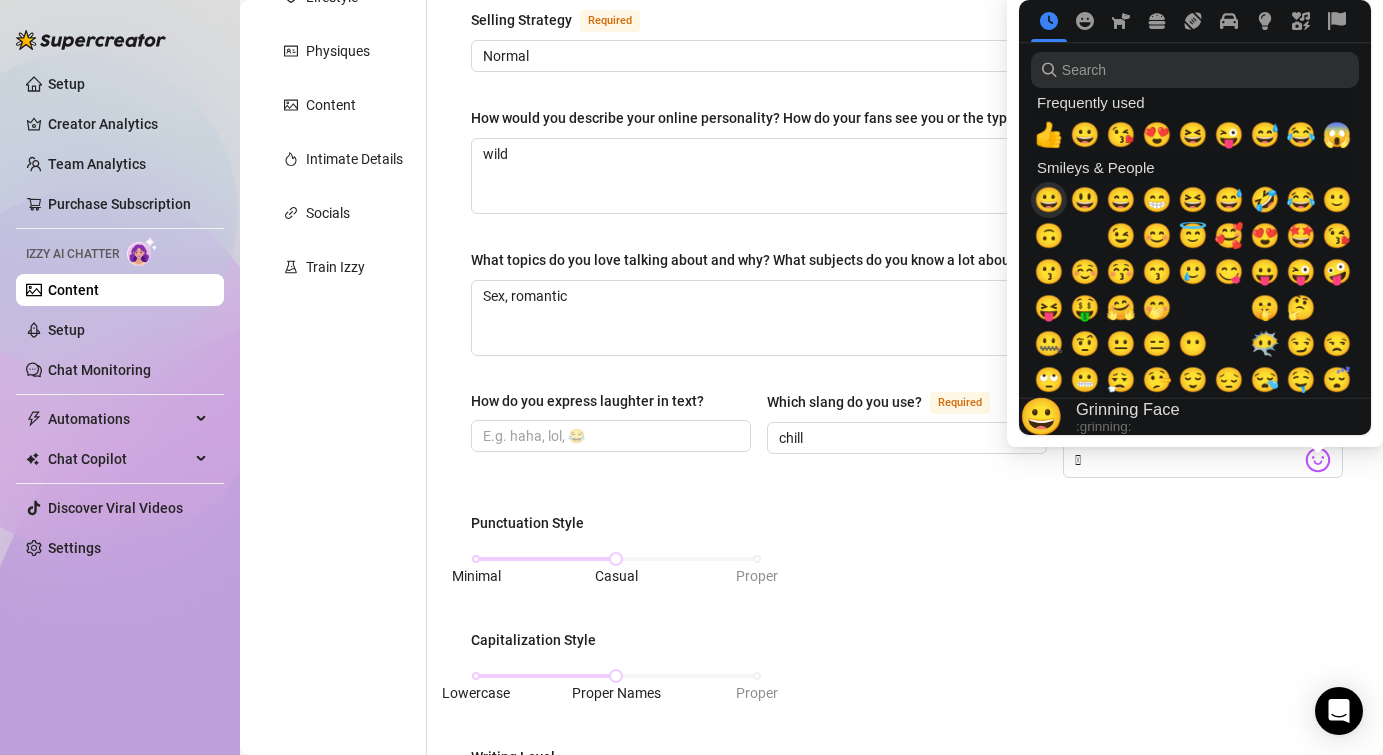click on "😀" at bounding box center (1049, 200) 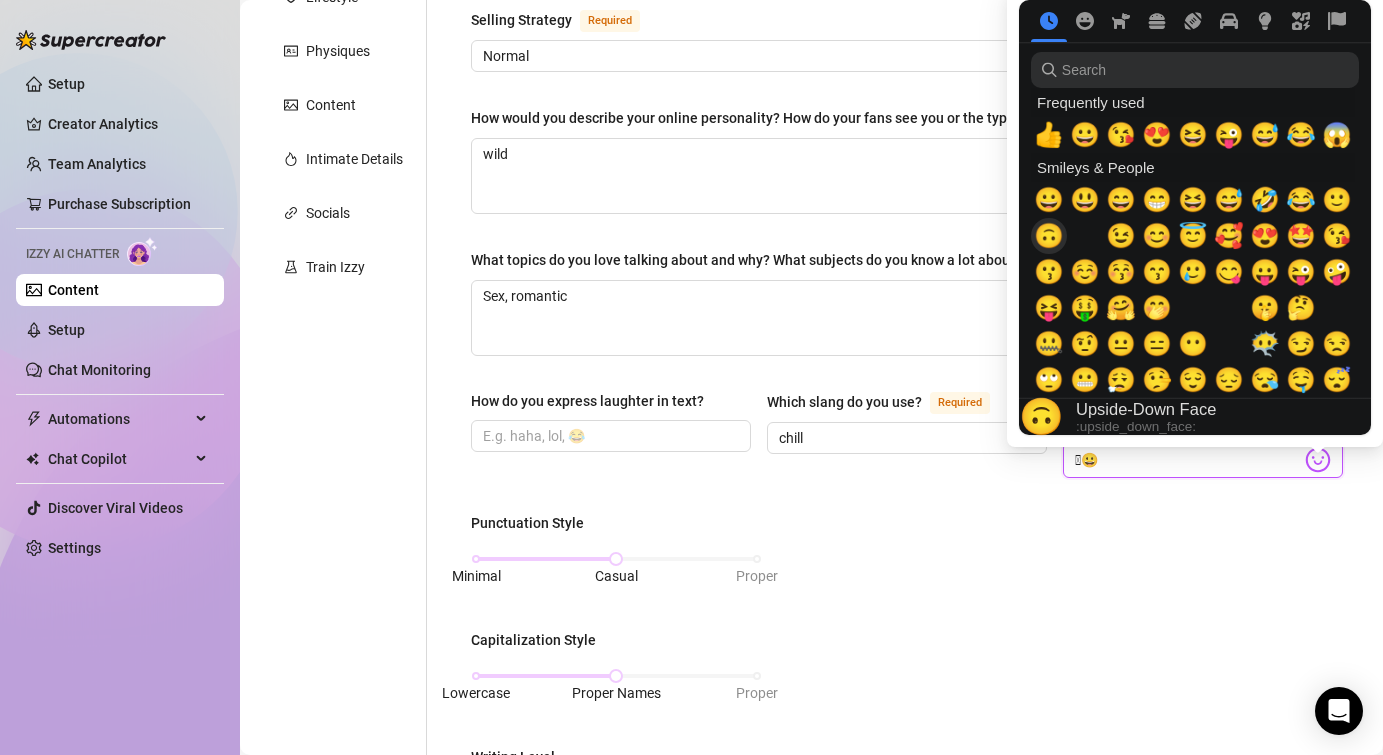 type on "🫠😀" 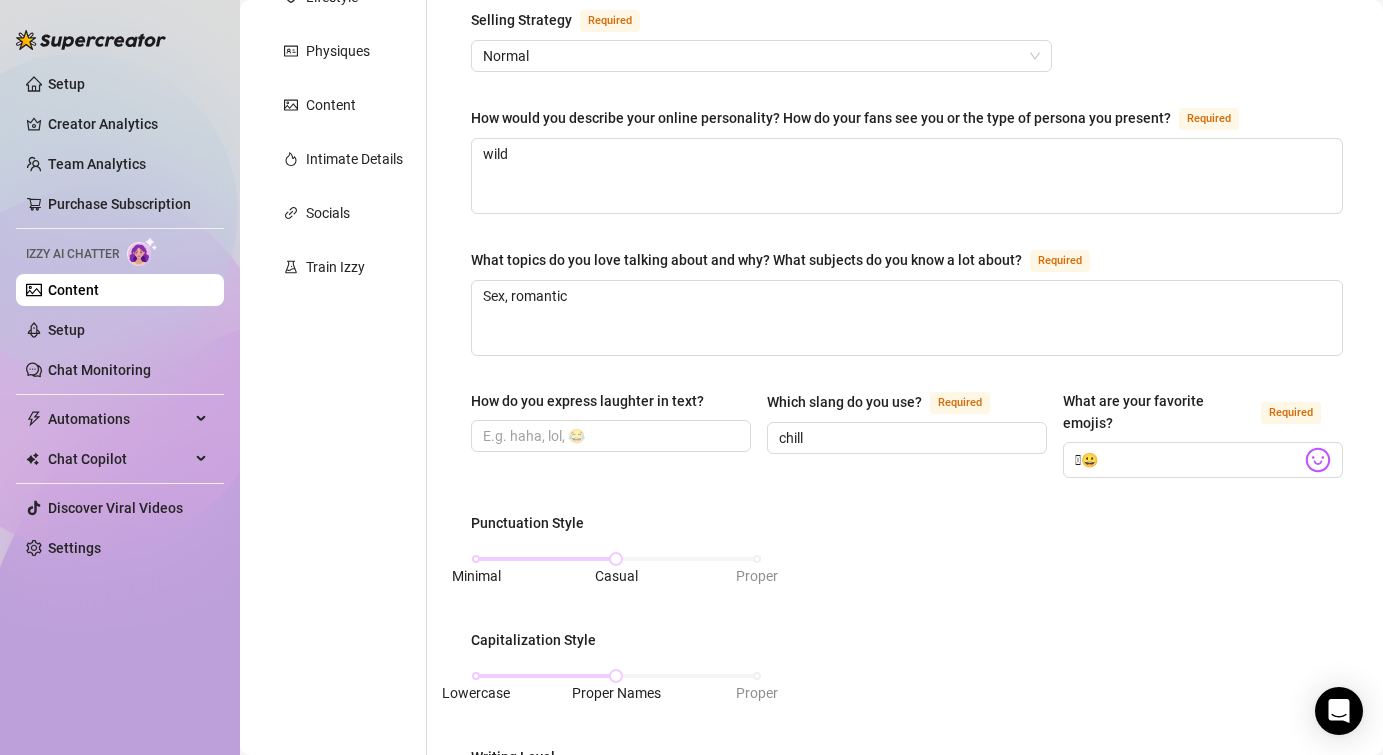 click on "Punctuation Style Minimal Casual Proper Capitalization Style Lowercase Proper Names Proper Writing Level Relaxed Mixed Proper Respond to fans in their native language, even if it’s not one you speak. If turned off, the AI will only reply in English.  Fill in the languages you speak under Personal tab if you want to change this." at bounding box center [907, 760] 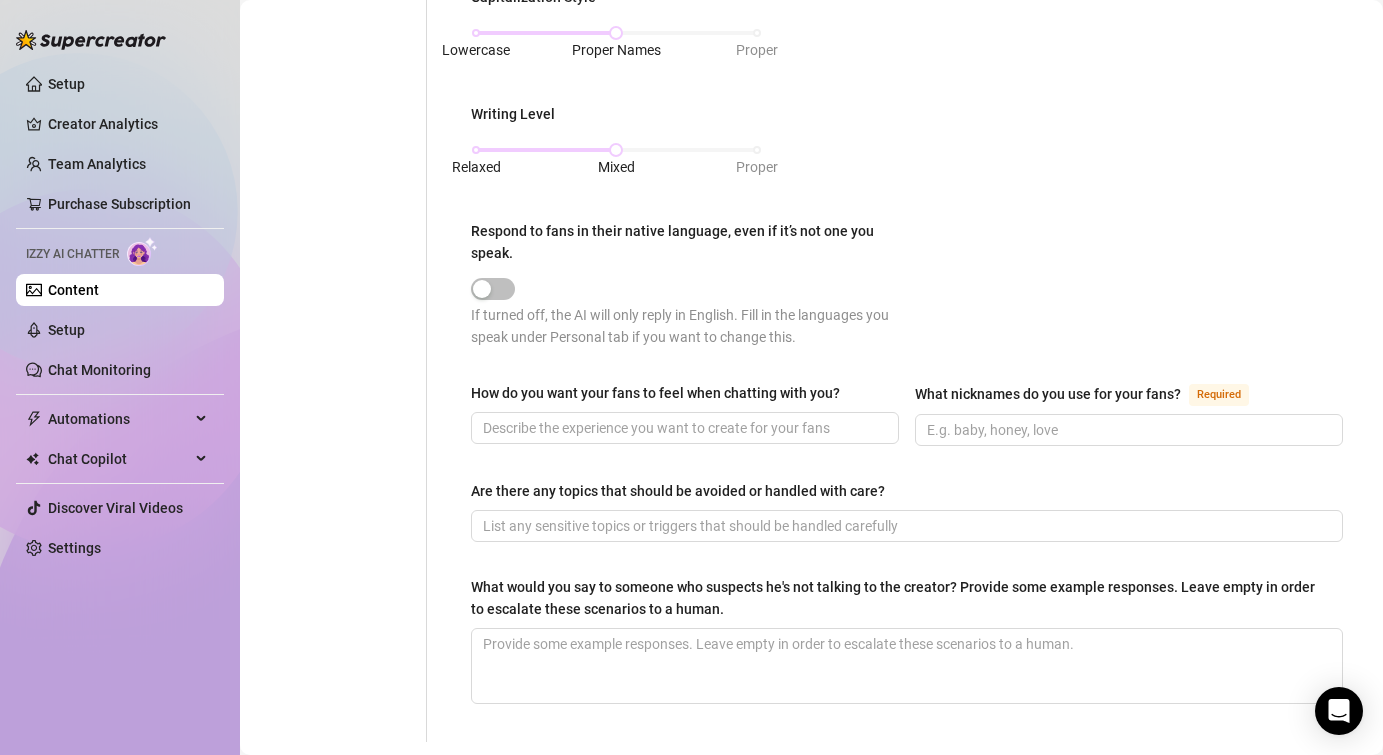 scroll, scrollTop: 1100, scrollLeft: 0, axis: vertical 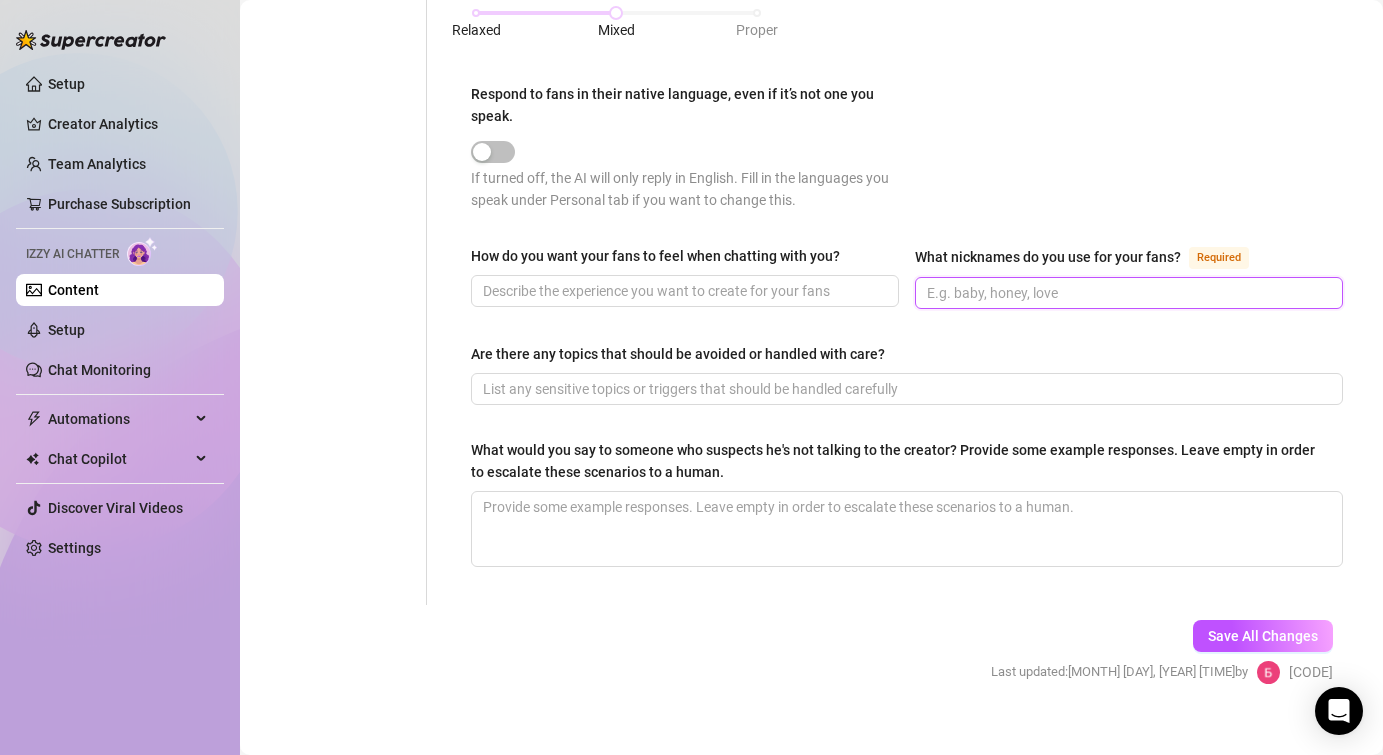 click on "What nicknames do you use for your fans? Required" at bounding box center [1127, 293] 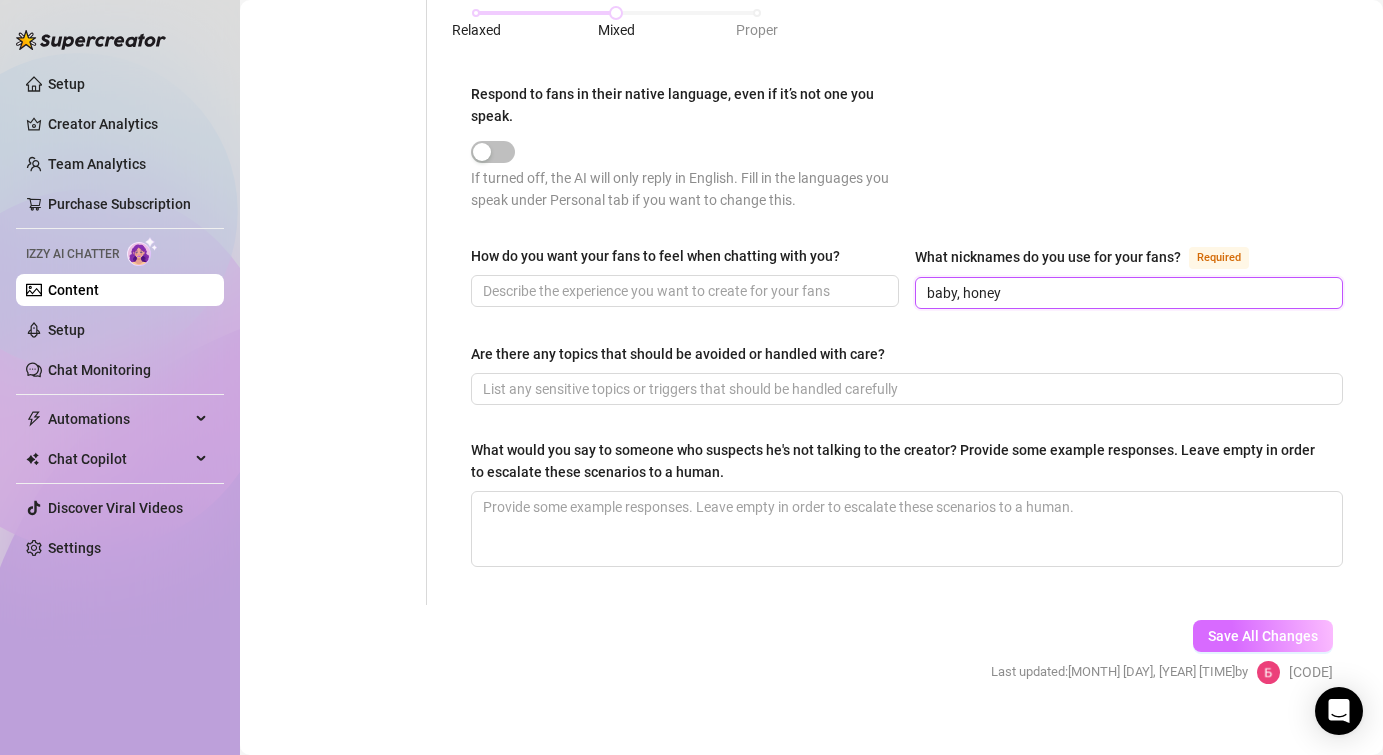 type on "baby, honey" 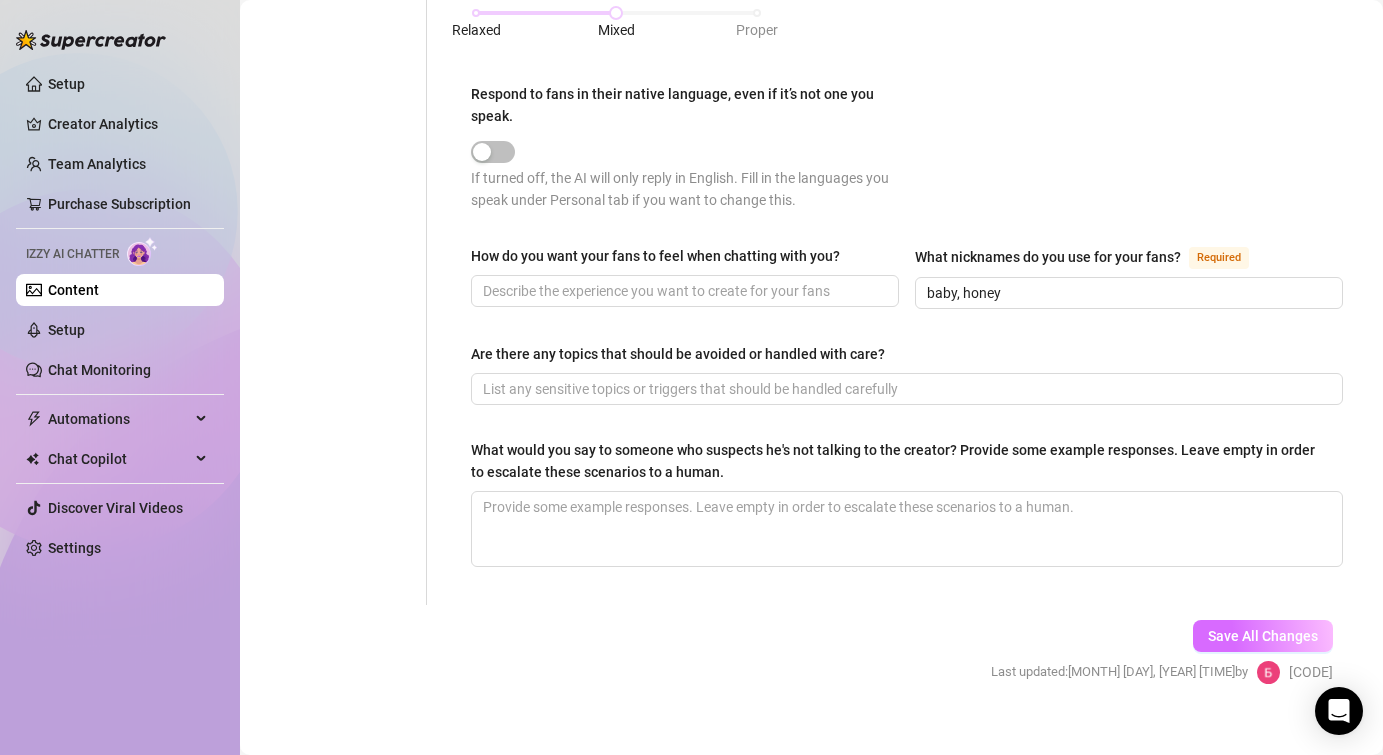click on "Save All Changes" at bounding box center [1263, 636] 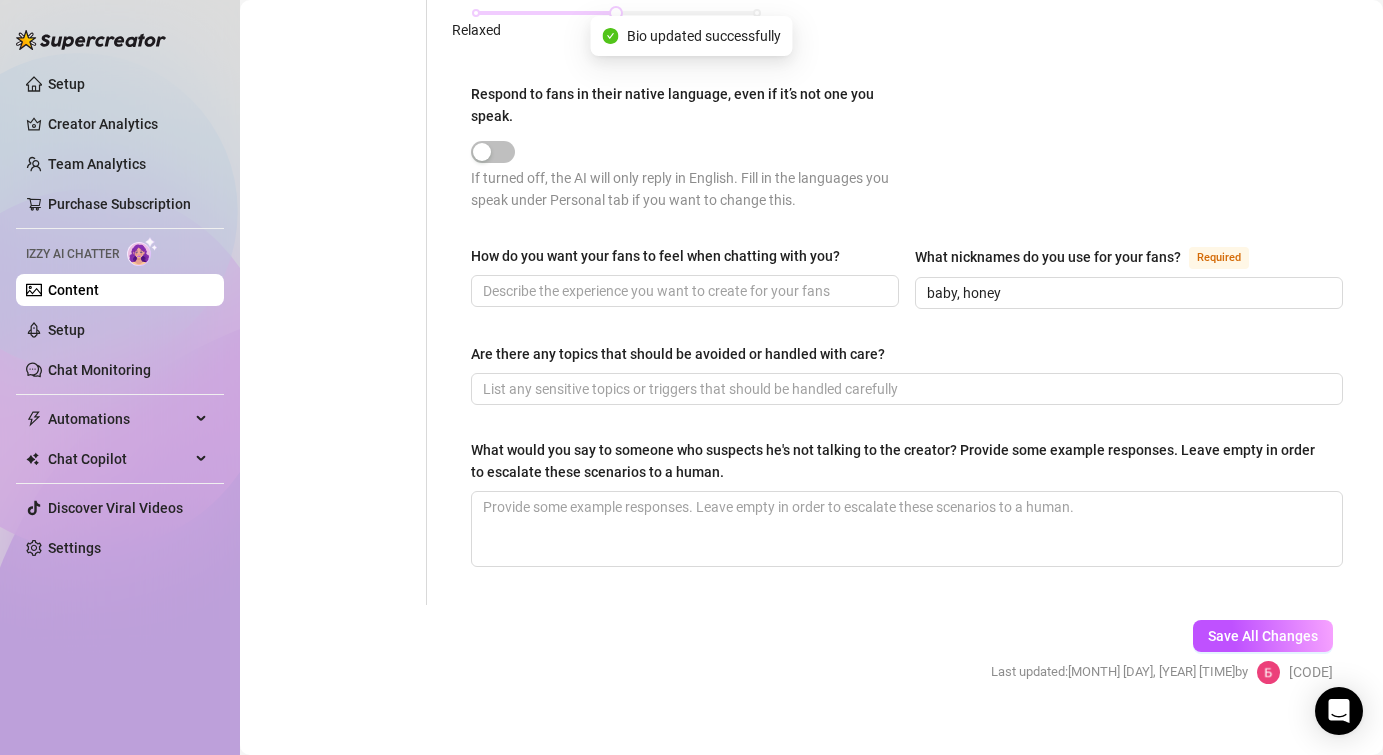 type 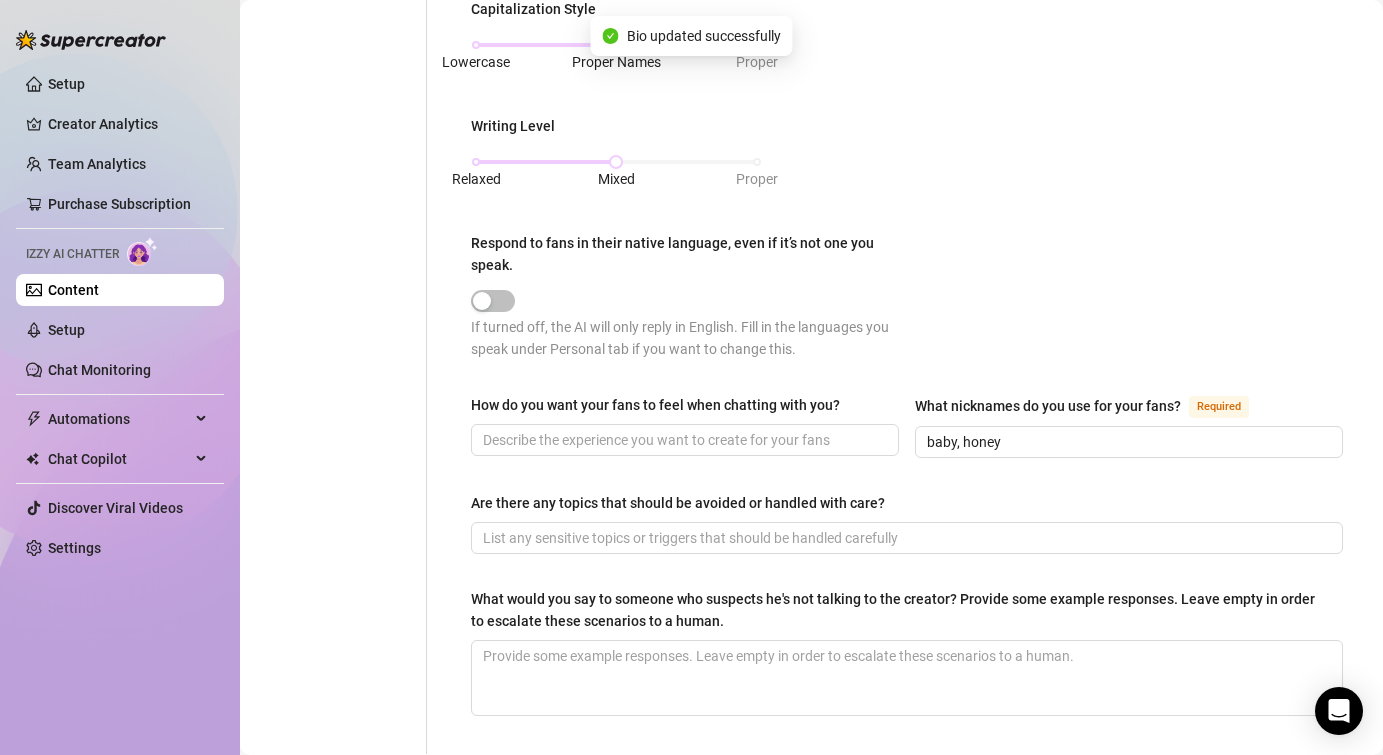 scroll, scrollTop: 870, scrollLeft: 0, axis: vertical 